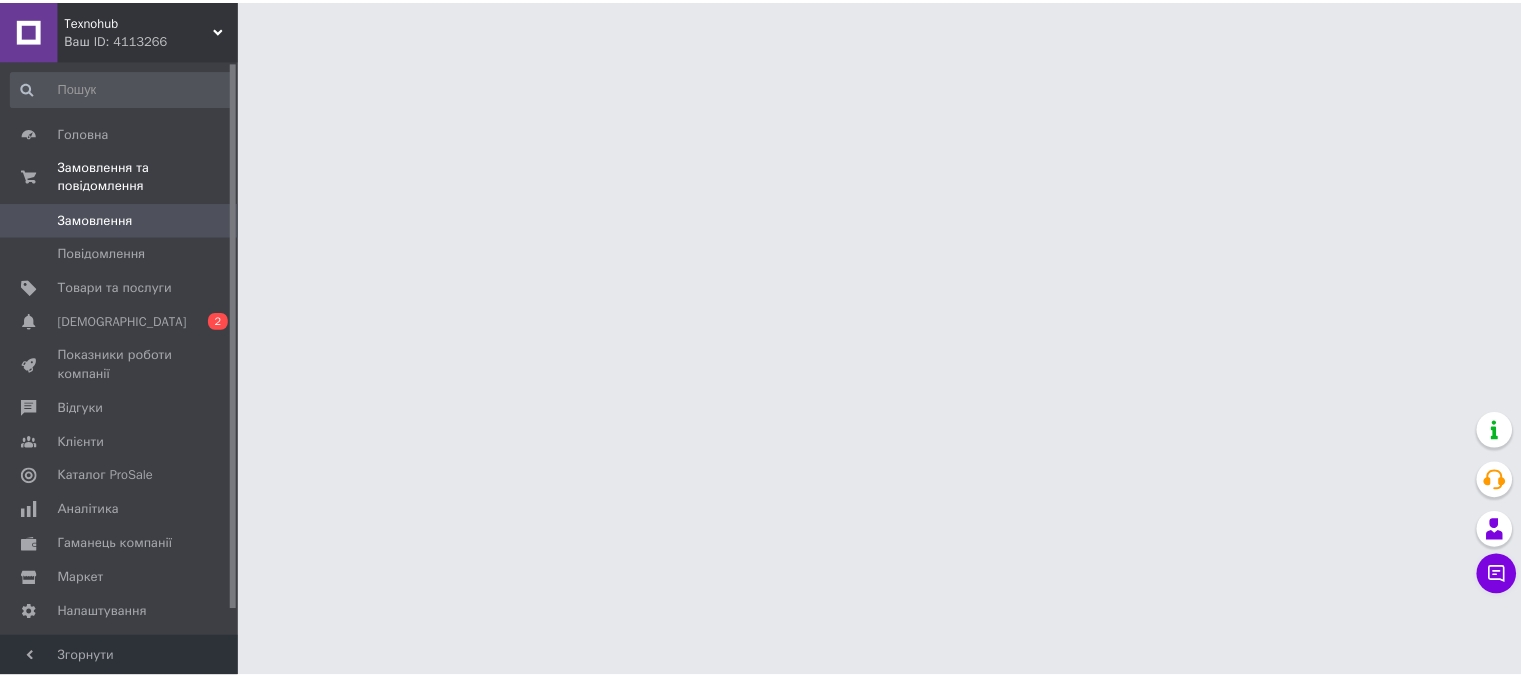 scroll, scrollTop: 0, scrollLeft: 0, axis: both 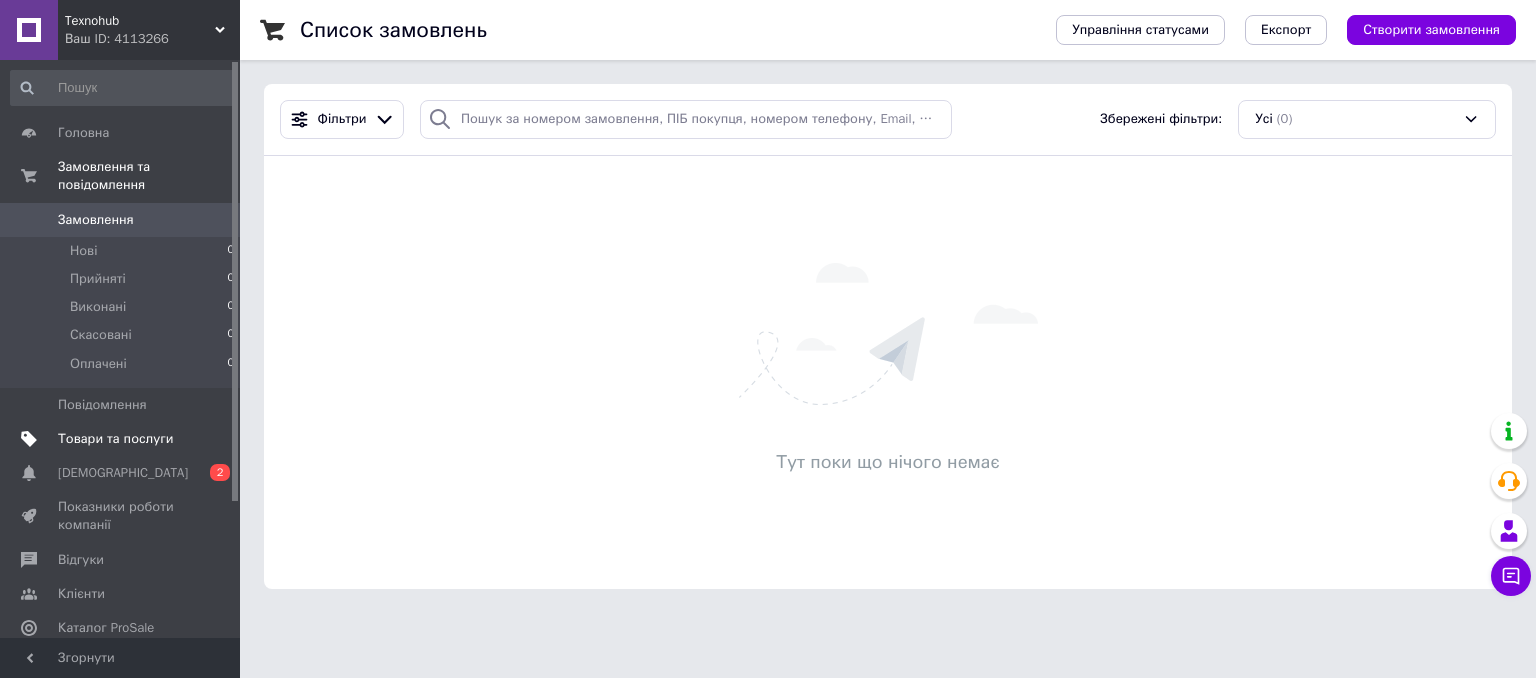 click on "Товари та послуги" at bounding box center [115, 439] 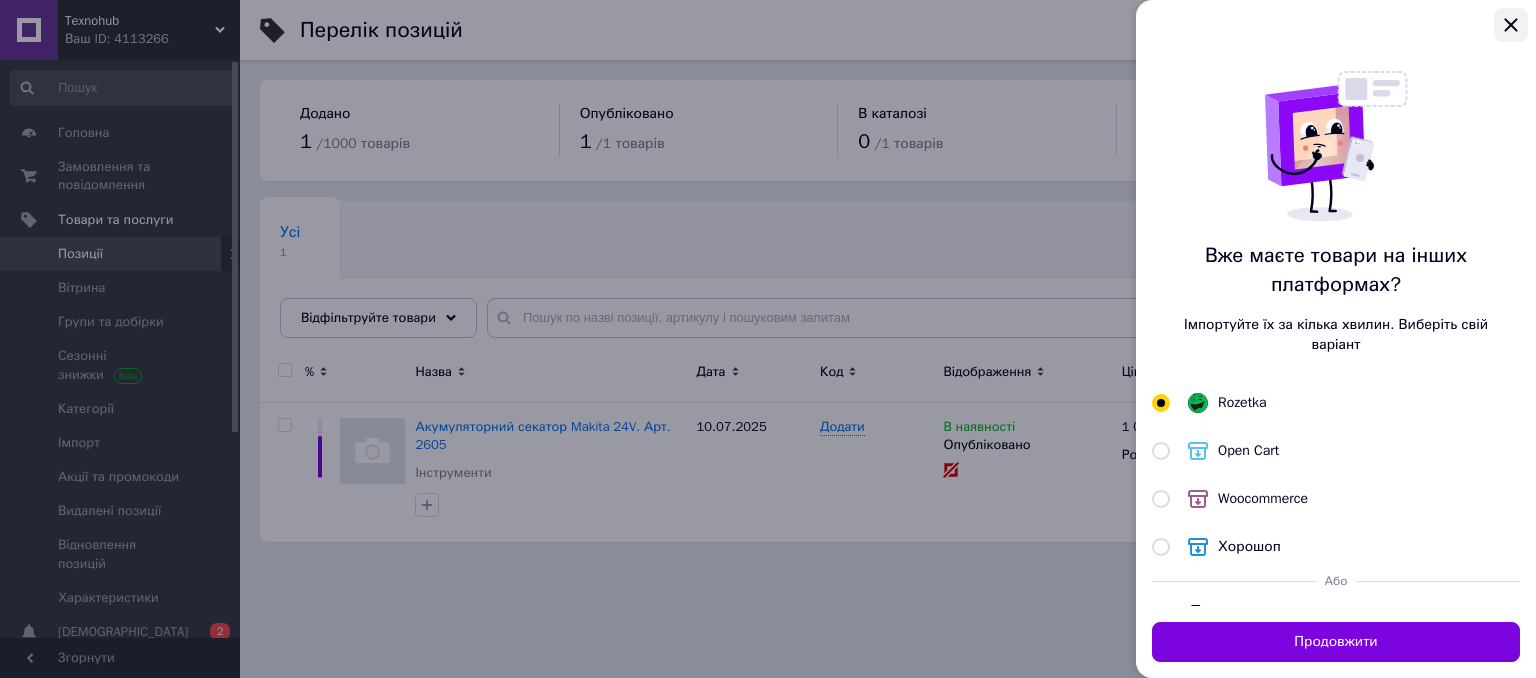 click 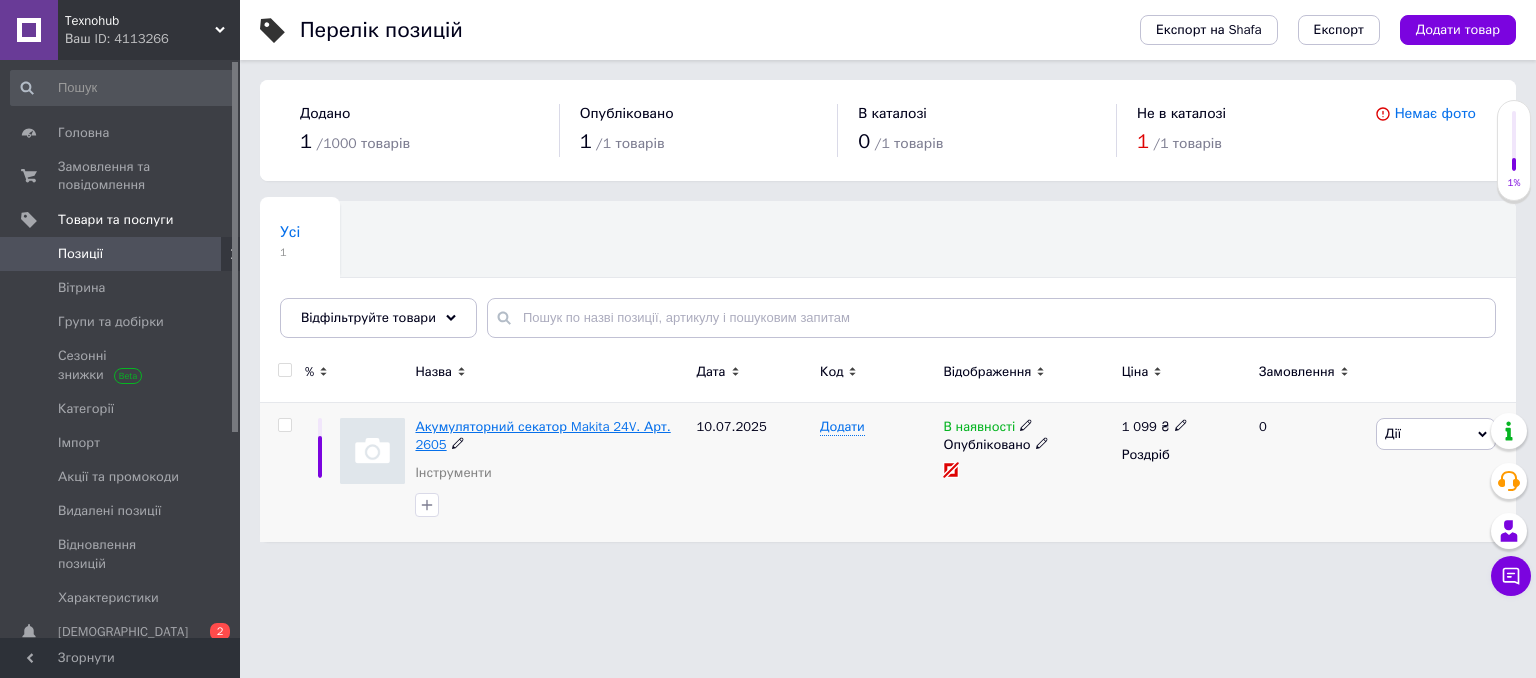 click on "Акумуляторний секатор Makita 24V. Арт. 2605" at bounding box center (542, 435) 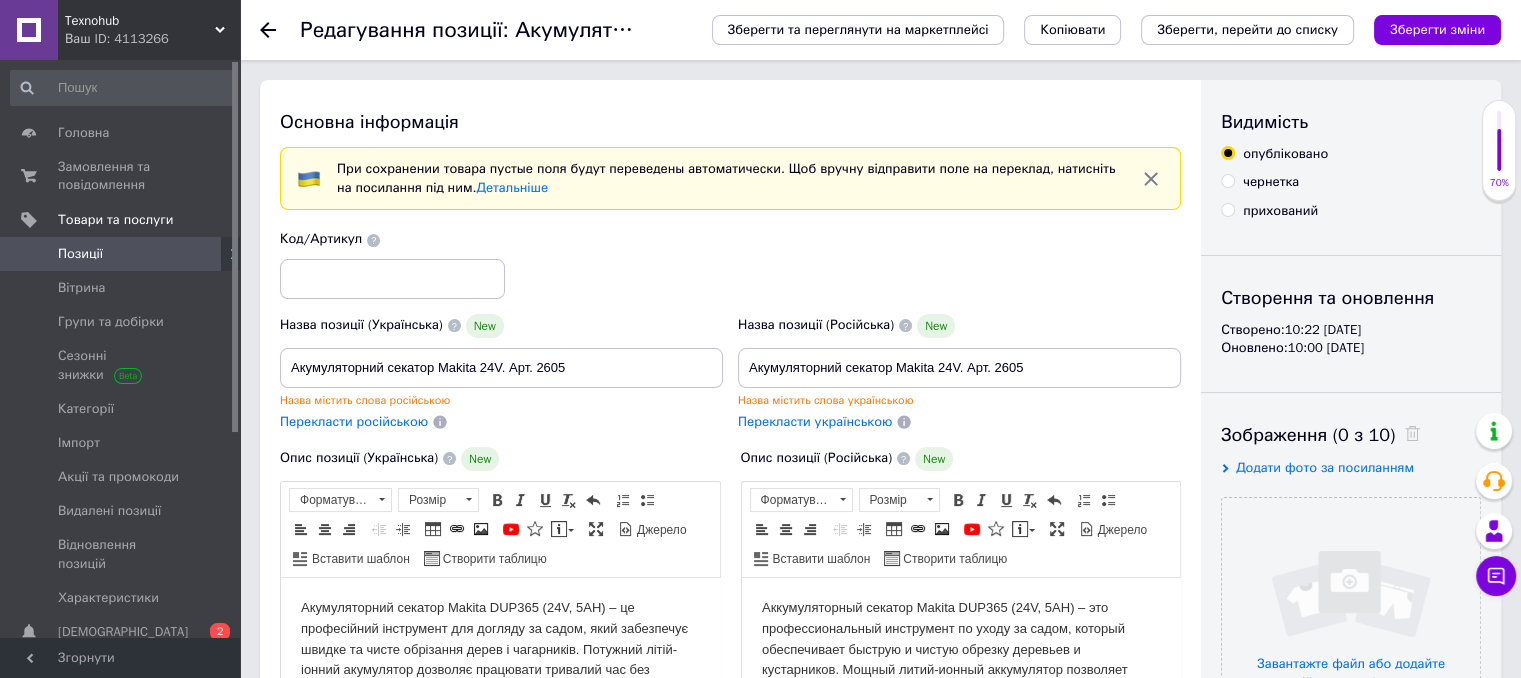 scroll, scrollTop: 0, scrollLeft: 0, axis: both 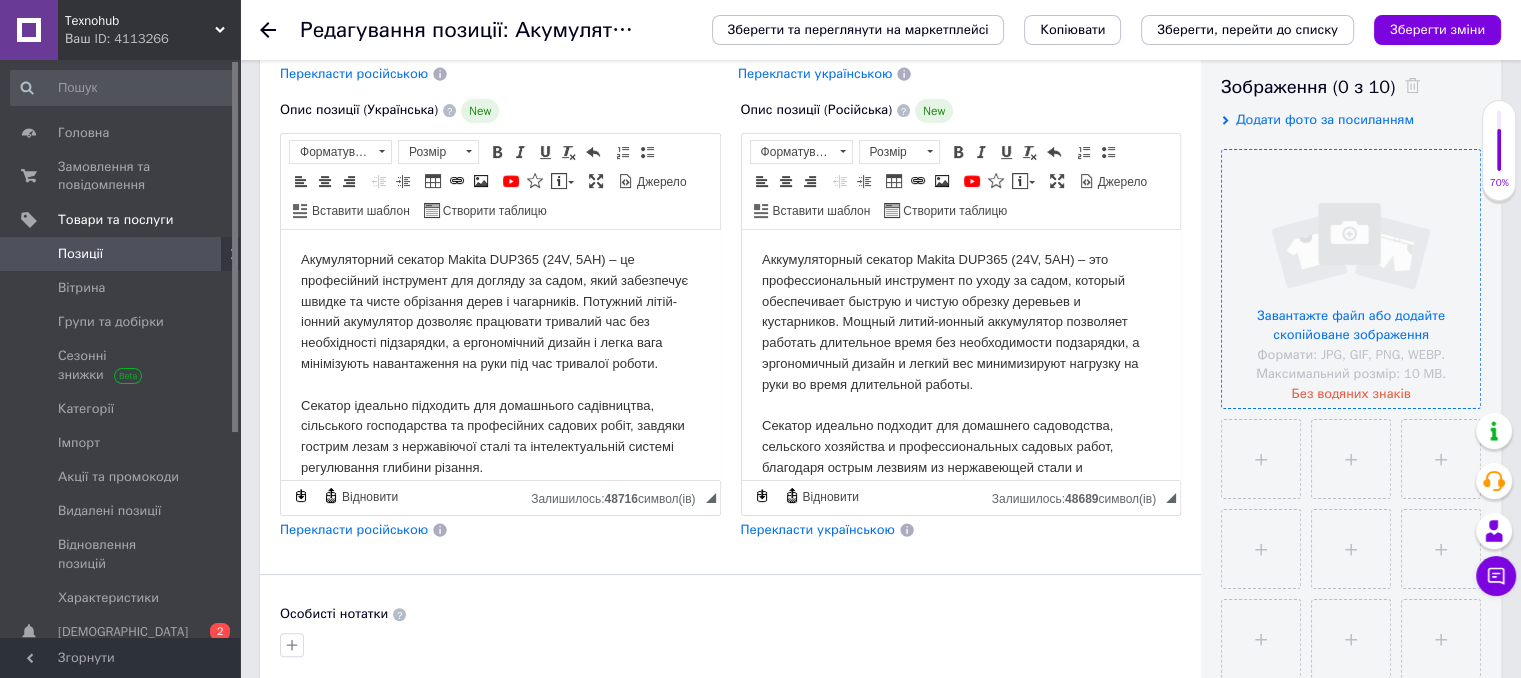 click at bounding box center [1351, 279] 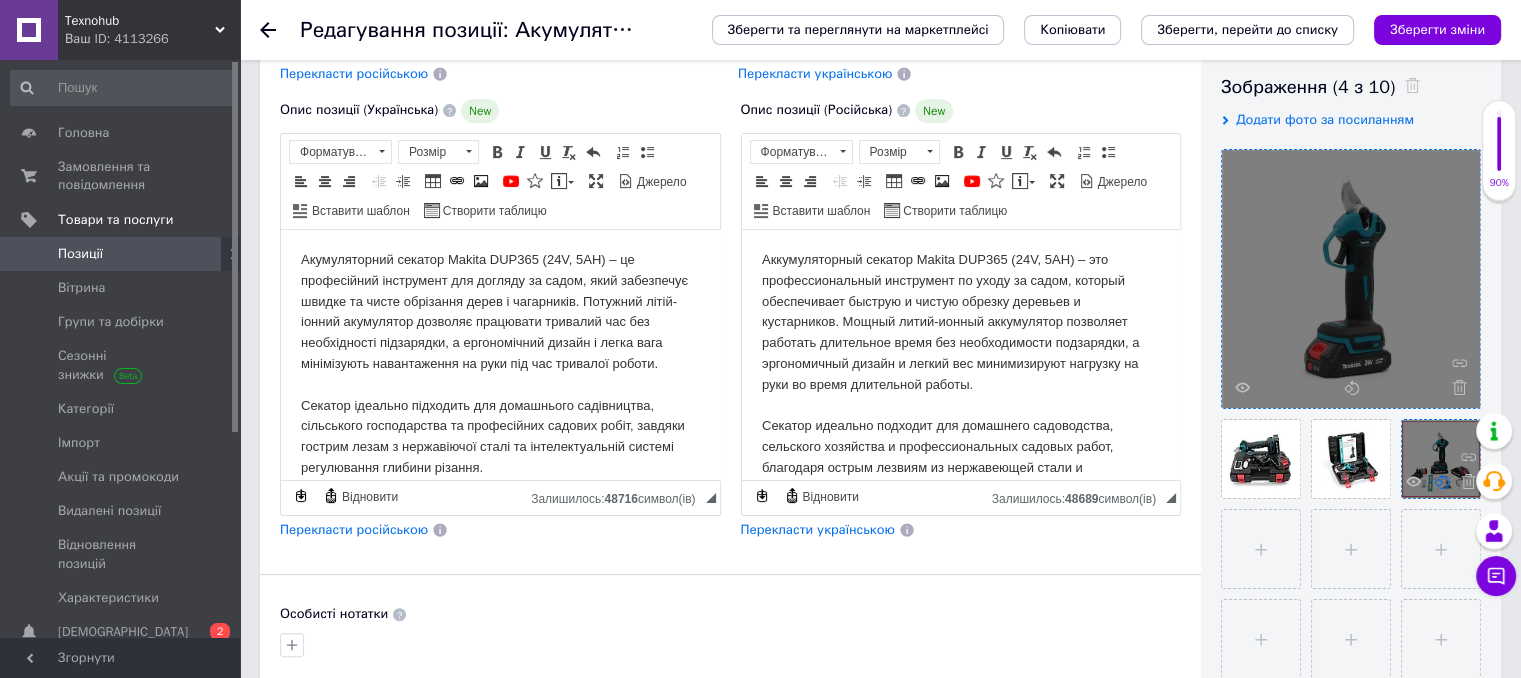 click 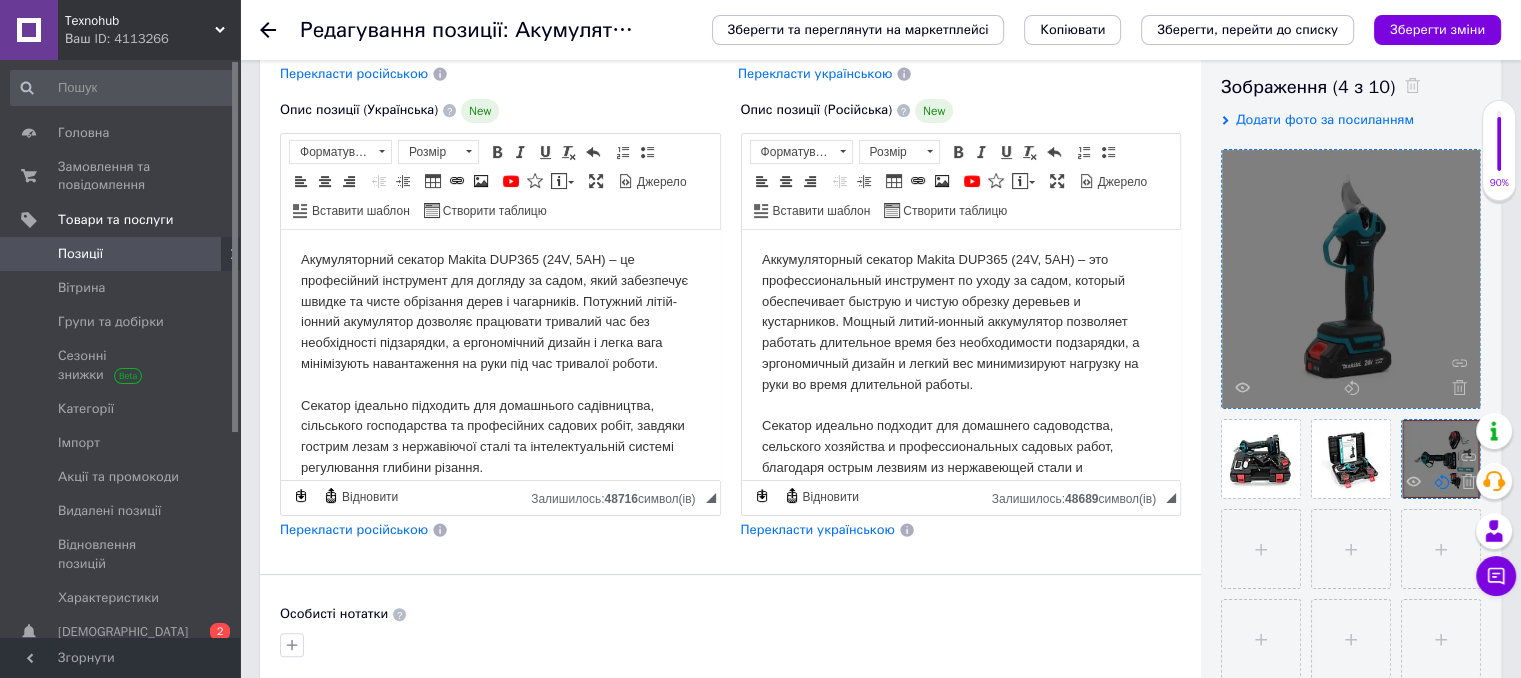 click 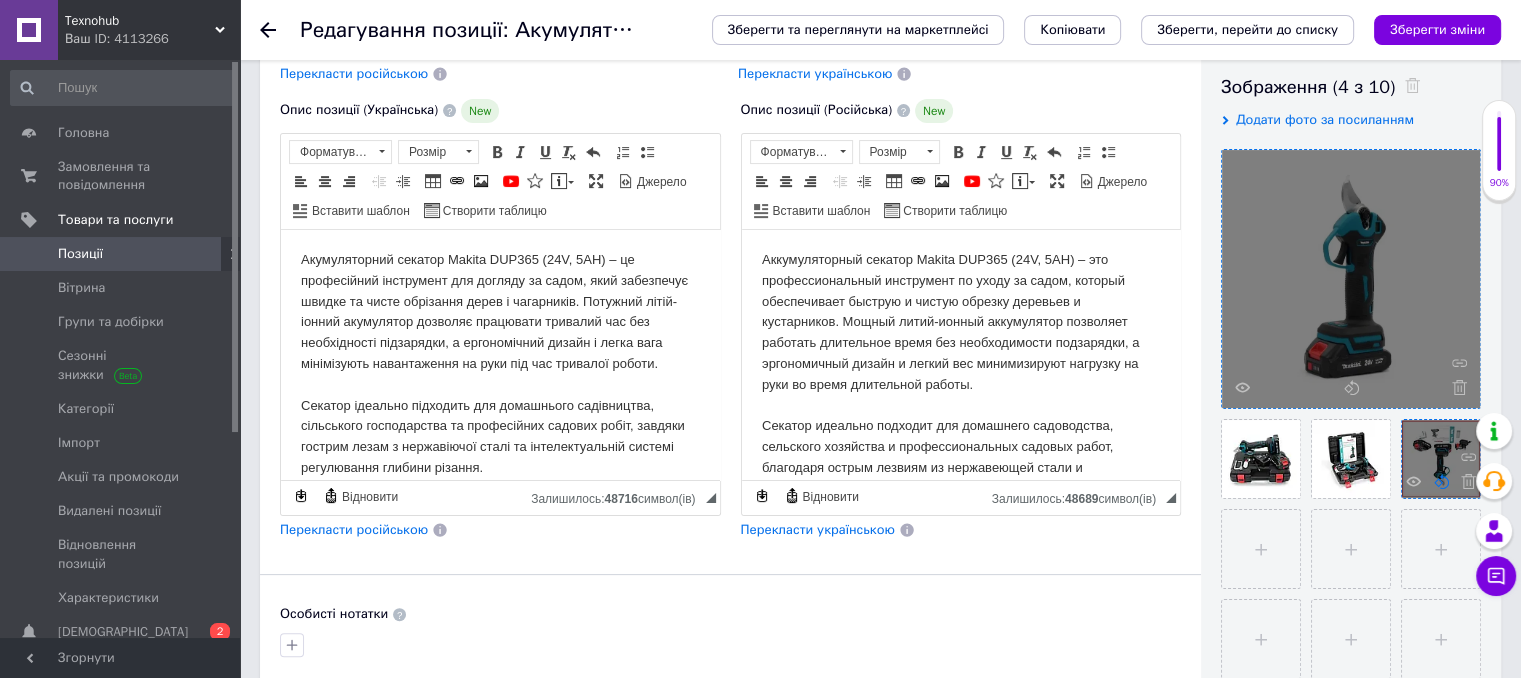 click 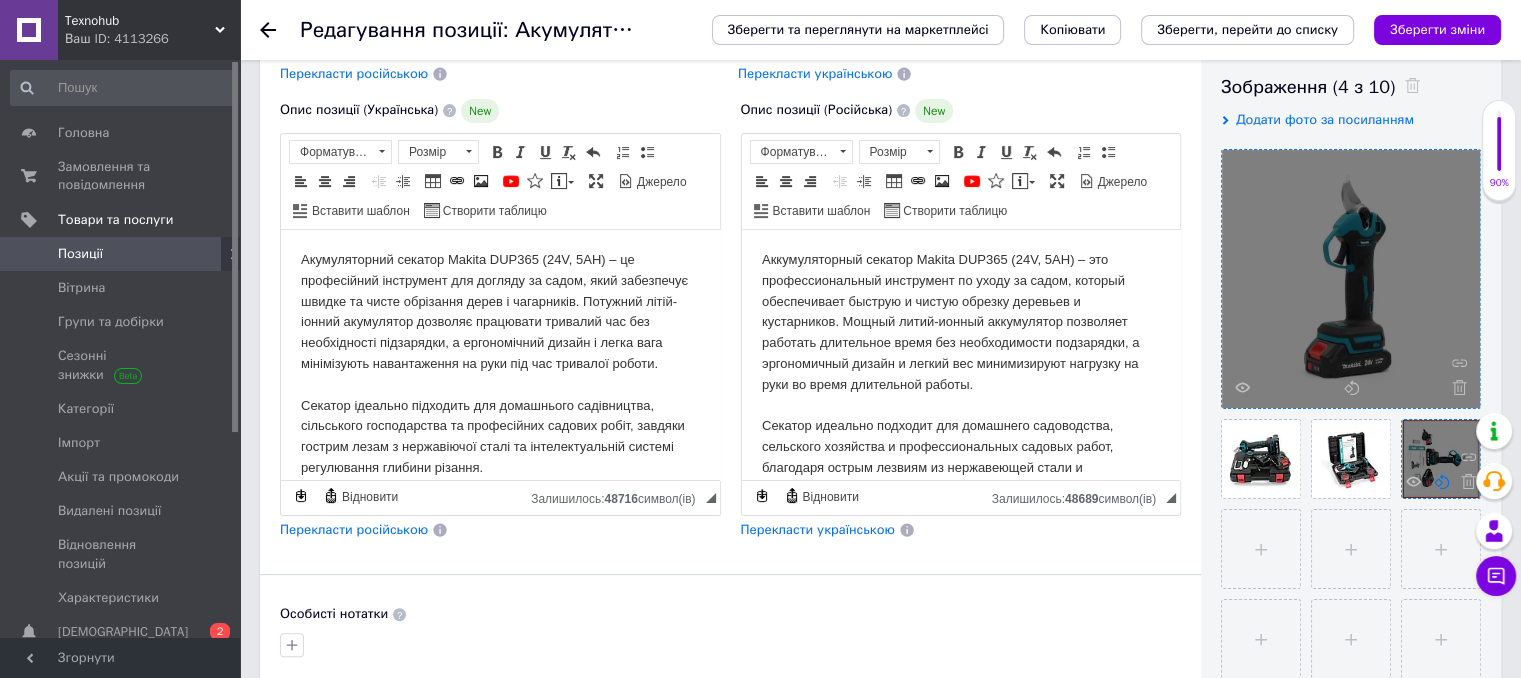 click 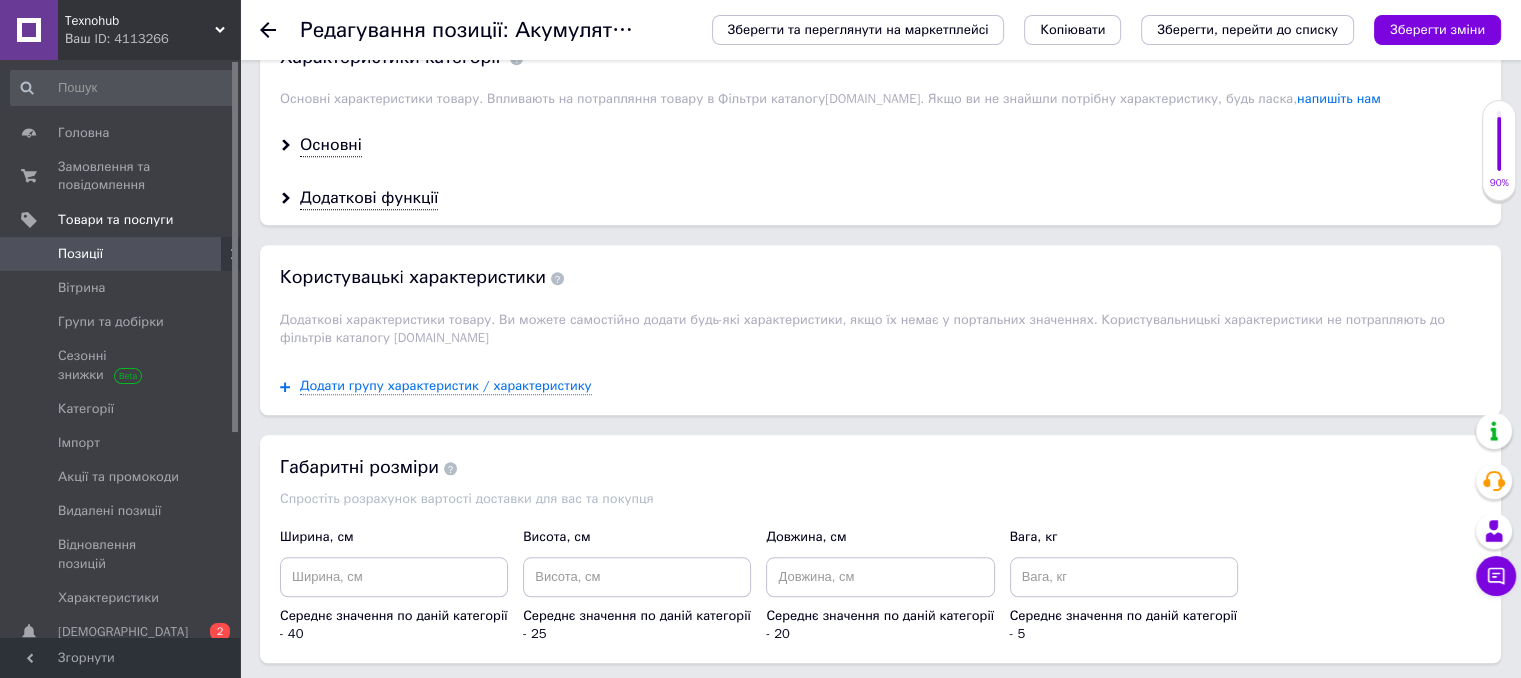 scroll, scrollTop: 2088, scrollLeft: 0, axis: vertical 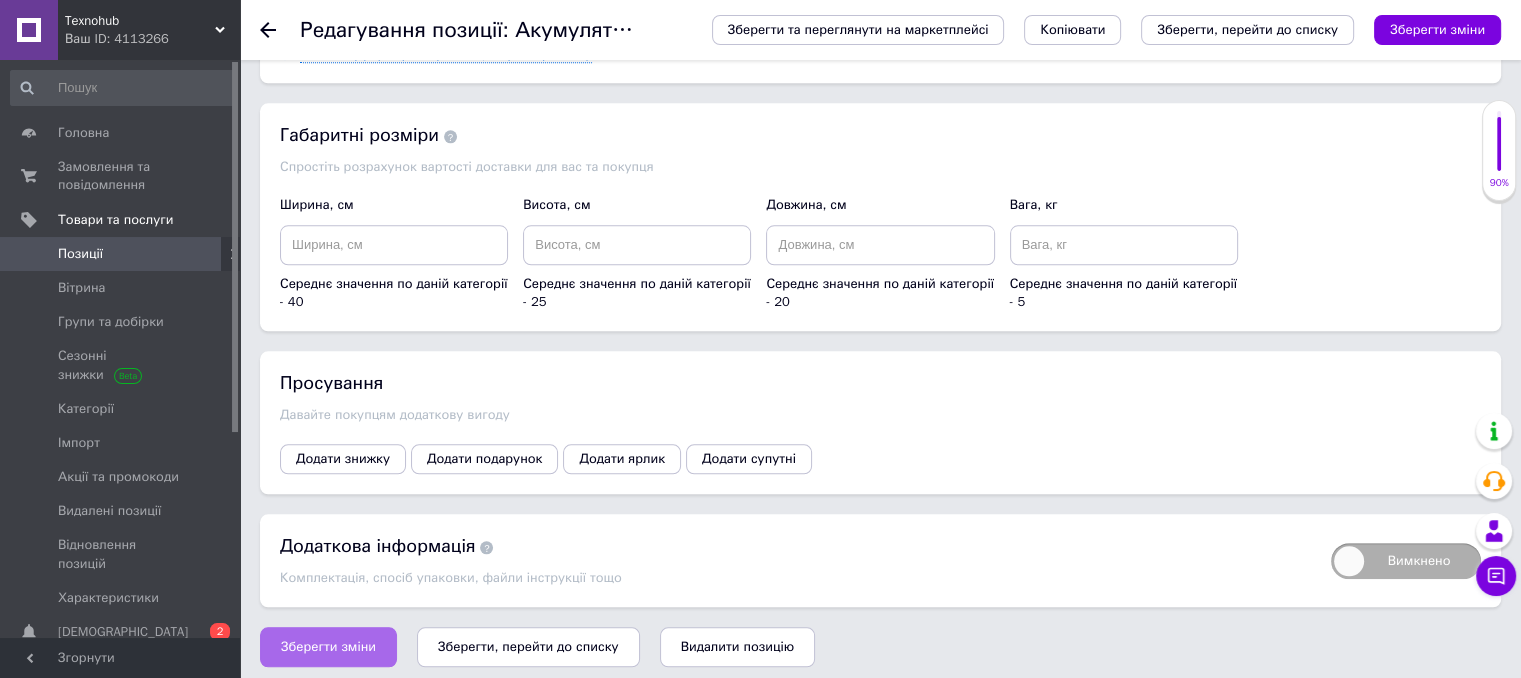 click on "Зберегти зміни" at bounding box center [328, 647] 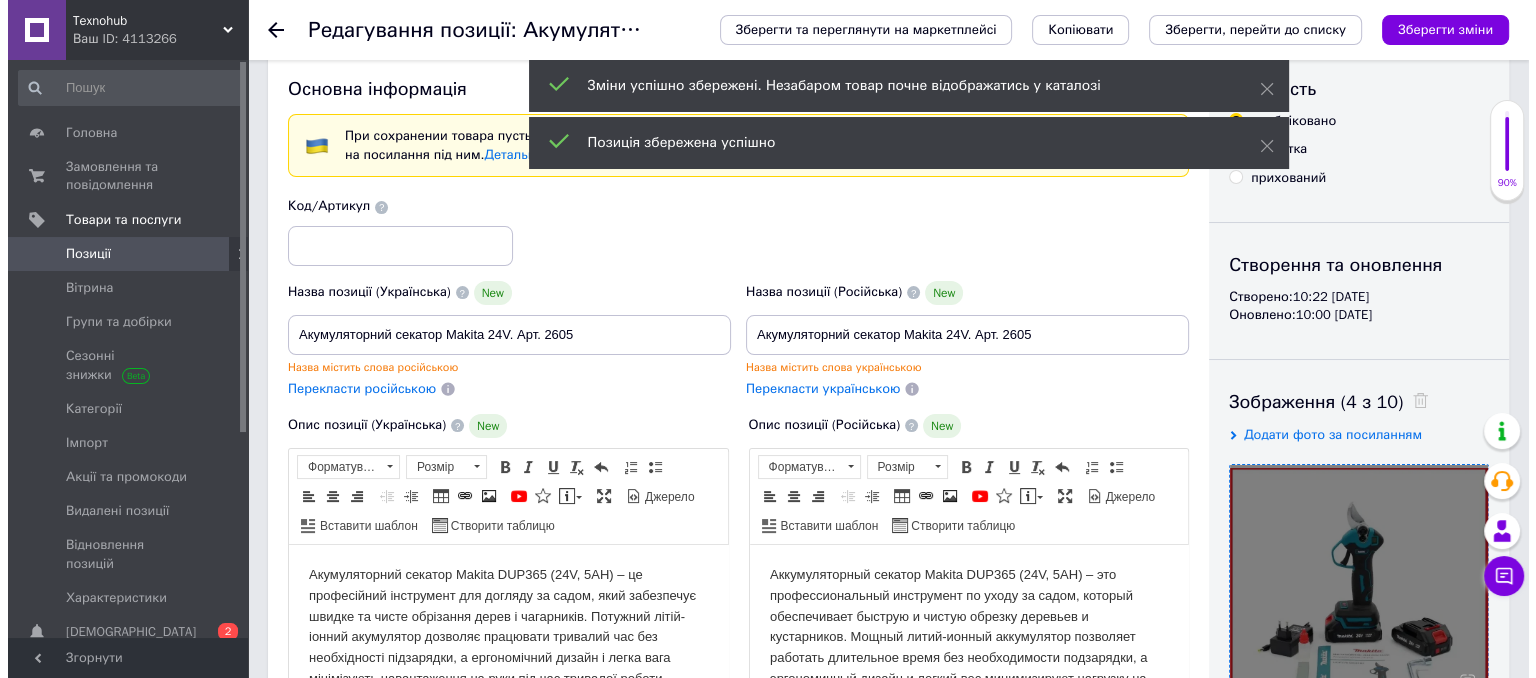 scroll, scrollTop: 0, scrollLeft: 0, axis: both 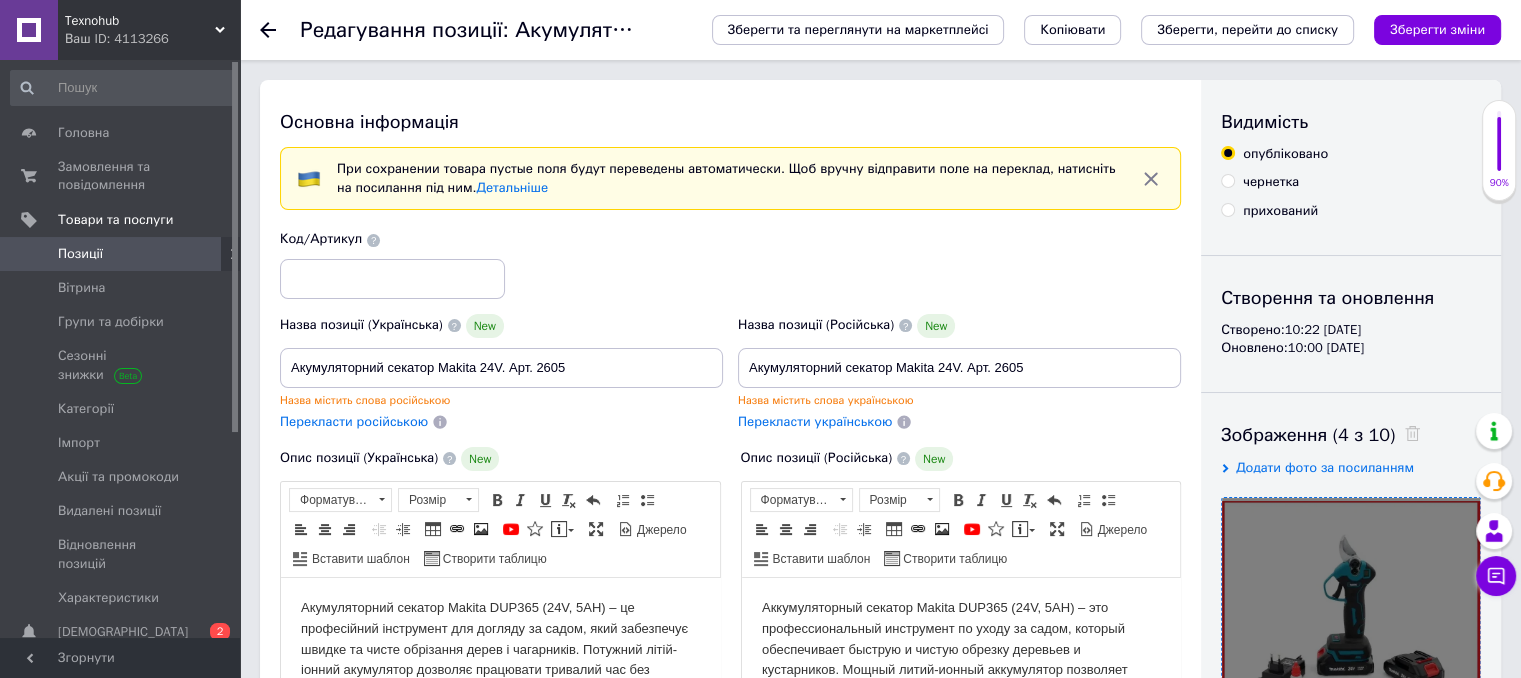 click at bounding box center (280, 30) 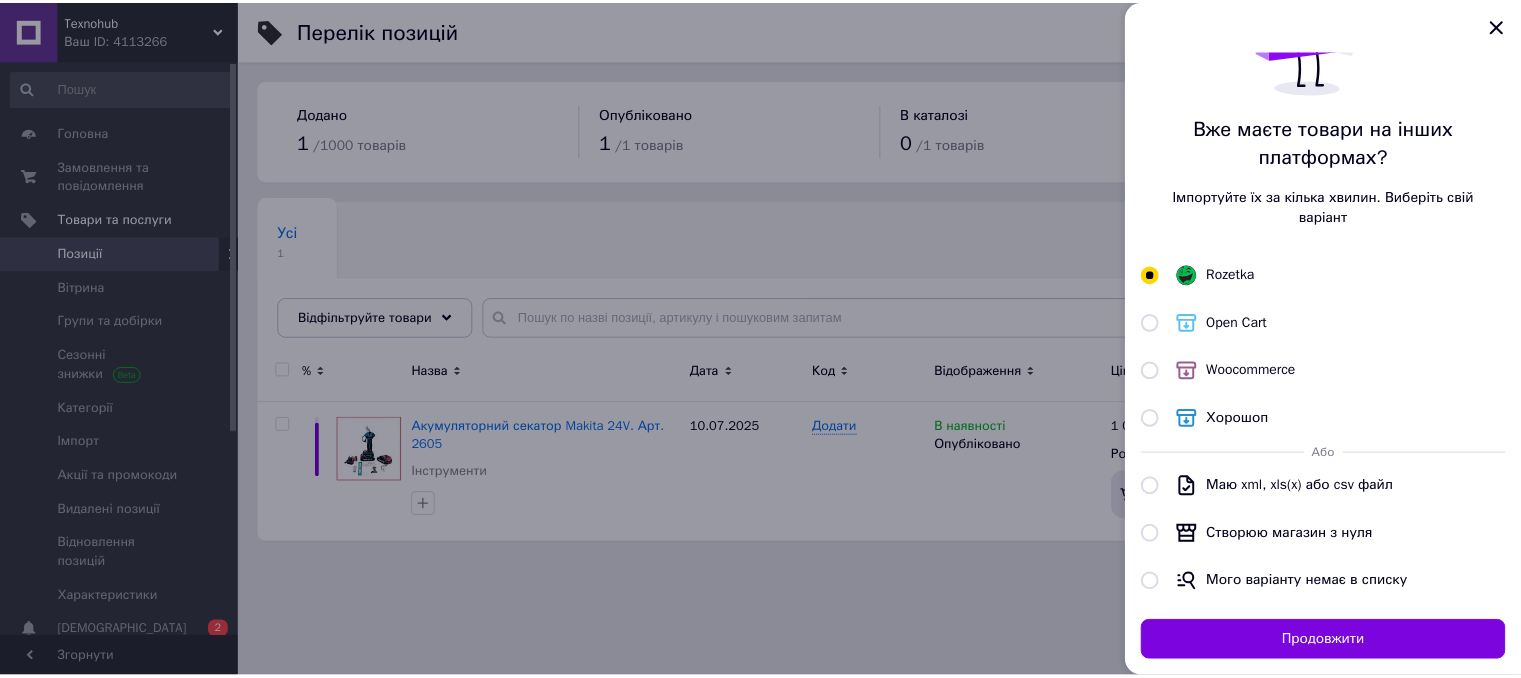 scroll, scrollTop: 96, scrollLeft: 0, axis: vertical 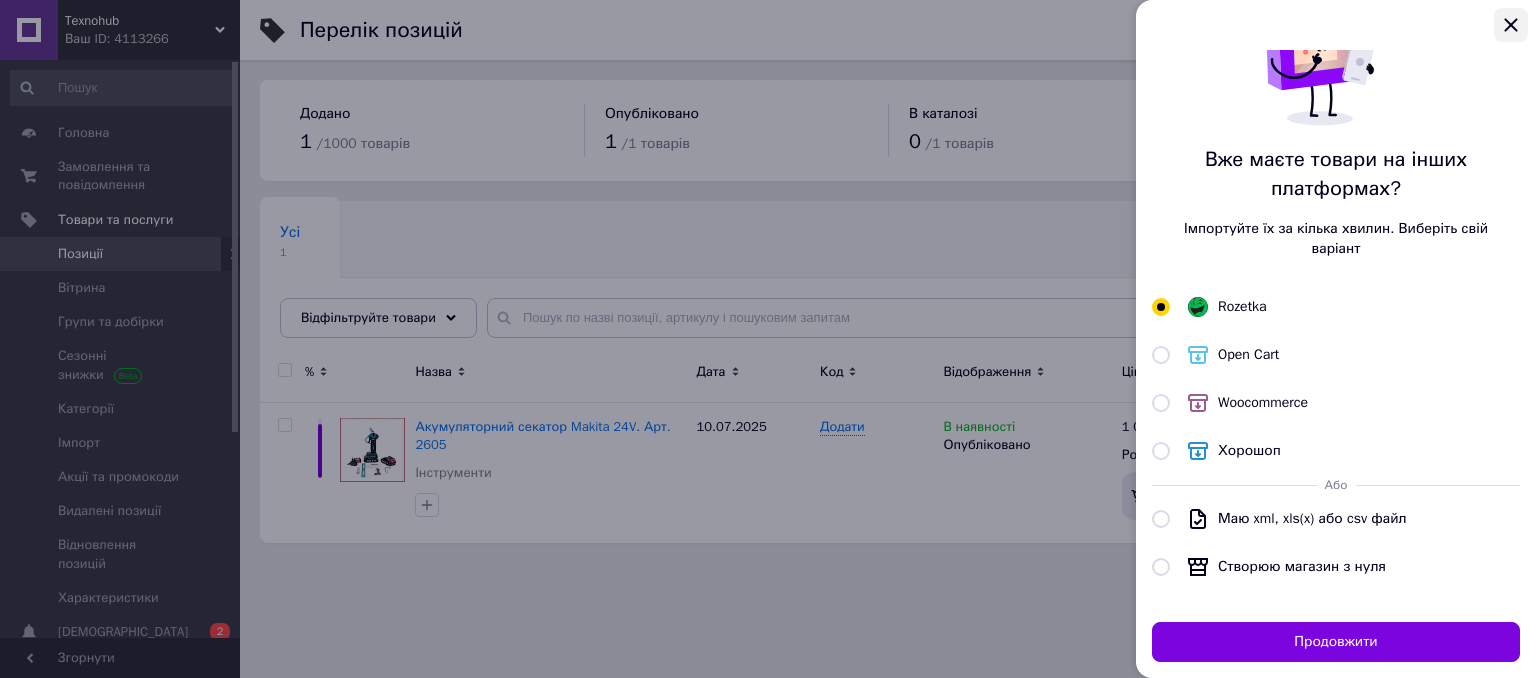 click 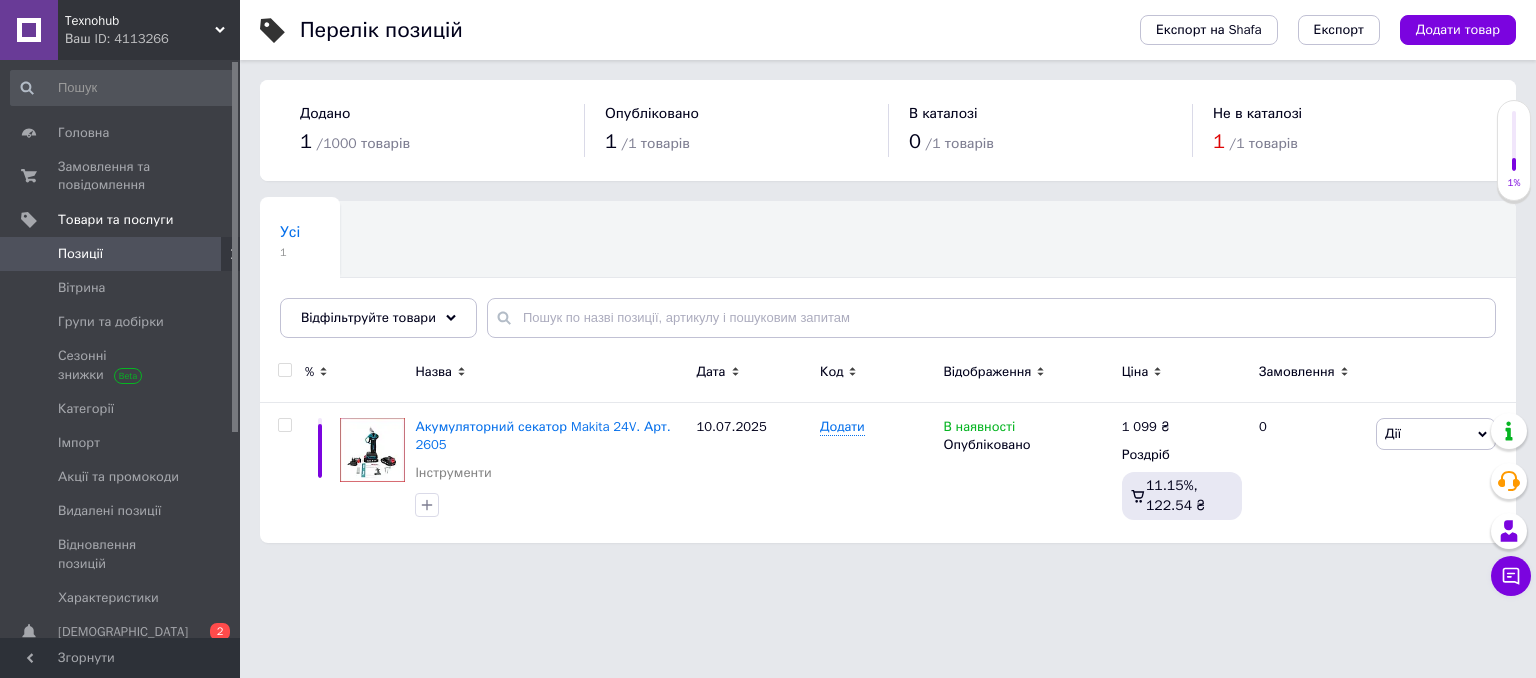 click on "1%" at bounding box center [1514, 150] 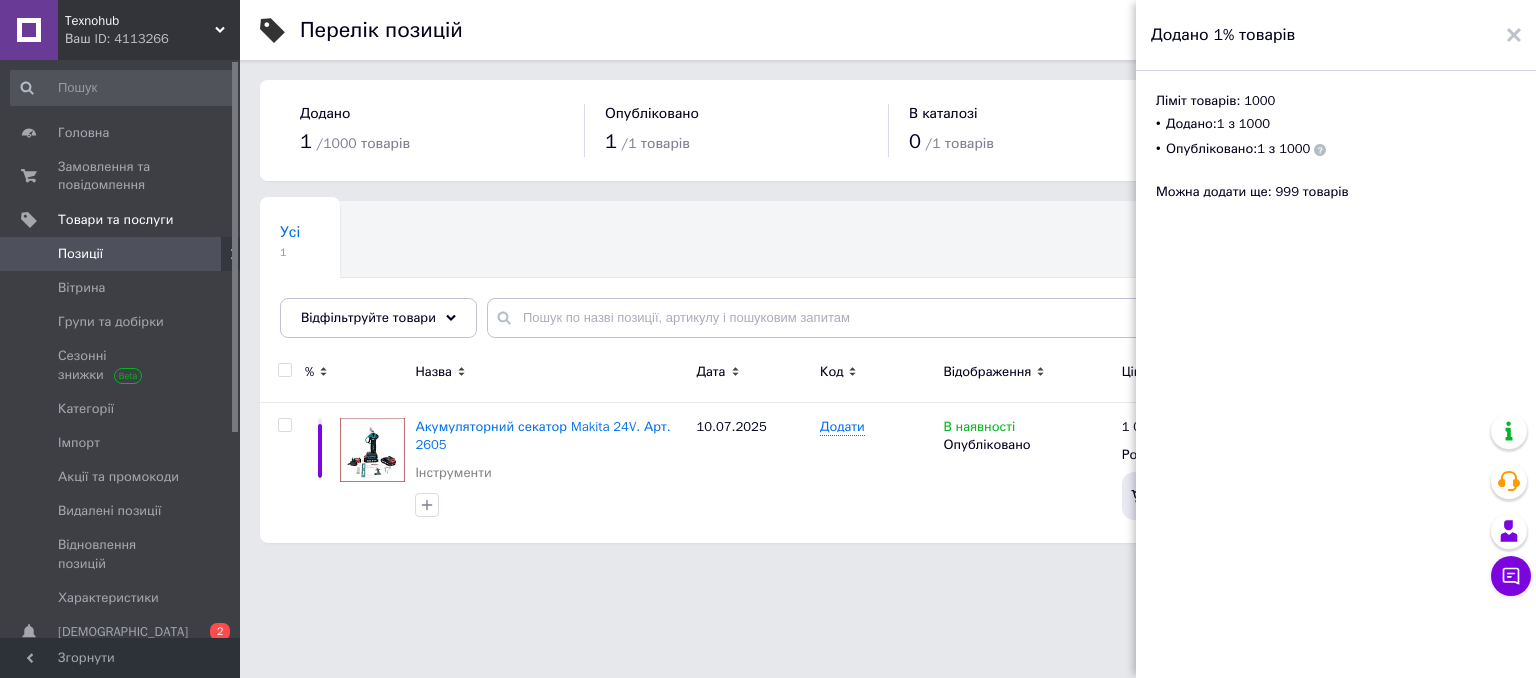 click on "Опубліковано:  1   з   1000" at bounding box center (1343, 149) 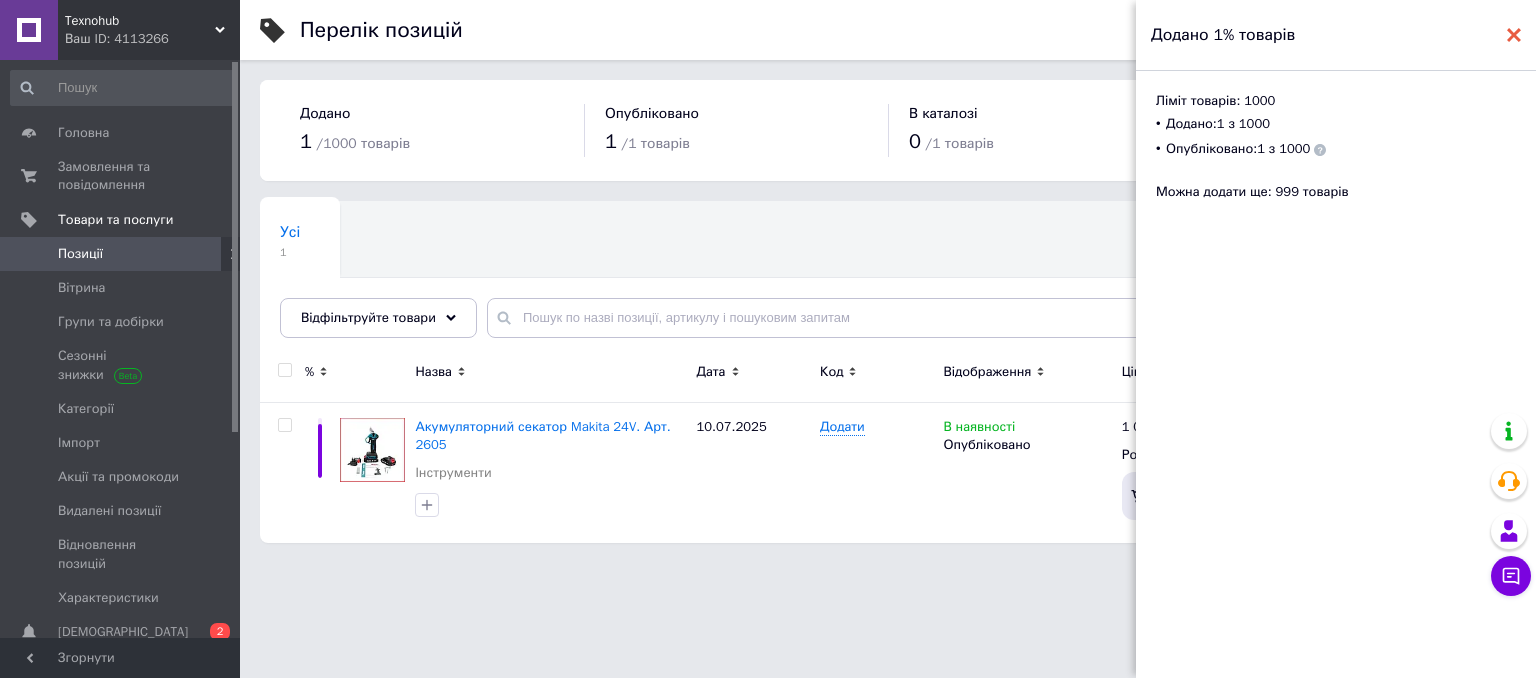 click 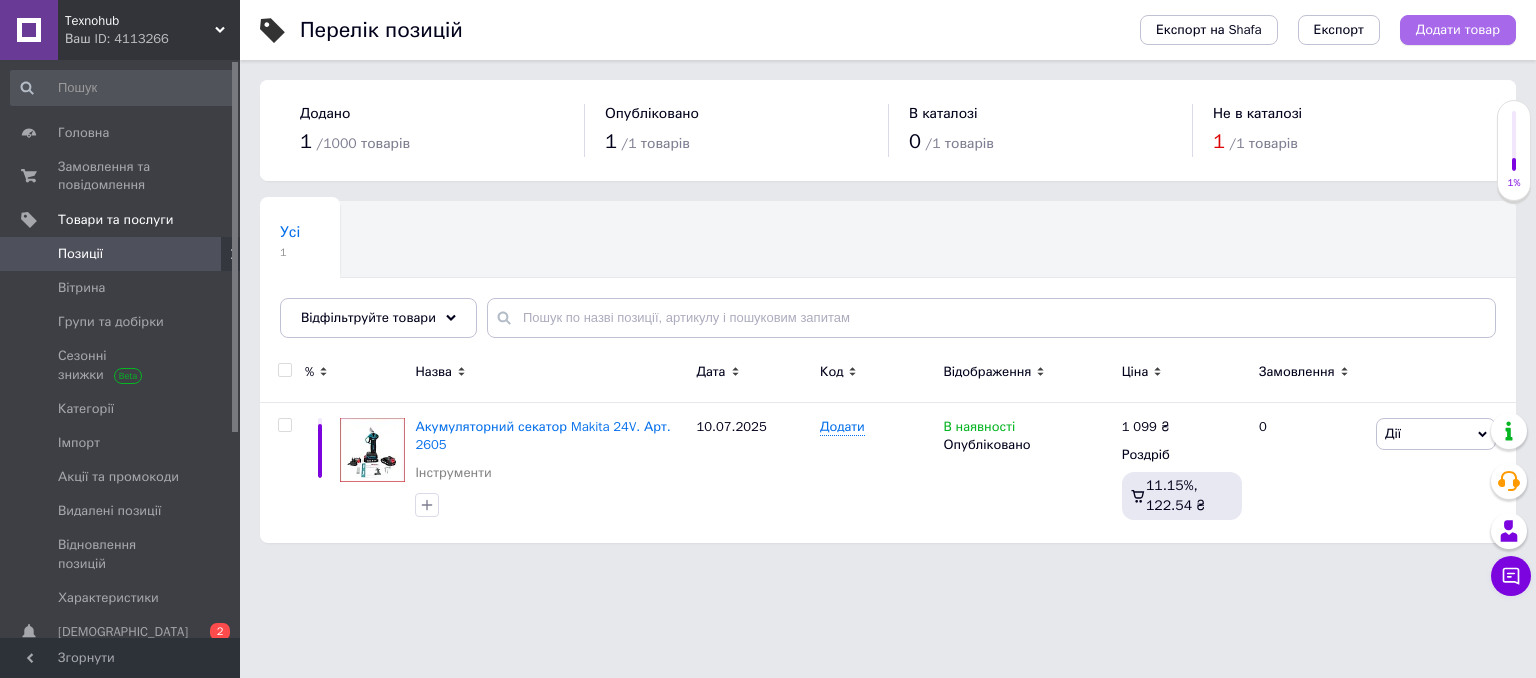 click on "Додати товар" at bounding box center [1458, 30] 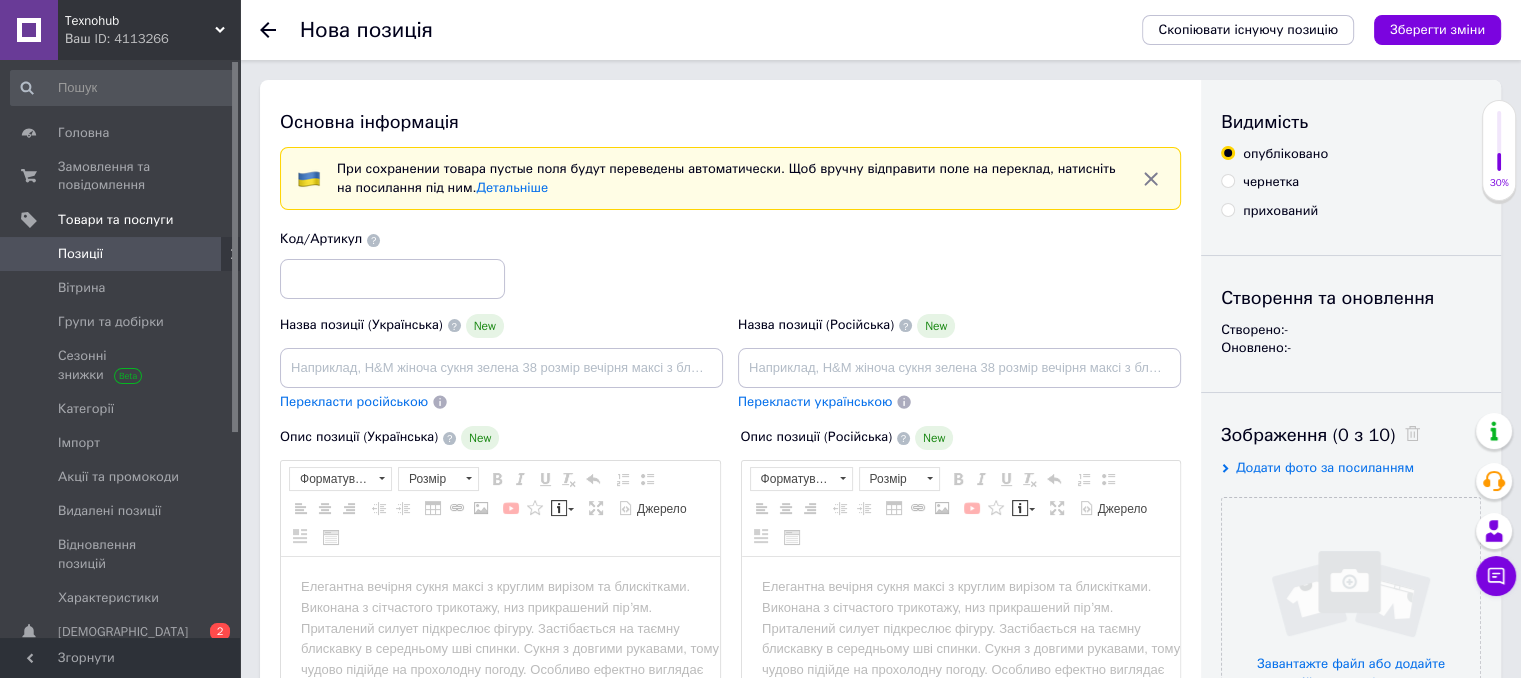scroll, scrollTop: 0, scrollLeft: 0, axis: both 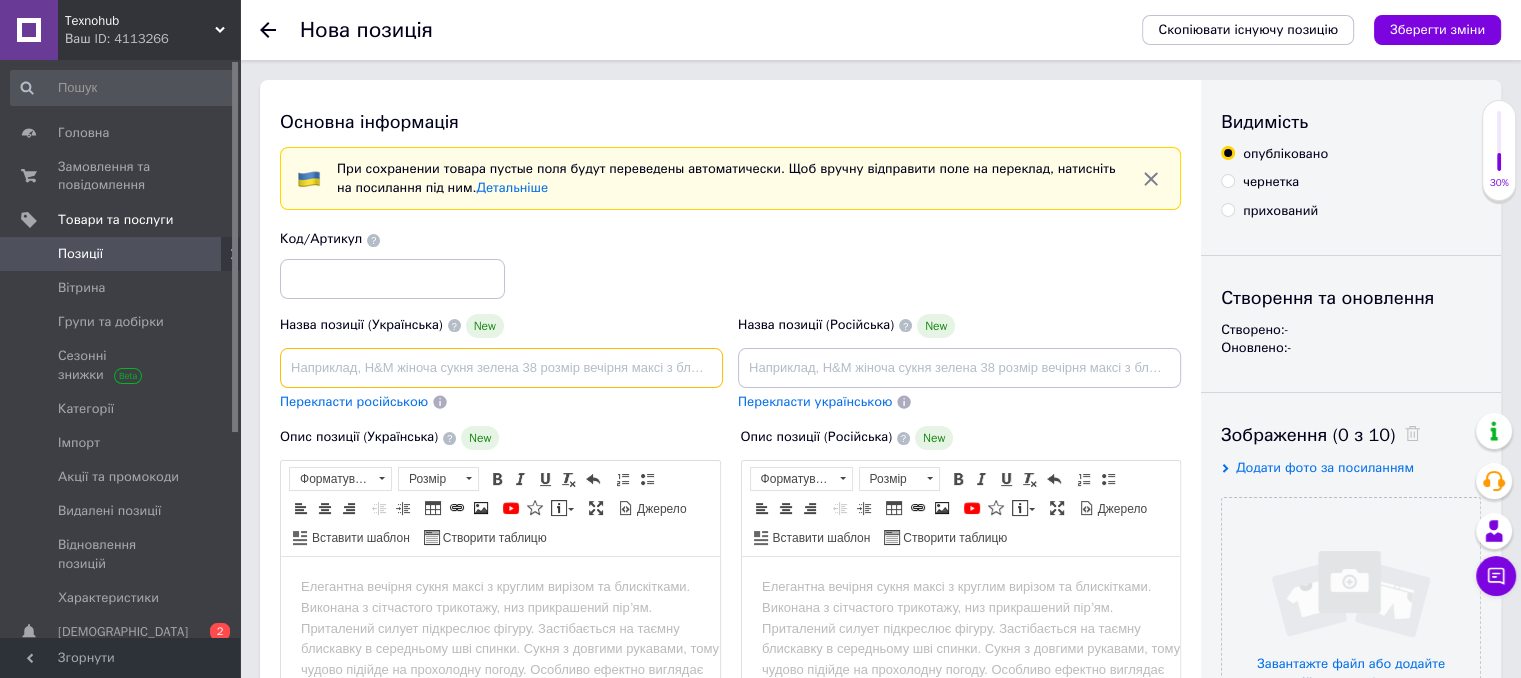 click at bounding box center (501, 368) 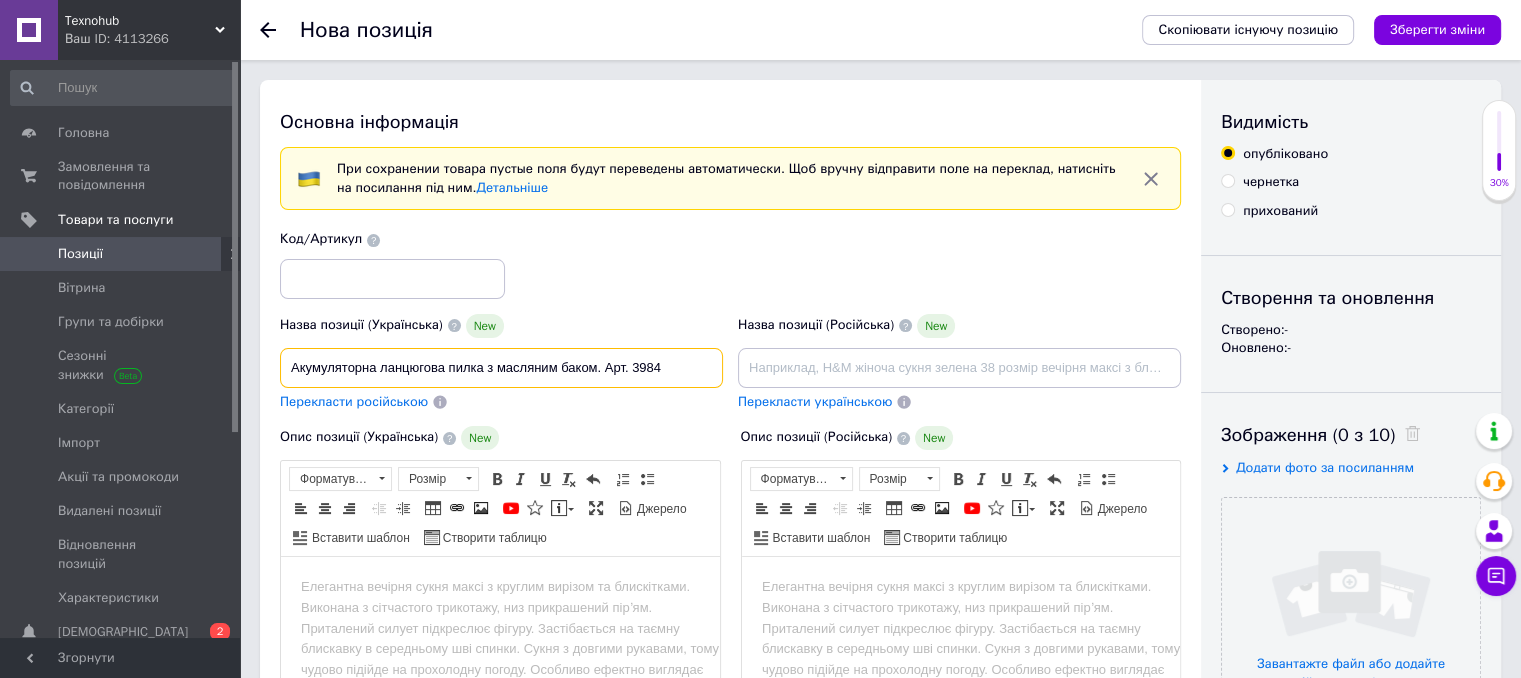 type on "Акумуляторна ланцюгова пилка з масляним баком. Арт. 3984" 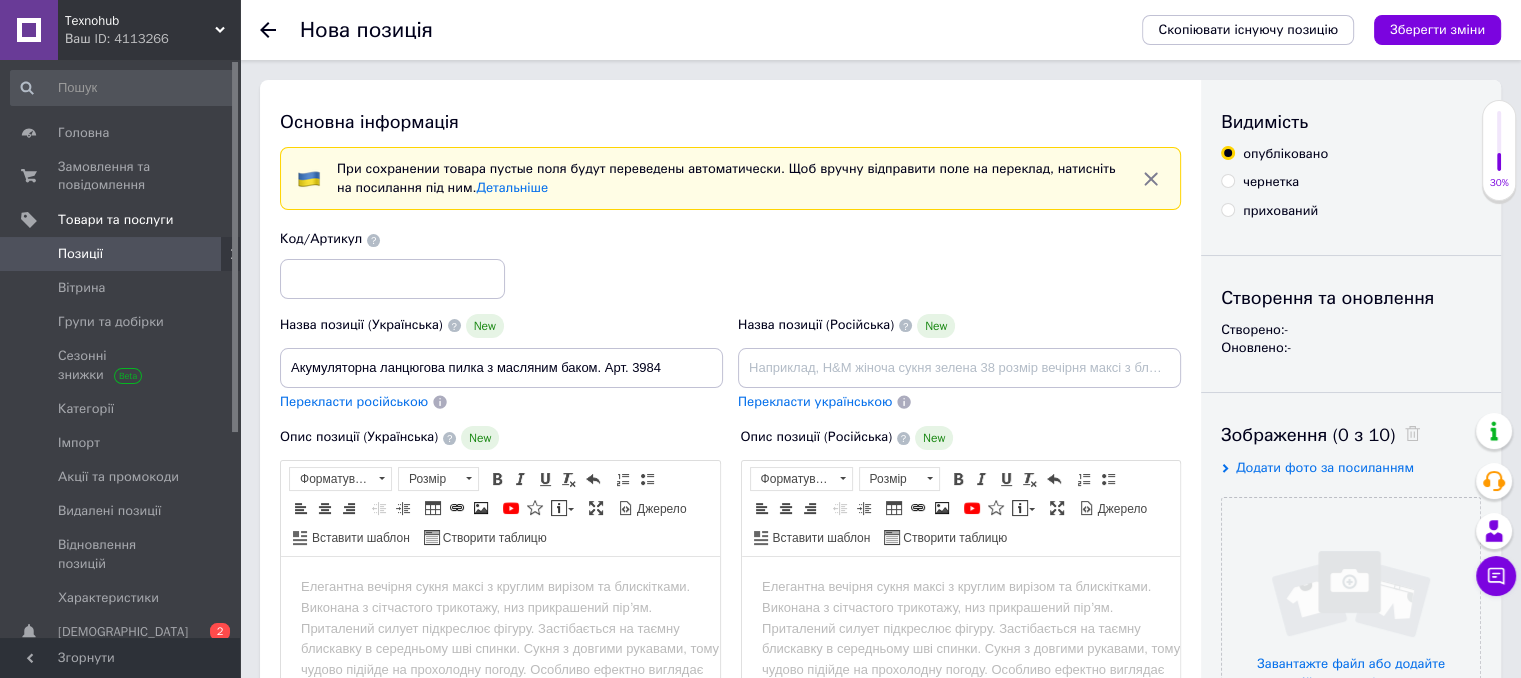 click on "Перекласти російською" at bounding box center (354, 401) 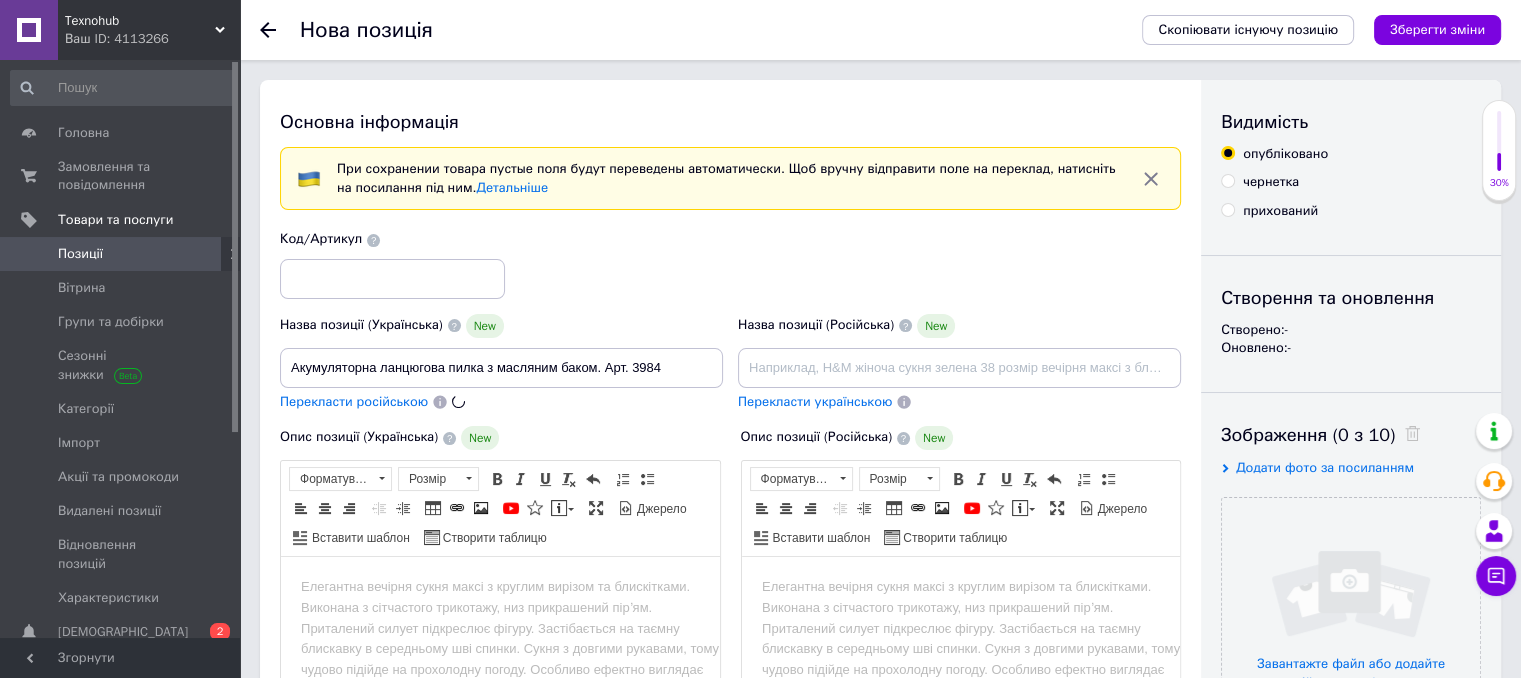 type on "Аккумуляторная цепная пила с масляным баком. Арт. 3984" 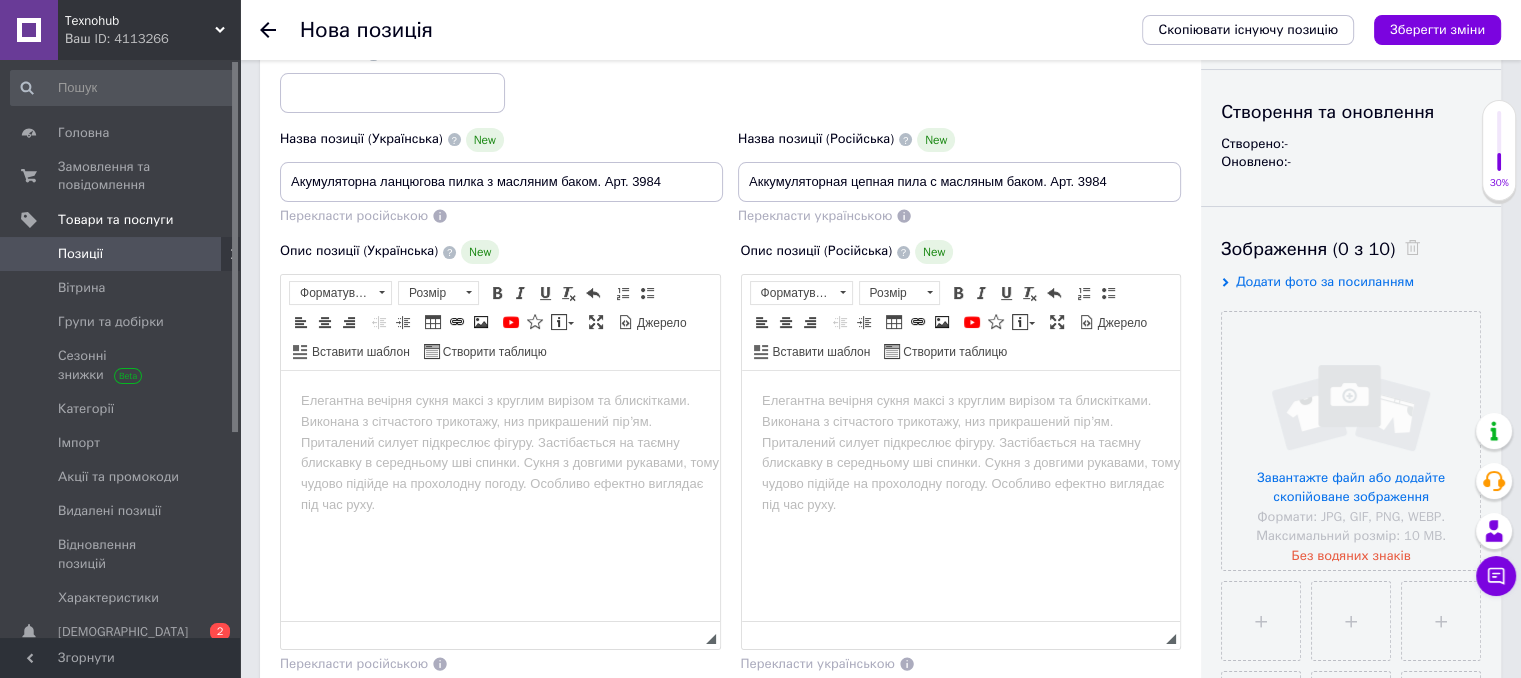 scroll, scrollTop: 212, scrollLeft: 0, axis: vertical 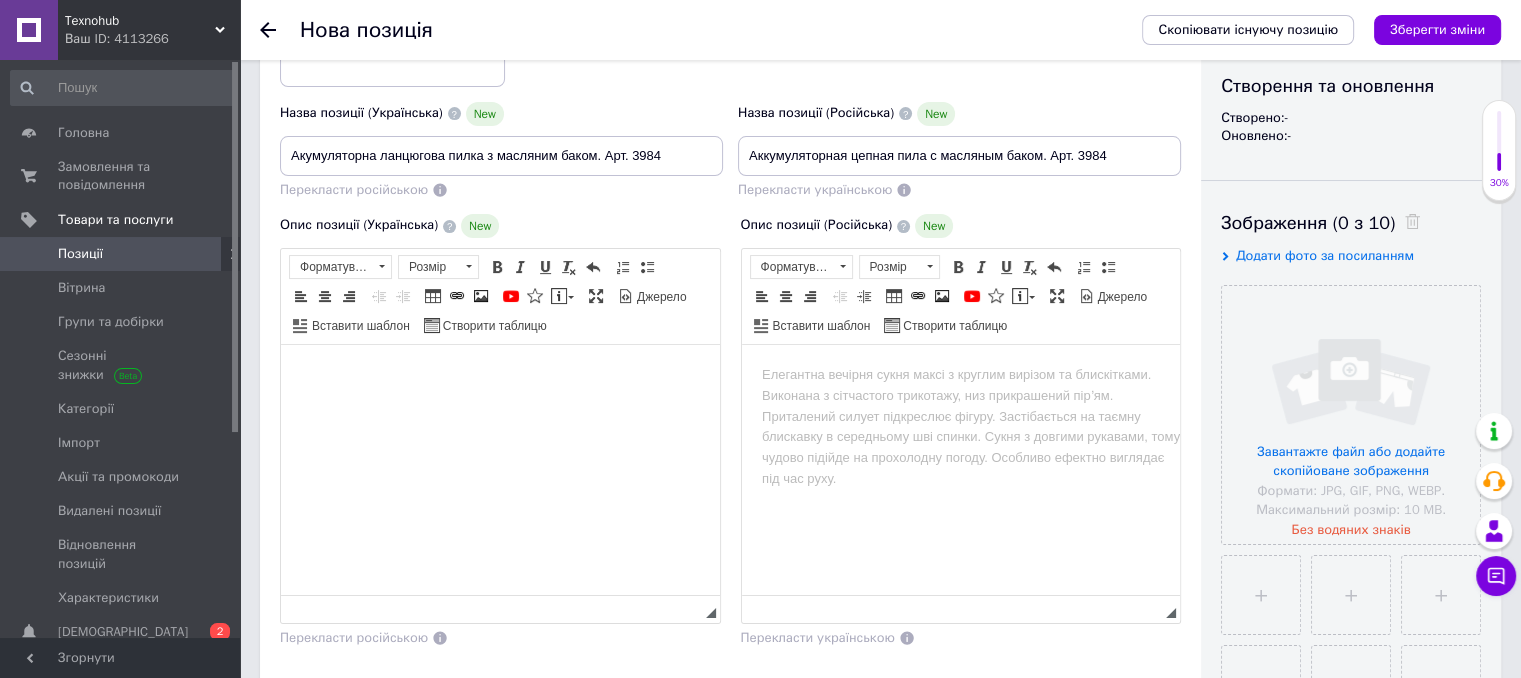 click at bounding box center [500, 375] 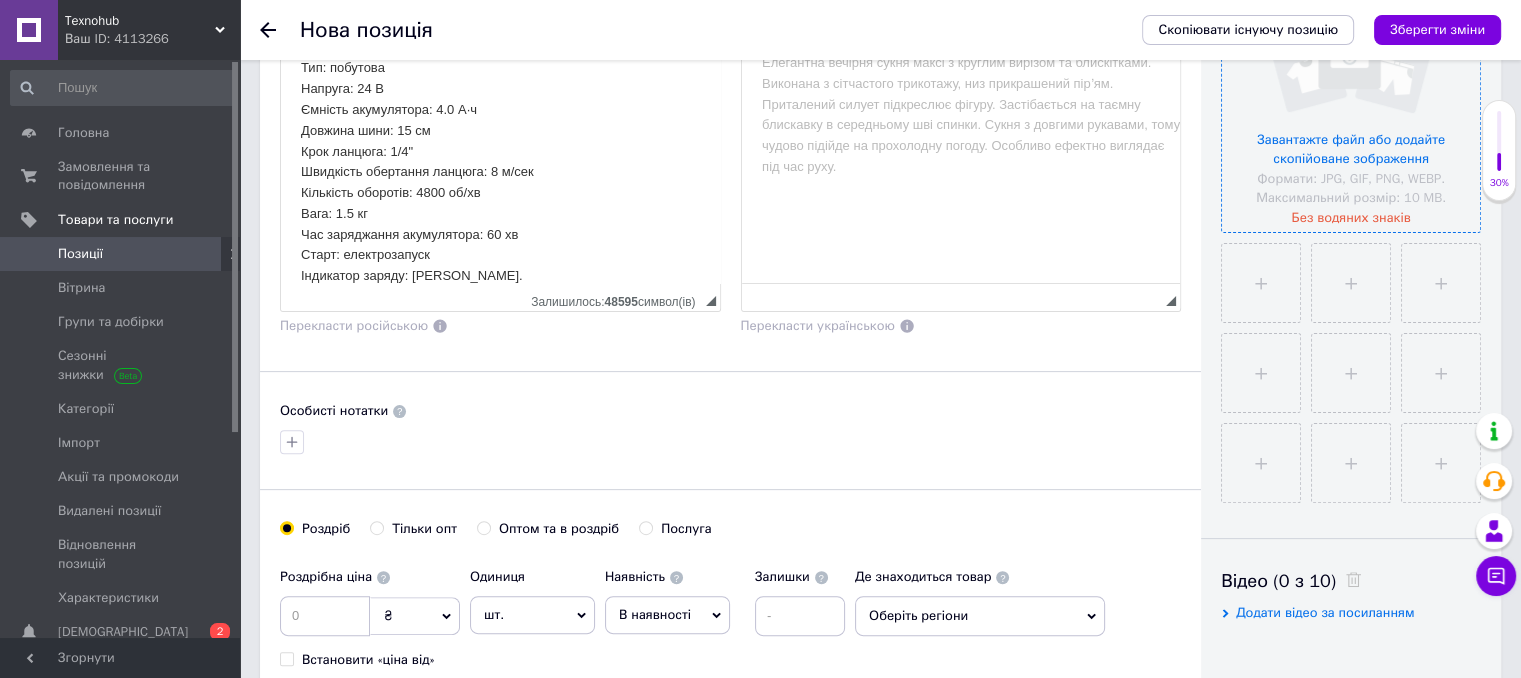 scroll, scrollTop: 526, scrollLeft: 0, axis: vertical 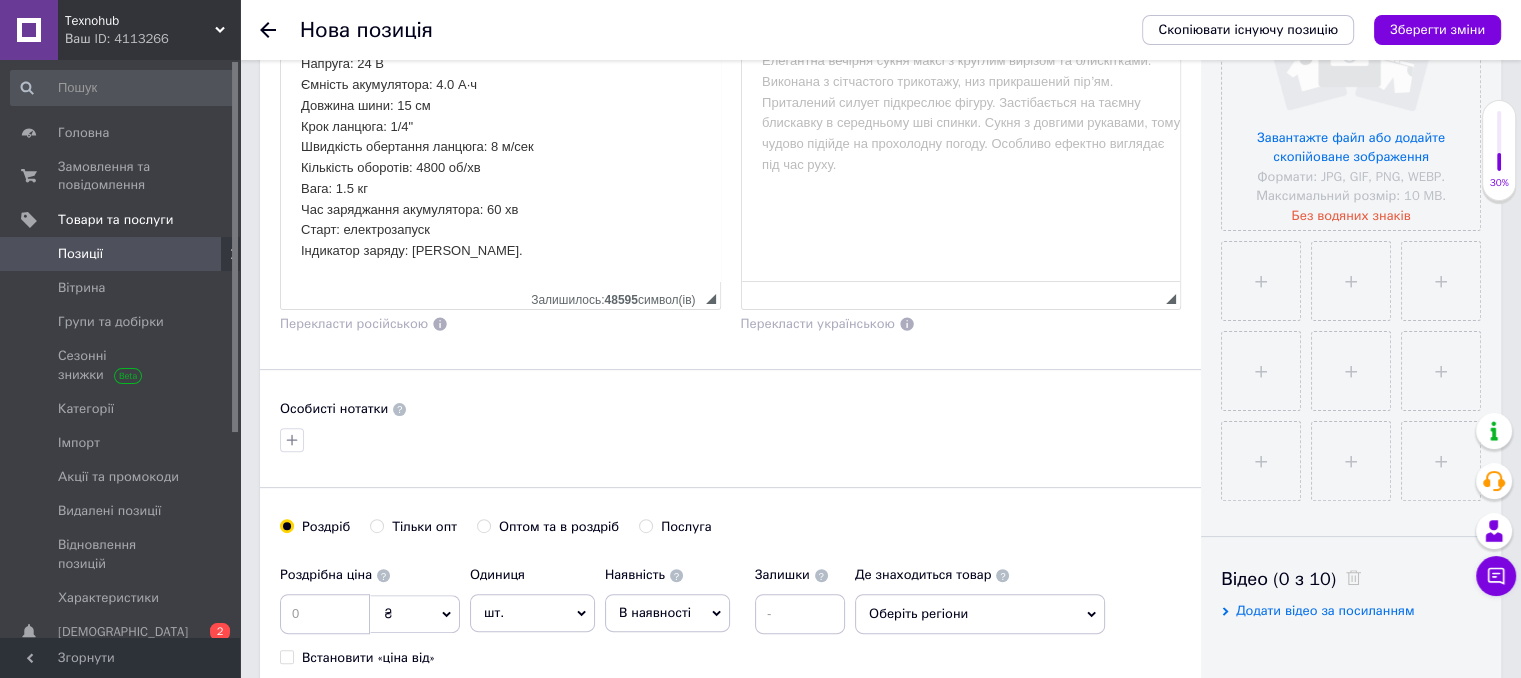 click on "Основна інформація При сохранении товара пустые поля будут переведены автоматически. Щоб вручну відправити поле на переклад, натисніть на посилання під ним.  Детальніше Назва позиції (Українська) New Акумуляторна ланцюгова пилка з масляним баком. Арт. 3984 Перекласти російською Код/Артикул Назва позиції (Російська) New Аккумуляторная цепная пила с масляным баком. Арт. 3984 Перекласти українською Опис позиції (Українська) New Акумуляторна ланцюгова пилка з масляним баком та 2 акумуляторами в кейсі DCM160N Шина 6 дюймів
Переваги:
Практичний ударостійкий корпус" at bounding box center [730, 160] 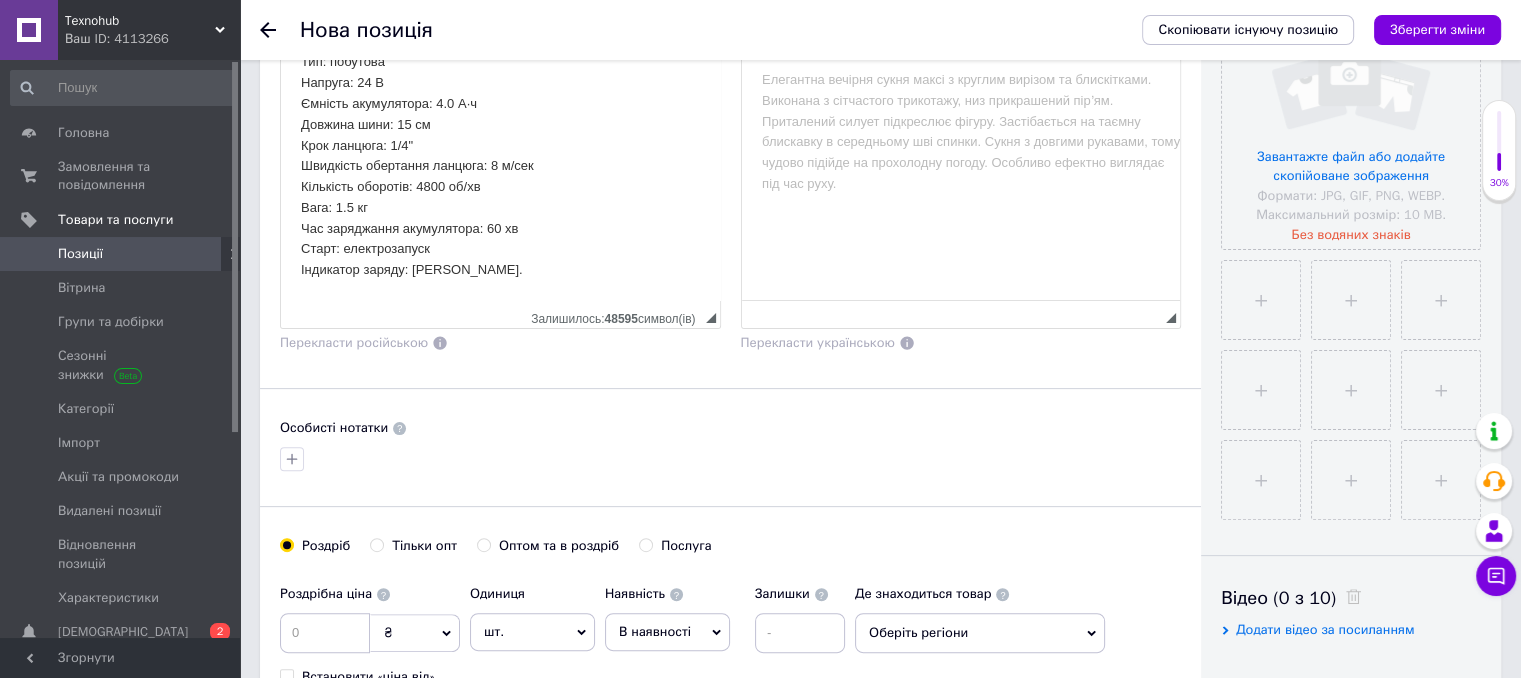 click on "Основна інформація При сохранении товара пустые поля будут переведены автоматически. Щоб вручну відправити поле на переклад, натисніть на посилання під ним.  Детальніше Назва позиції (Українська) New Акумуляторна ланцюгова пилка з масляним баком. Арт. 3984 Перекласти російською Код/Артикул Назва позиції (Російська) New Аккумуляторная цепная пила с масляным баком. Арт. 3984 Перекласти українською Опис позиції (Українська) New Акумуляторна ланцюгова пилка з масляним баком та 2 акумуляторами в кейсі DCM160N Шина 6 дюймів
Переваги:
Практичний ударостійкий корпус" at bounding box center [730, 179] 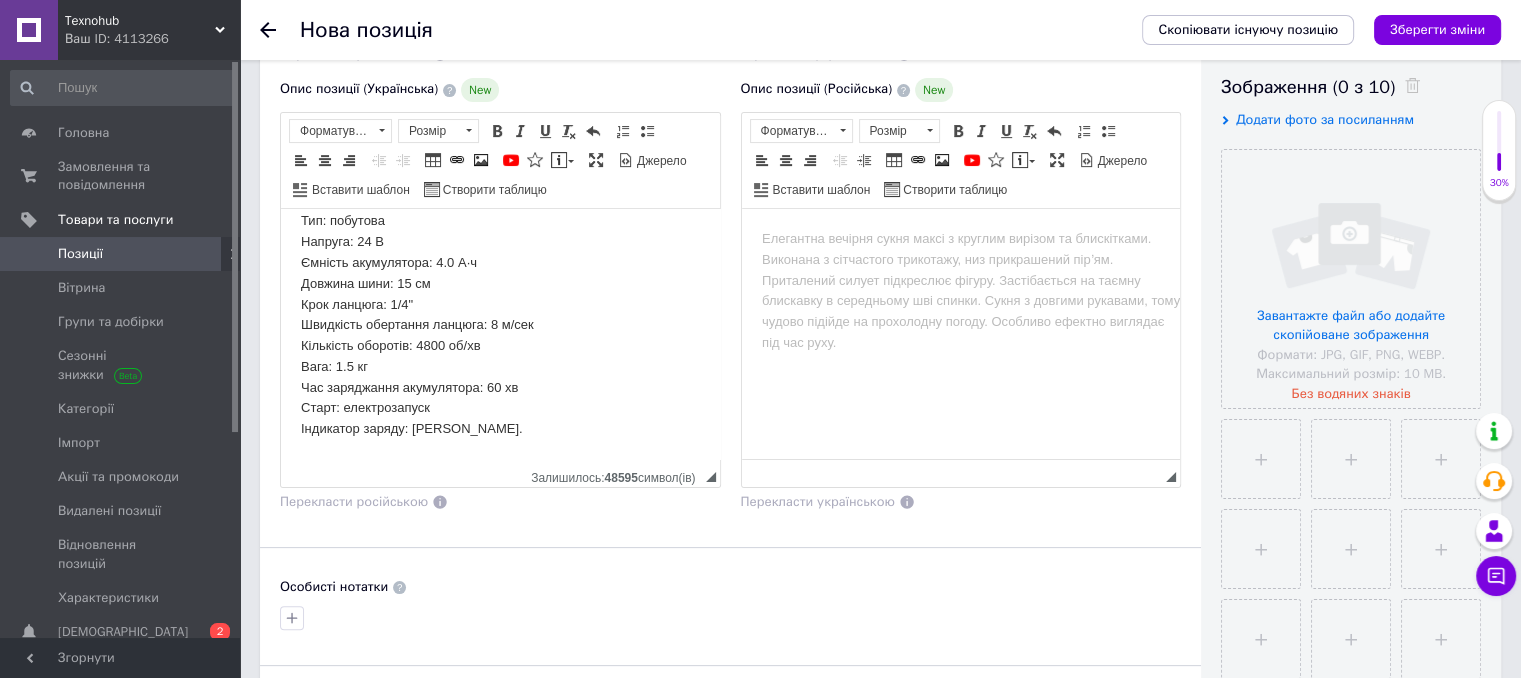 click on "Основна інформація При сохранении товара пустые поля будут переведены автоматически. Щоб вручну відправити поле на переклад, натисніть на посилання під ним.  Детальніше Назва позиції (Українська) New Акумуляторна ланцюгова пилка з масляним баком. Арт. 3984 Перекласти російською Код/Артикул Назва позиції (Російська) New Аккумуляторная цепная пила с масляным баком. Арт. 3984 Перекласти українською Опис позиції (Українська) New Акумуляторна ланцюгова пилка з масляним баком та 2 акумуляторами в кейсі DCM160N Шина 6 дюймів
Переваги:
Практичний ударостійкий корпус" at bounding box center [730, 338] 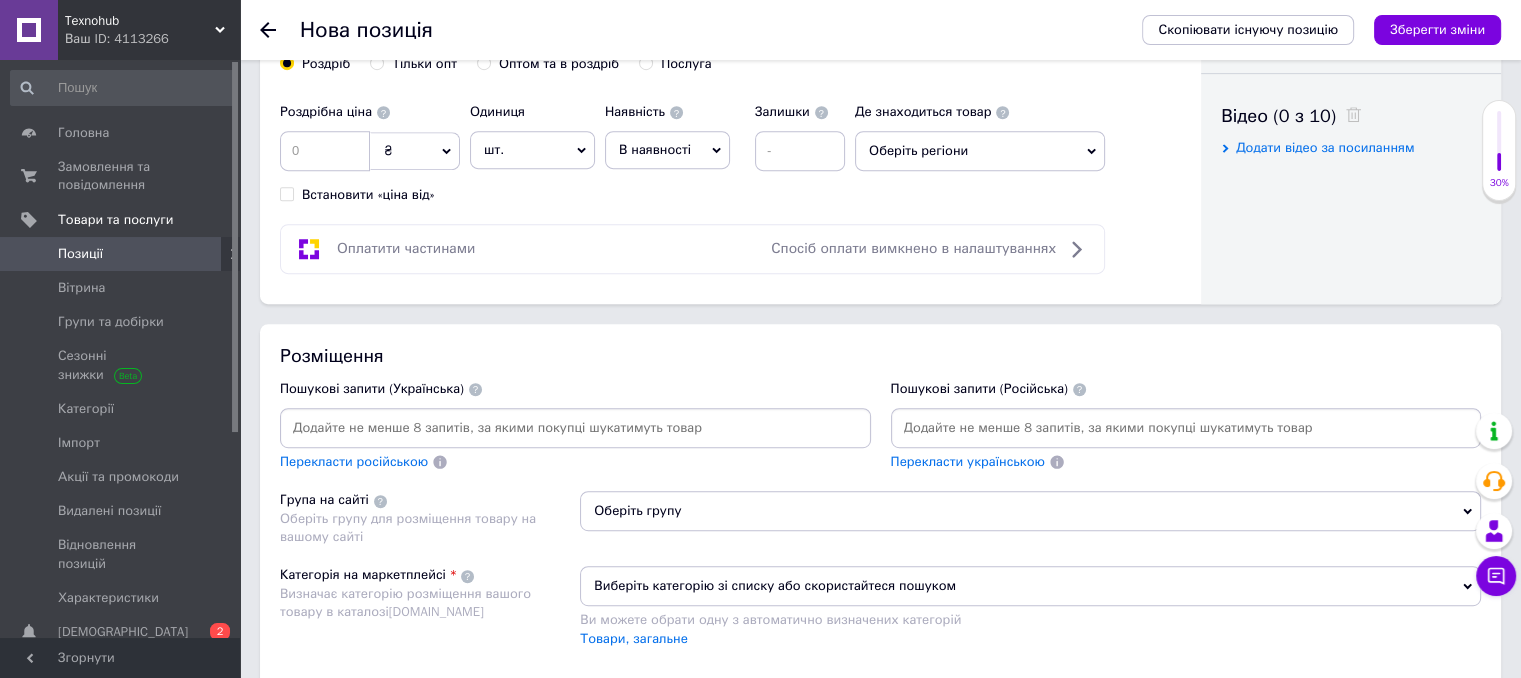 scroll, scrollTop: 1000, scrollLeft: 0, axis: vertical 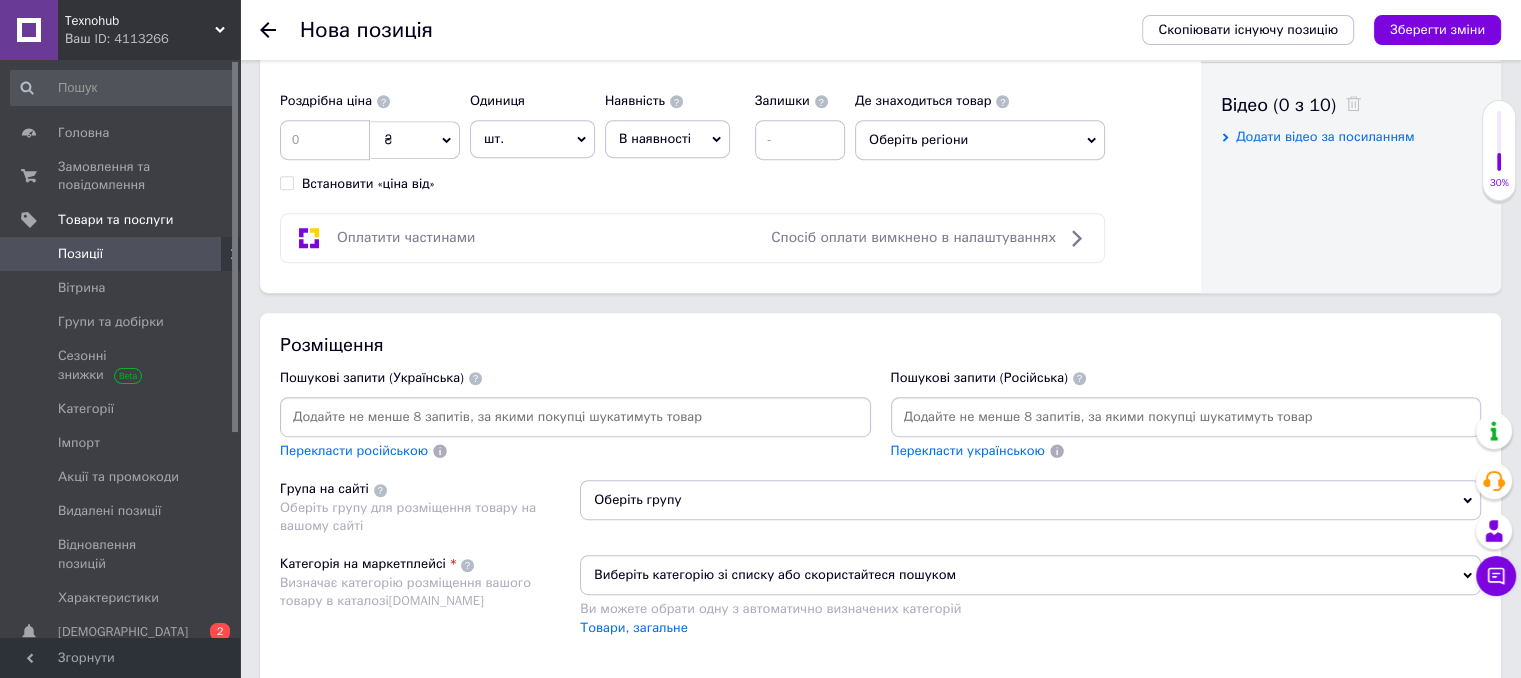 click on "Перекласти російською" at bounding box center (575, 429) 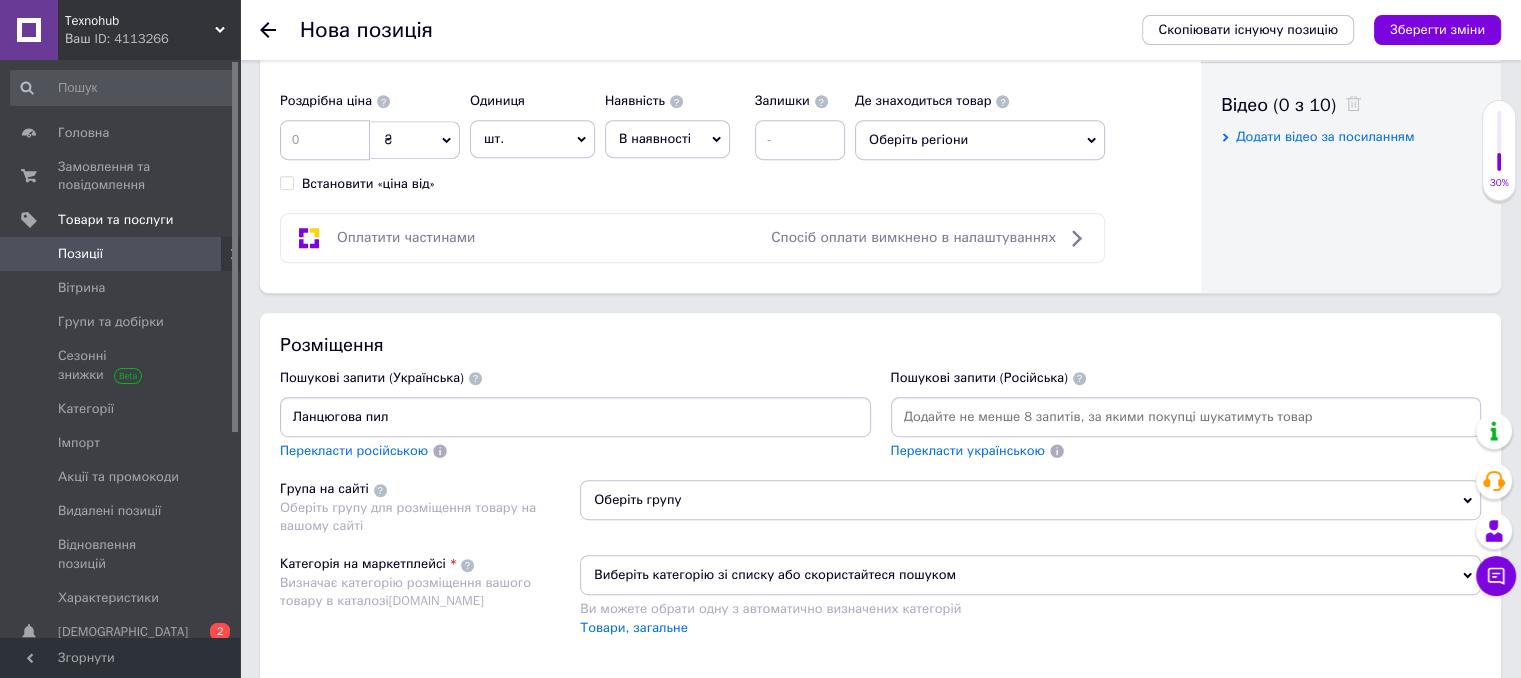 type on "Ланцюгова пила" 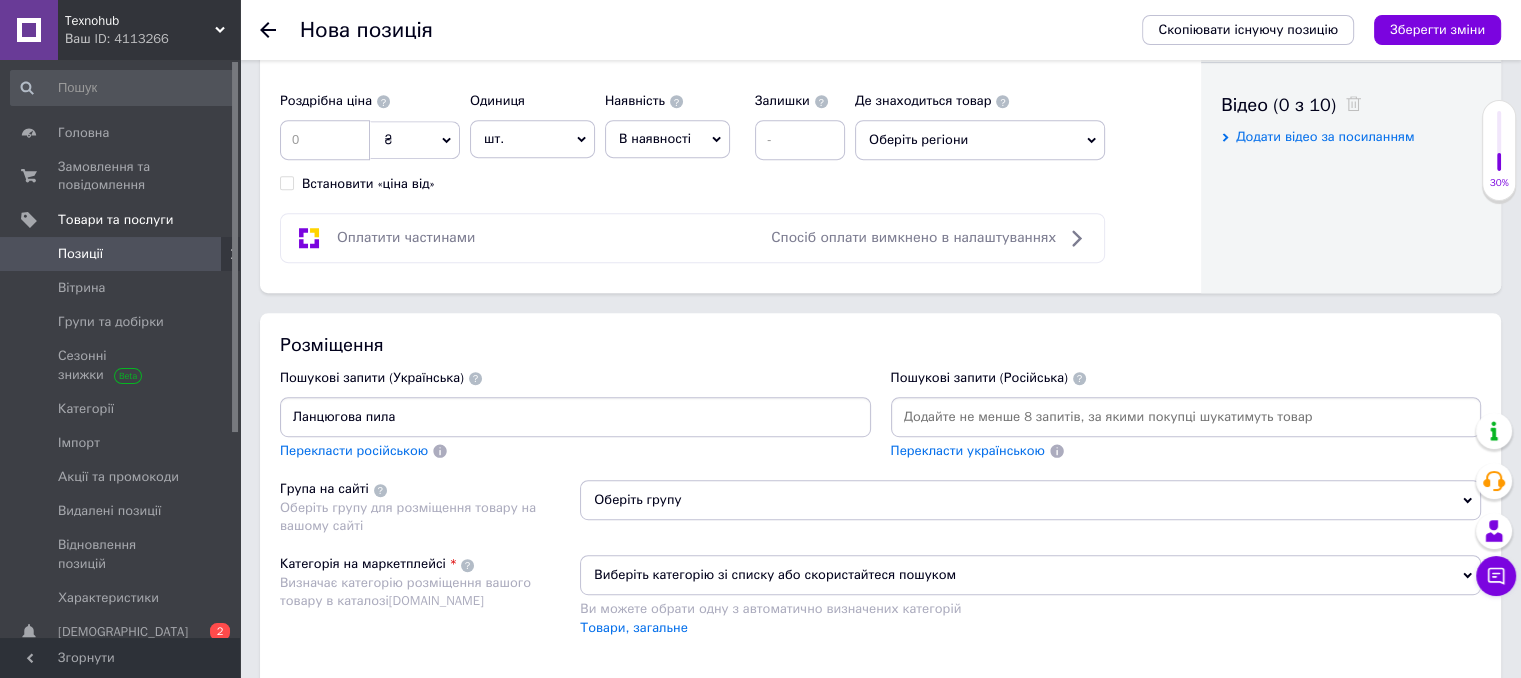 type 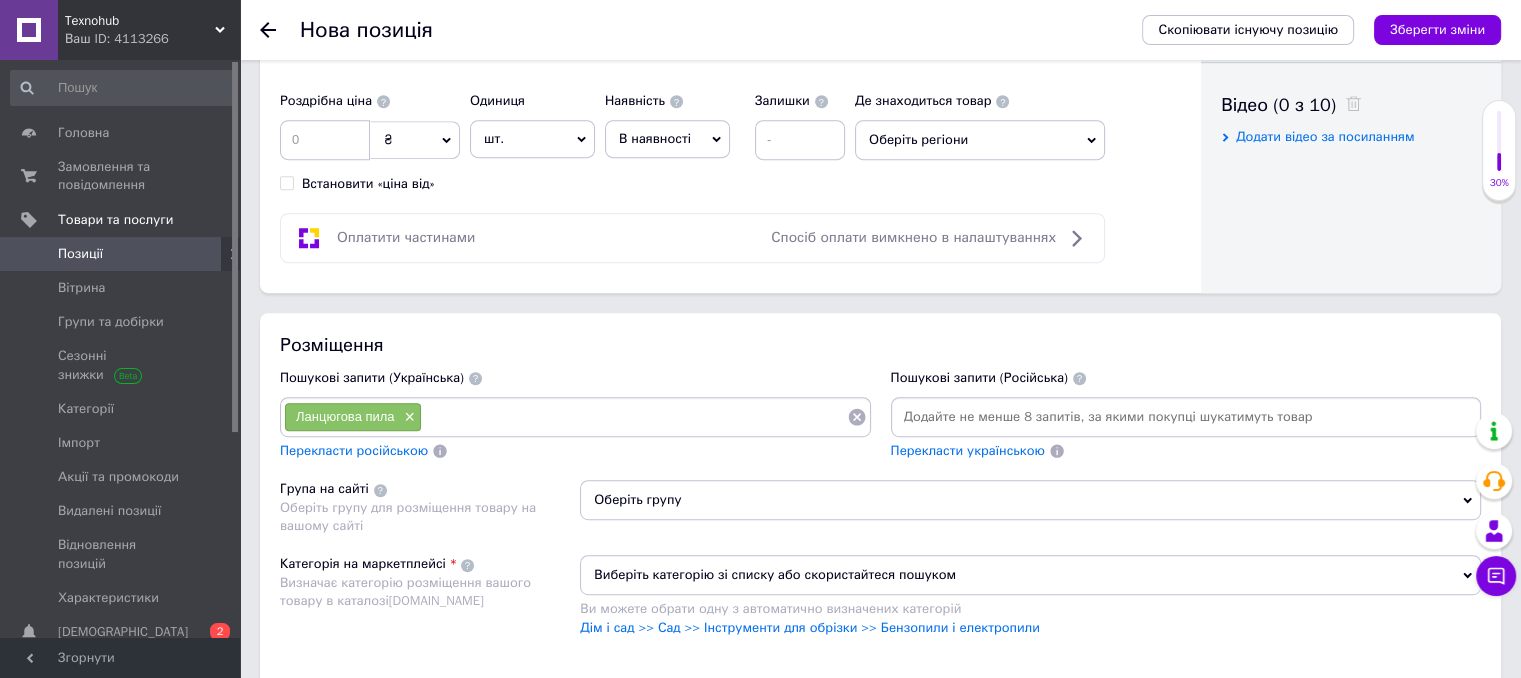 click 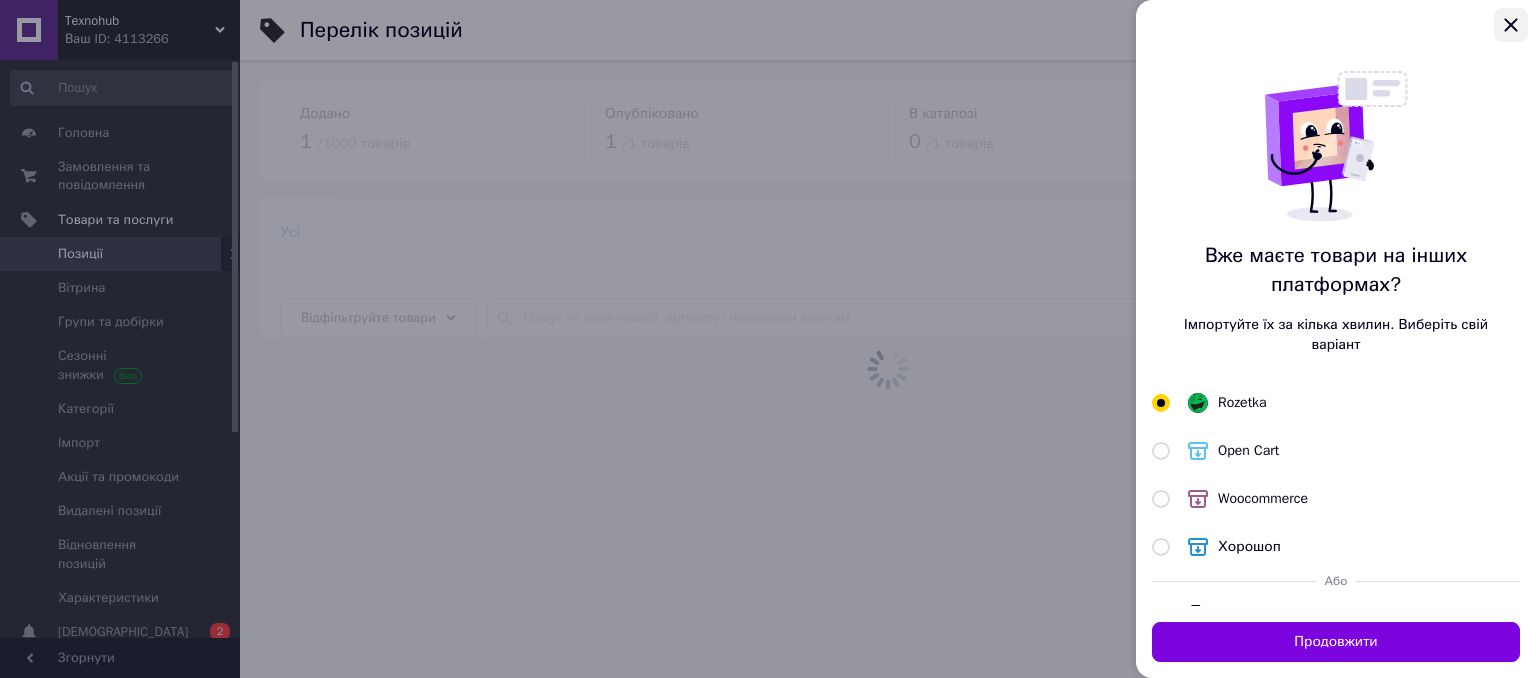 click 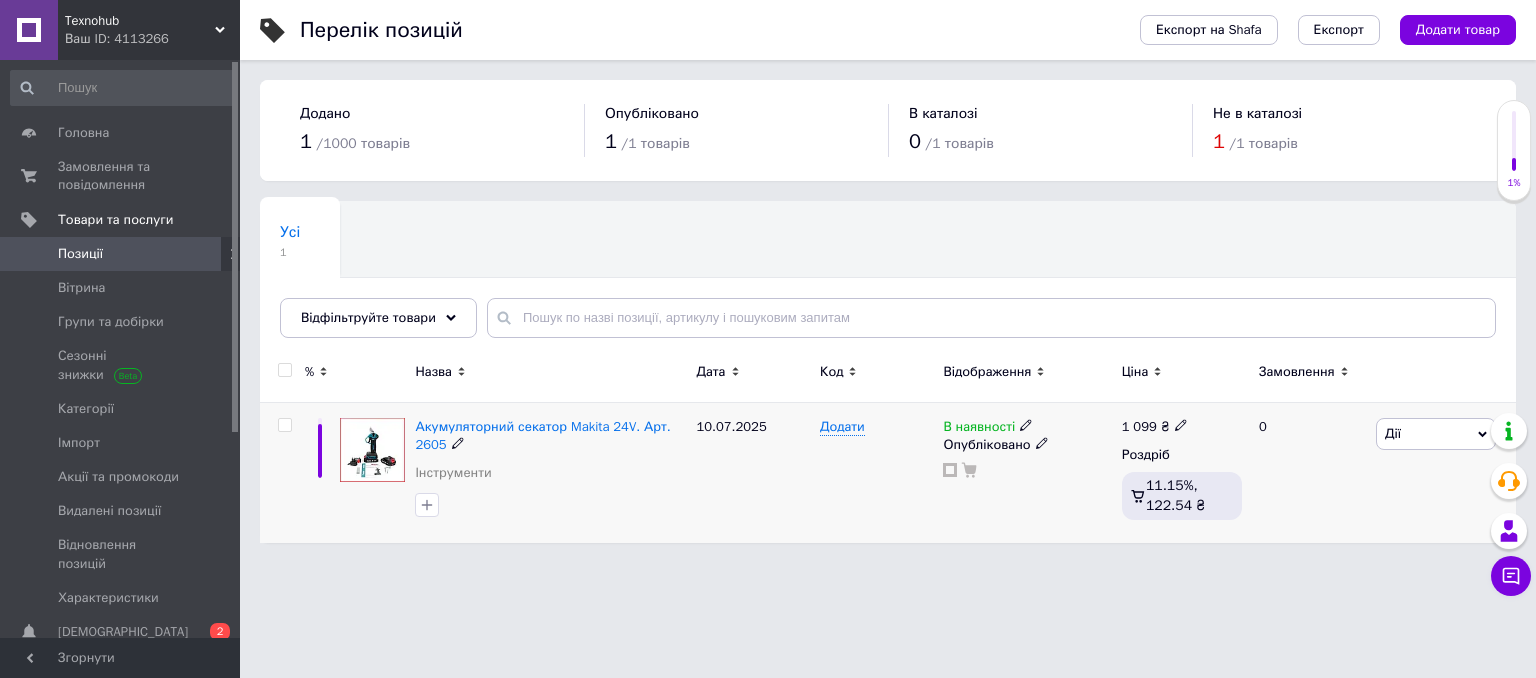 click on "Акумуляторний секатор Makita 24V. Арт. 2605 Інструменти" at bounding box center [550, 473] 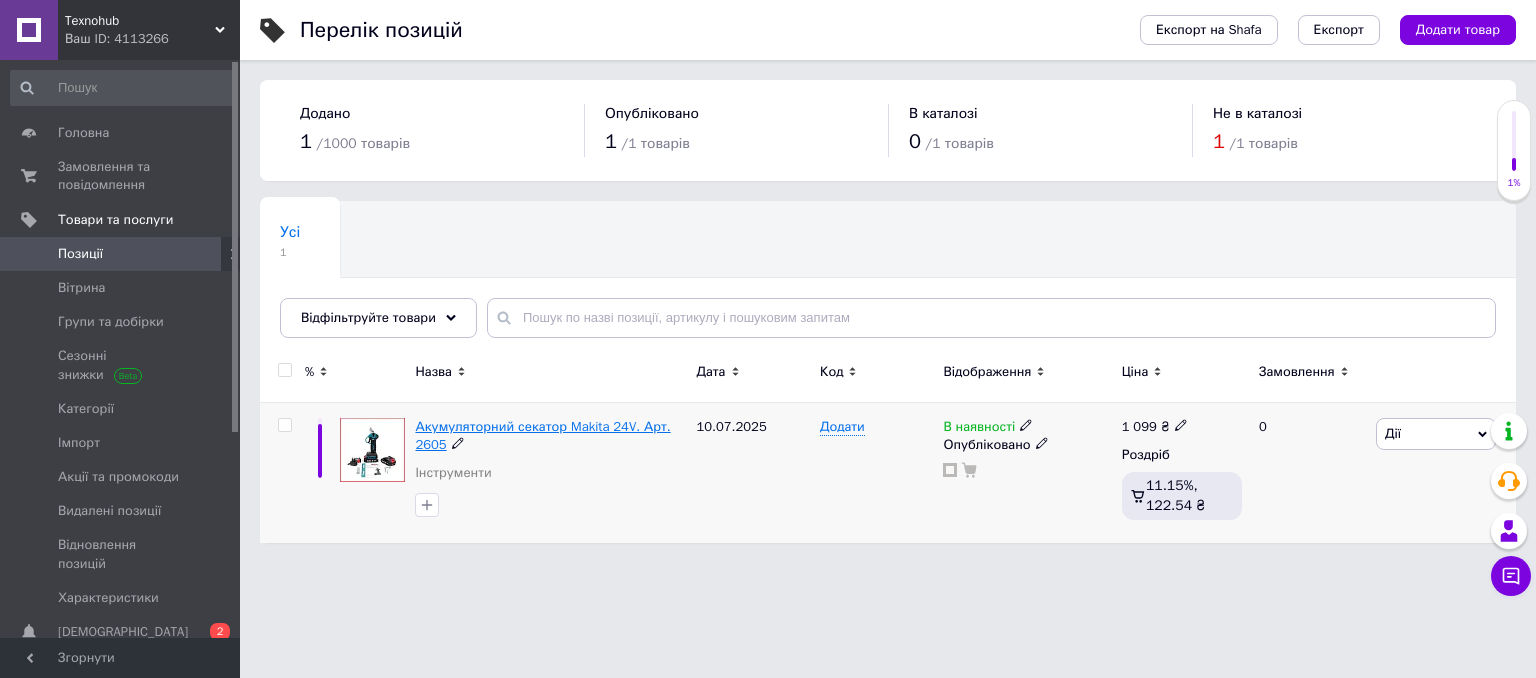 click on "Акумуляторний секатор Makita 24V. Арт. 2605" at bounding box center (542, 435) 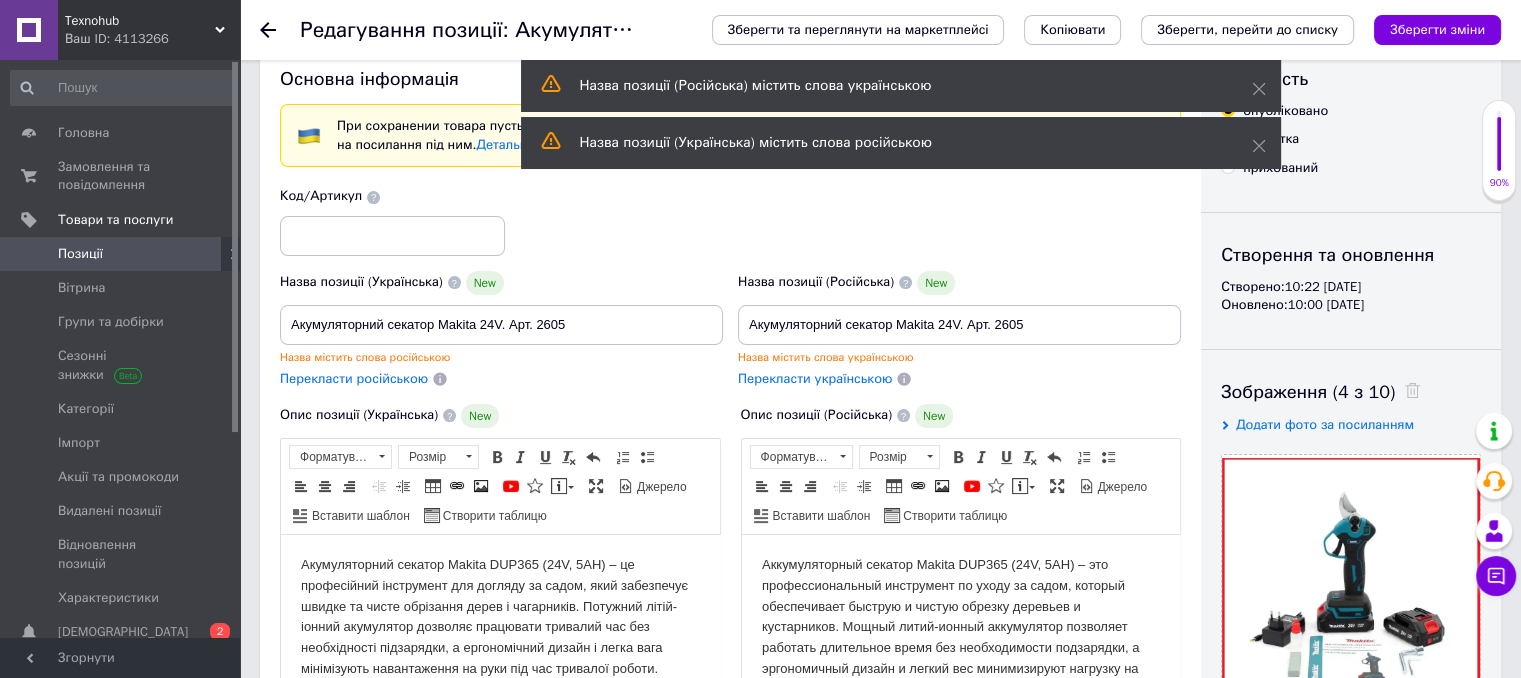scroll, scrollTop: 0, scrollLeft: 0, axis: both 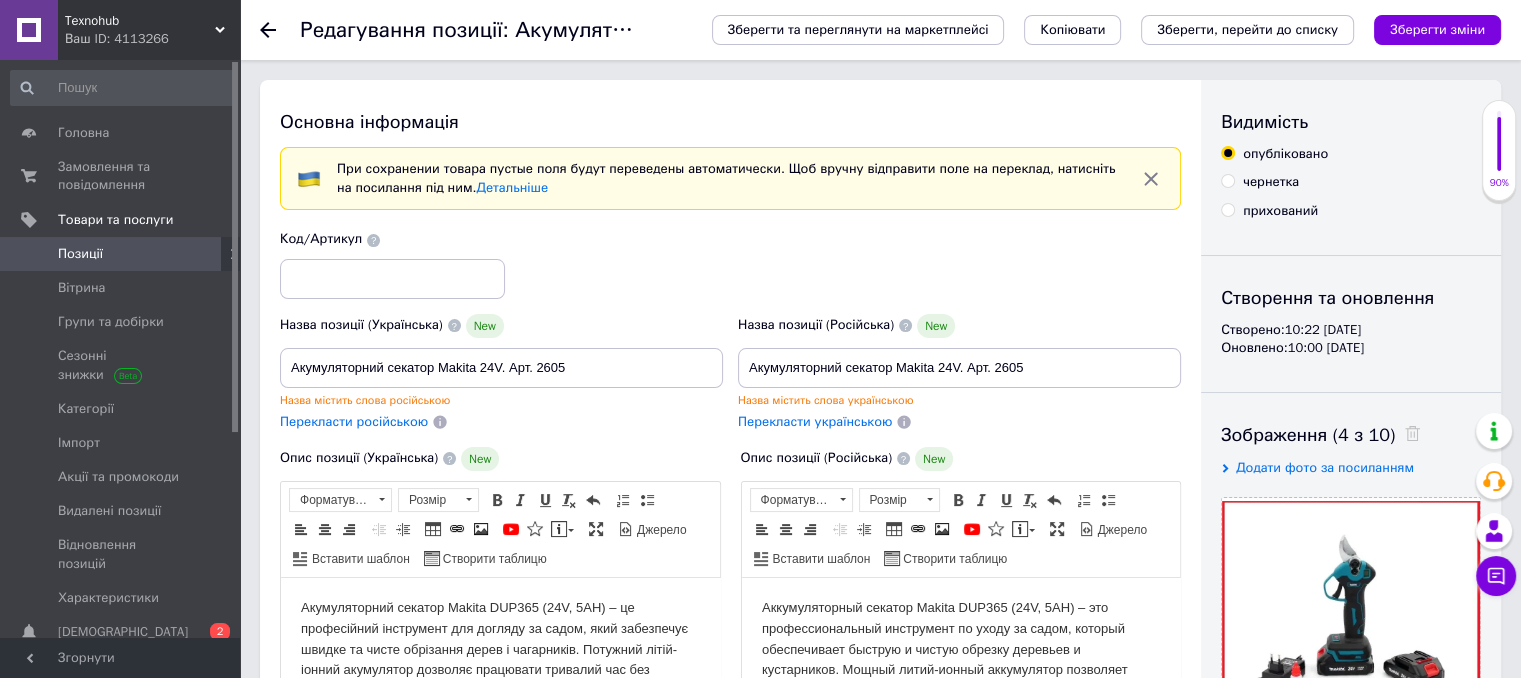 click on "Перекласти російською" at bounding box center [354, 421] 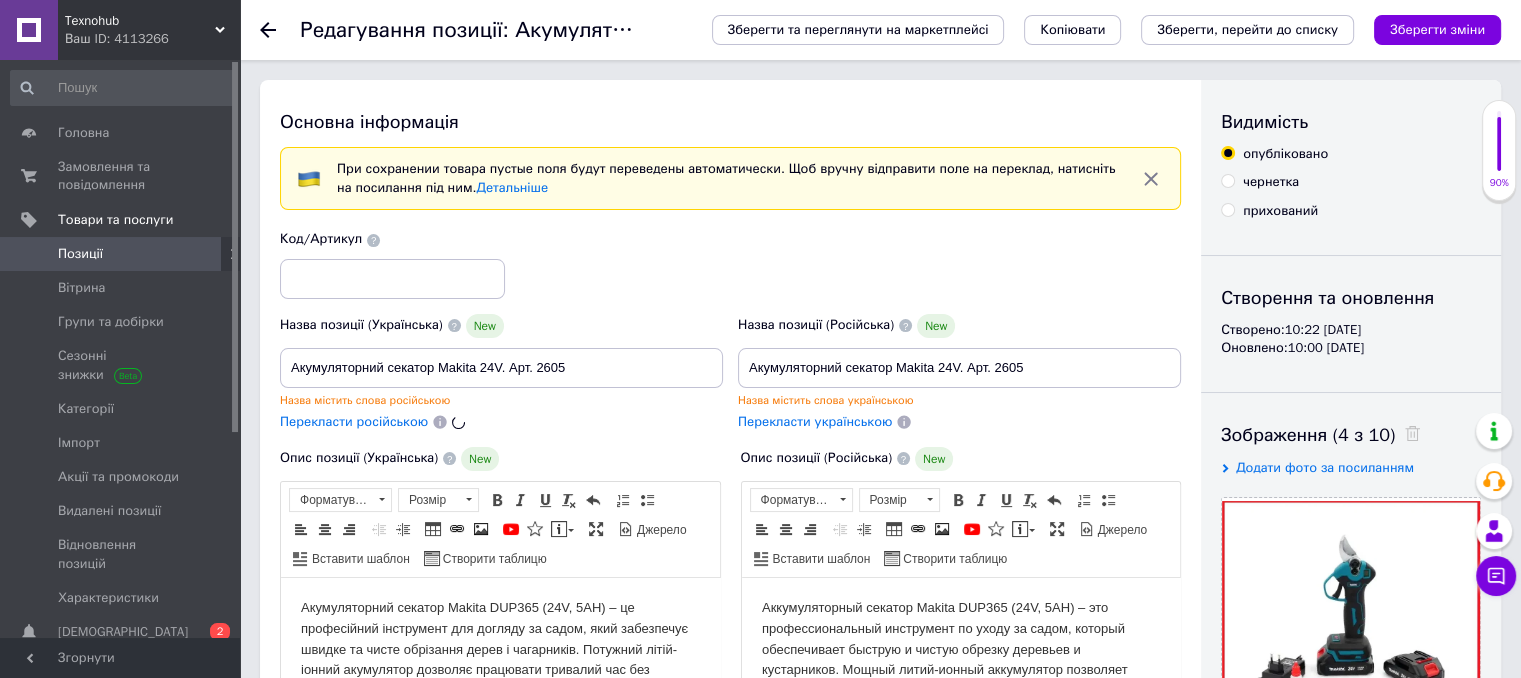 type on "Аккумуляторный секатор Makita 24V. Арт. 2605" 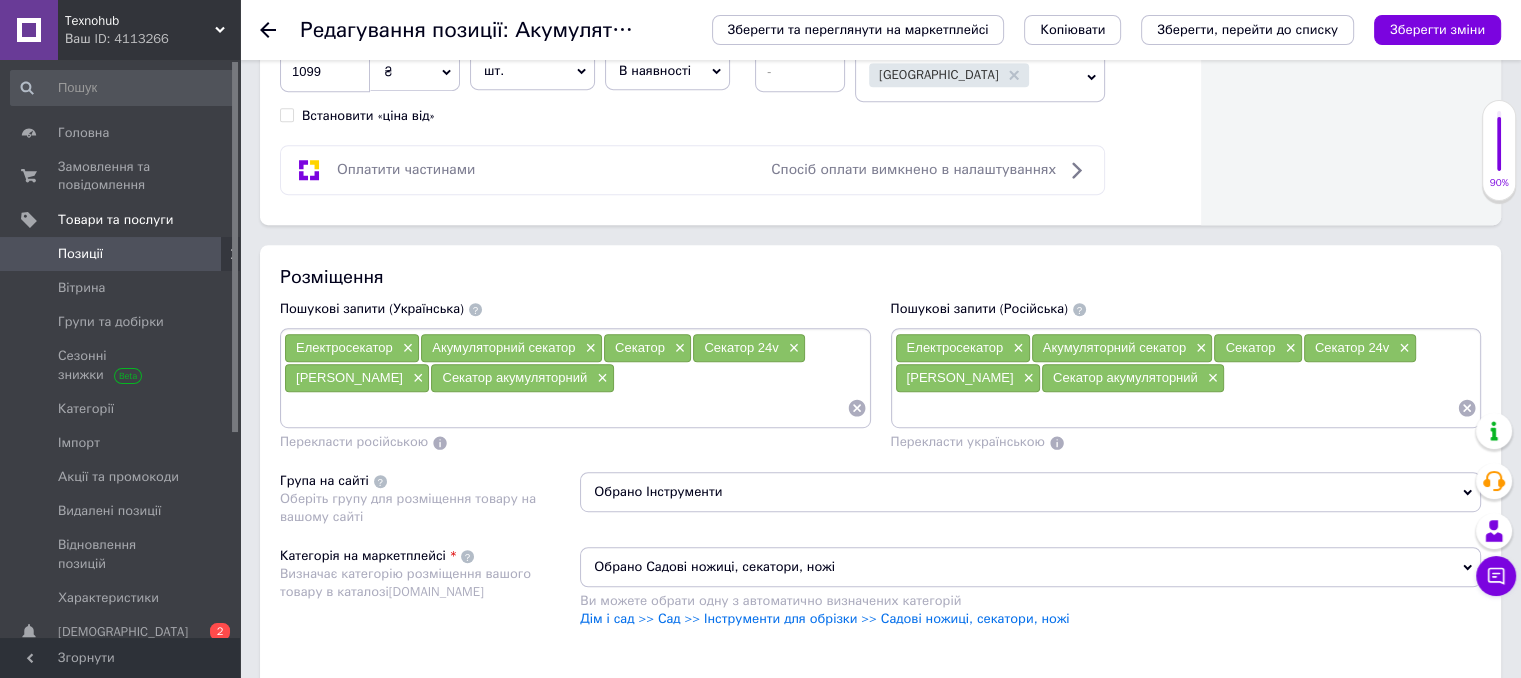 scroll, scrollTop: 1100, scrollLeft: 0, axis: vertical 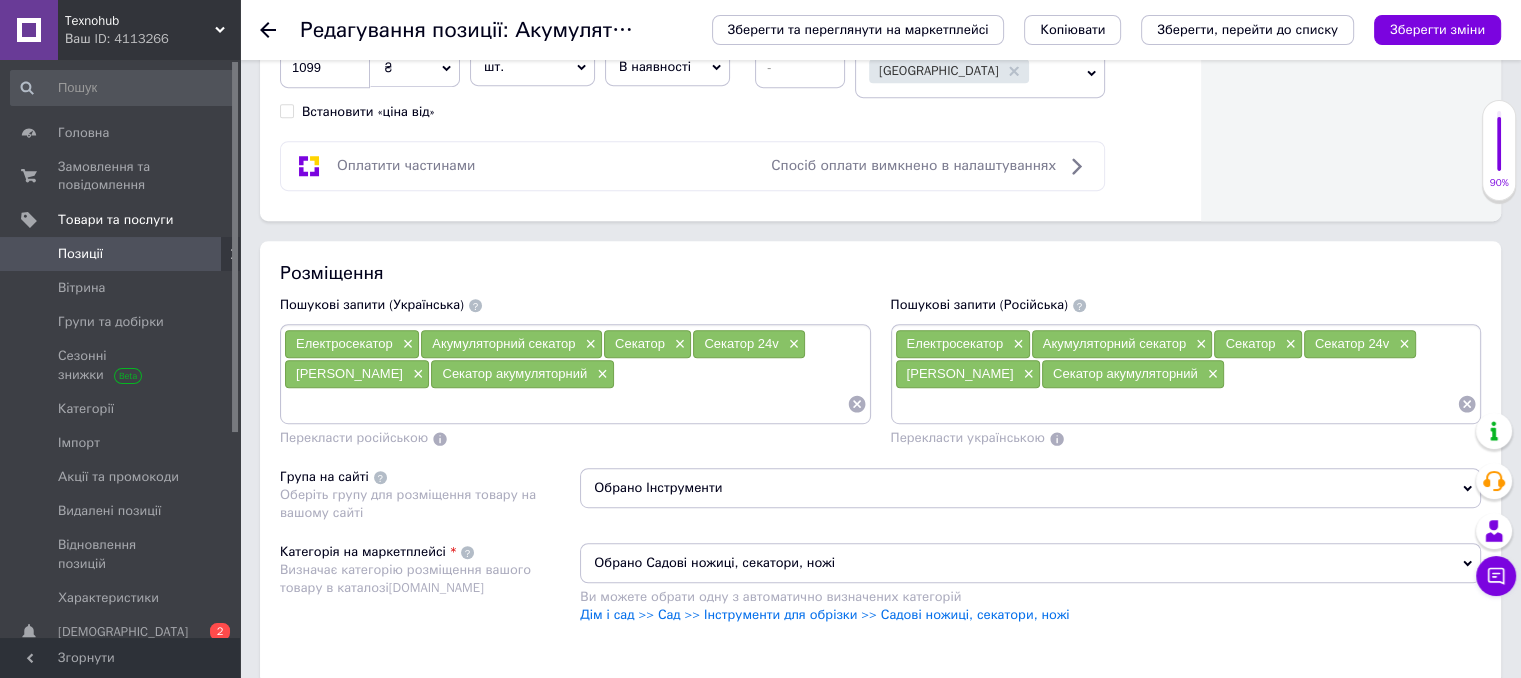 click on "Електросекатор ×  Акумуляторний секатор ×  Секатор ×  Секатор 24v ×  Секатор Makita ×  Секатор акумуляторний ×" at bounding box center (1186, 374) 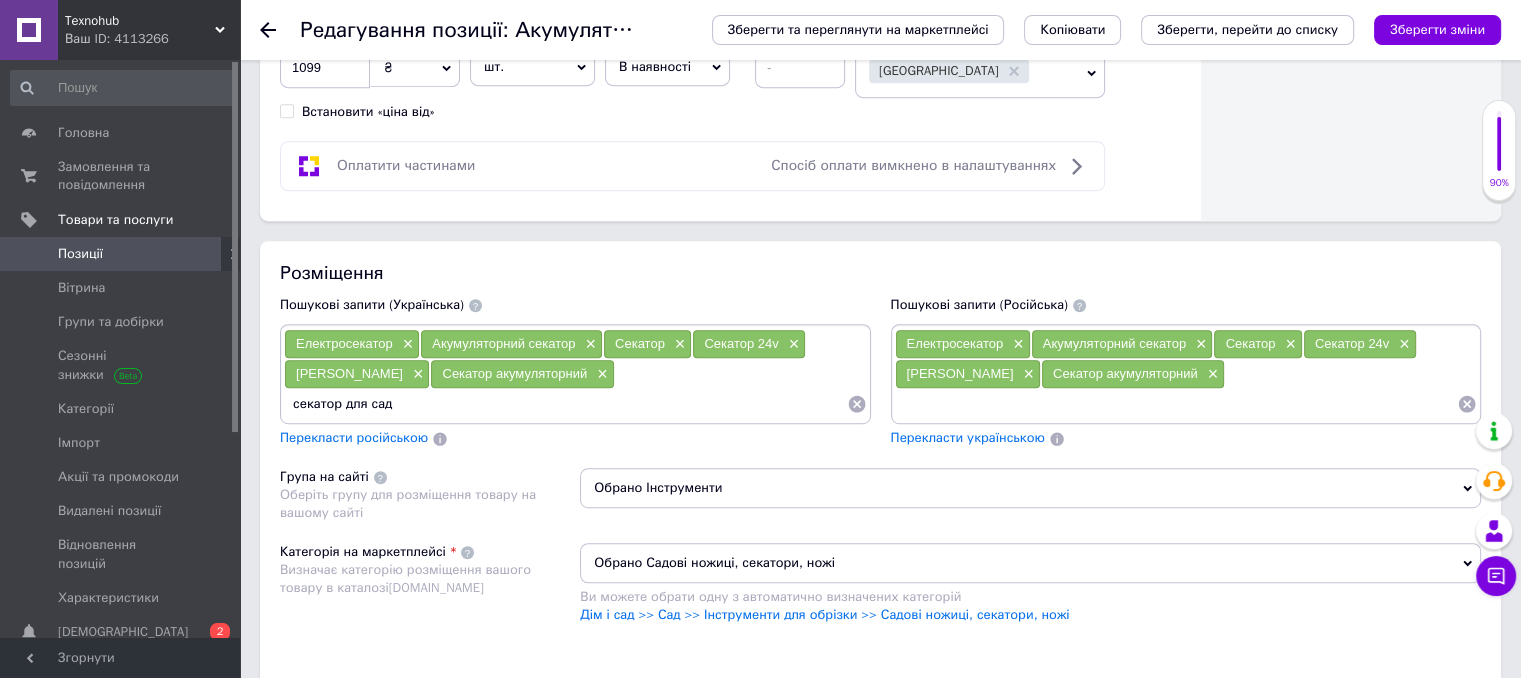 type on "секатор для саду" 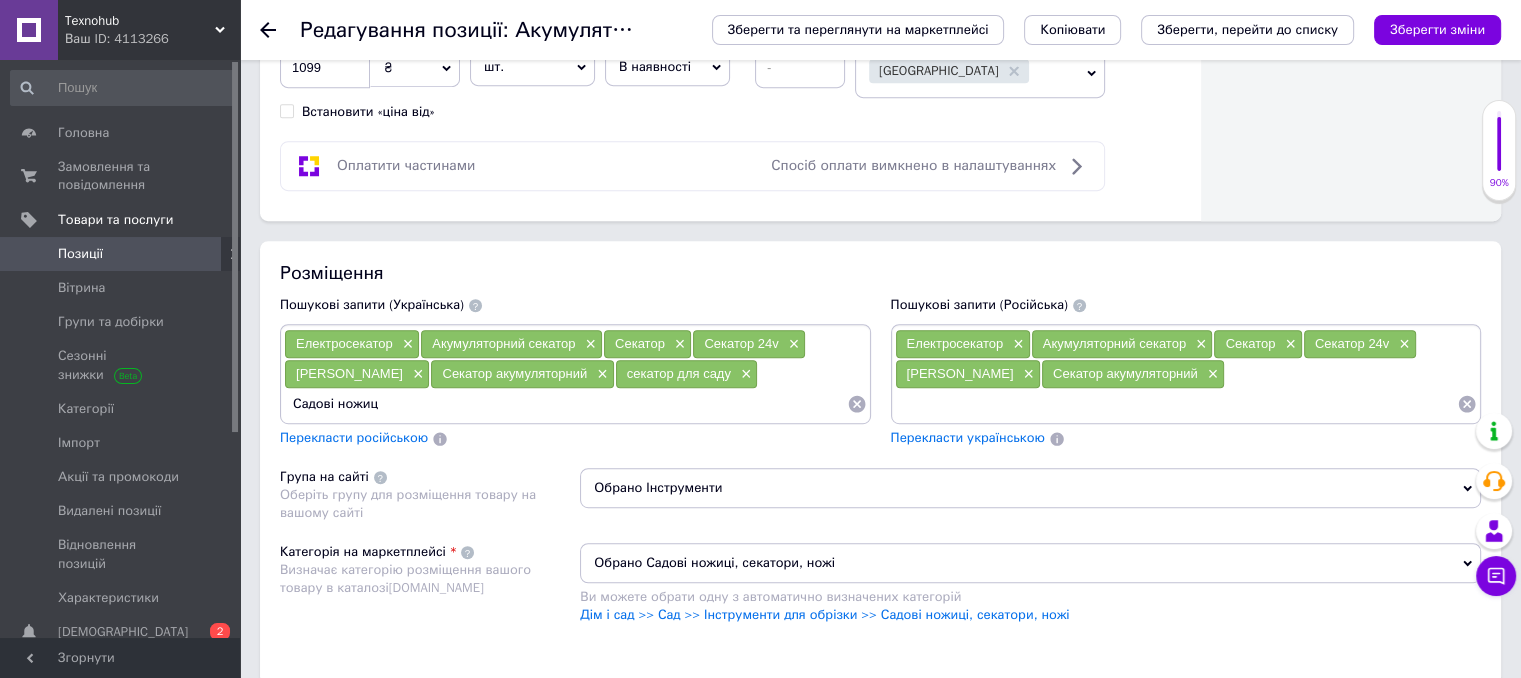 type on "Садові ножиці" 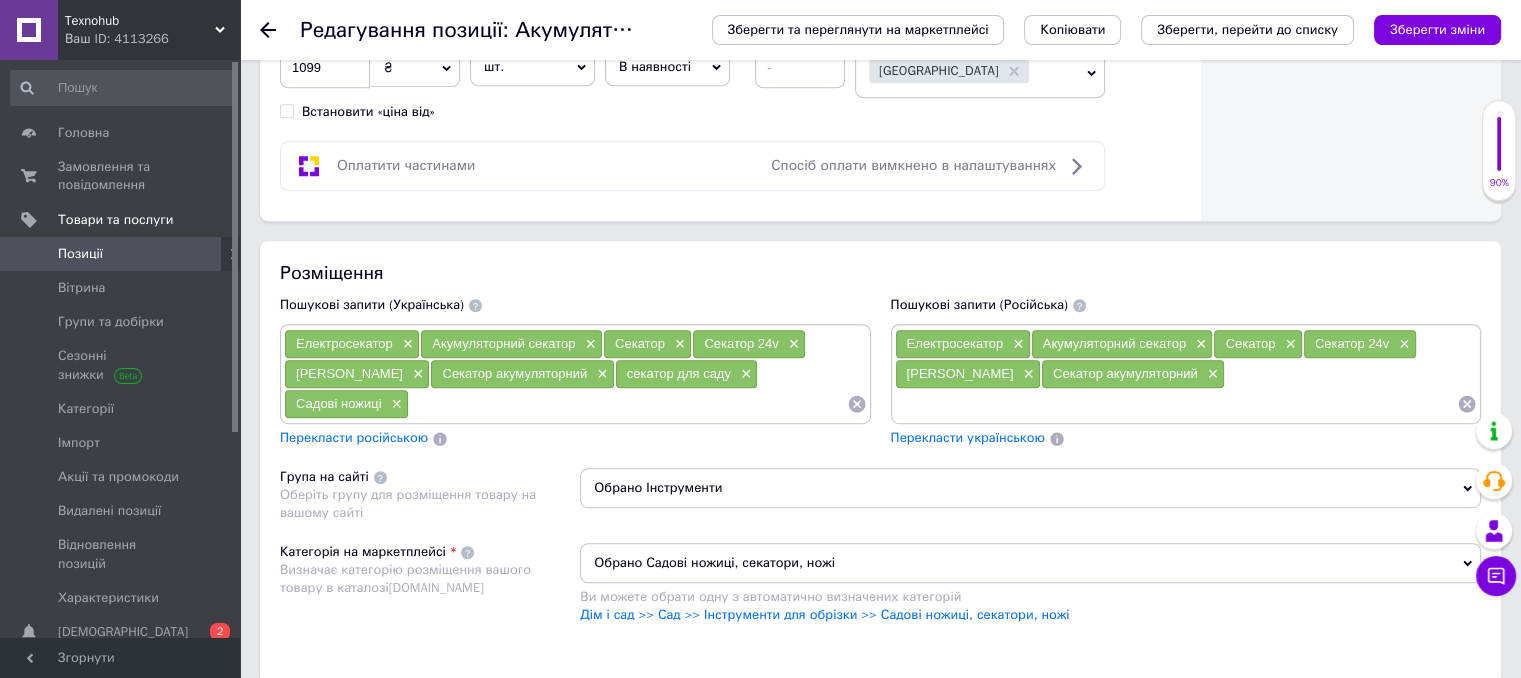 click on "Перекласти російською" at bounding box center [354, 437] 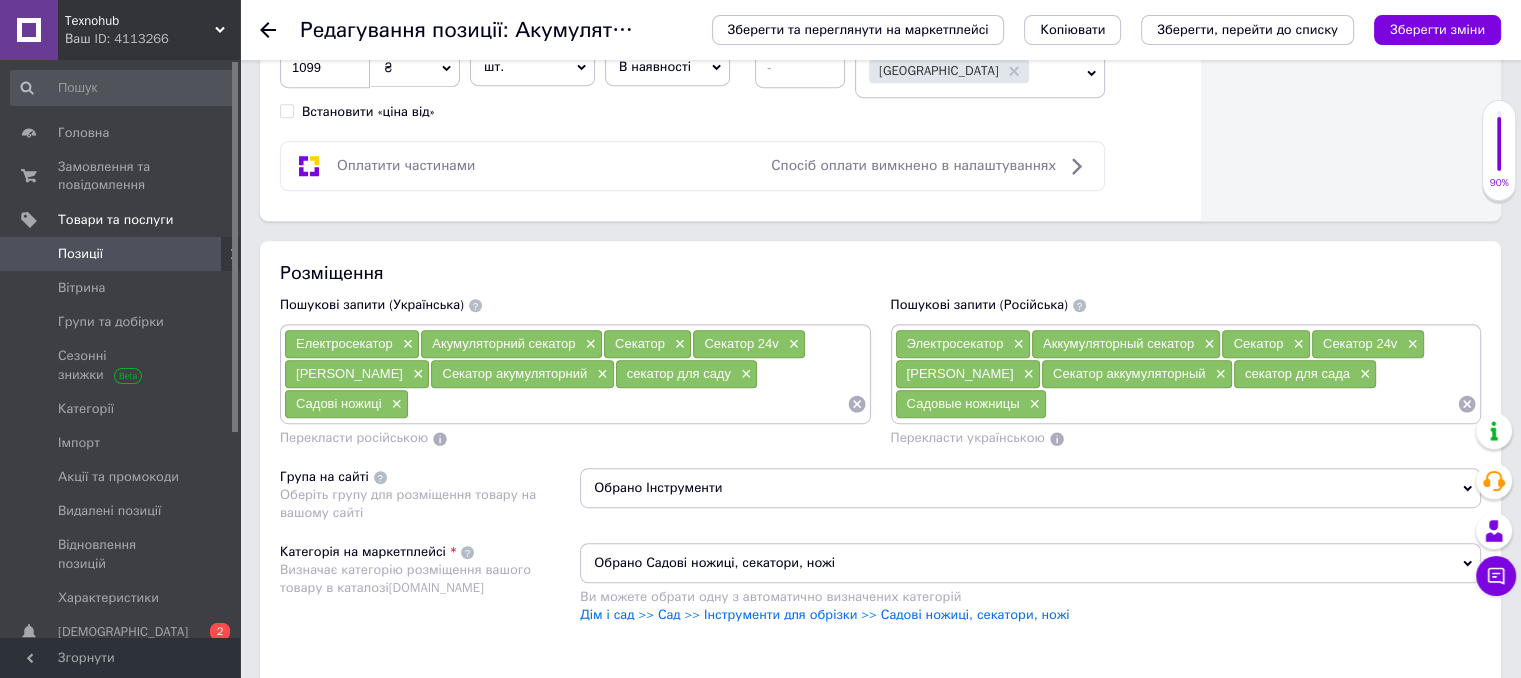 click at bounding box center (627, 404) 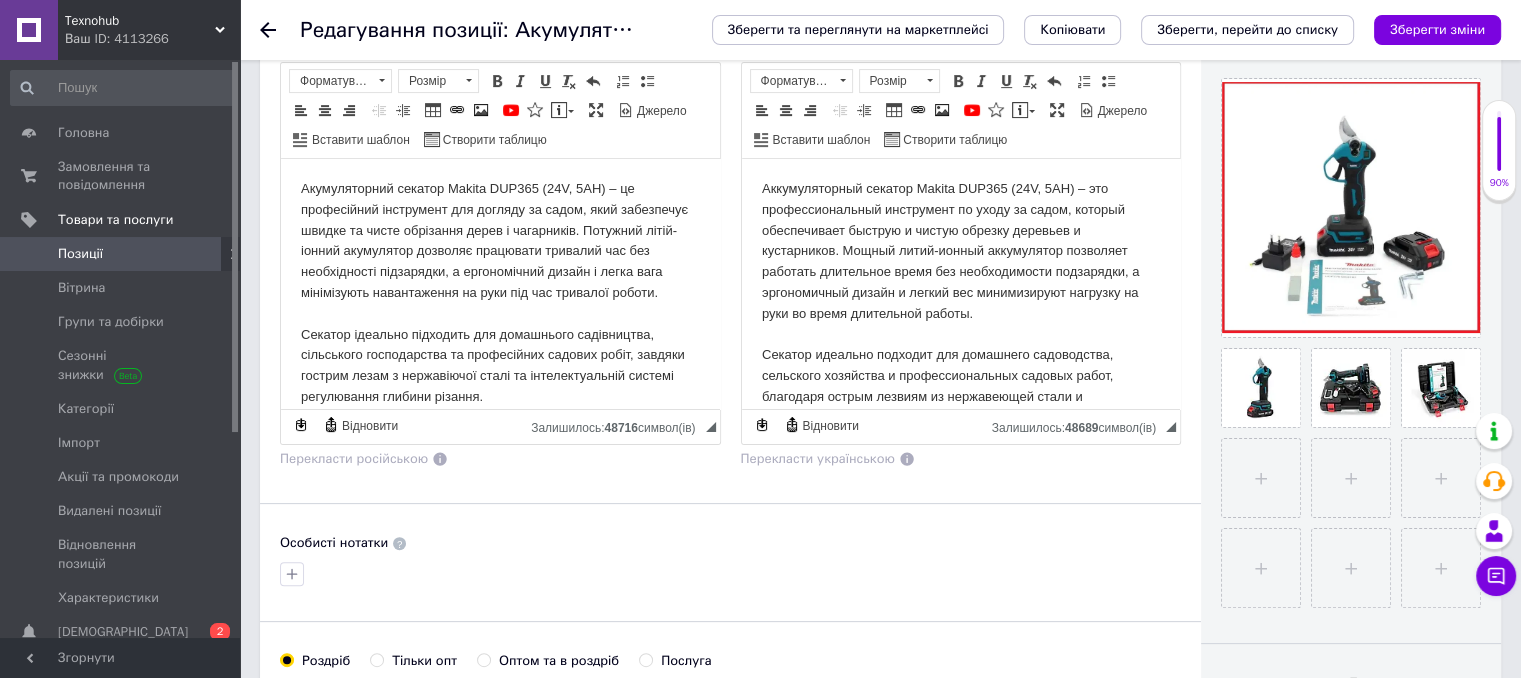 scroll, scrollTop: 402, scrollLeft: 0, axis: vertical 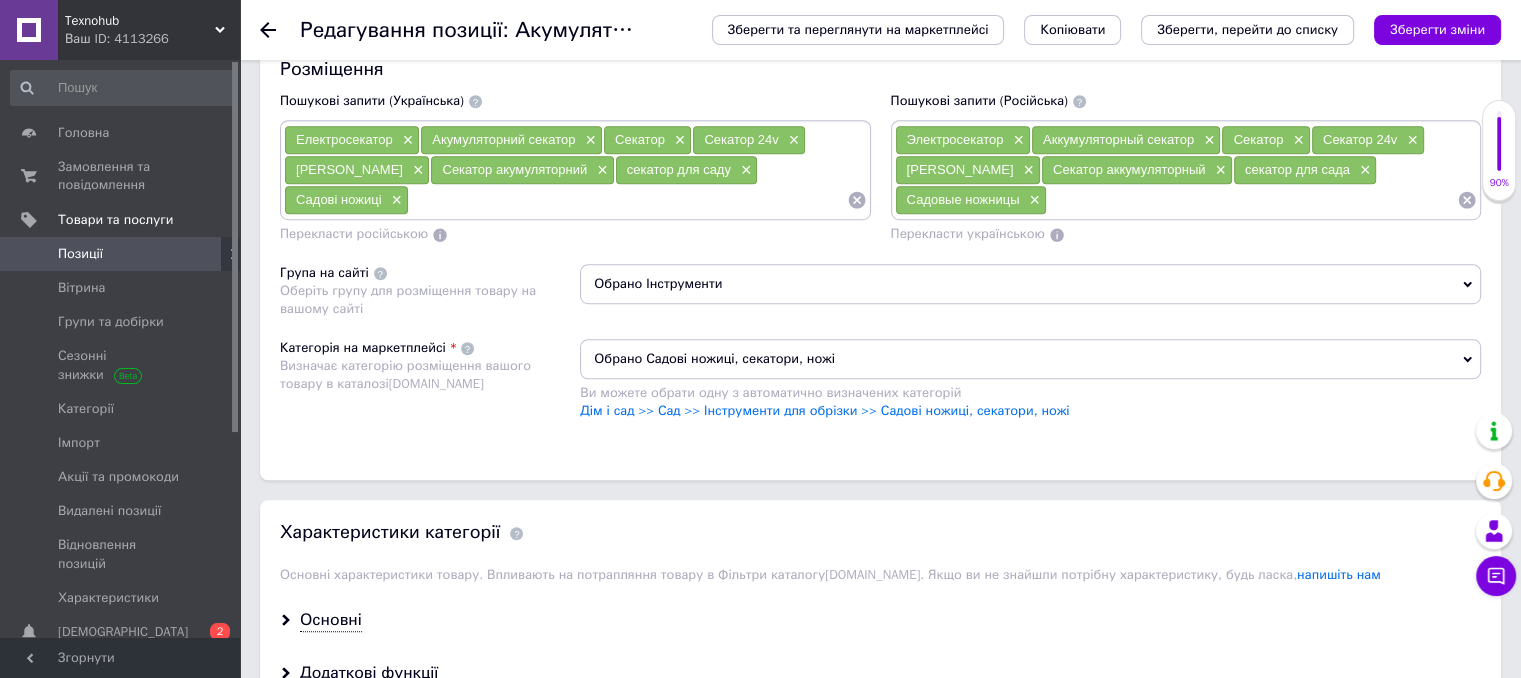 click at bounding box center [627, 200] 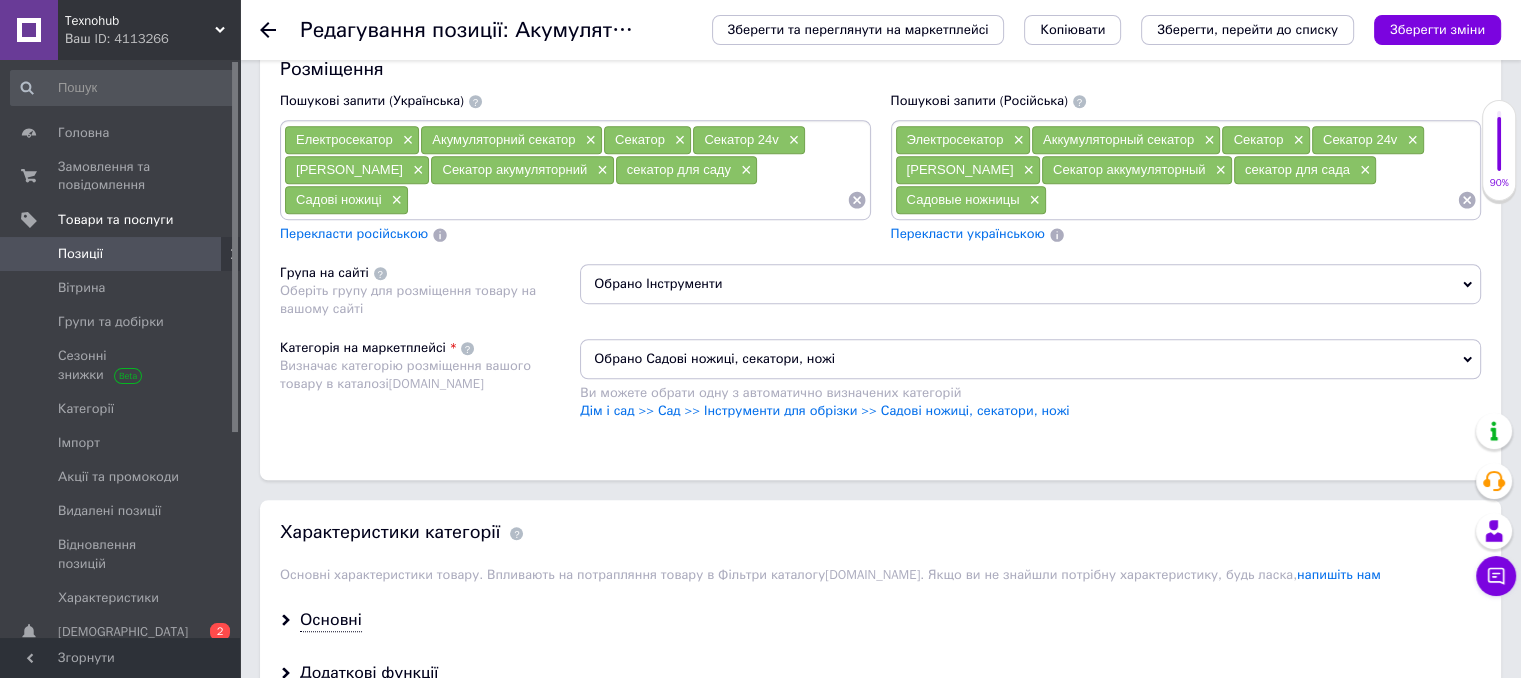 click at bounding box center (627, 200) 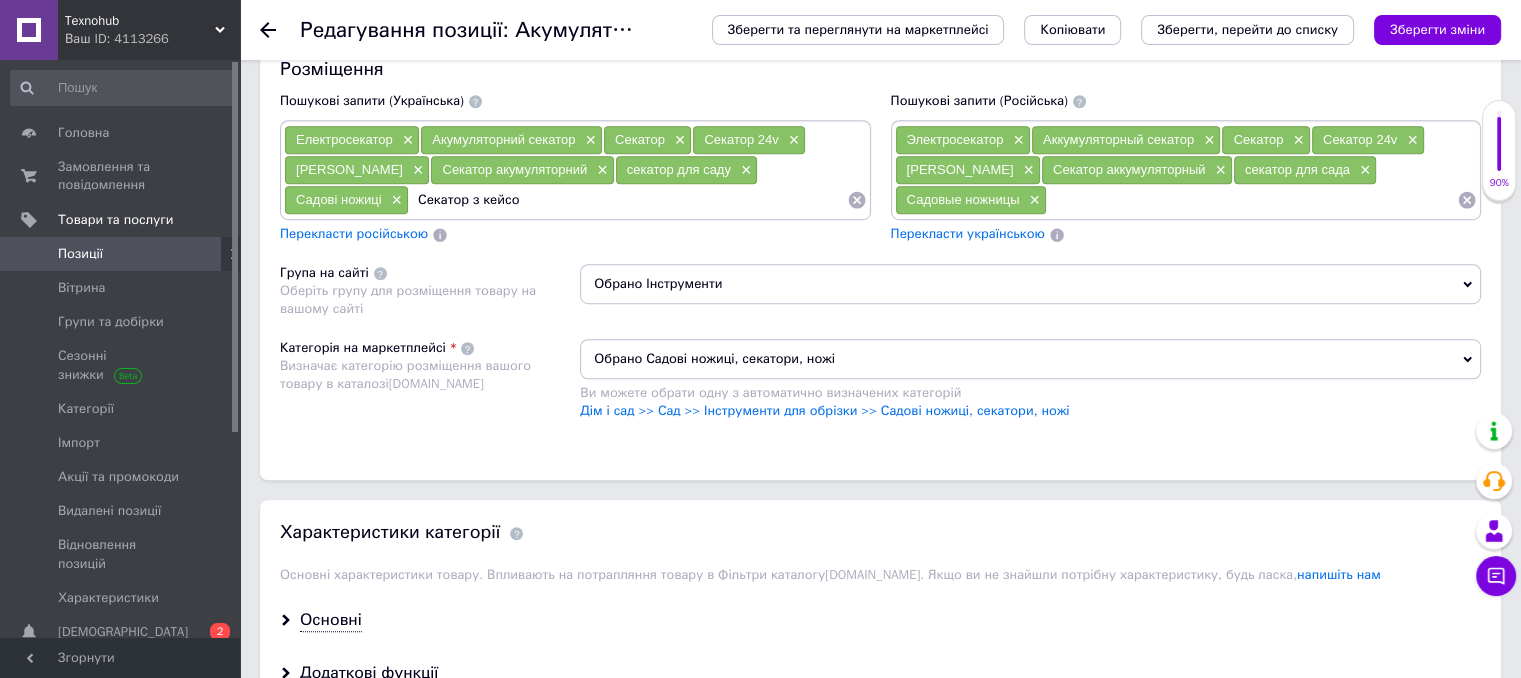 type on "Секатор з кейсом" 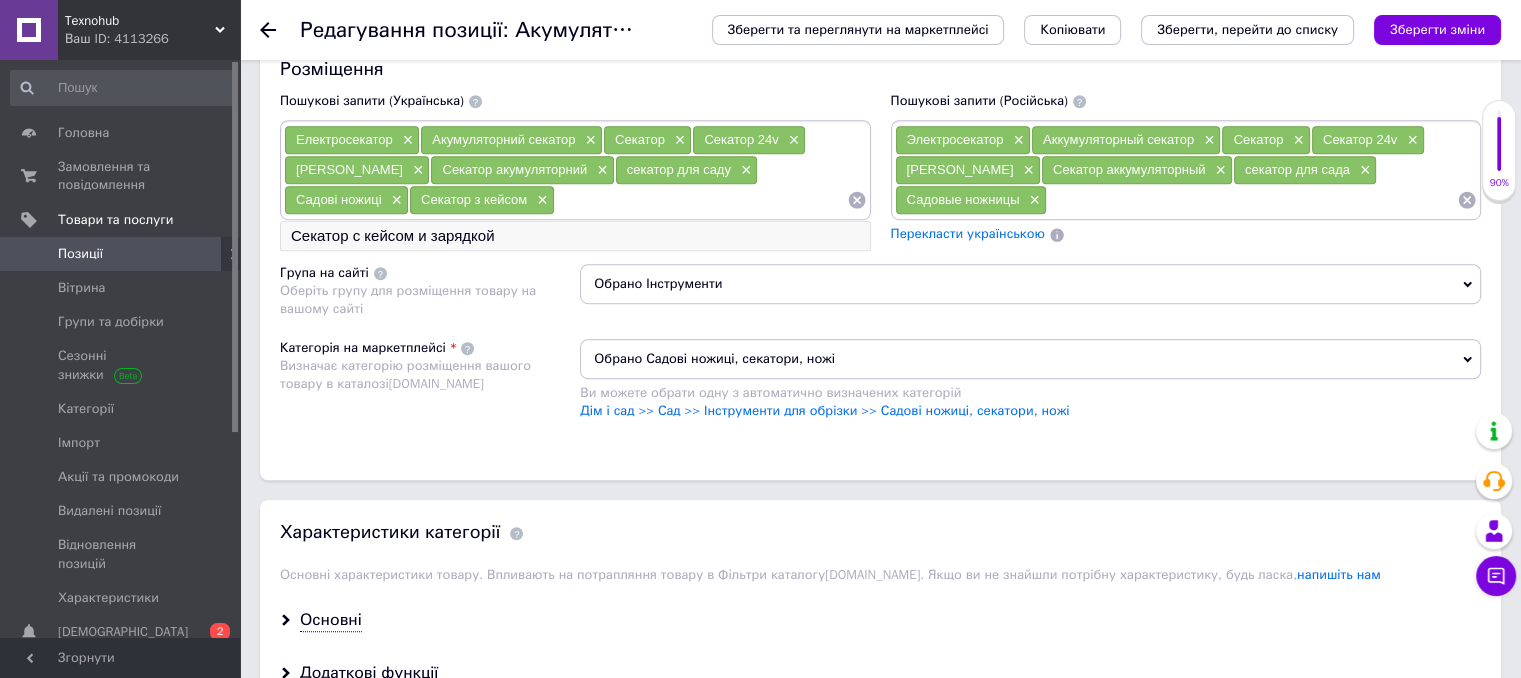 click on "Секатор с кейсом и зарядкой" at bounding box center (575, 236) 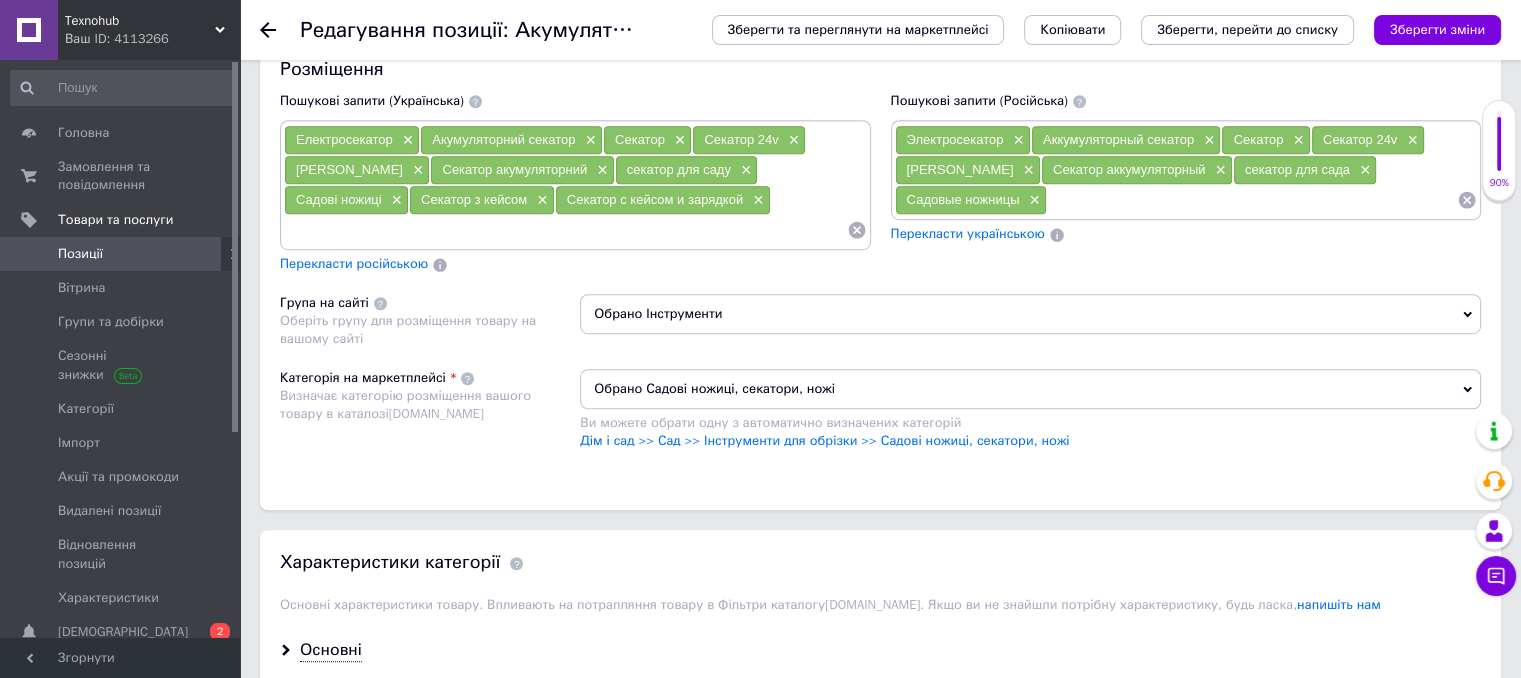 click on "Перекласти російською" at bounding box center (354, 263) 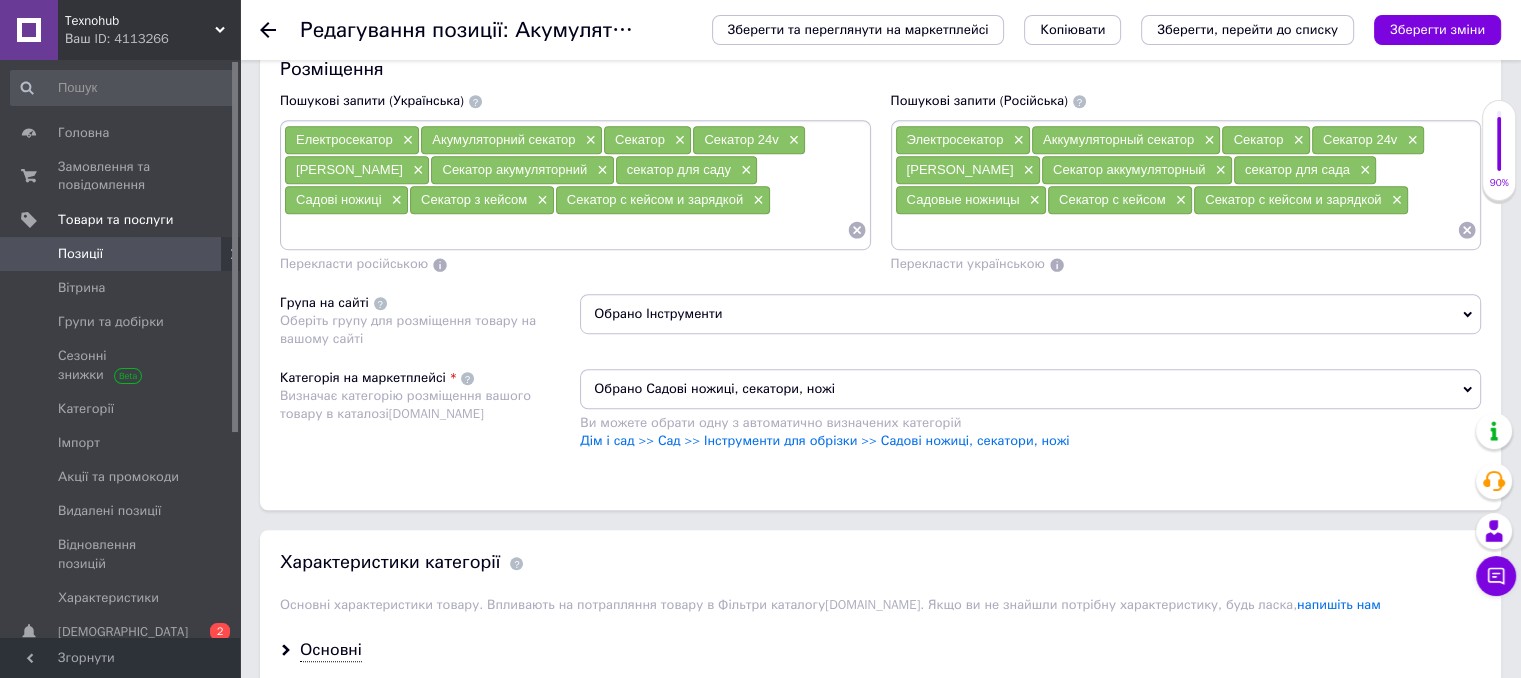 click on "Секатор с кейсом и зарядкой" at bounding box center (655, 199) 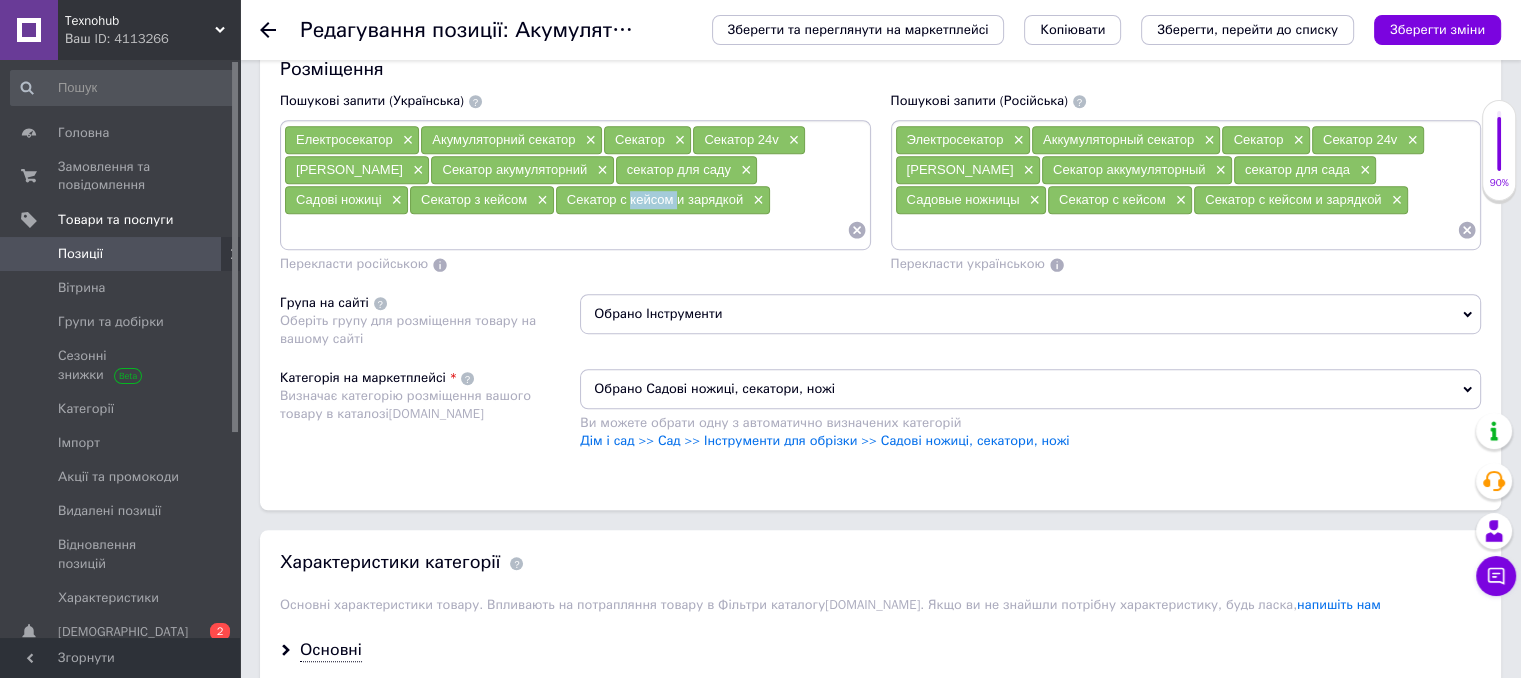 click on "Секатор с кейсом и зарядкой ×" at bounding box center (663, 200) 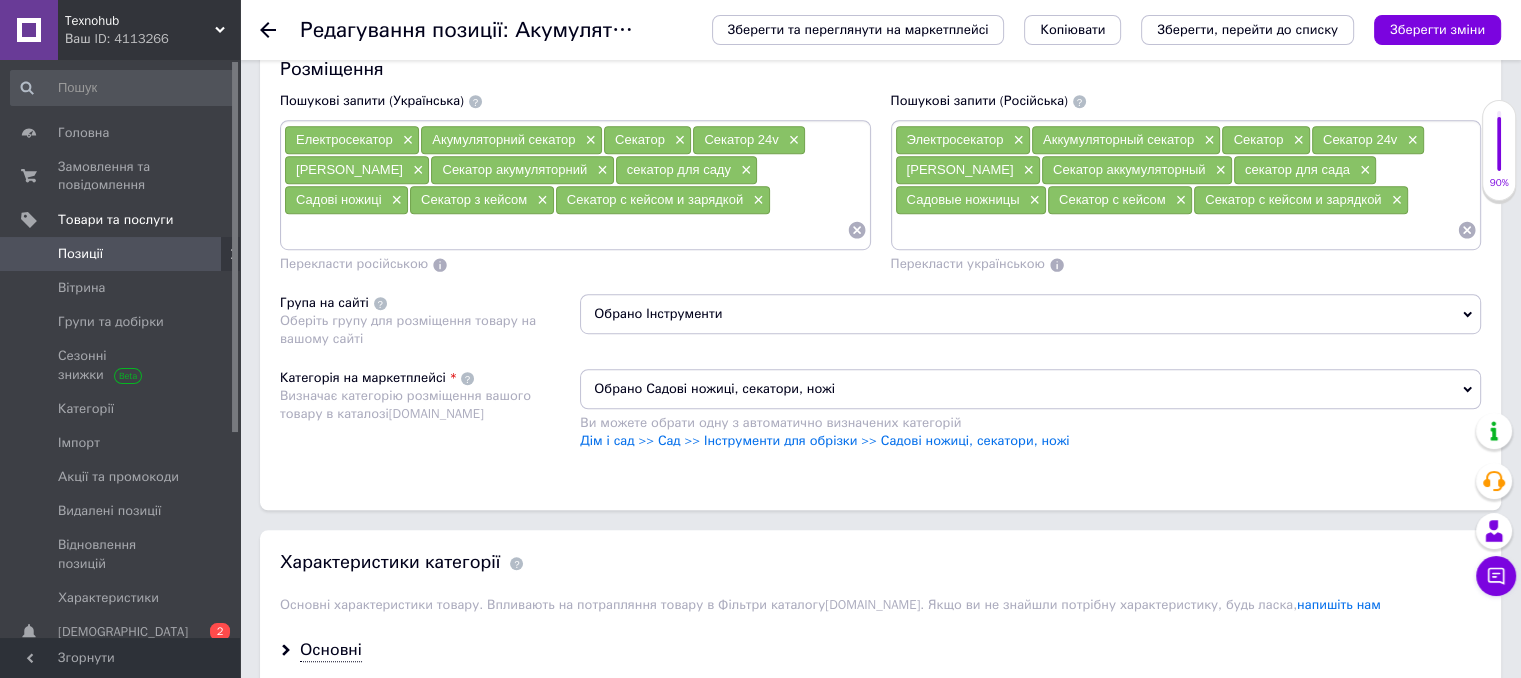 click on "Секатор с кейсом и зарядкой" at bounding box center [655, 199] 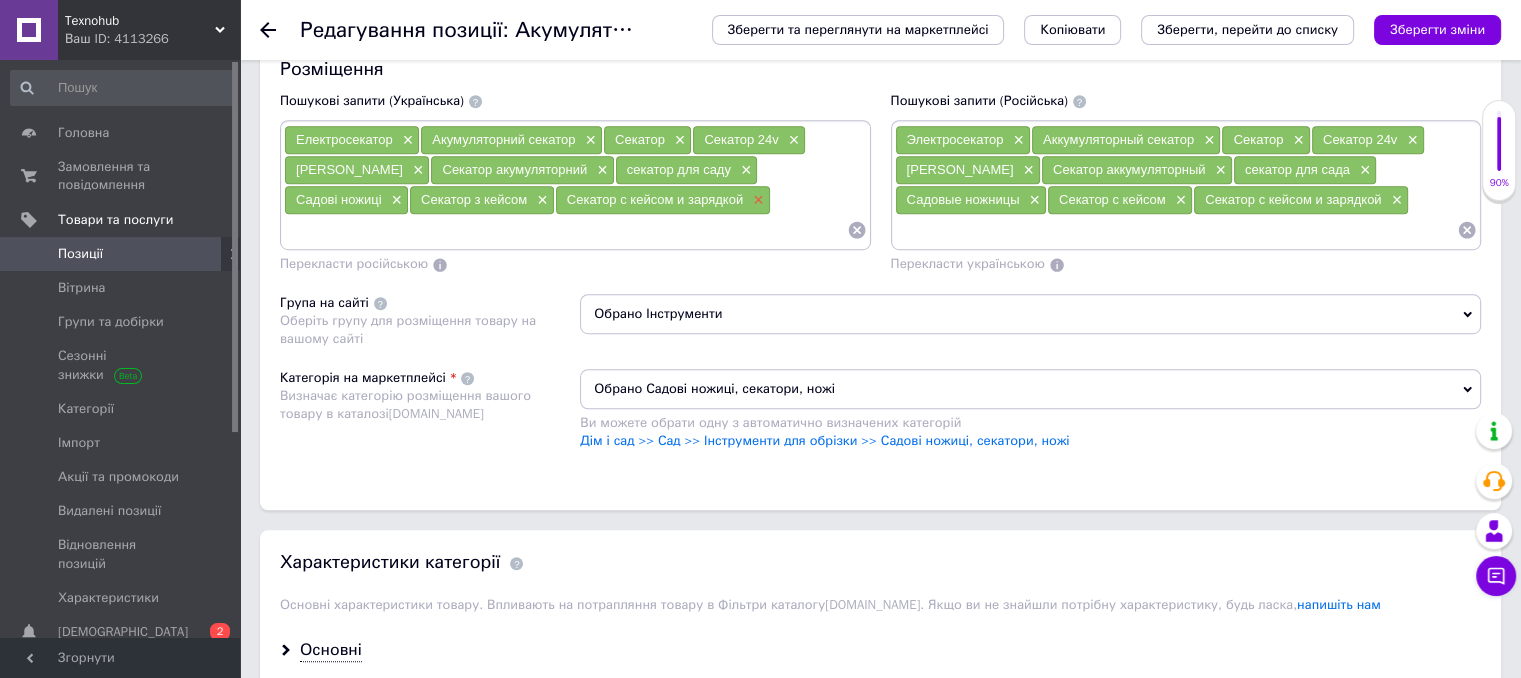 click on "×" at bounding box center (756, 200) 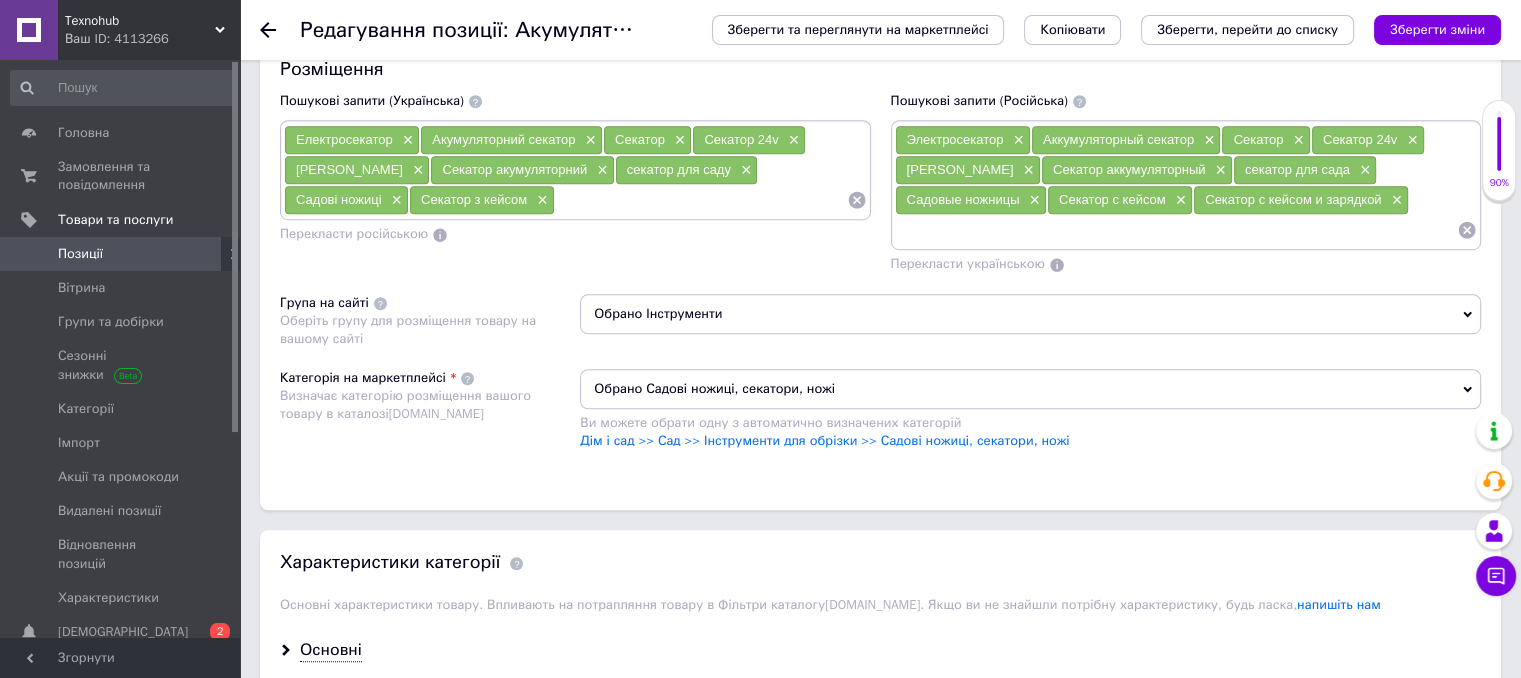 click at bounding box center (701, 200) 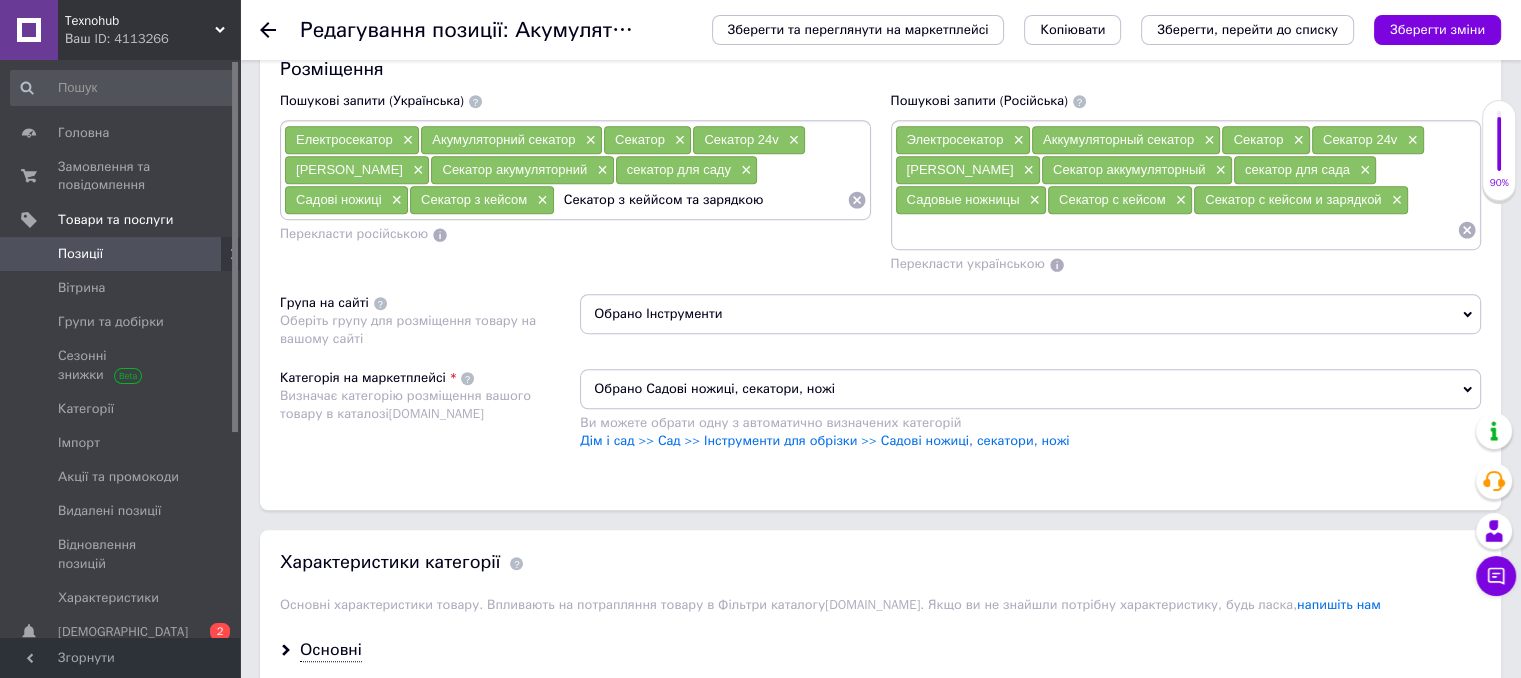 click on "Секатор з кеййсом та зарядкою" at bounding box center (701, 200) 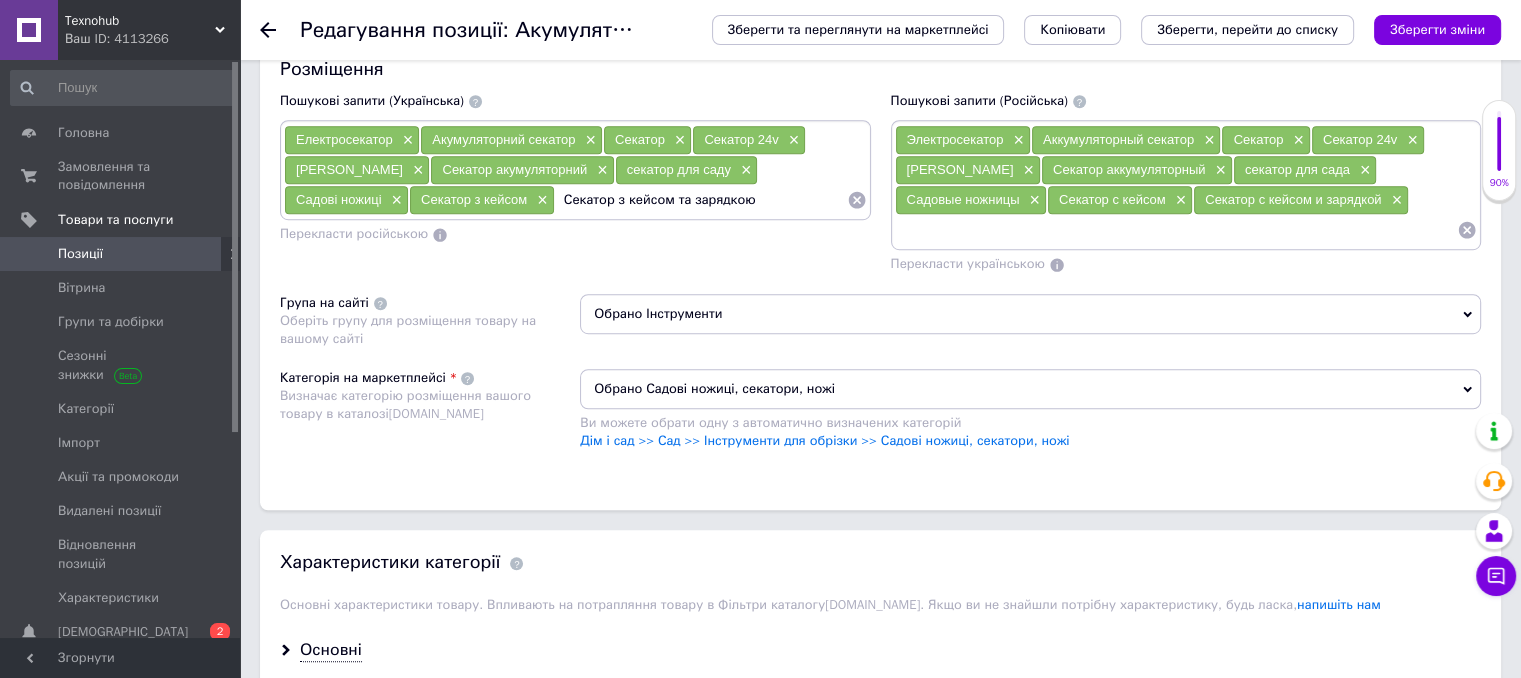 click on "Секатор з кейсом та зарядкою" at bounding box center [701, 200] 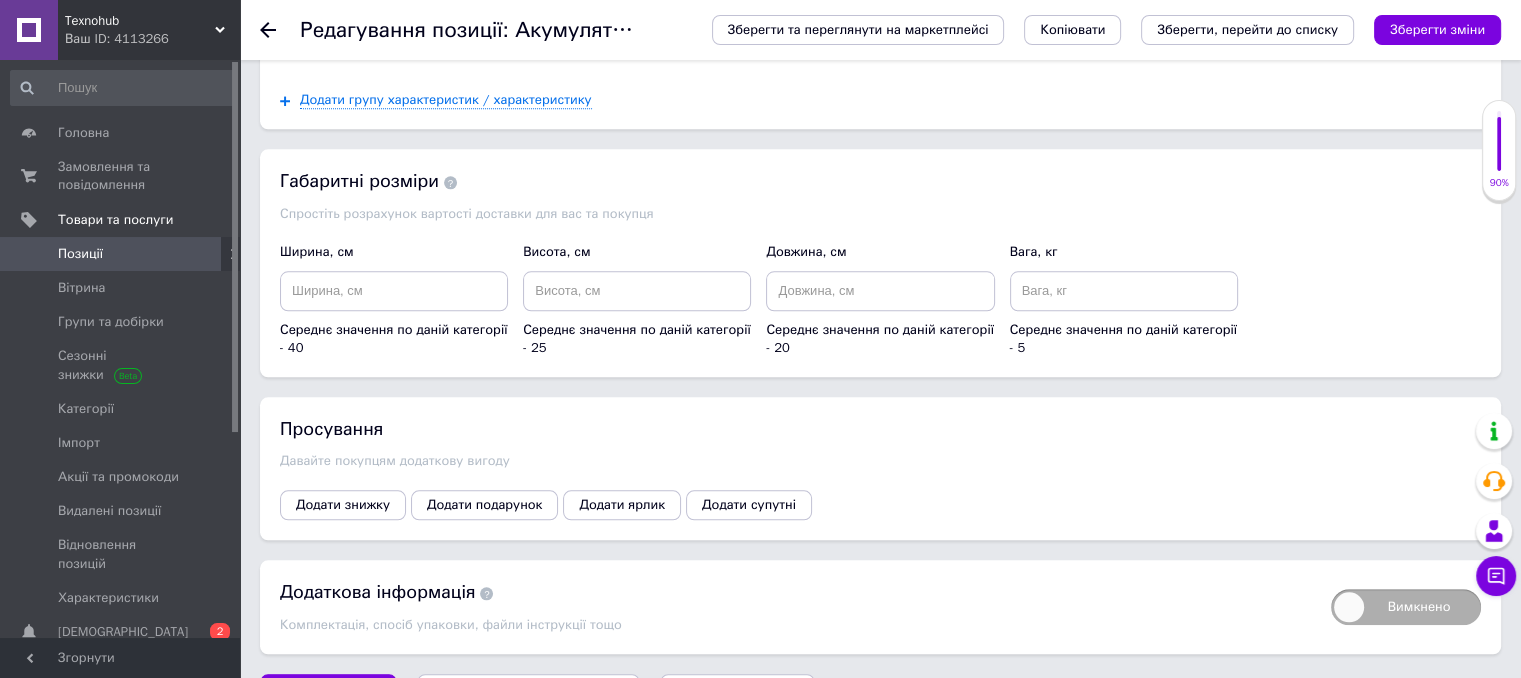 scroll, scrollTop: 2141, scrollLeft: 0, axis: vertical 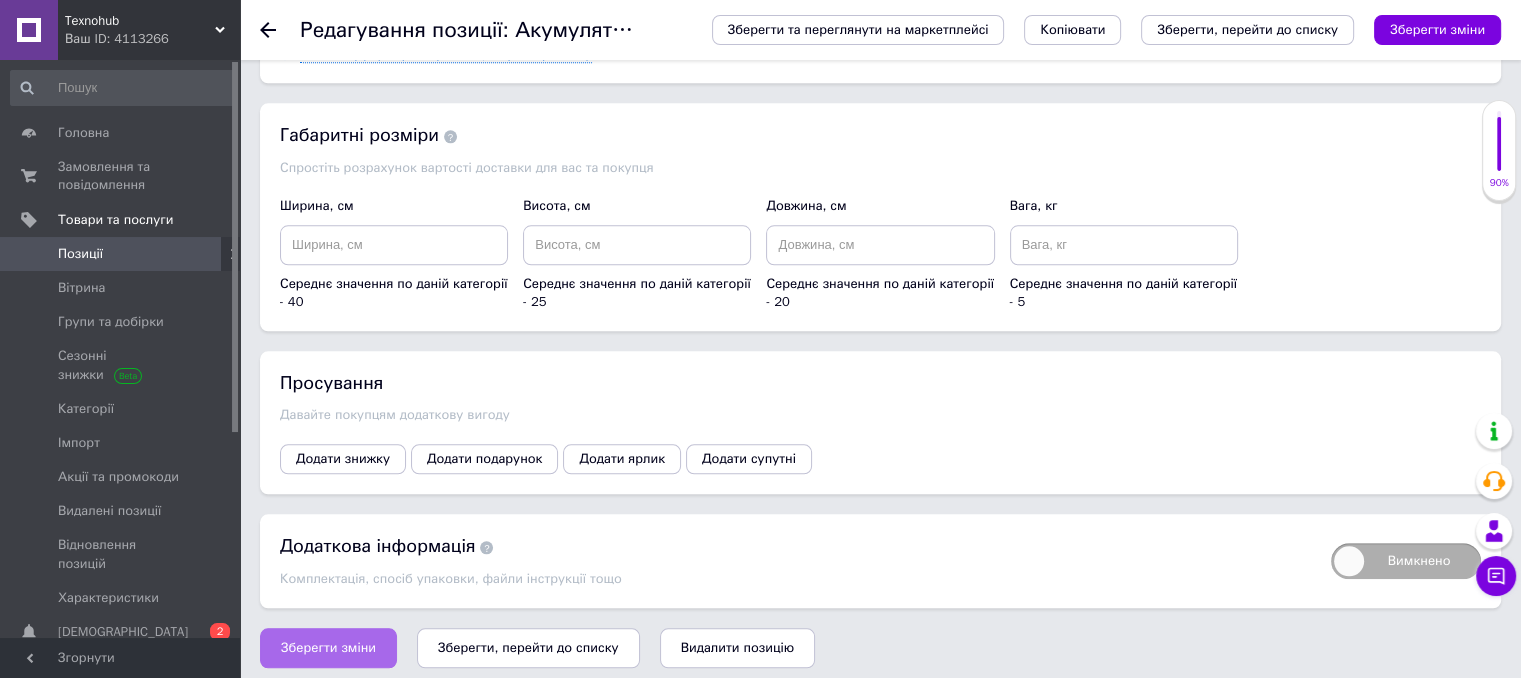 click on "Зберегти зміни" at bounding box center (328, 648) 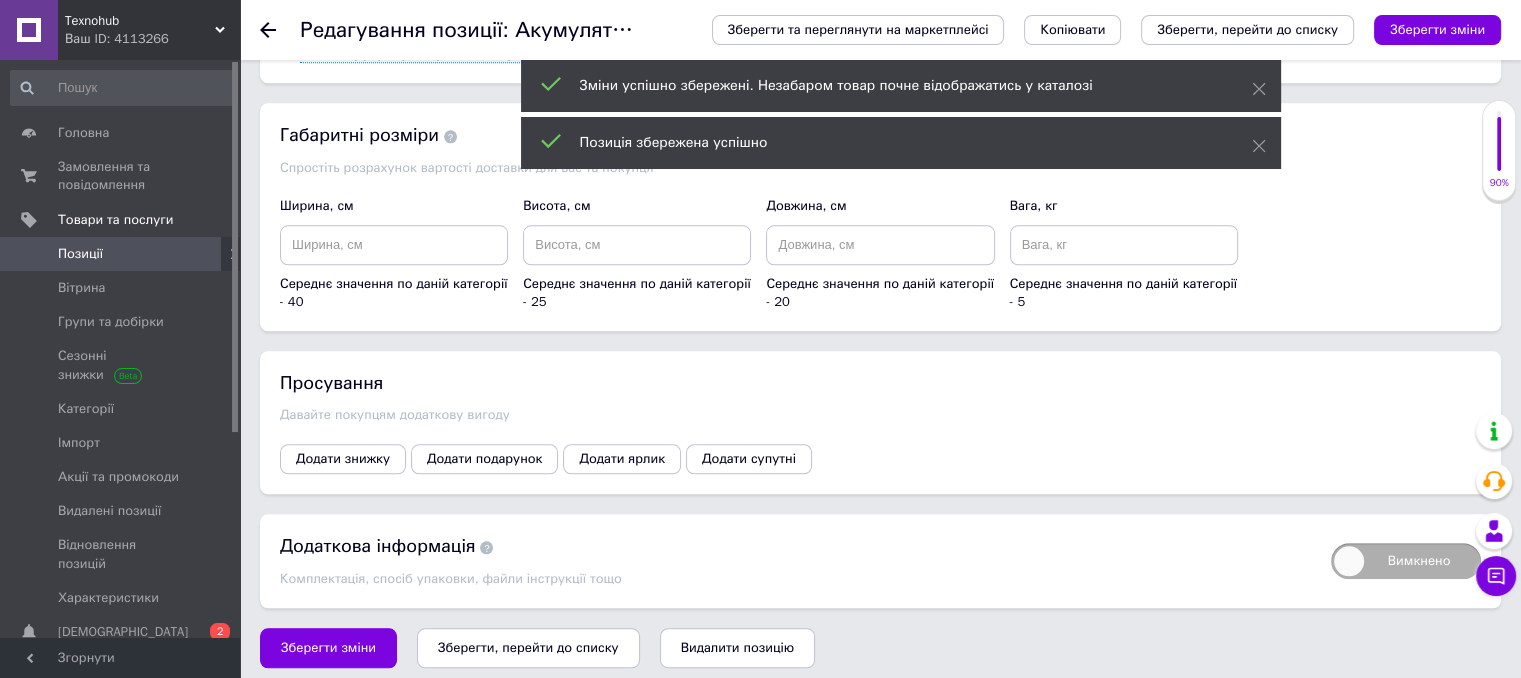 click at bounding box center (280, 30) 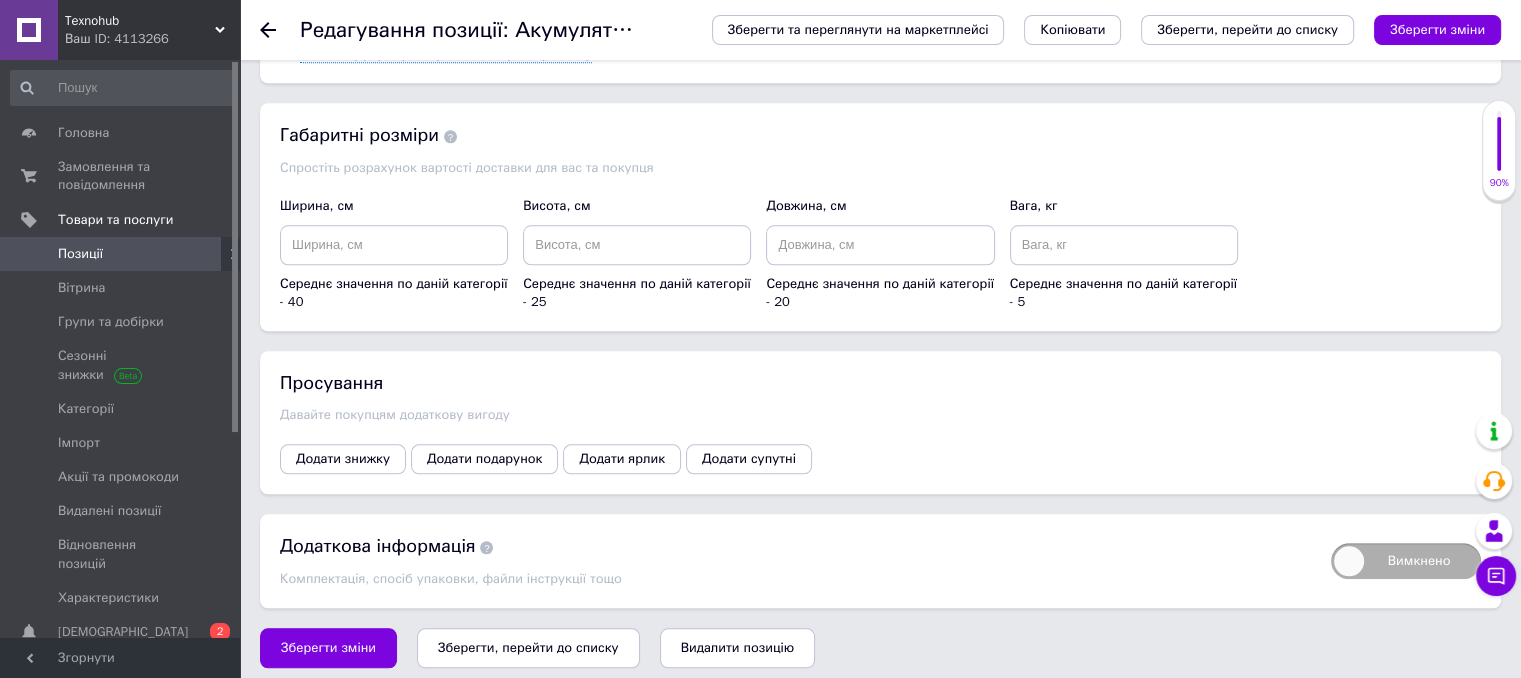 click 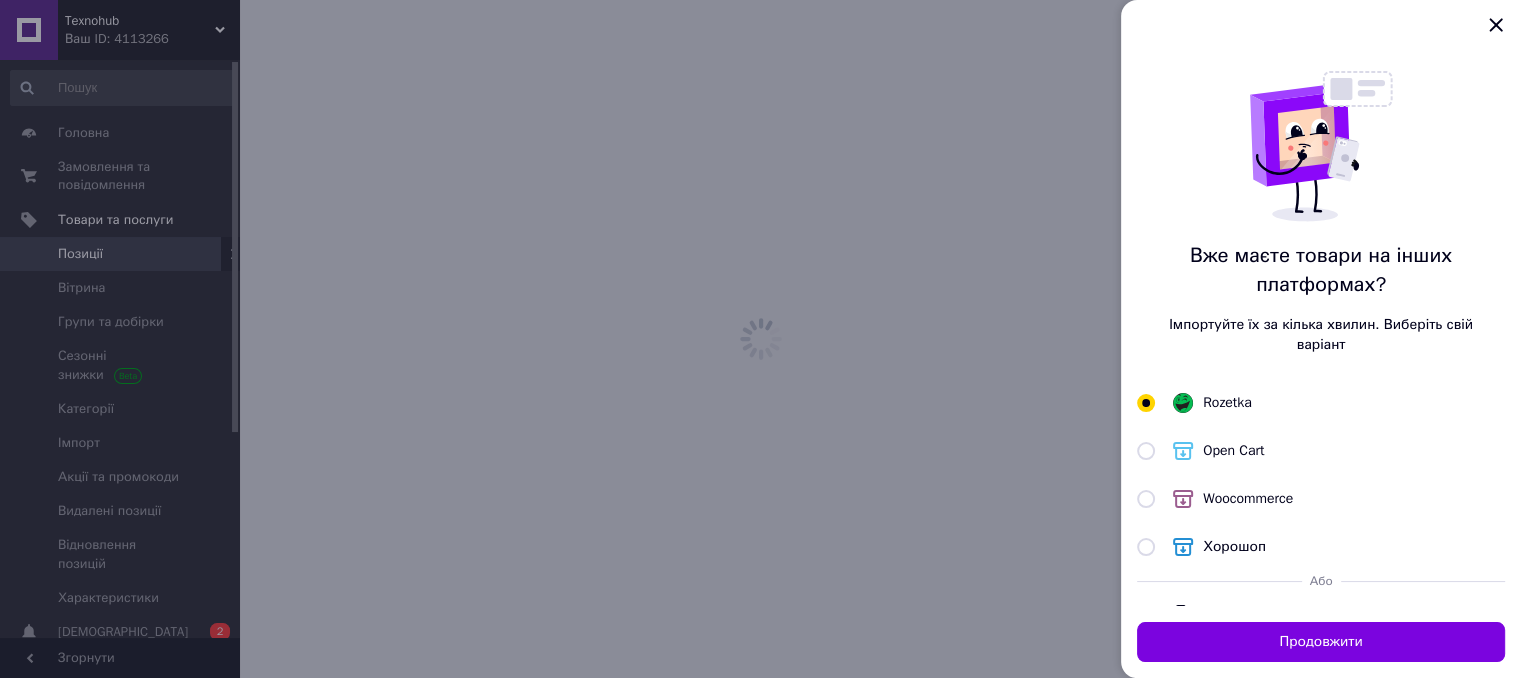 scroll, scrollTop: 0, scrollLeft: 0, axis: both 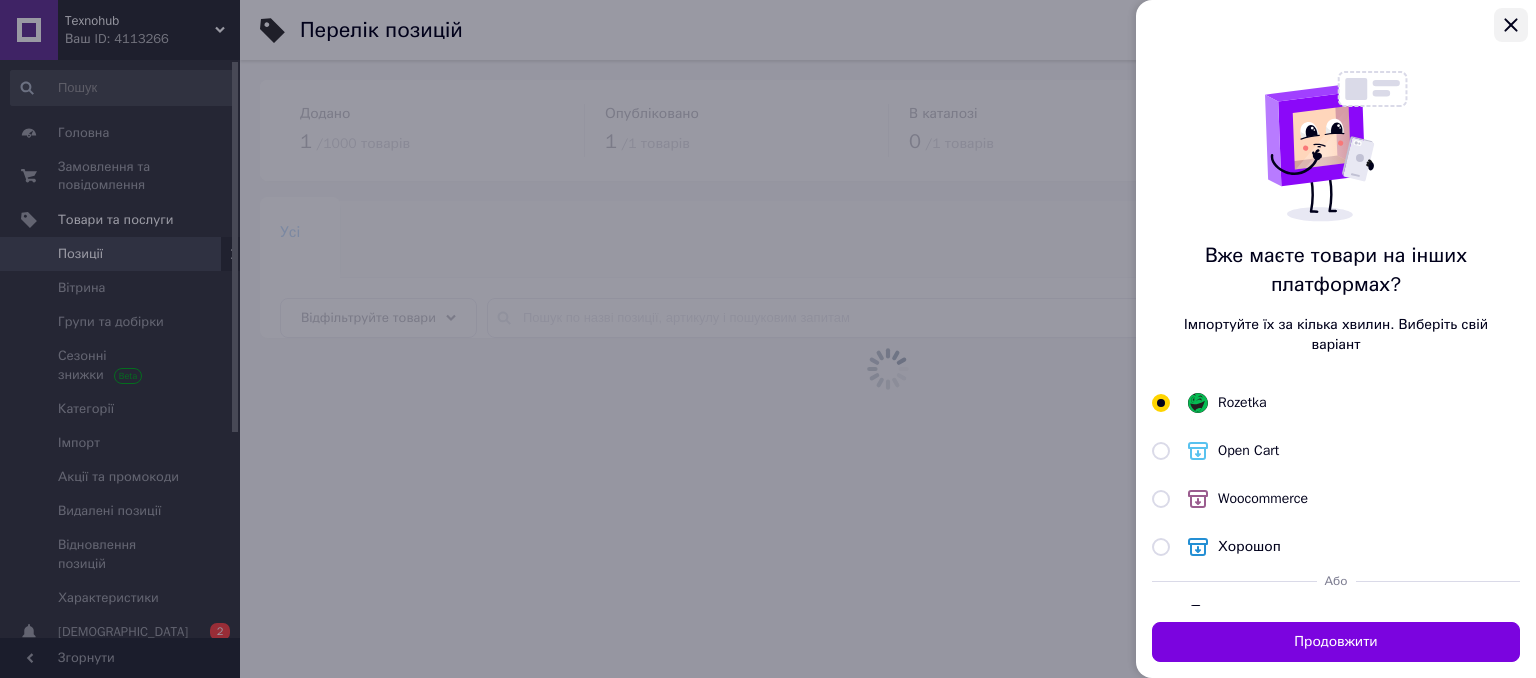 click 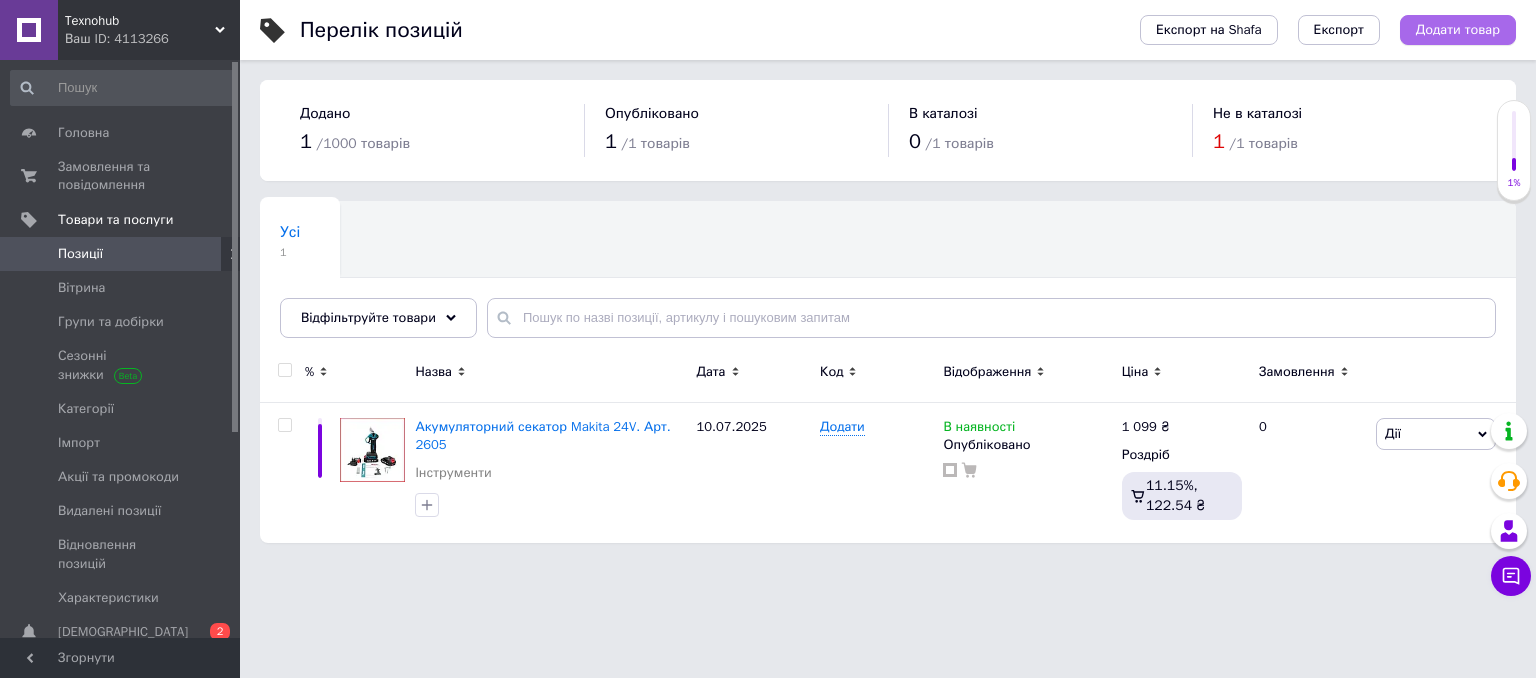click on "Додати товар" at bounding box center [1458, 30] 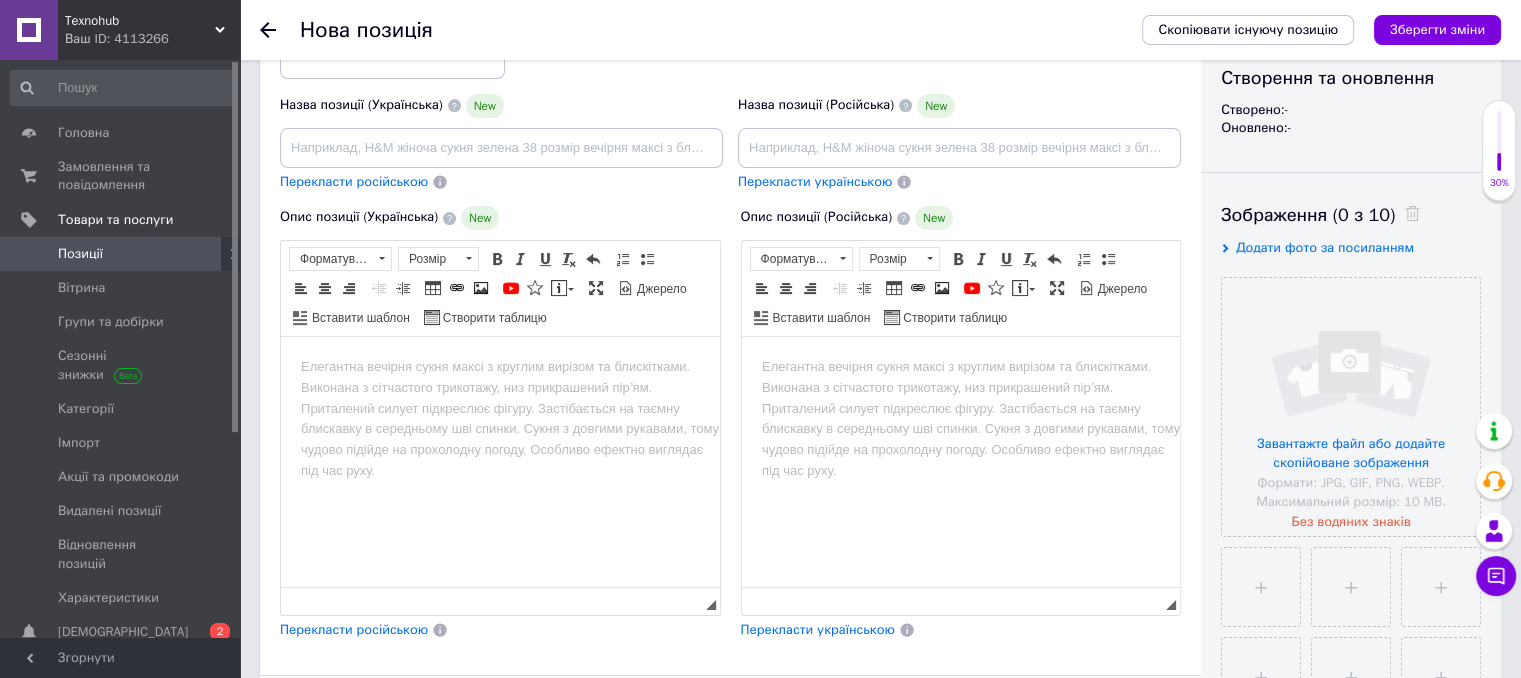 scroll, scrollTop: 505, scrollLeft: 0, axis: vertical 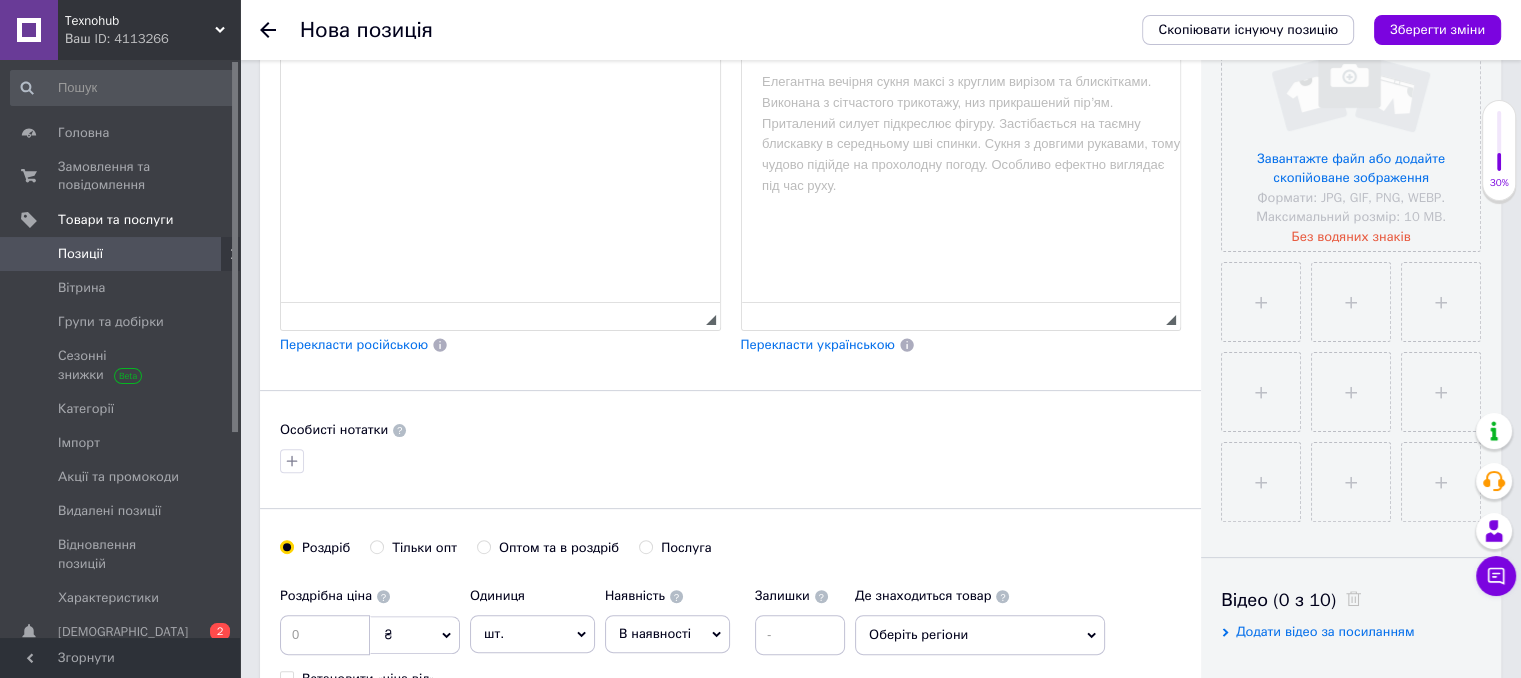 click at bounding box center [500, 82] 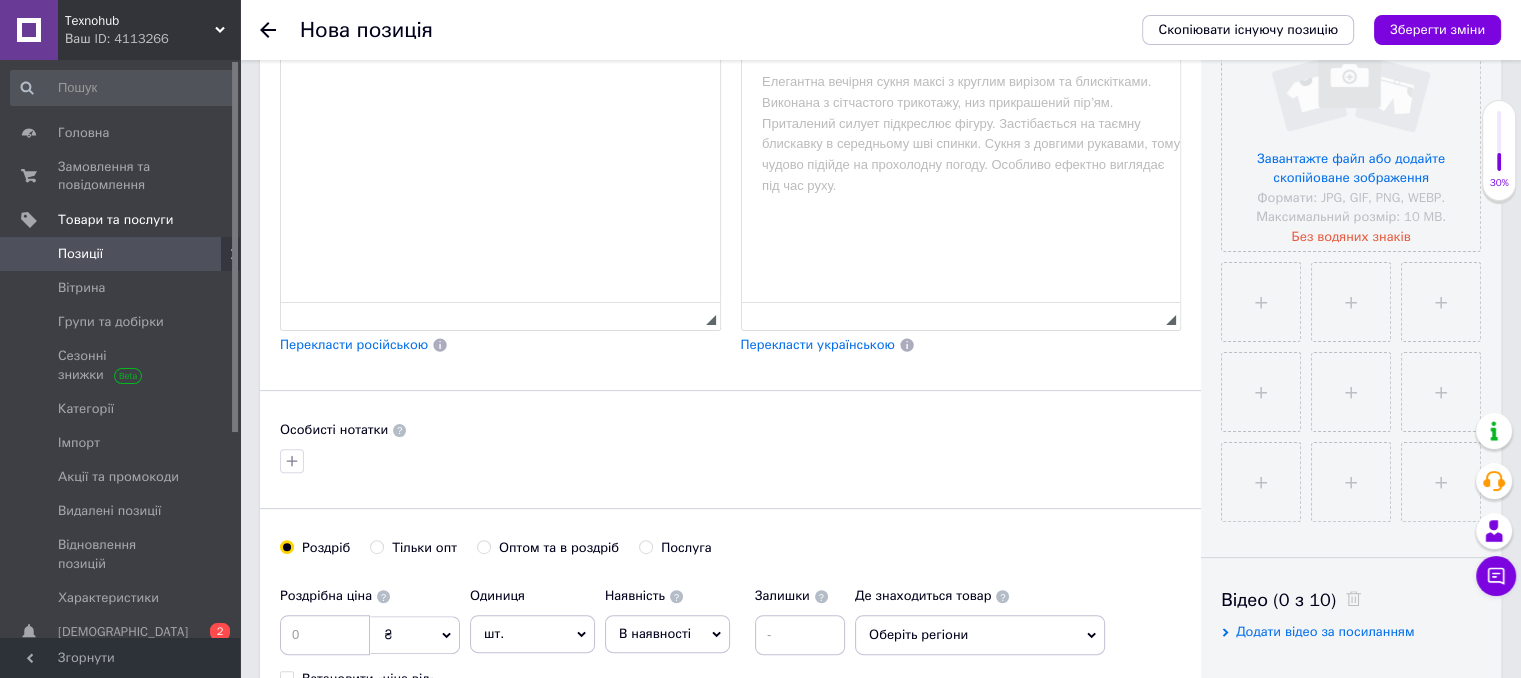 scroll, scrollTop: 577, scrollLeft: 0, axis: vertical 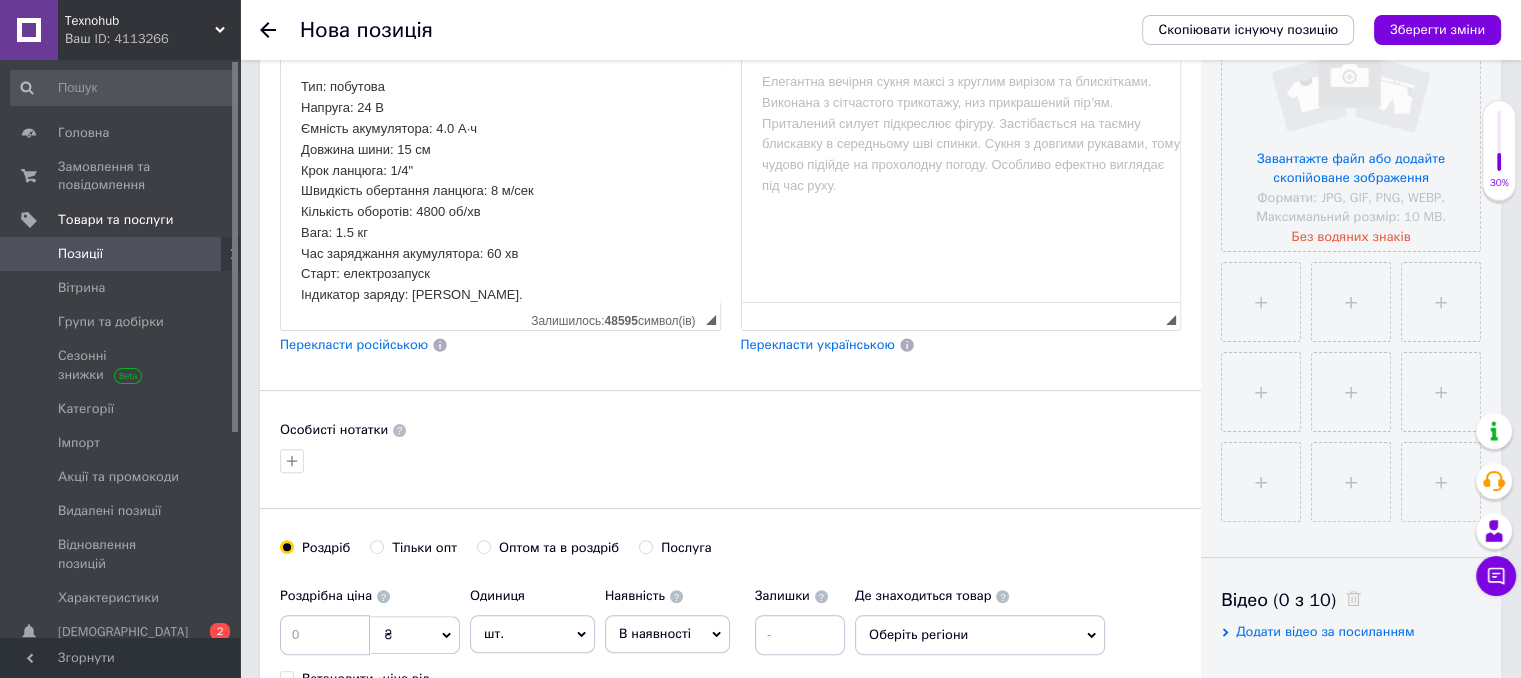 click on "Перекласти російською" at bounding box center (354, 344) 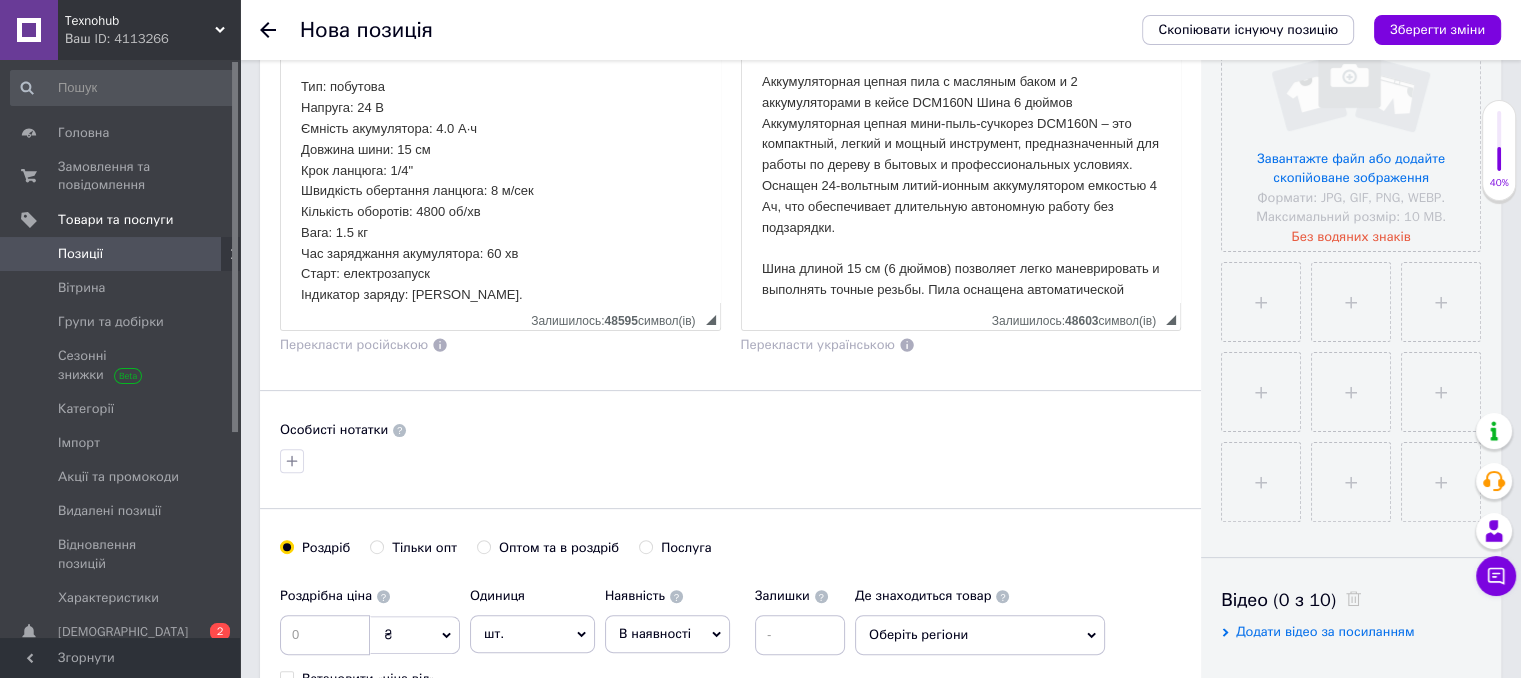 scroll, scrollTop: 0, scrollLeft: 0, axis: both 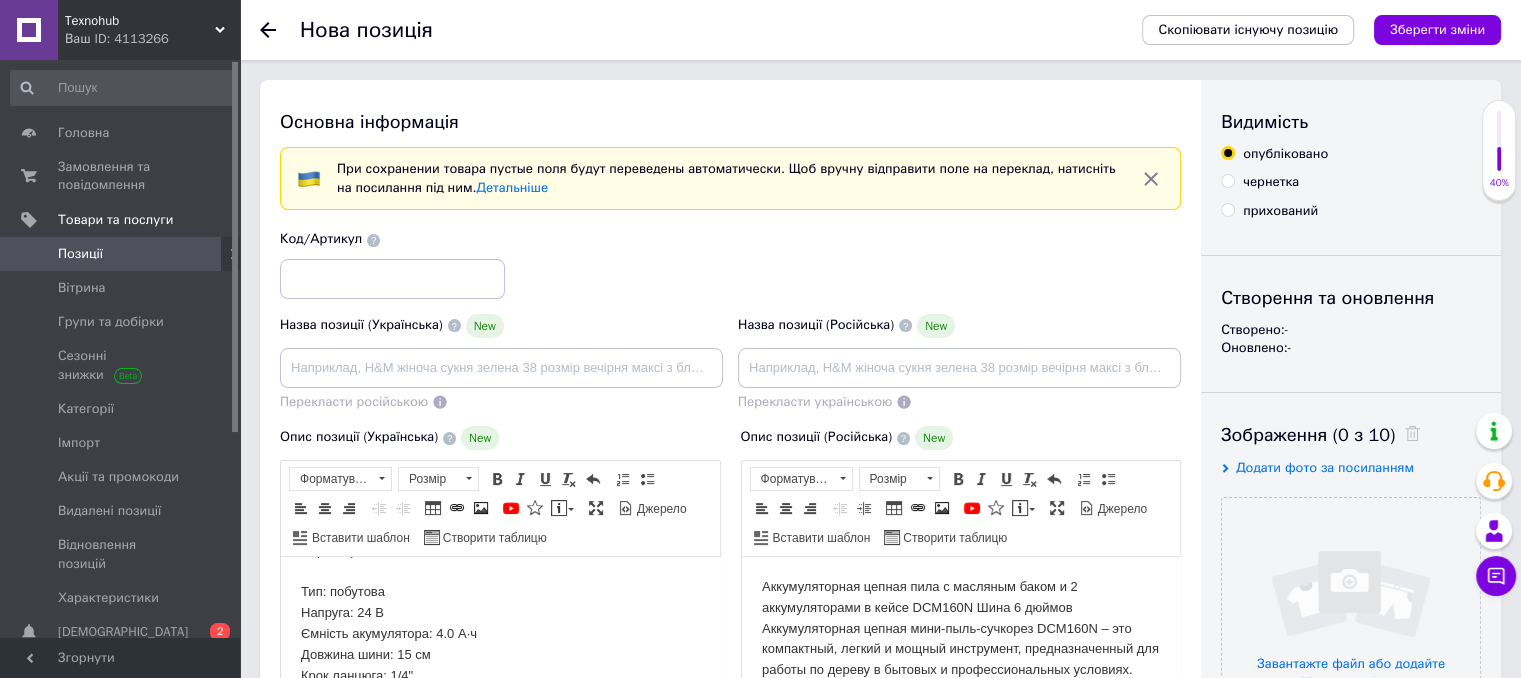 click on "Назва позиції (Українська) New" at bounding box center (501, 351) 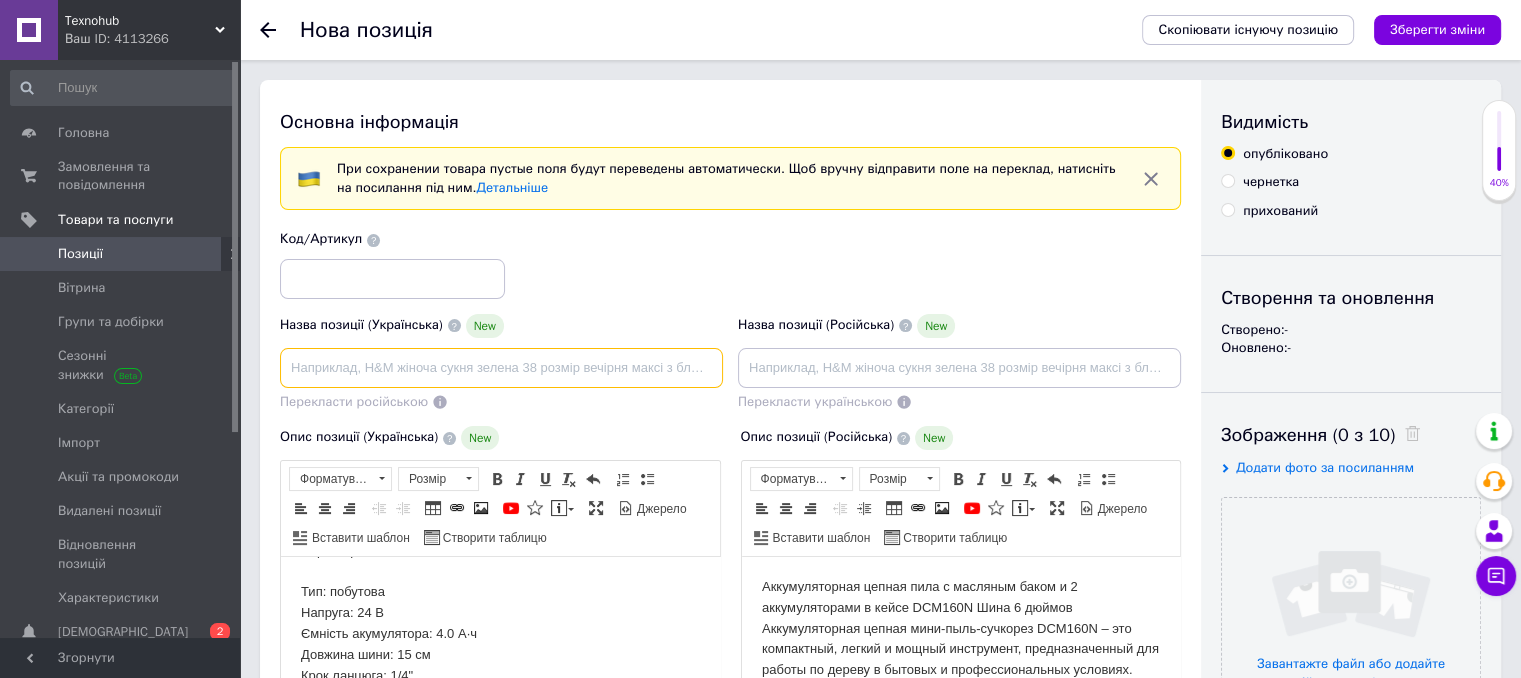 click at bounding box center [501, 368] 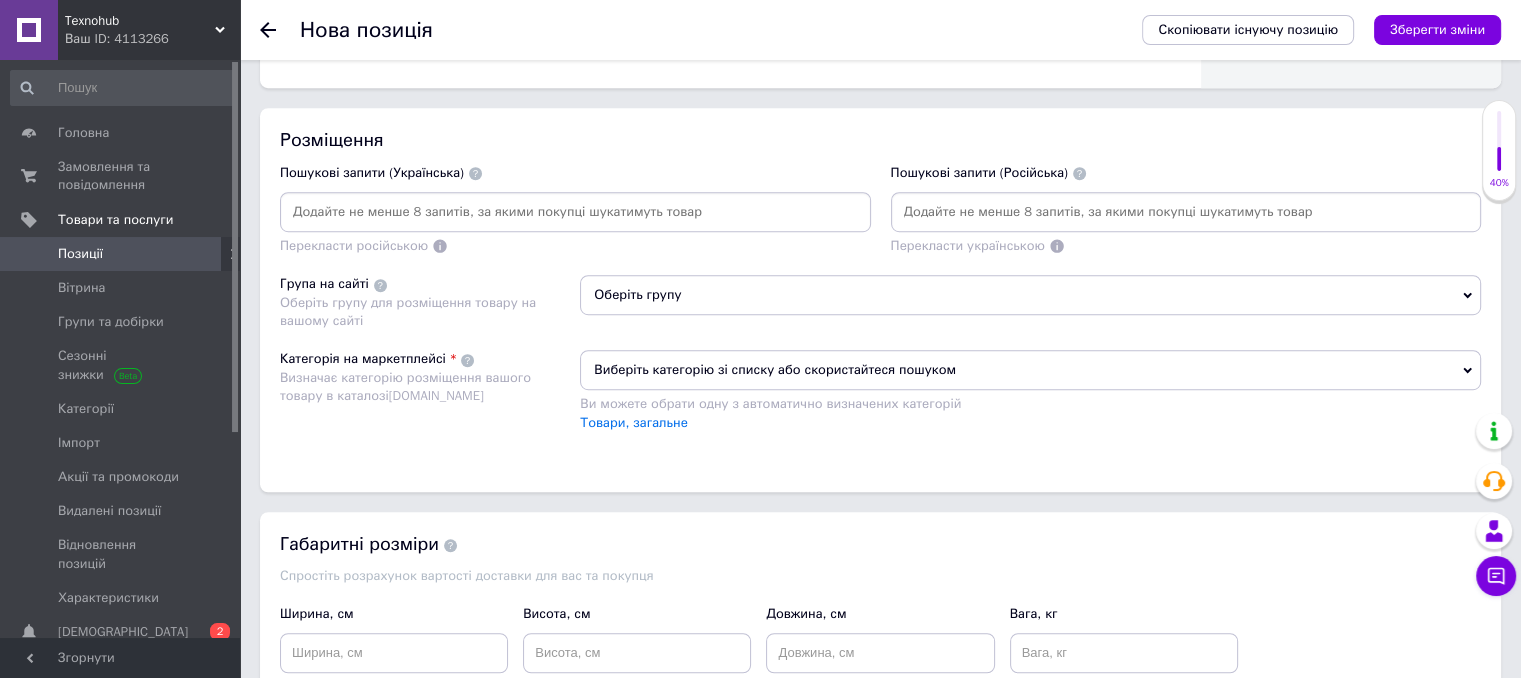 scroll, scrollTop: 1210, scrollLeft: 0, axis: vertical 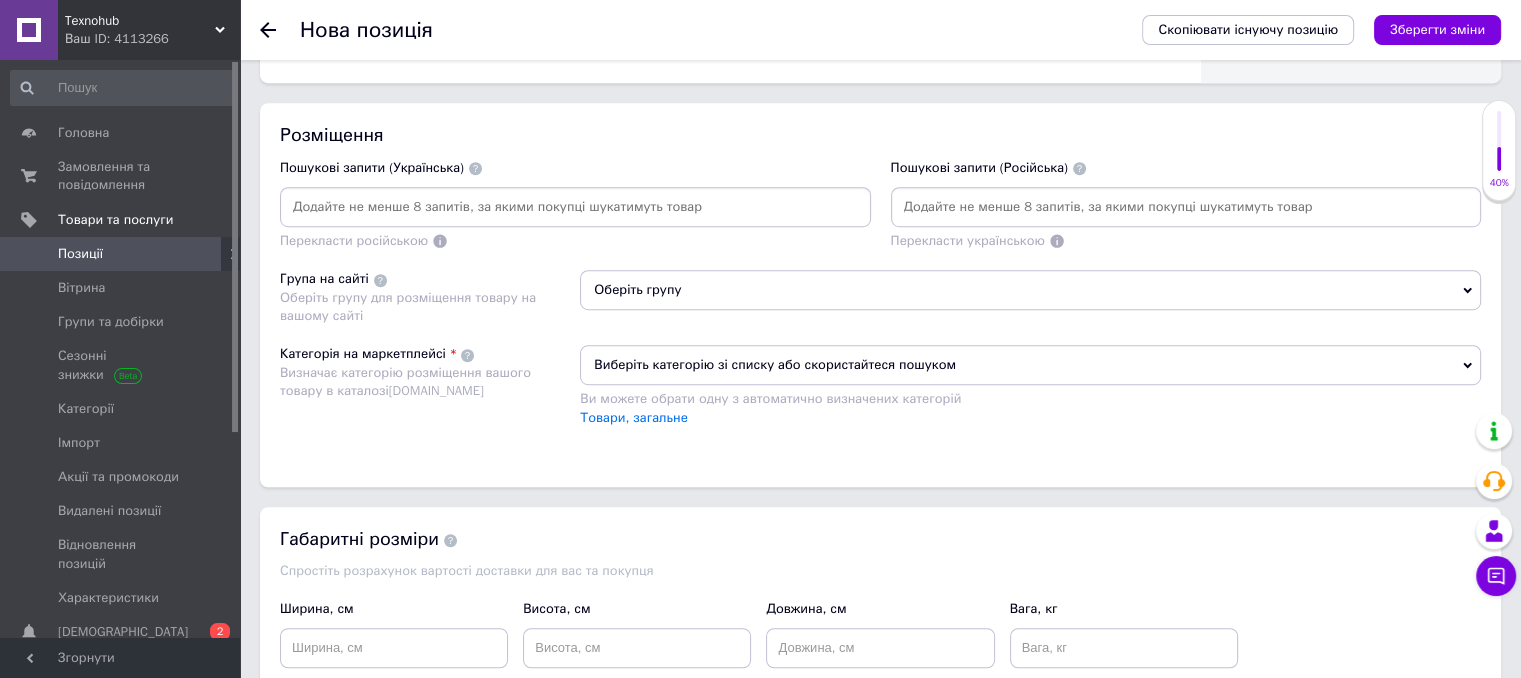 type on "Акумуляторна ланцюгова пилка з масляним баком. Арт. 3984" 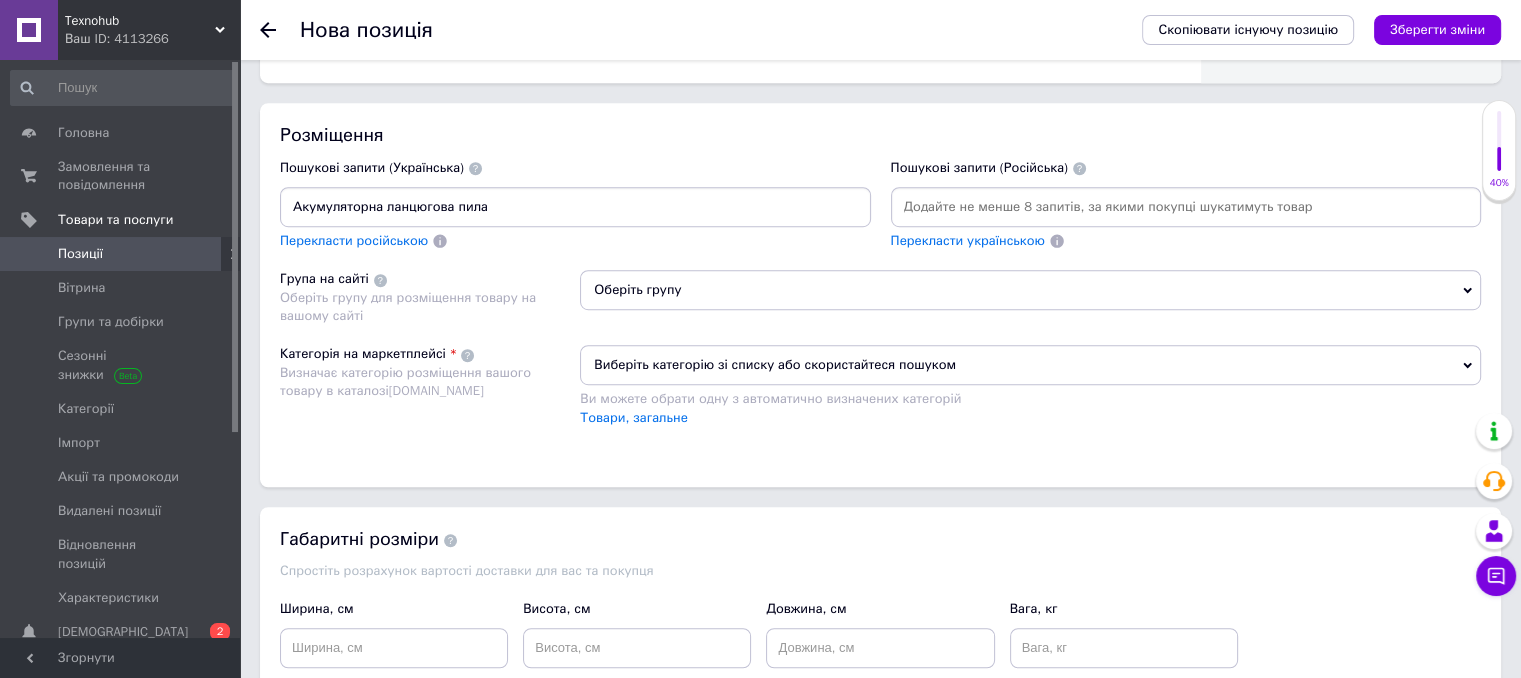 type on "Акумуляторна ланцюгова пила" 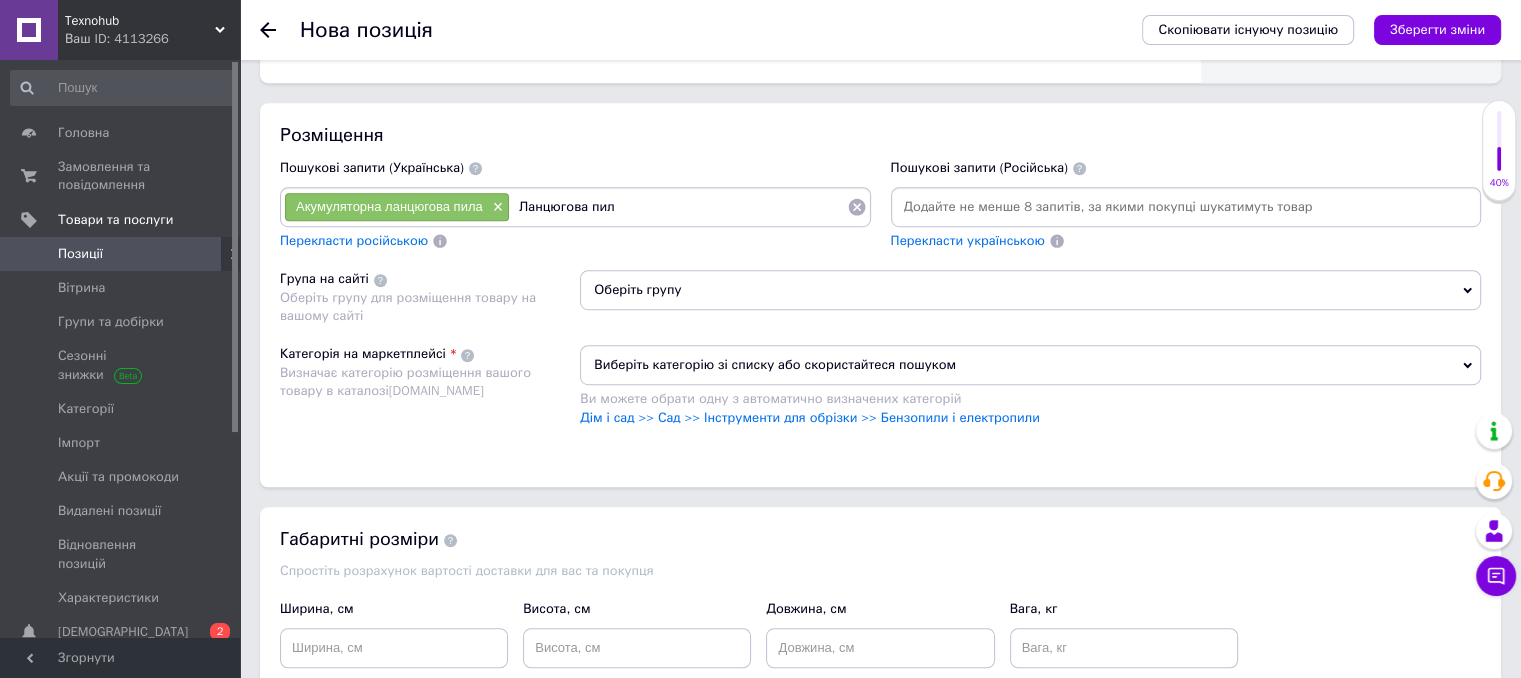 type on "Ланцюгова пила" 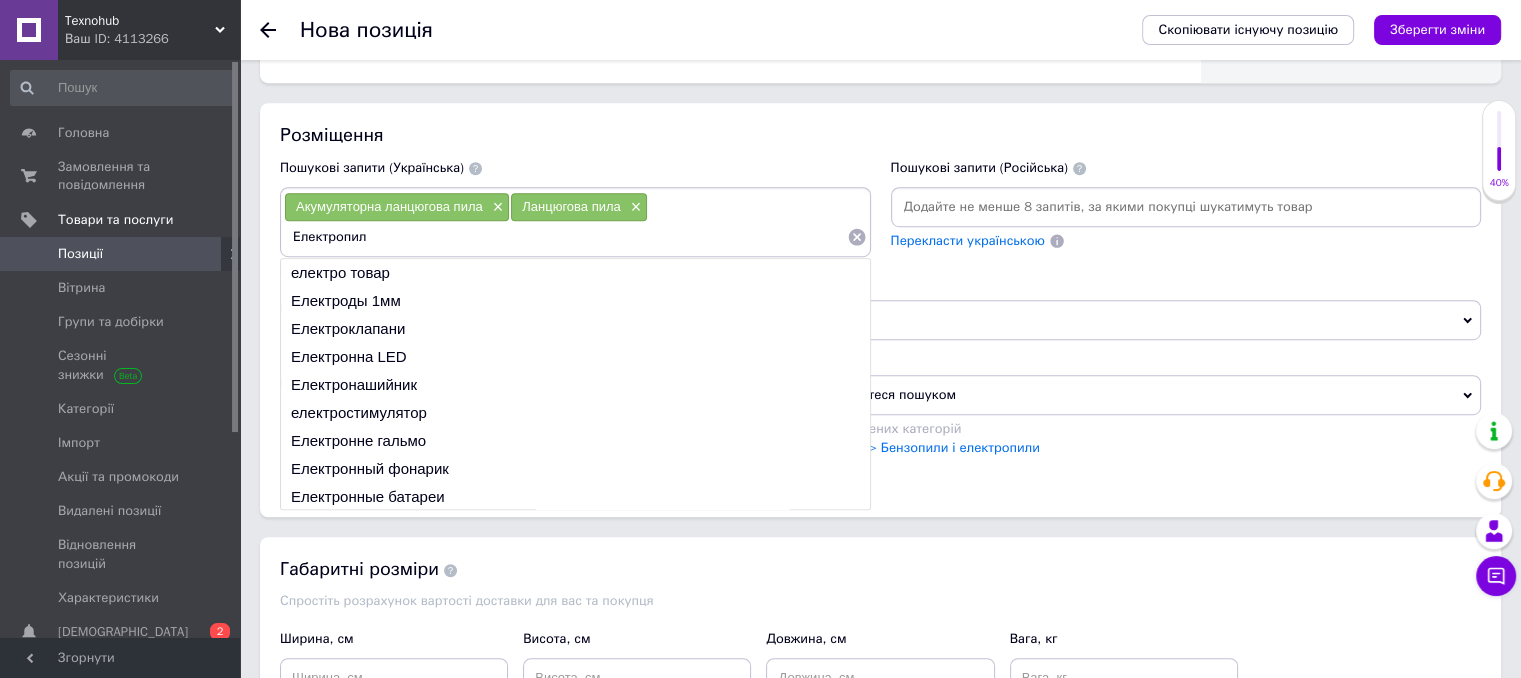 type on "Електропила" 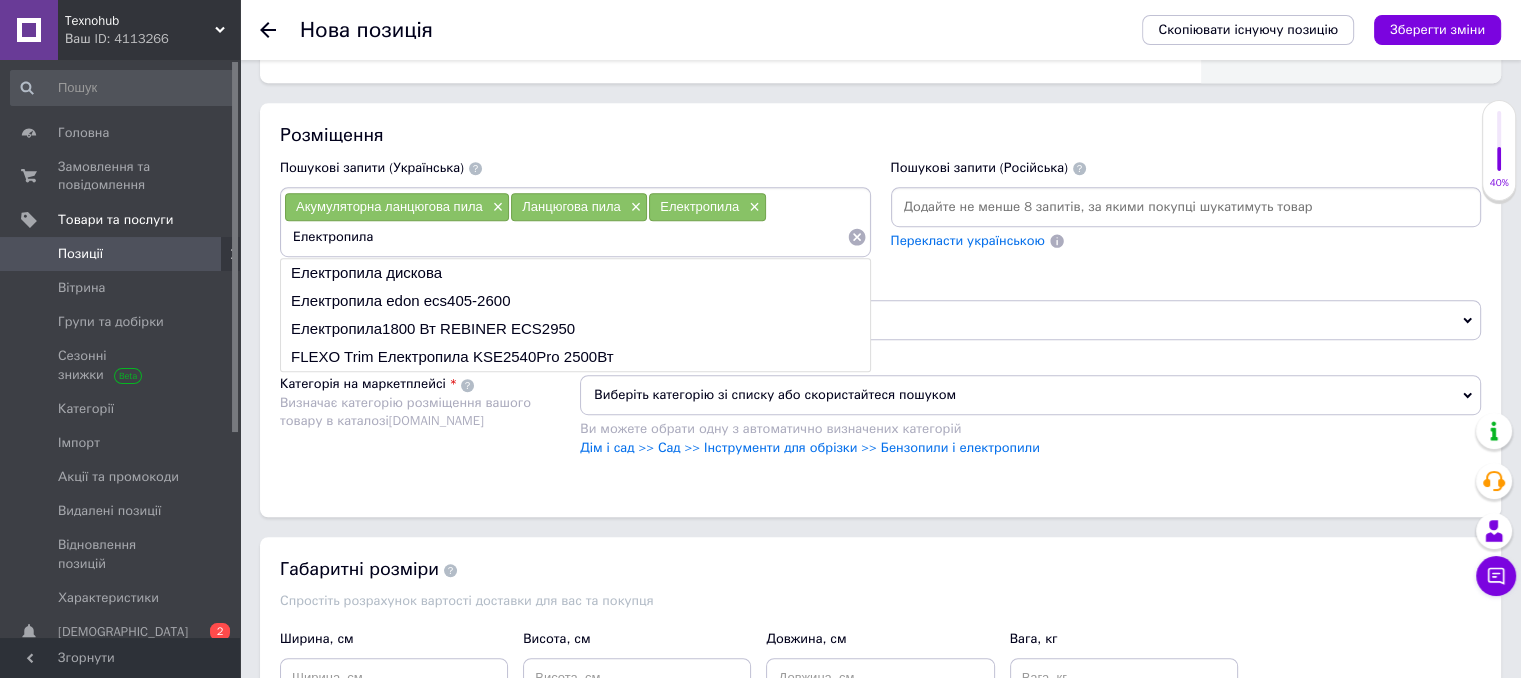 click on "Електропила" at bounding box center (565, 237) 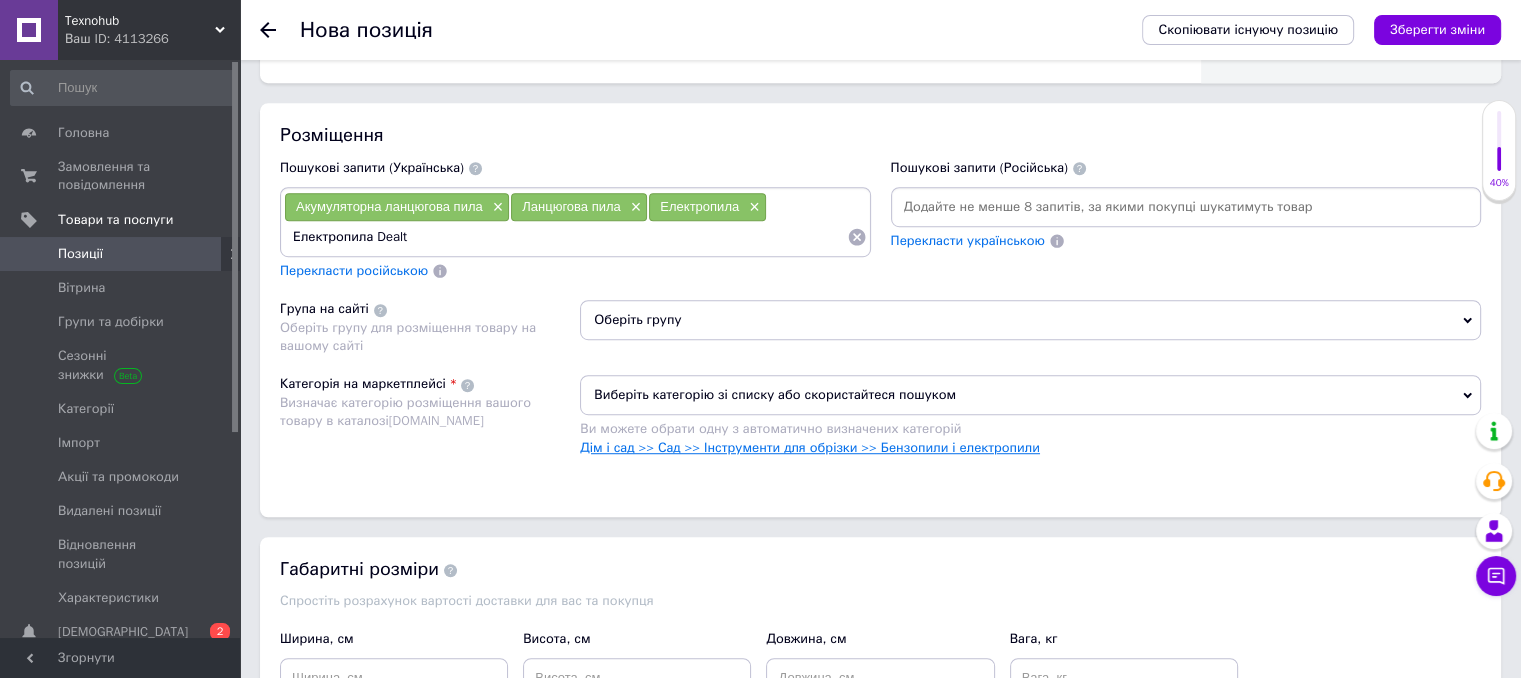 type on "Електропила DeWalt" 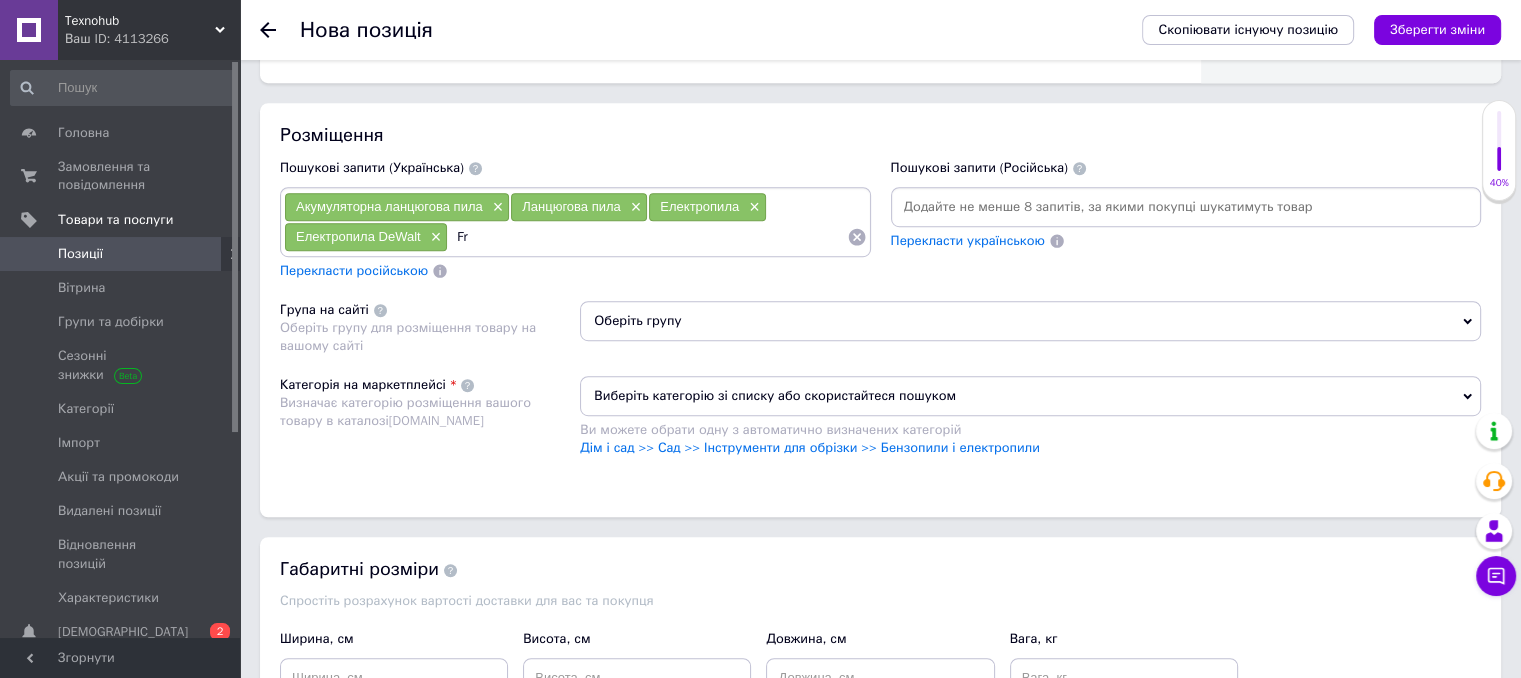 type on "F" 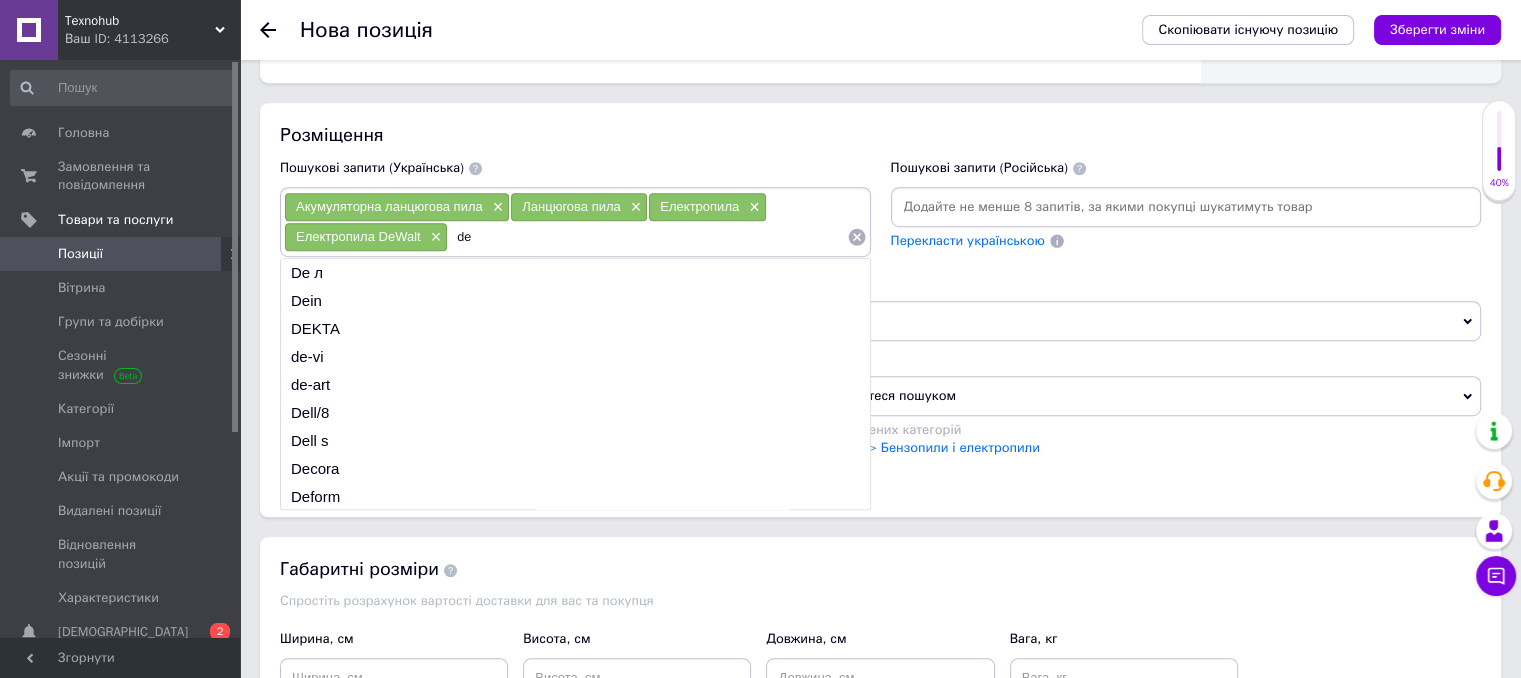 type on "d" 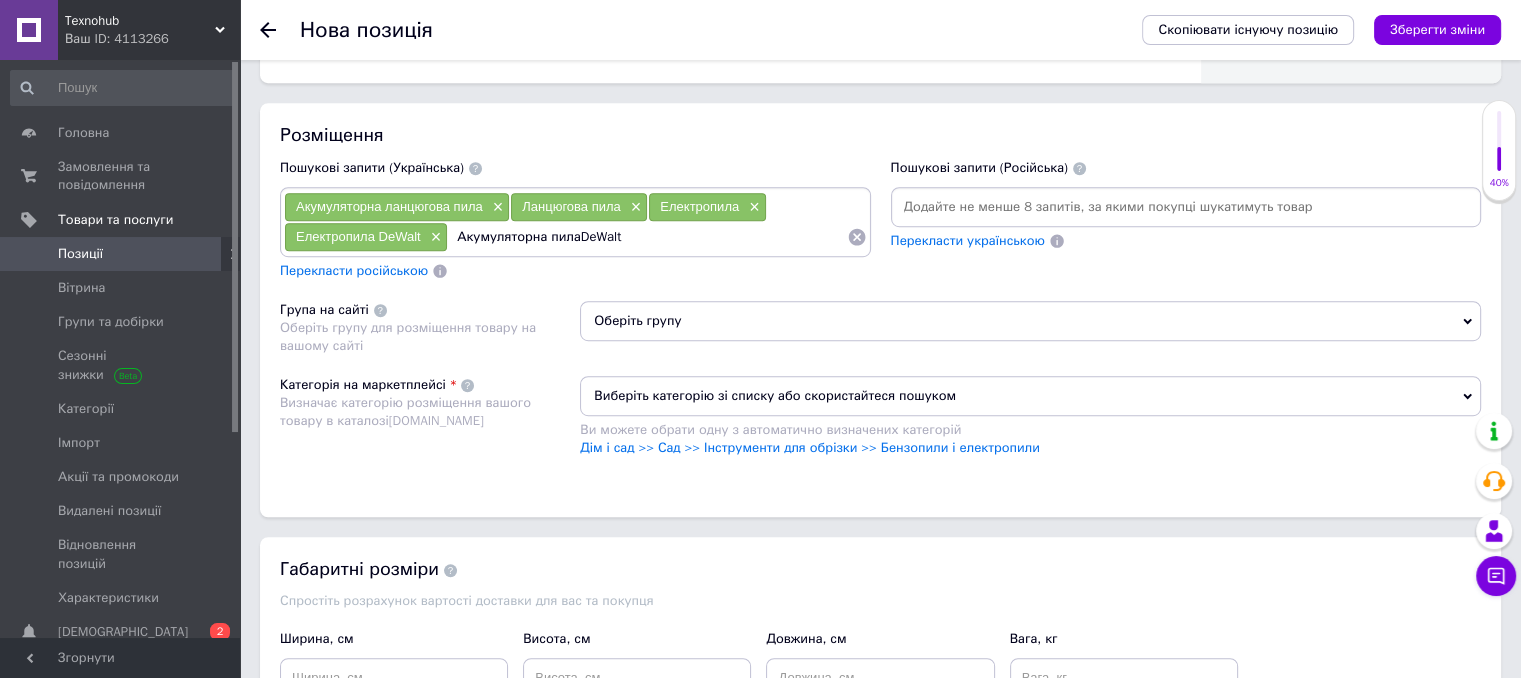 type on "Акумуляторна пила DeWalt" 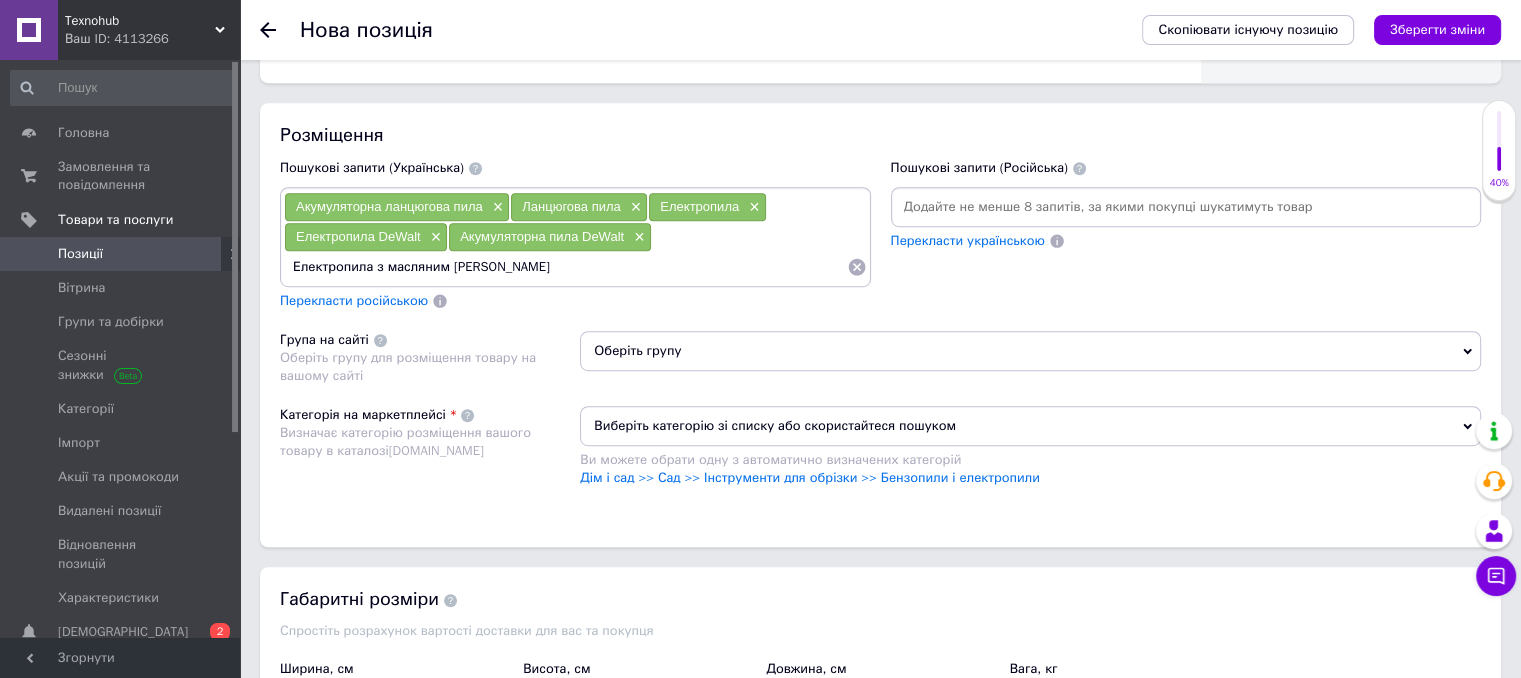 type on "Електропила з масляним баком" 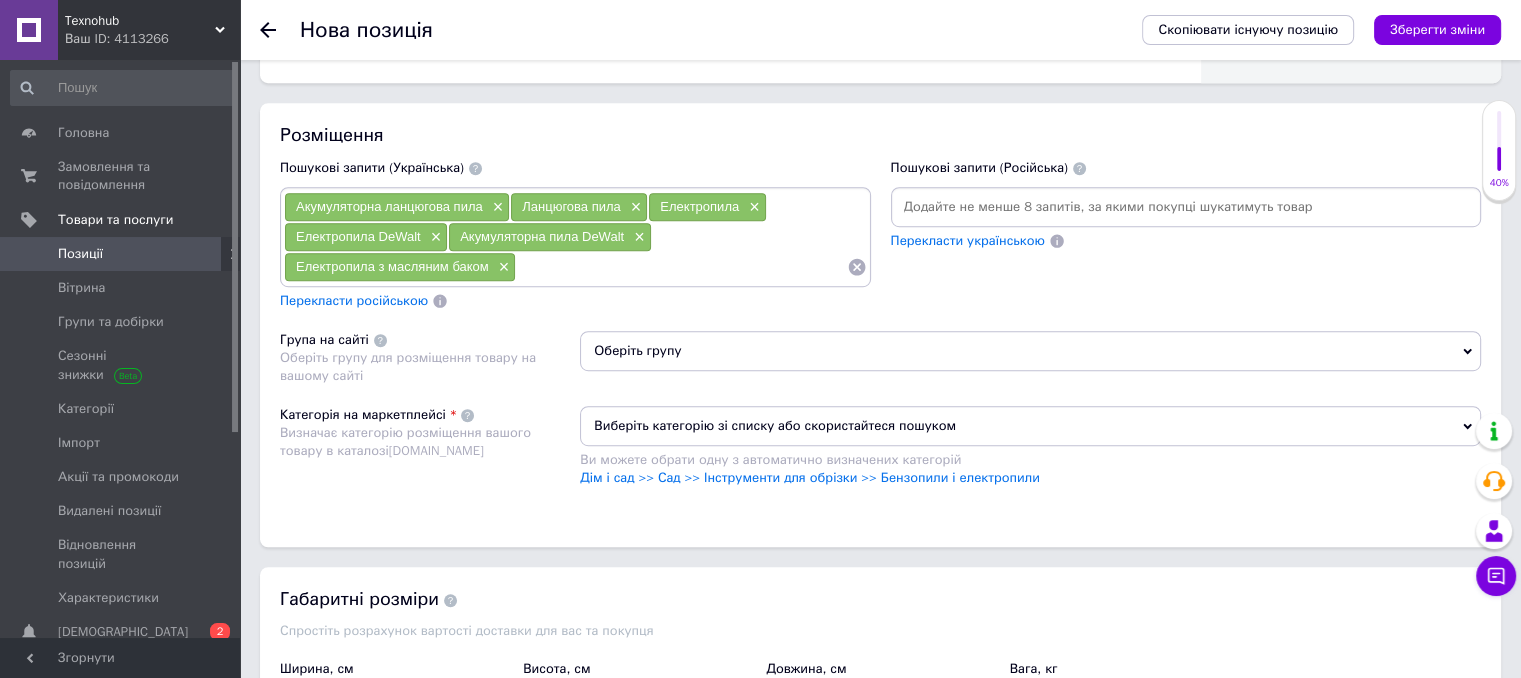 click at bounding box center (681, 267) 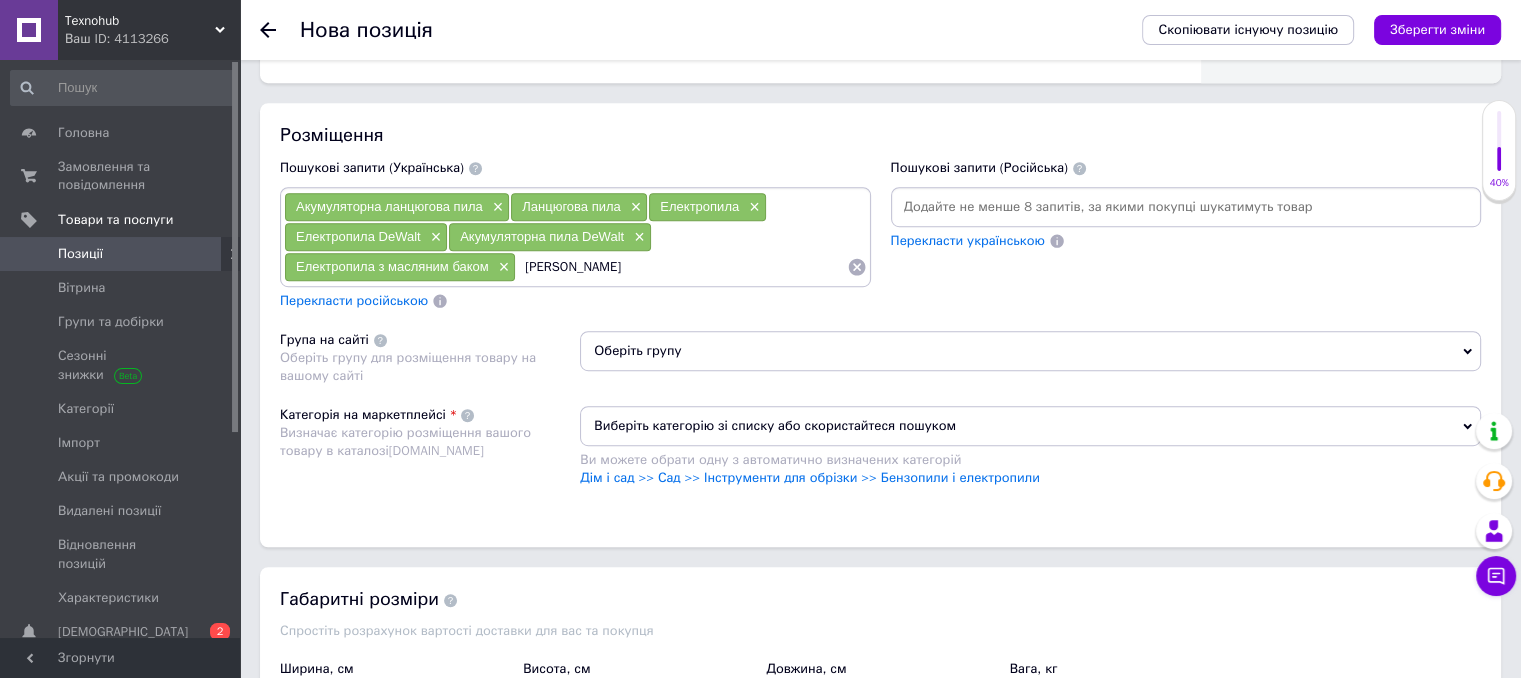 type on "[PERSON_NAME]" 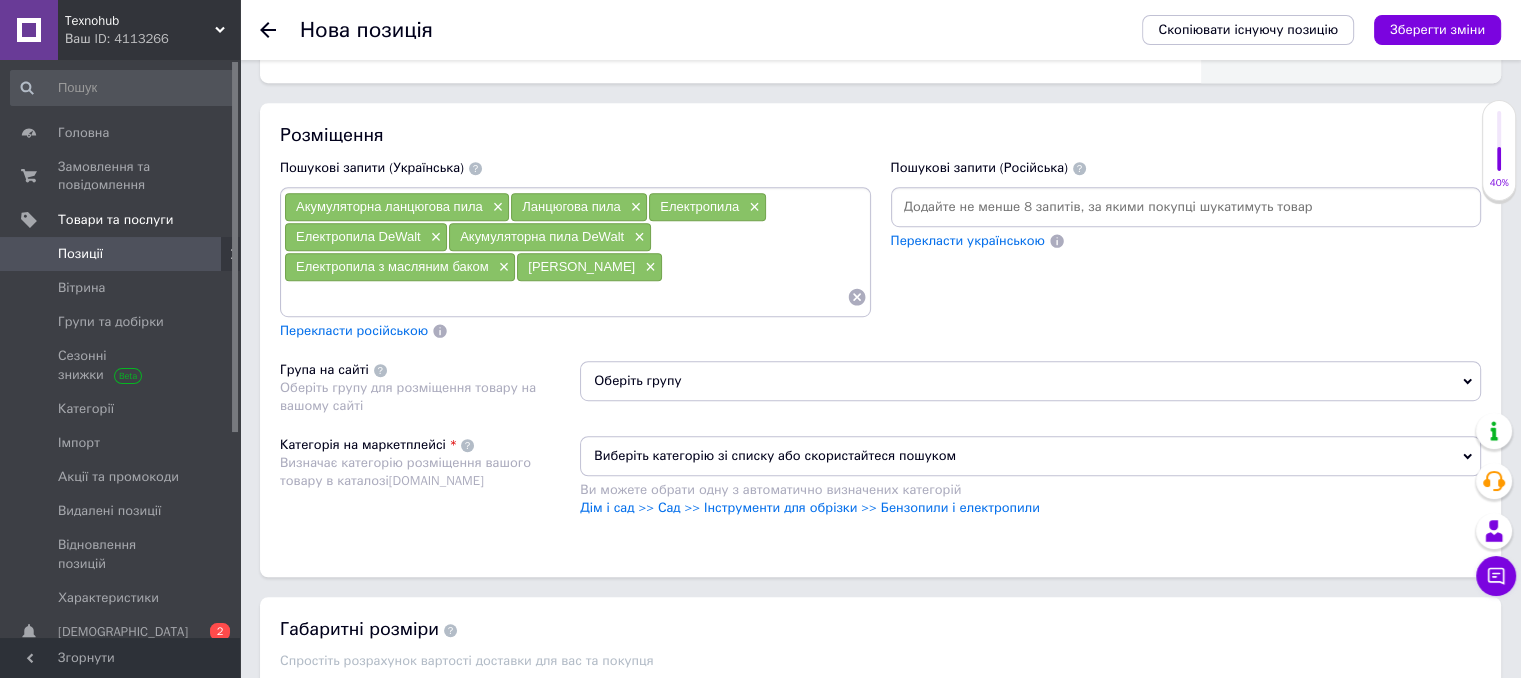 click at bounding box center (565, 297) 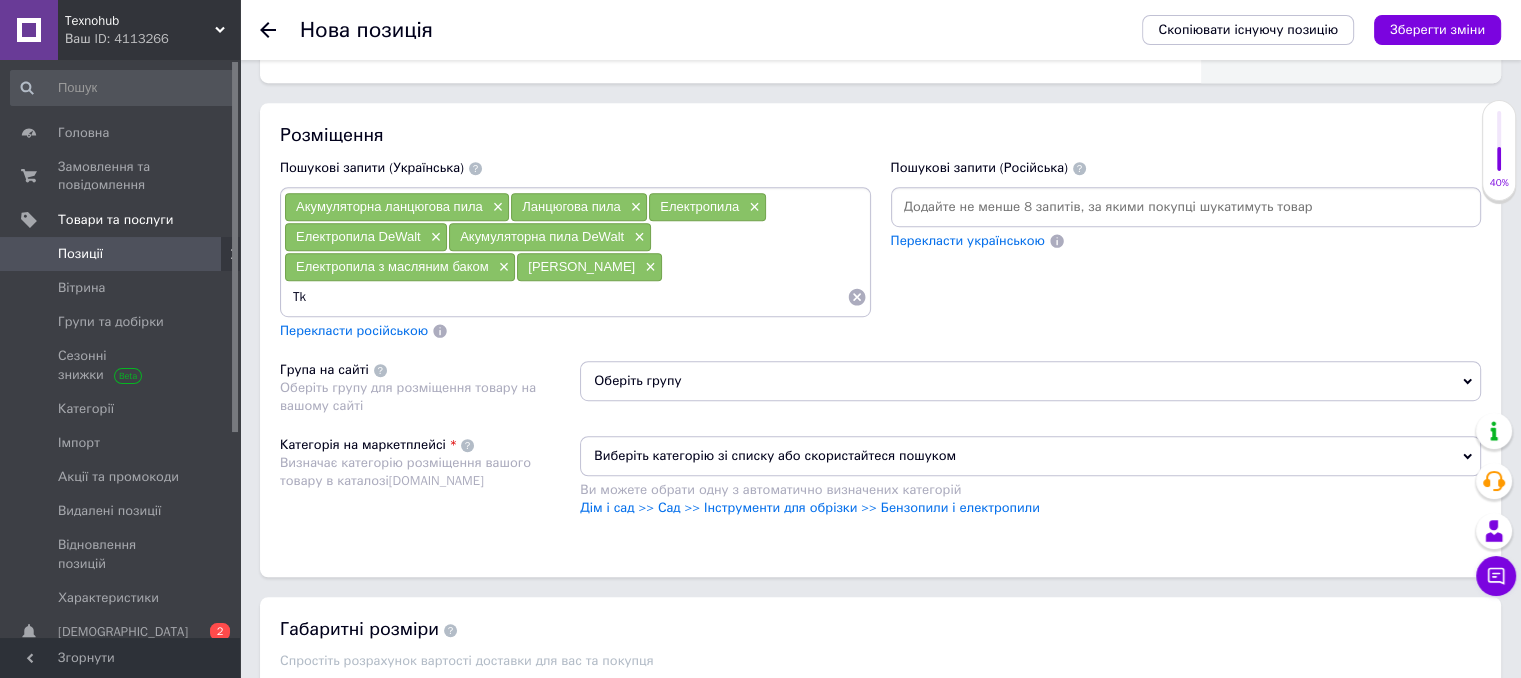 type on "T" 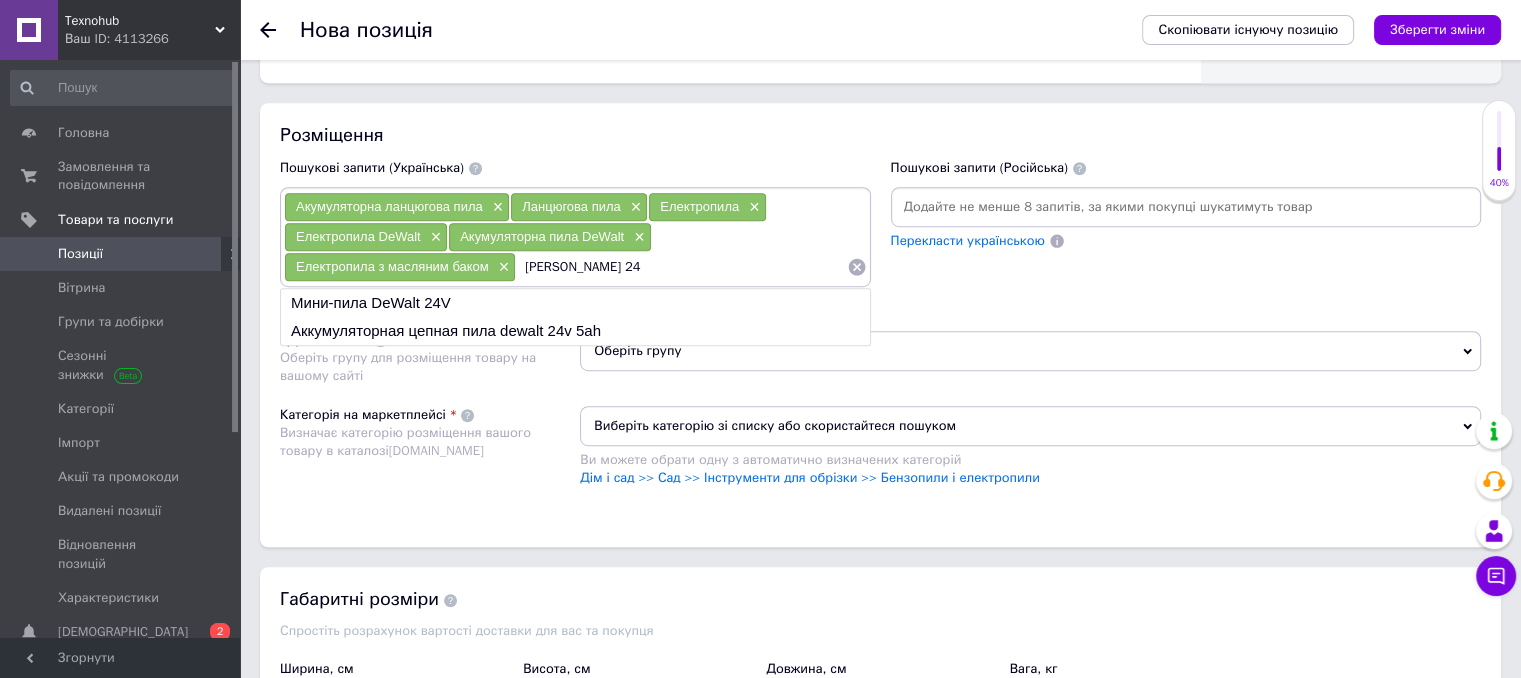 type on "[PERSON_NAME] 24V" 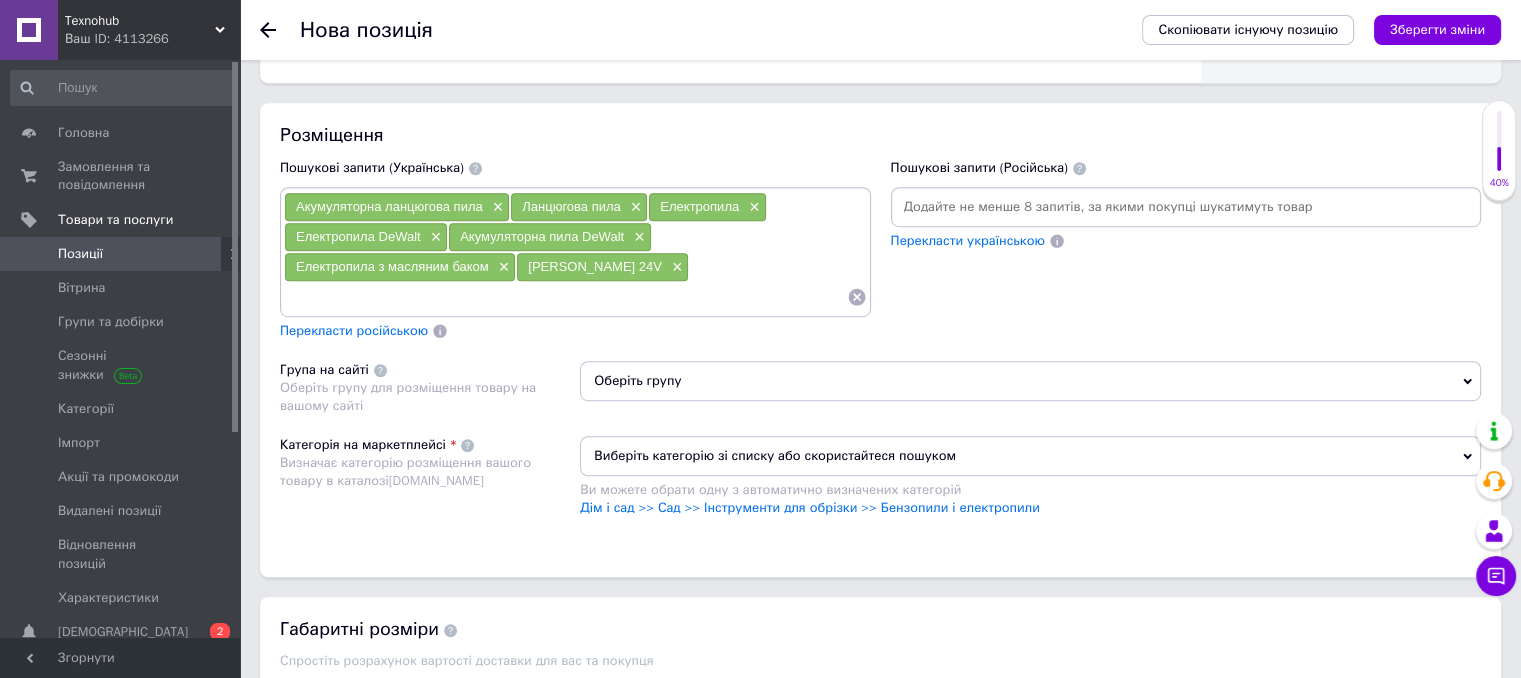 type on "[PERSON_NAME] 24V" 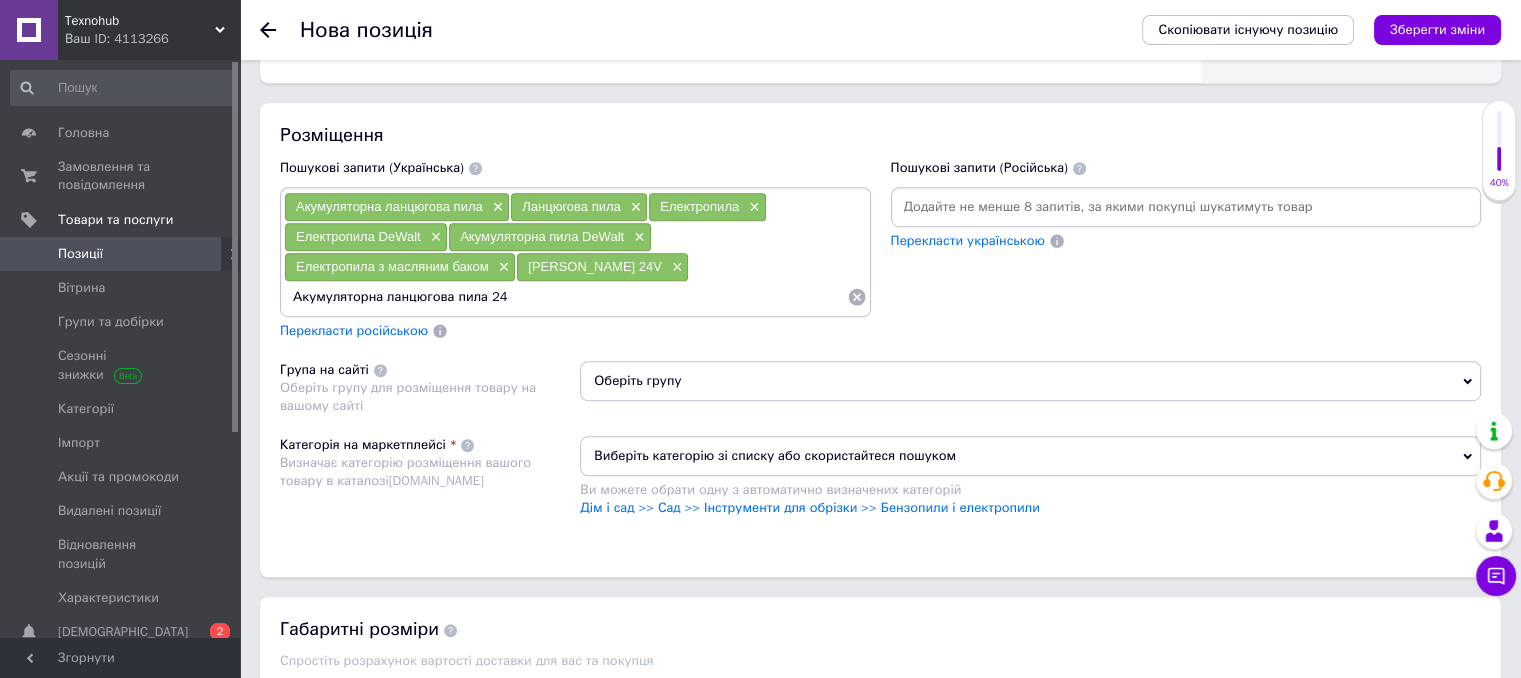 type on "Акумуляторна ланцюгова пила 24V" 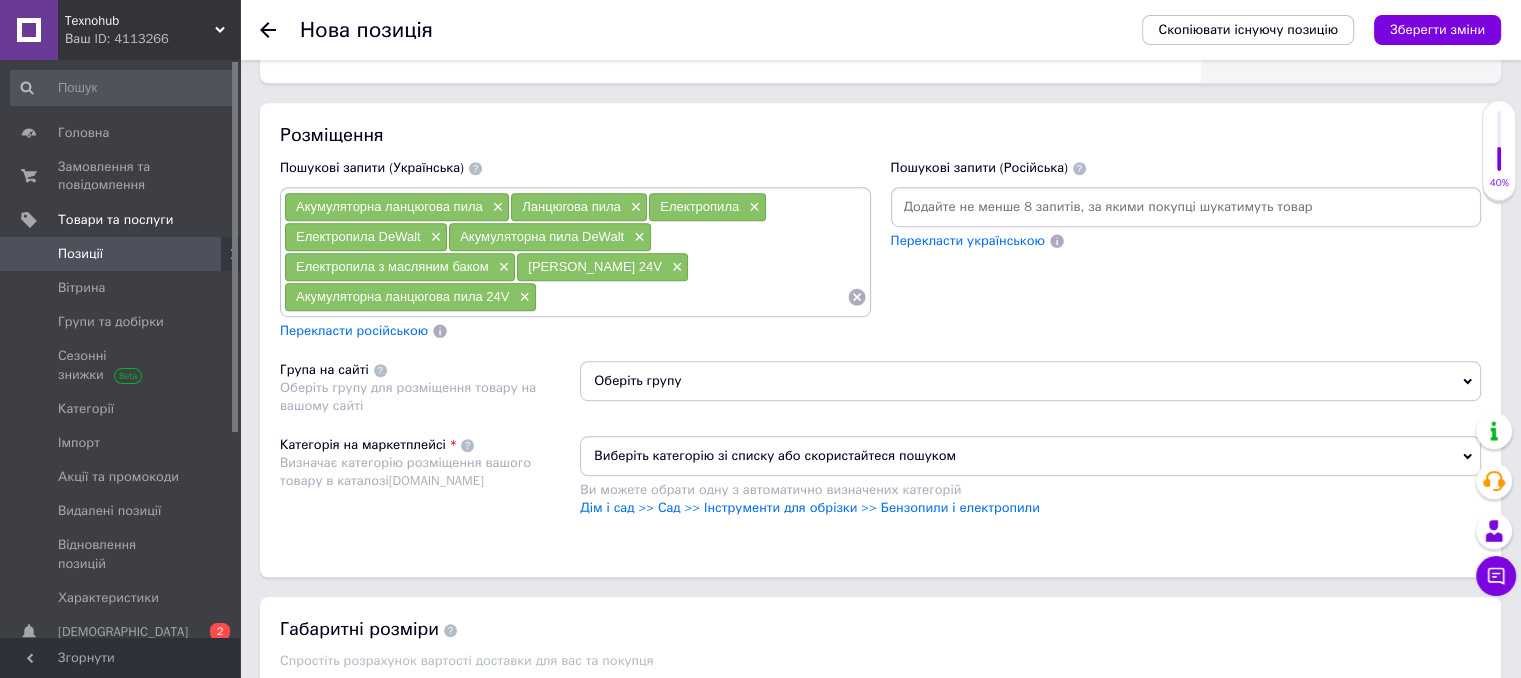 type 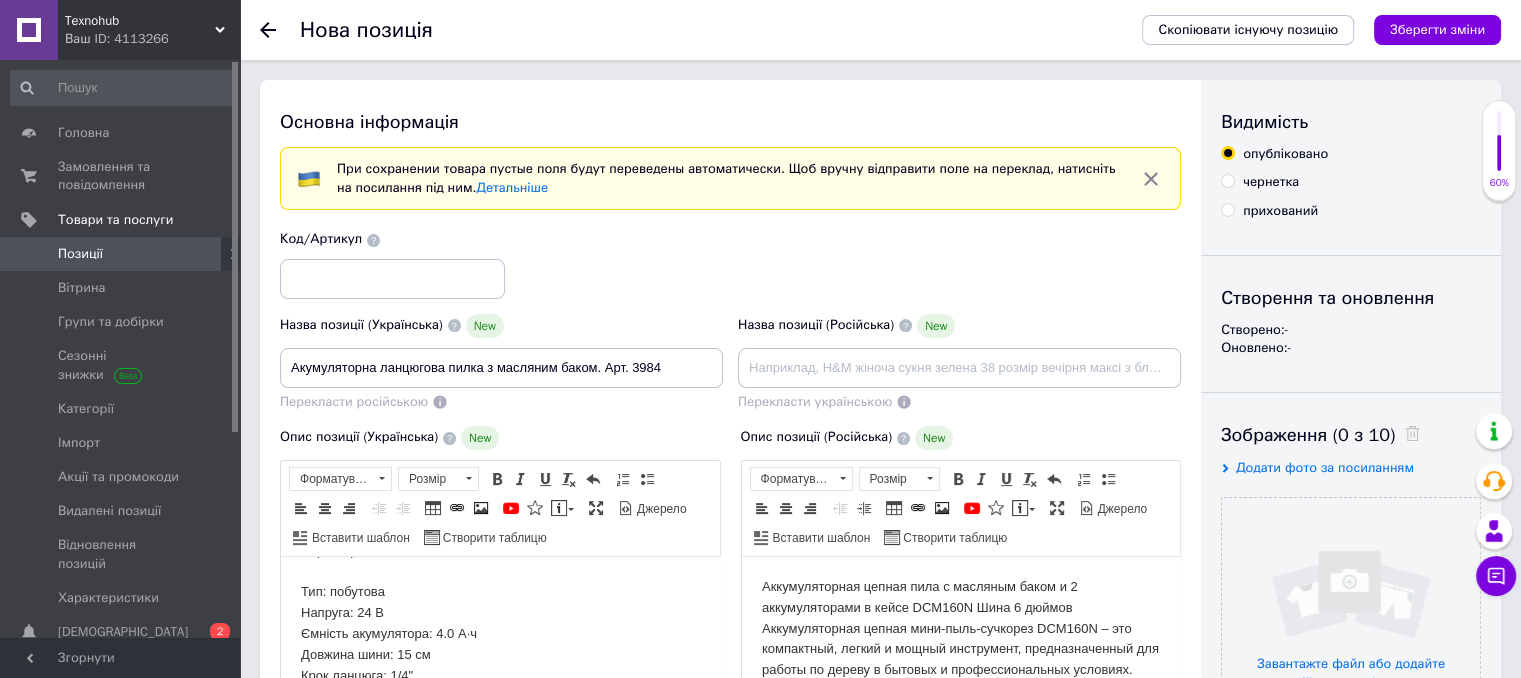 scroll, scrollTop: 121, scrollLeft: 0, axis: vertical 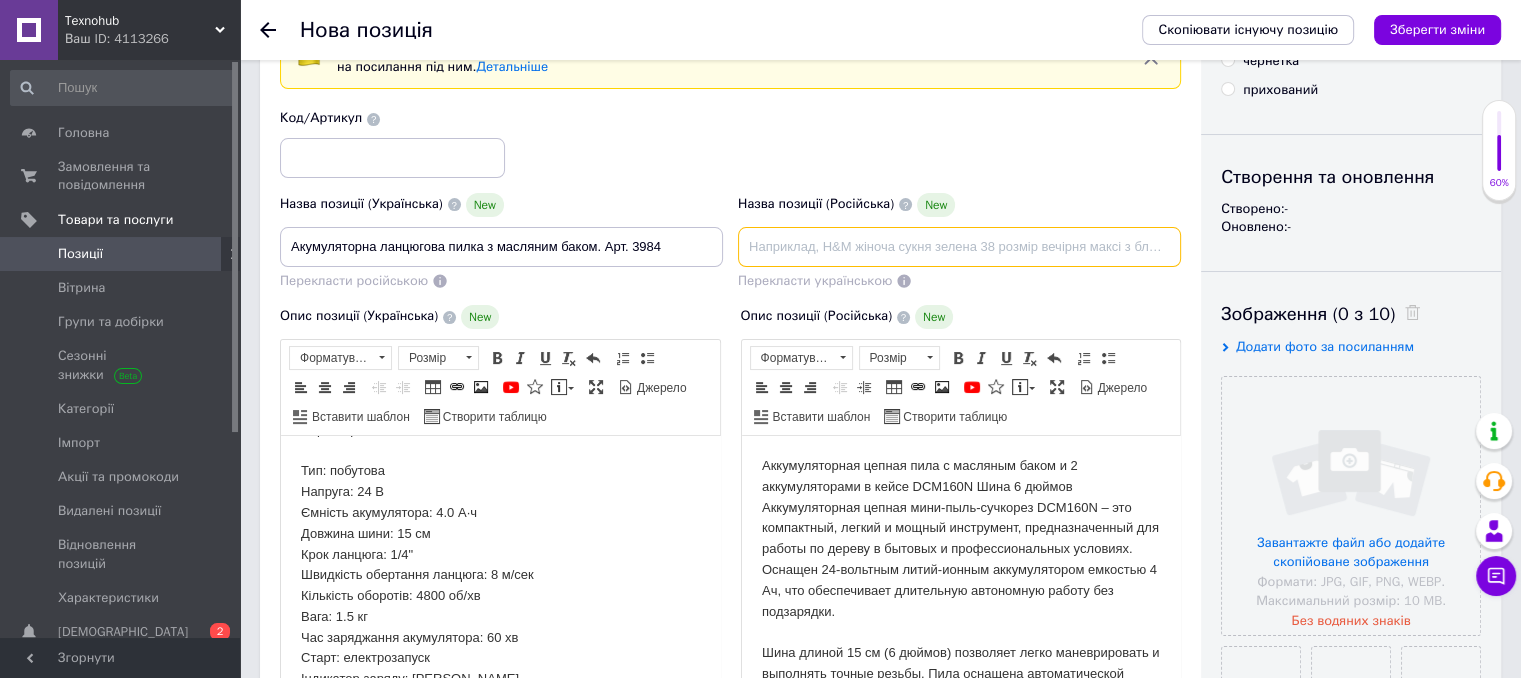 click at bounding box center [959, 247] 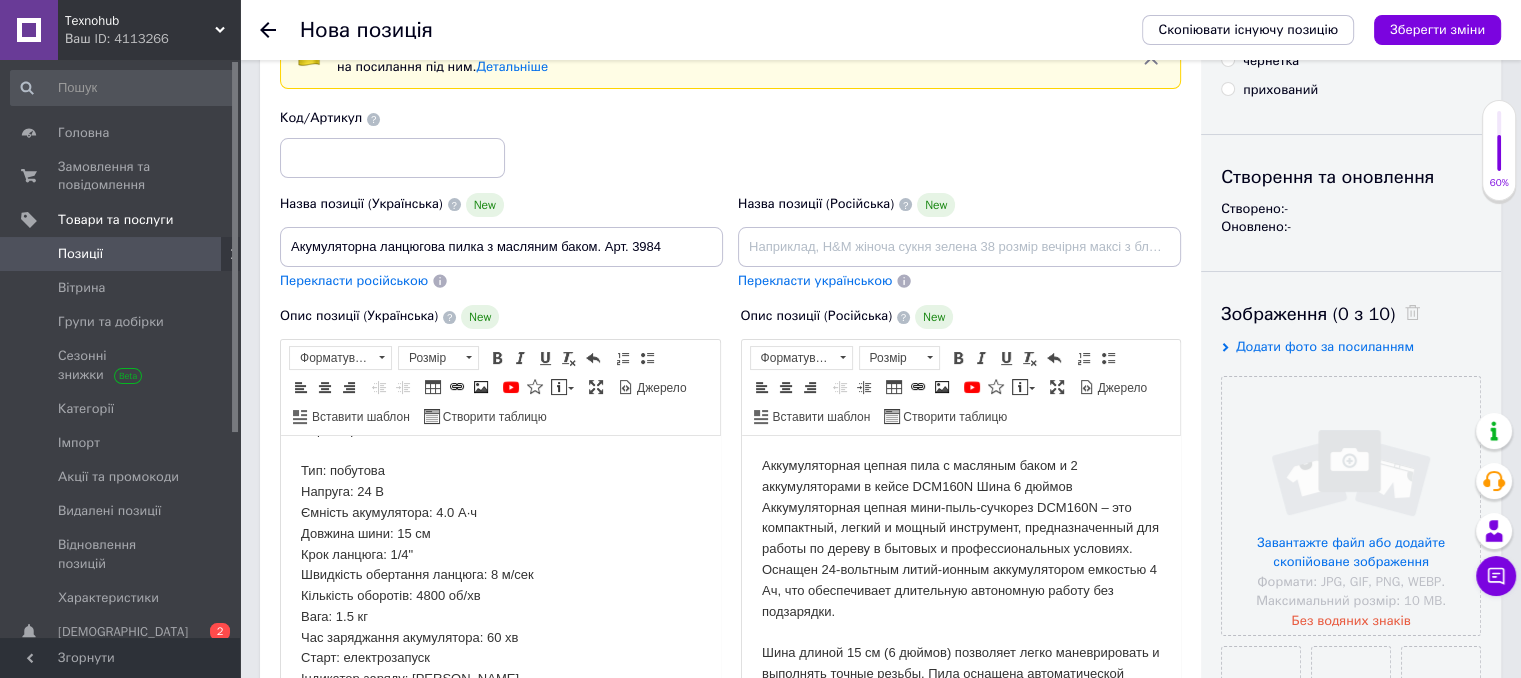 click on "Перекласти російською" at bounding box center (354, 280) 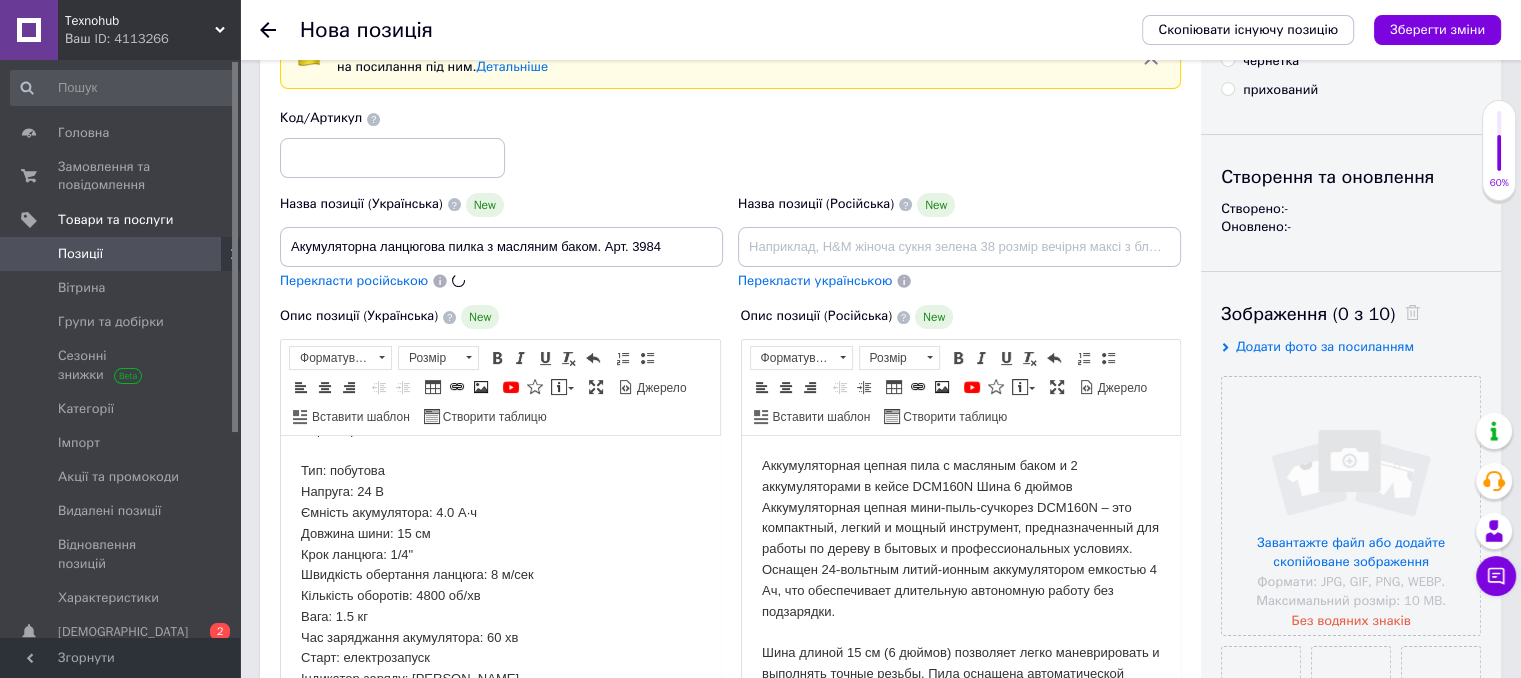 type on "Аккумуляторная цепная пила с масляным баком. Арт. 3984" 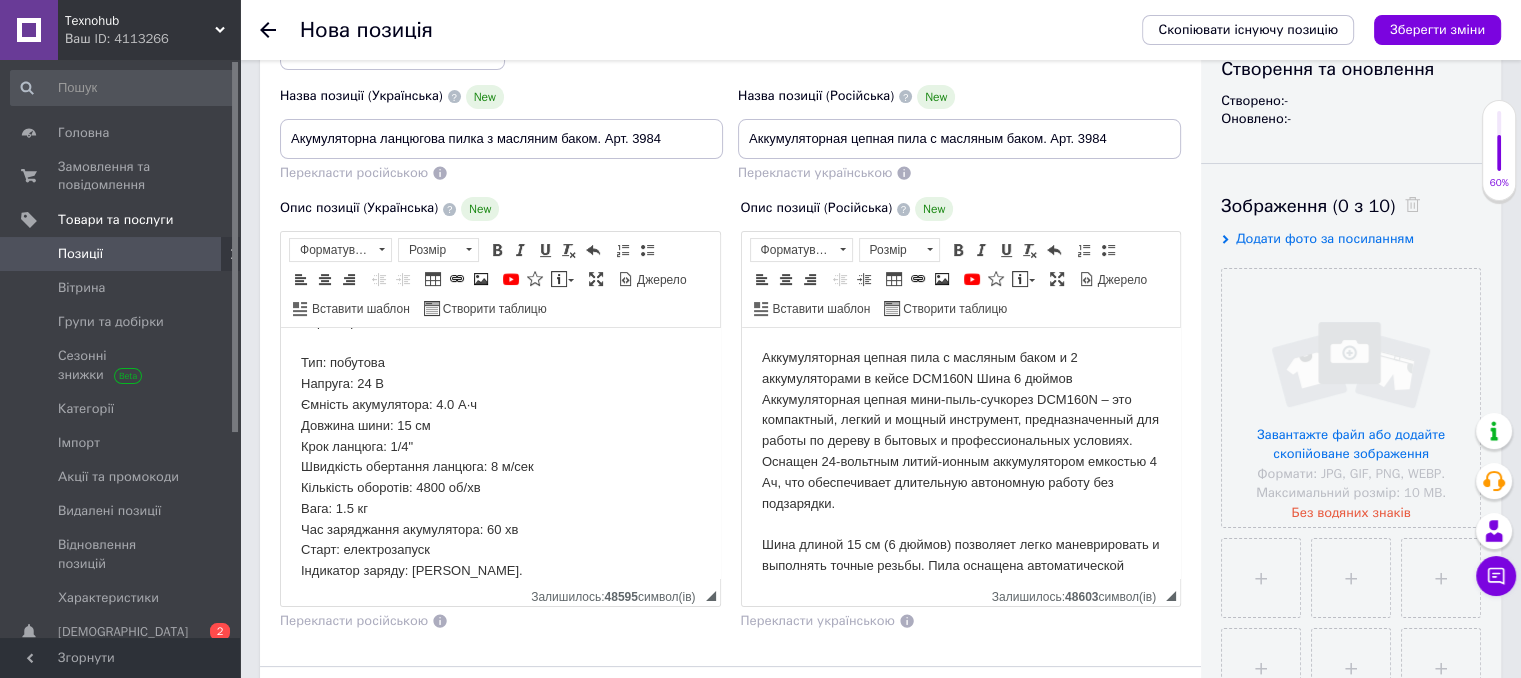 scroll, scrollTop: 246, scrollLeft: 0, axis: vertical 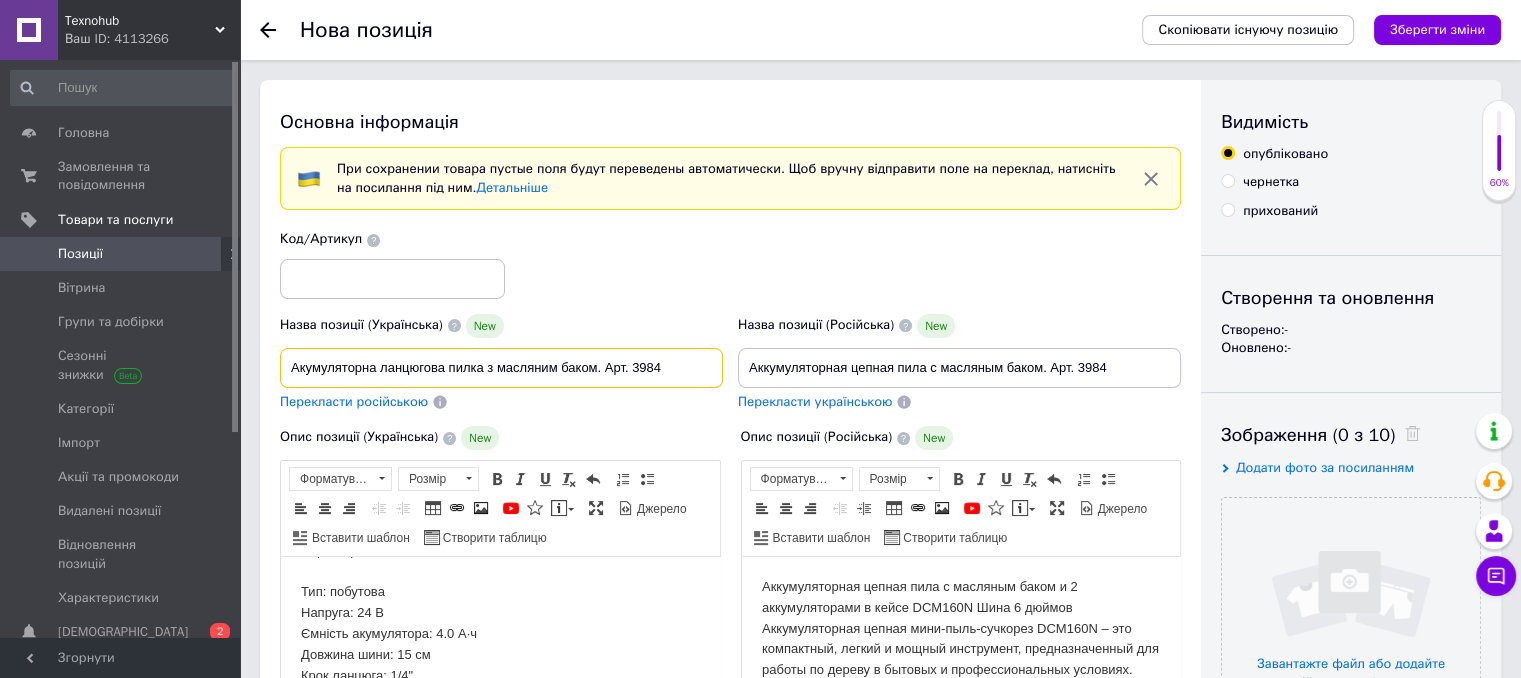 click on "Акумуляторна ланцюгова пилка з масляним баком. Арт. 3984" at bounding box center (501, 368) 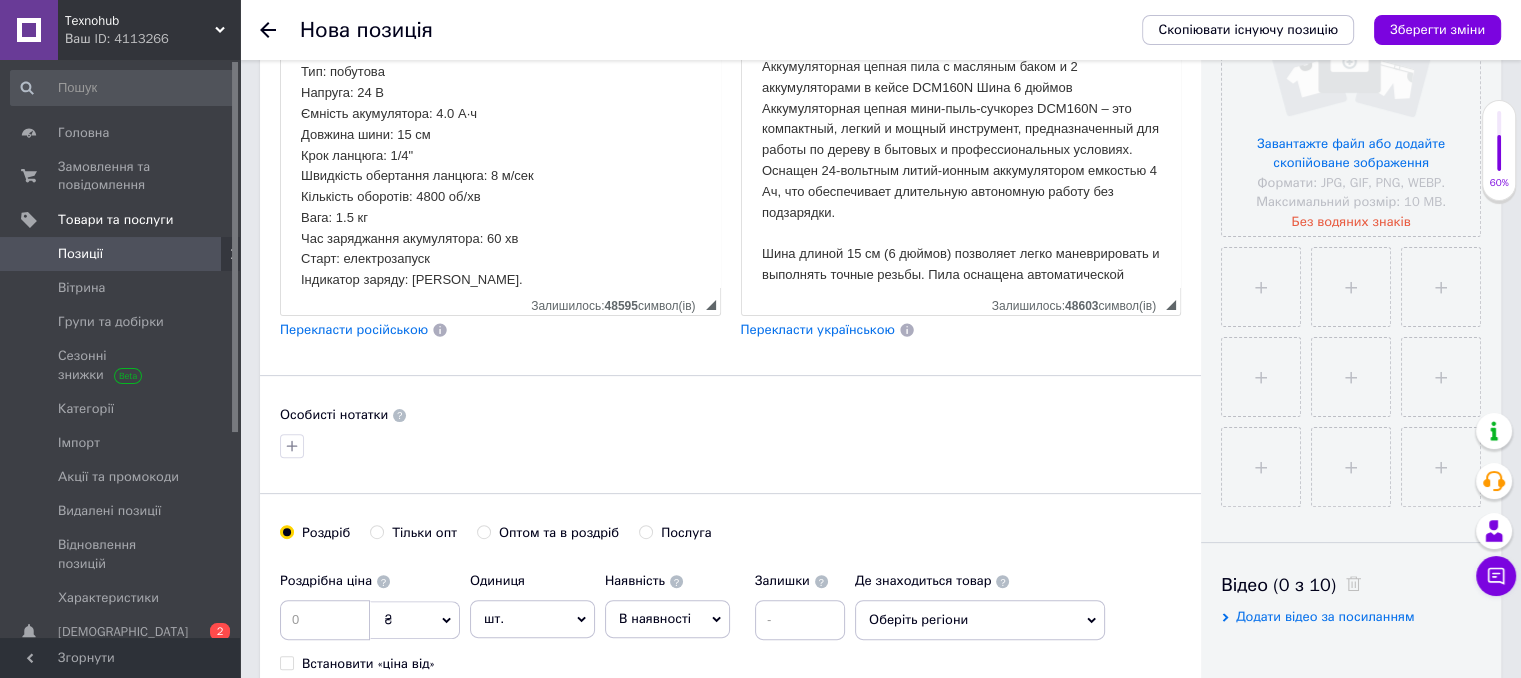 scroll, scrollTop: 531, scrollLeft: 0, axis: vertical 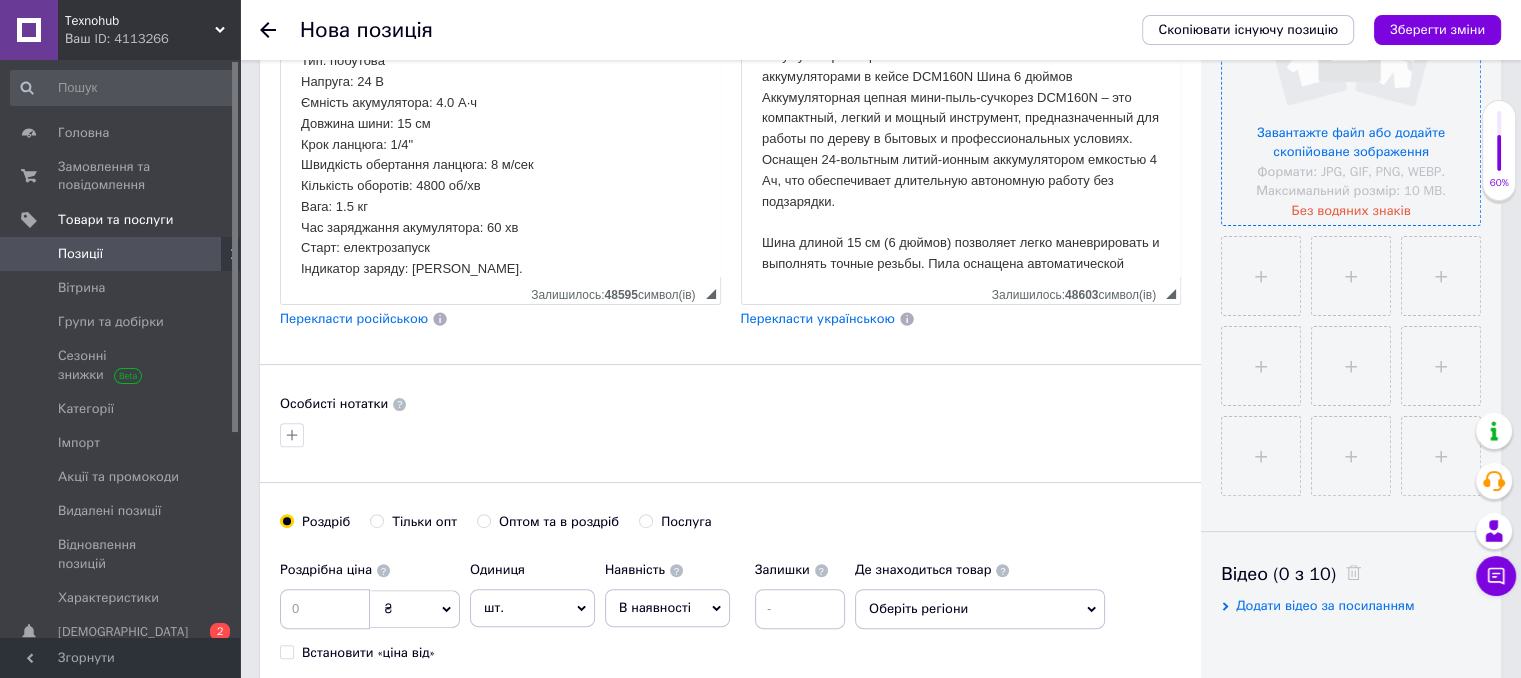 click at bounding box center (1351, 96) 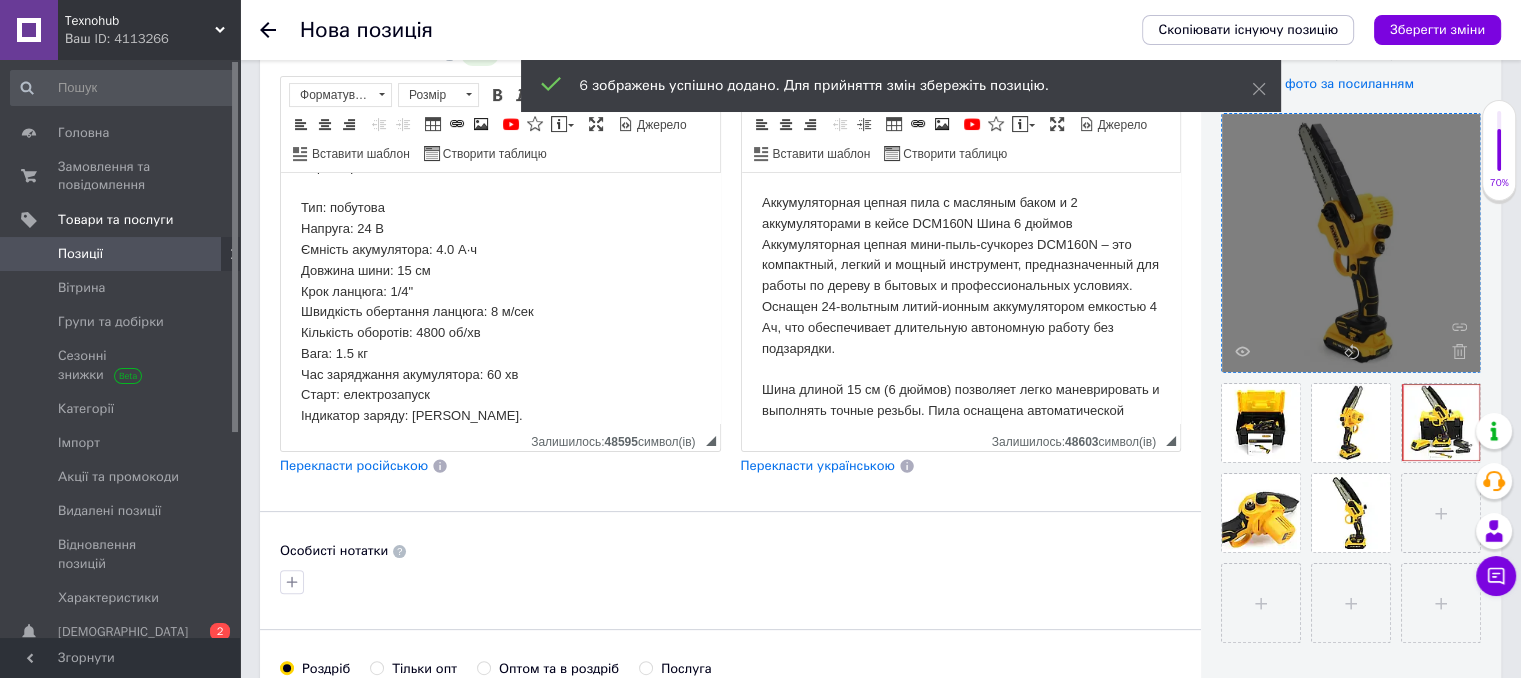 scroll, scrollTop: 395, scrollLeft: 0, axis: vertical 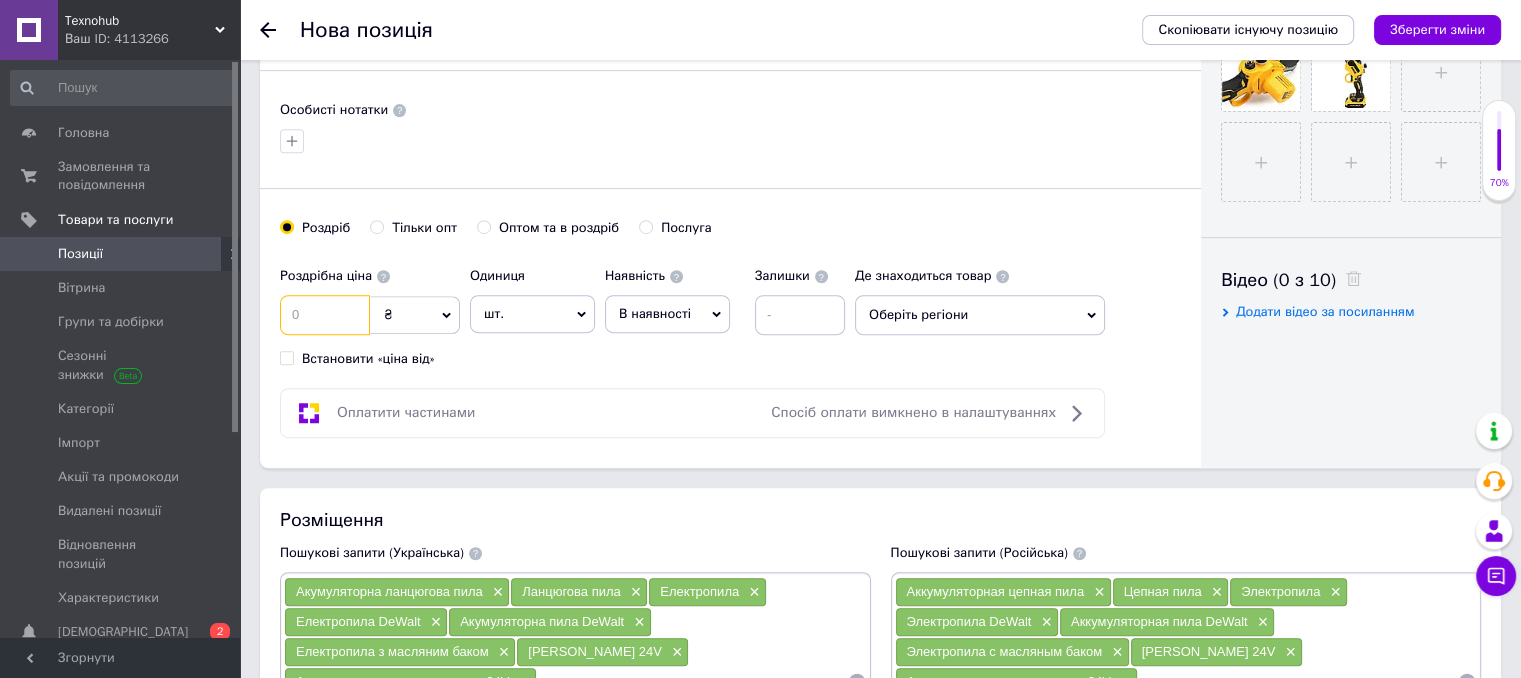 click at bounding box center [325, 315] 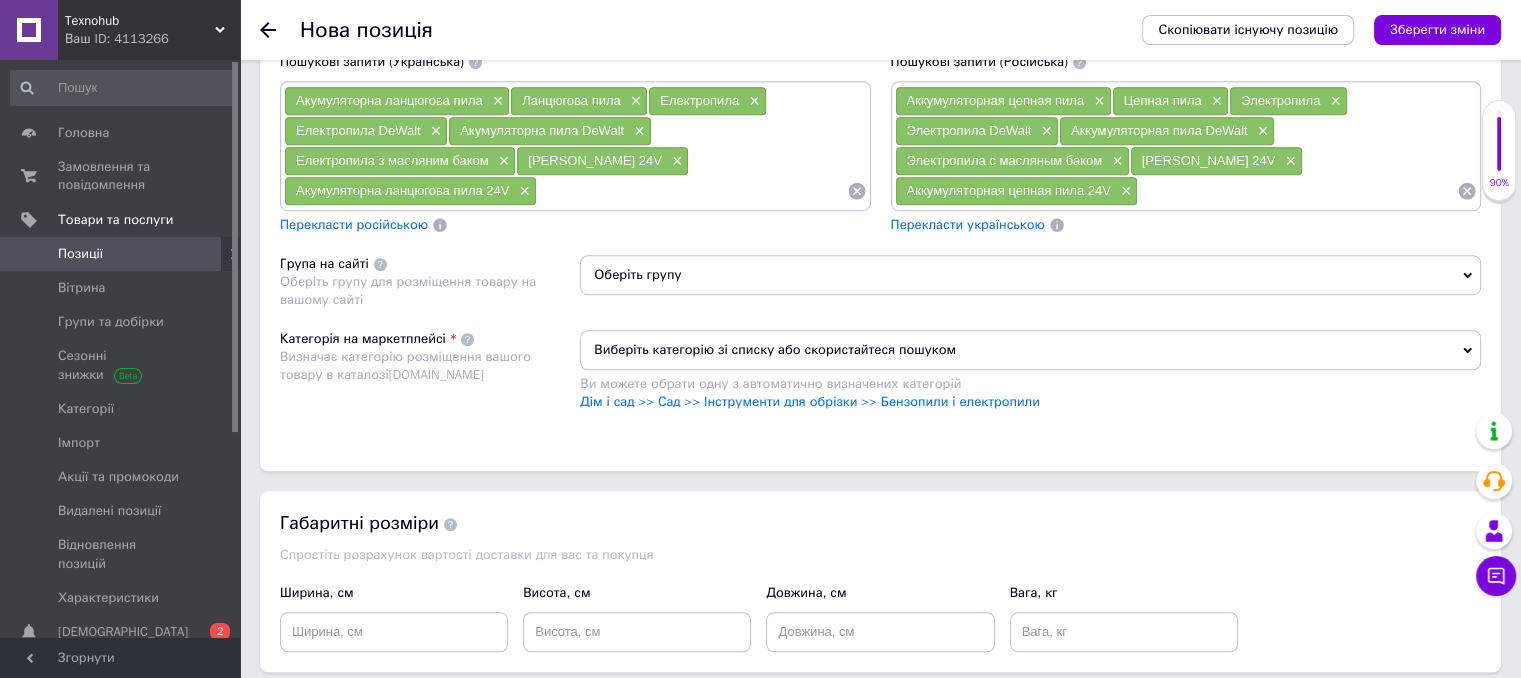 scroll, scrollTop: 1335, scrollLeft: 0, axis: vertical 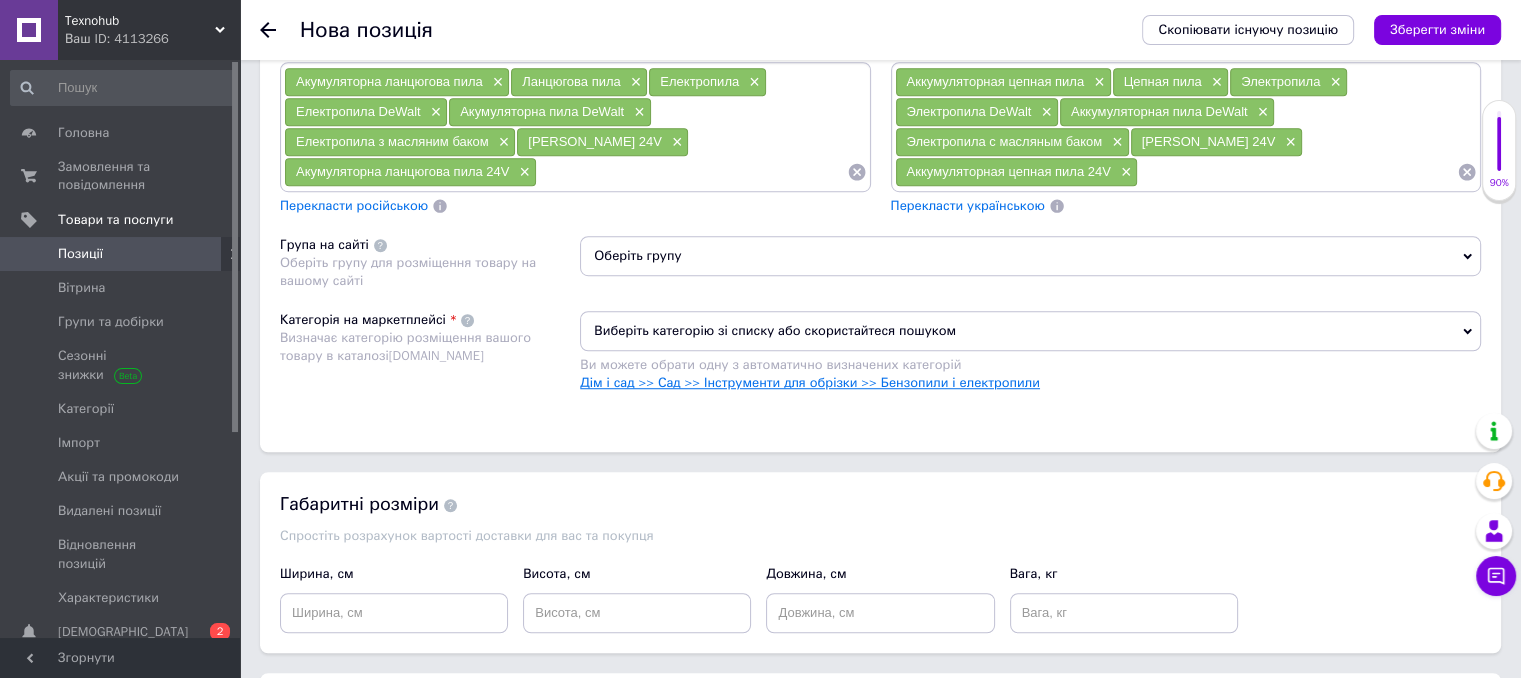 type on "1499" 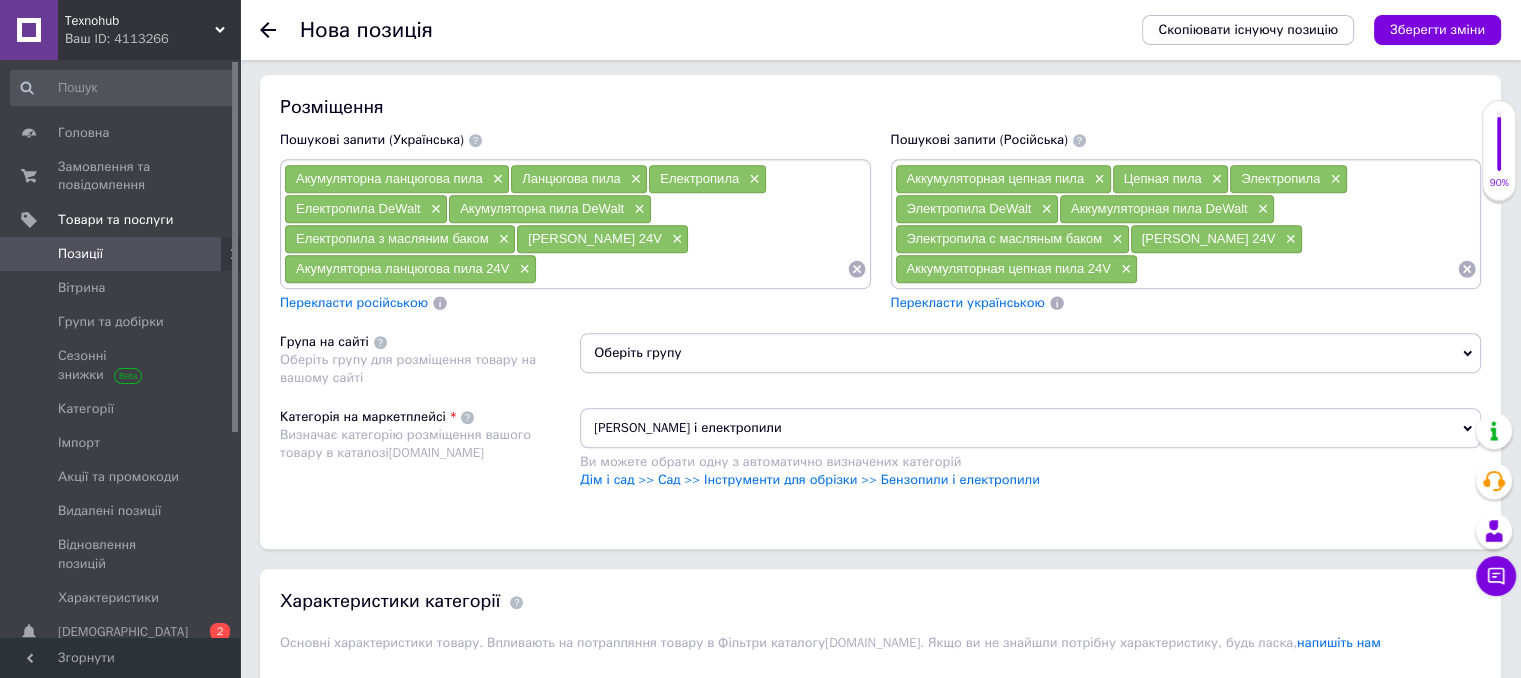 scroll, scrollTop: 2064, scrollLeft: 0, axis: vertical 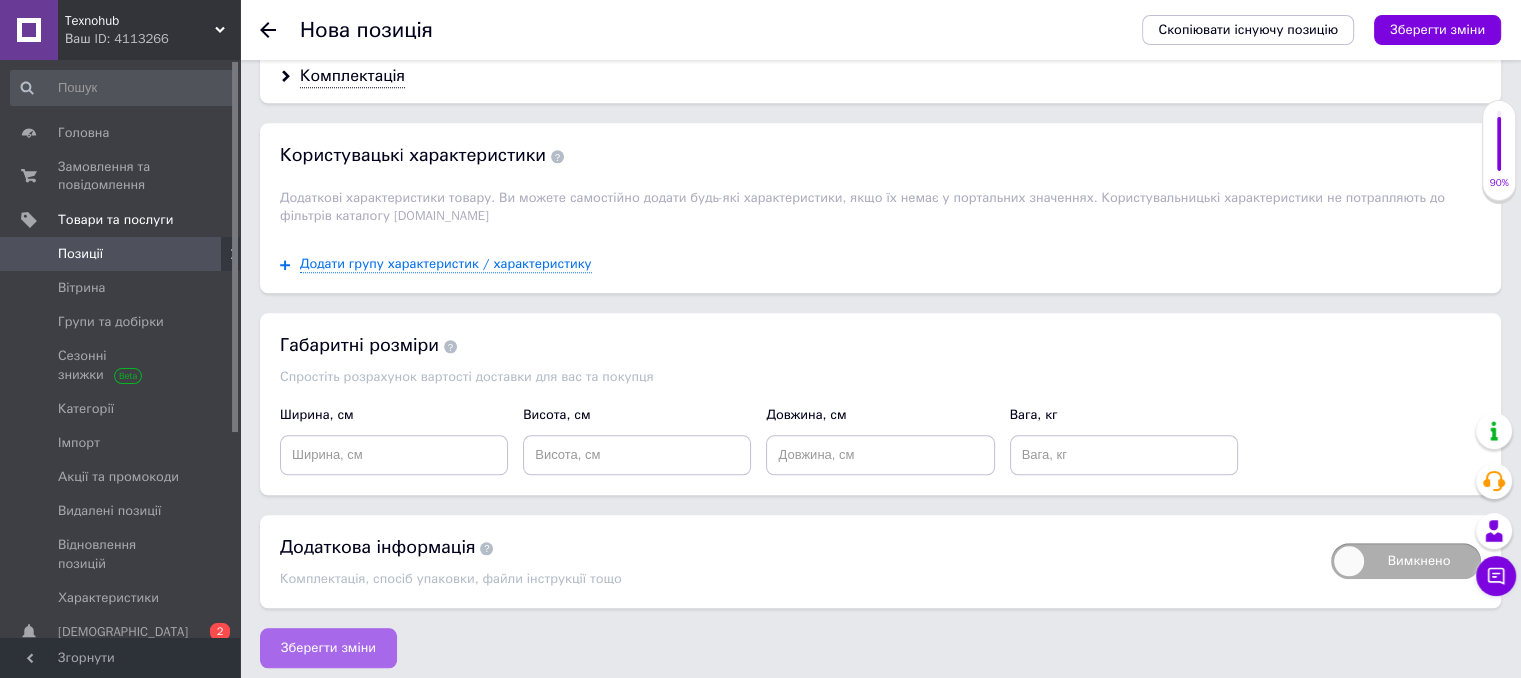 click on "Зберегти зміни" at bounding box center (328, 648) 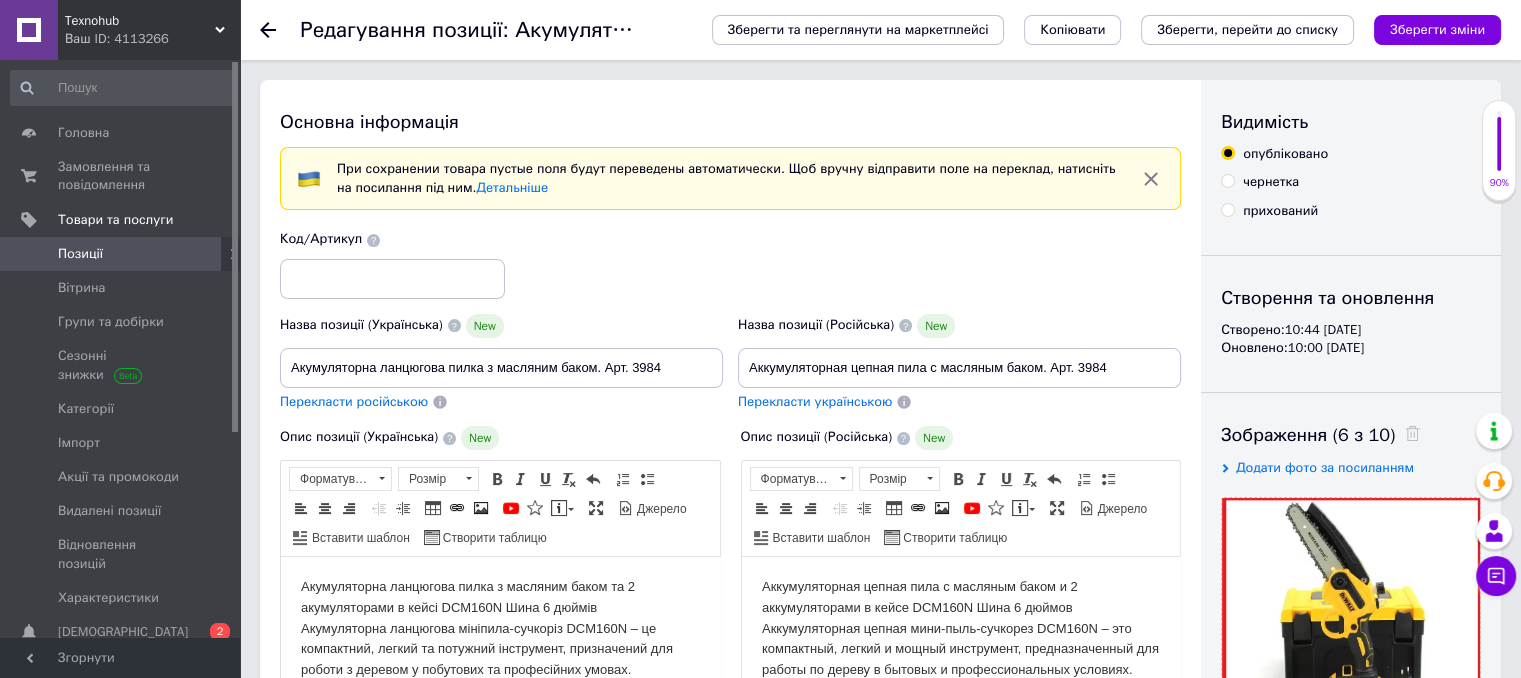 scroll, scrollTop: 0, scrollLeft: 0, axis: both 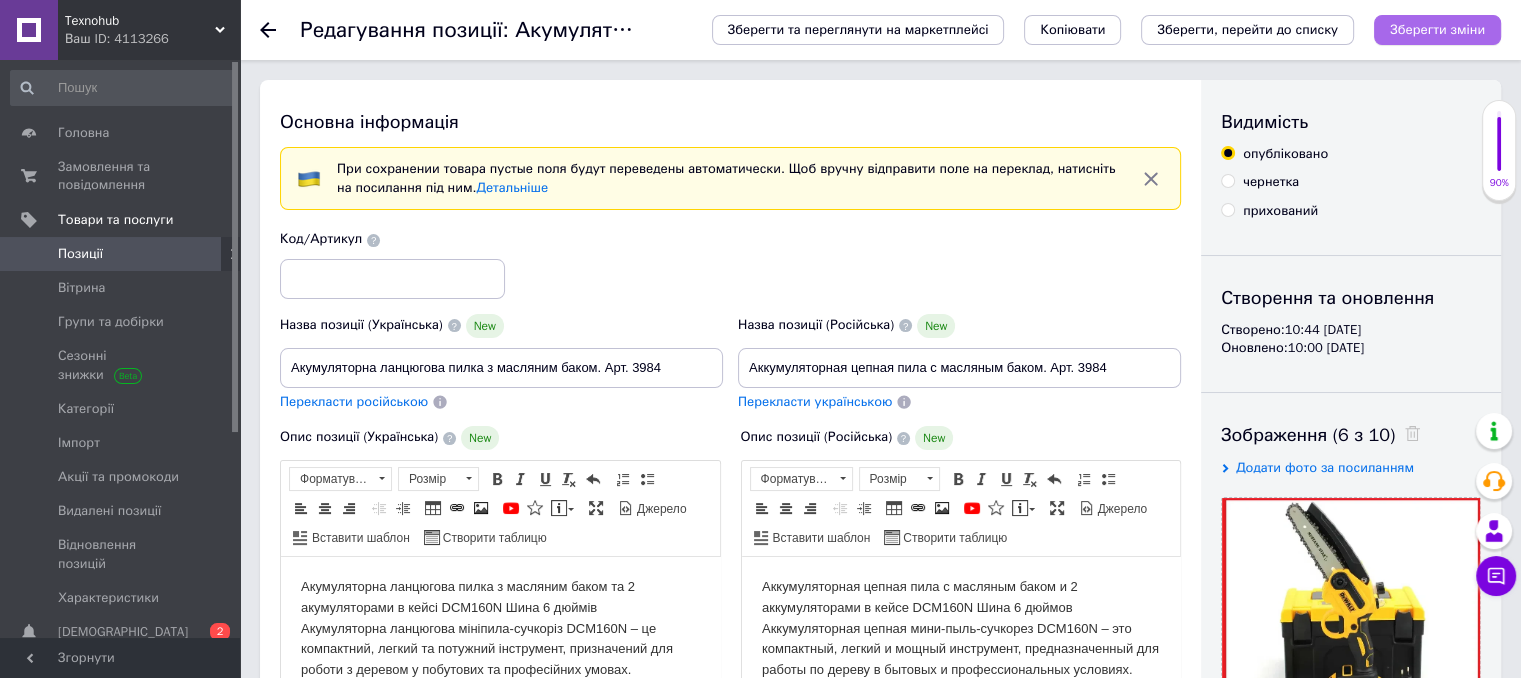 click on "Зберегти зміни" at bounding box center [1437, 29] 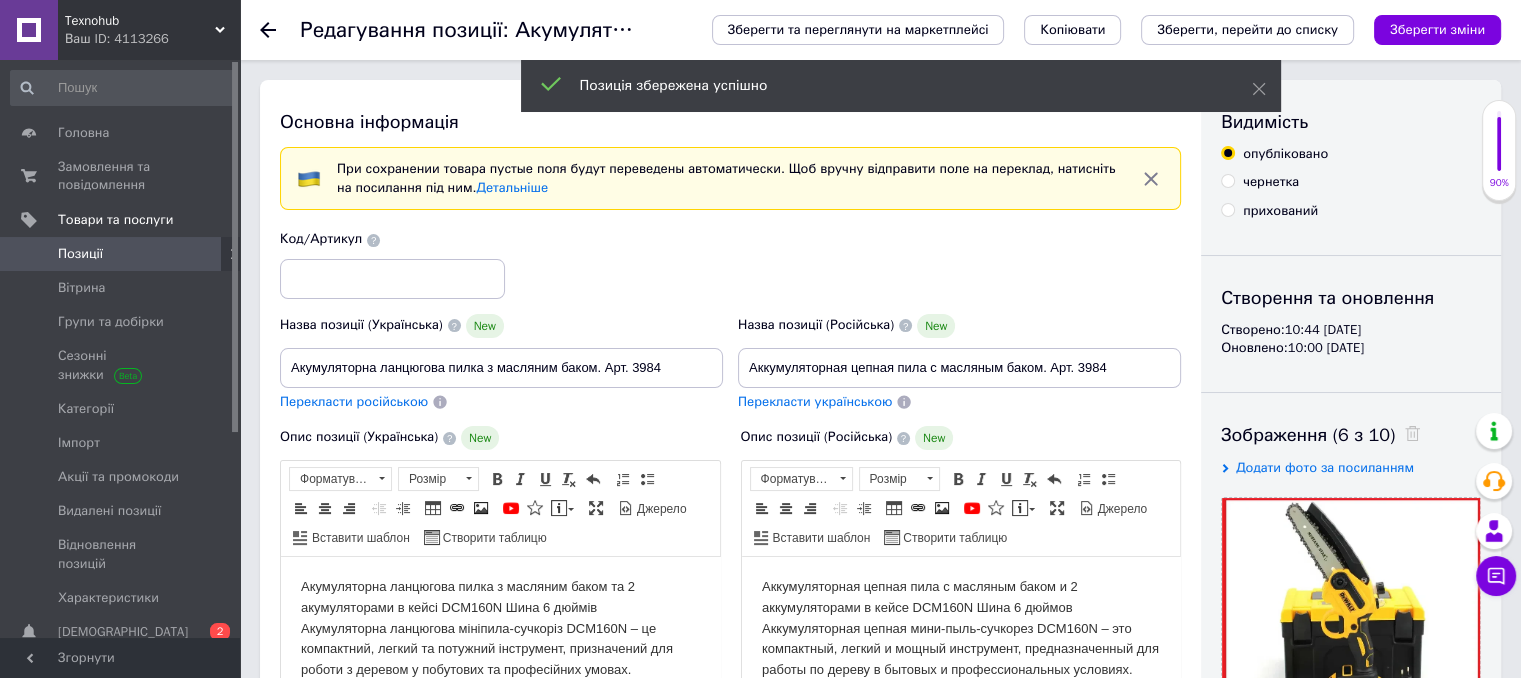 click on "Редагування позиції: Акумуляторна ланцюгова пилка з масляним баком. Арт. 3984 Зберегти та переглянути на маркетплейсі Копіювати Зберегти, перейти до списку Зберегти зміни" at bounding box center (880, 30) 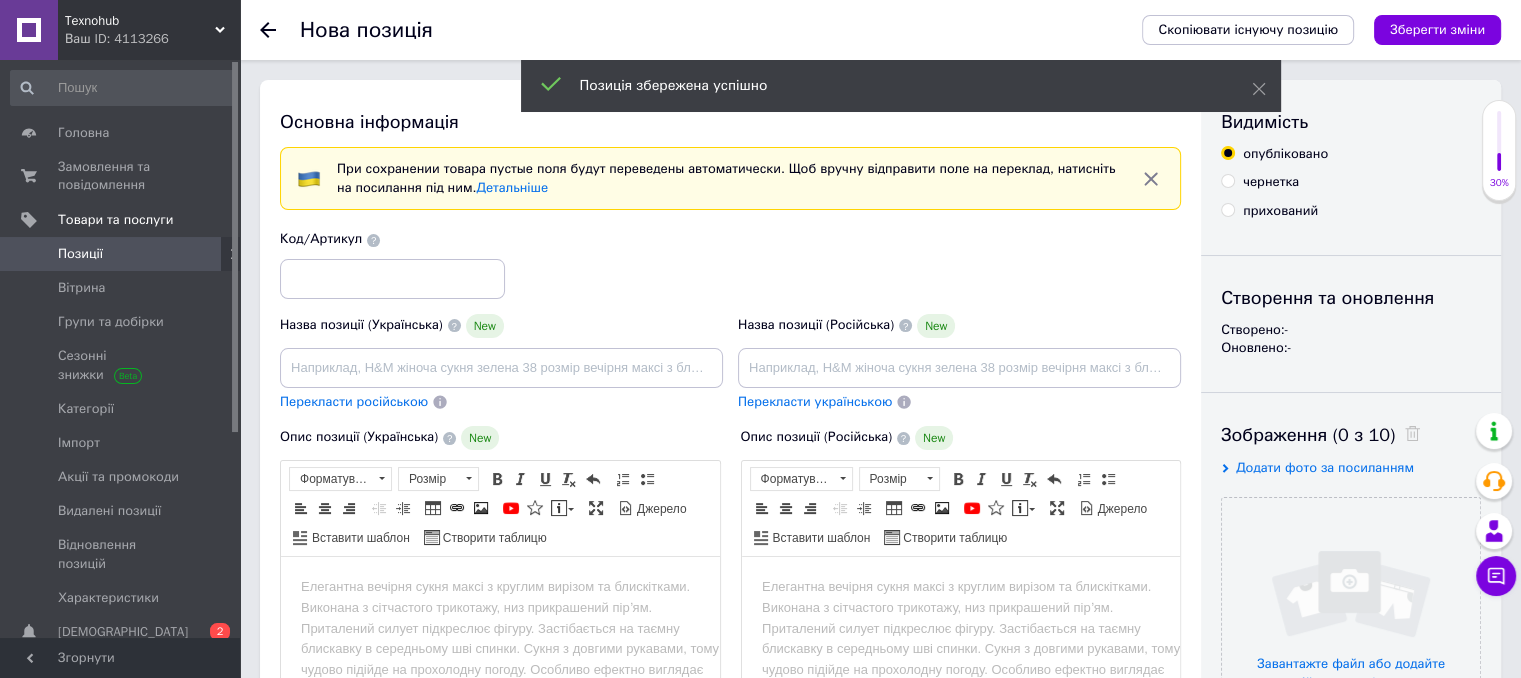 scroll, scrollTop: 0, scrollLeft: 0, axis: both 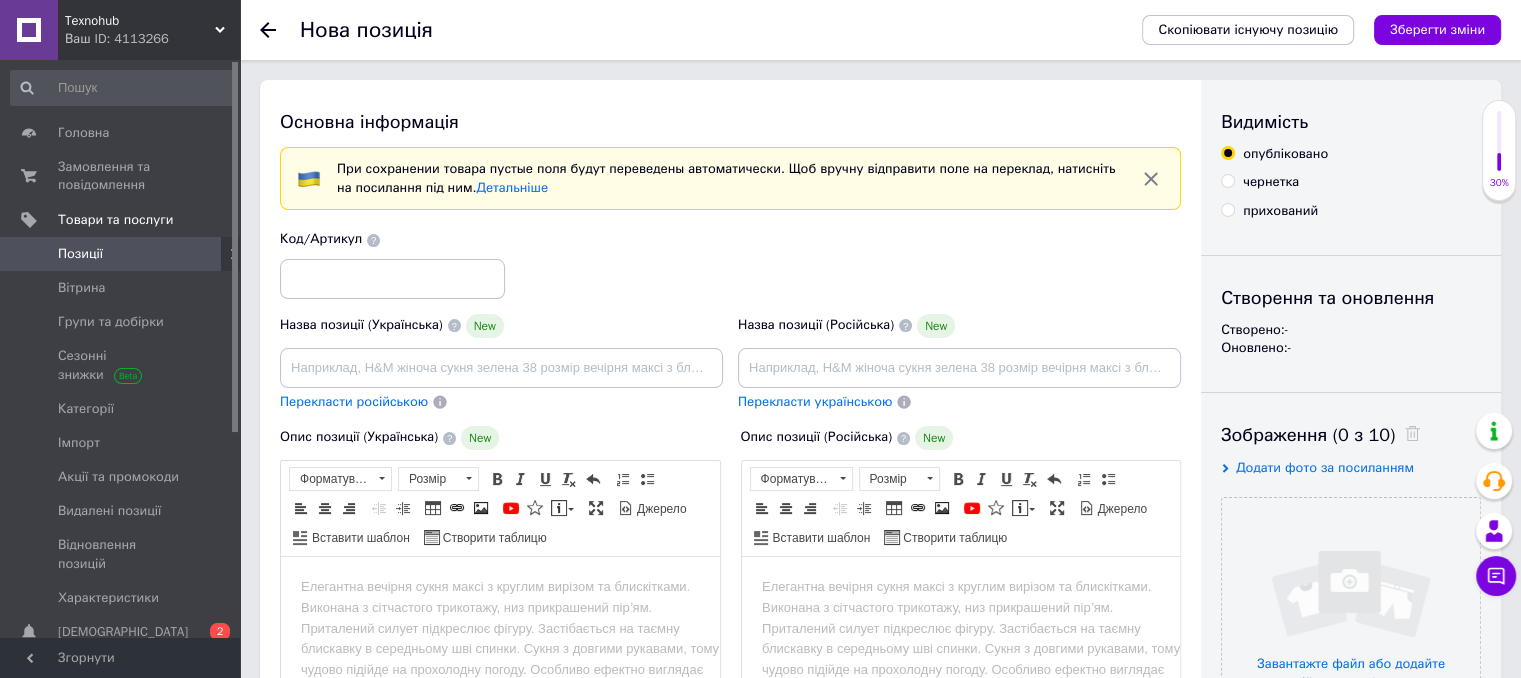 click 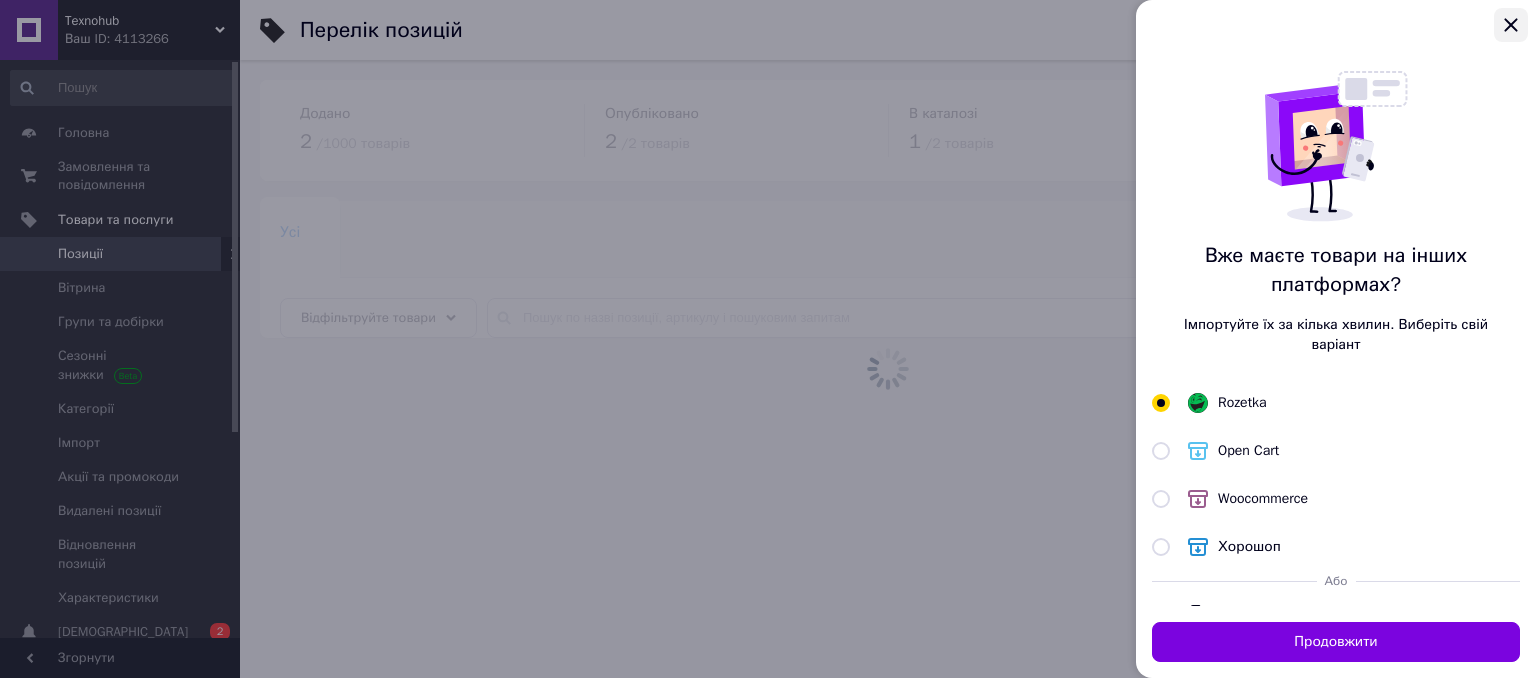 click at bounding box center (1511, 25) 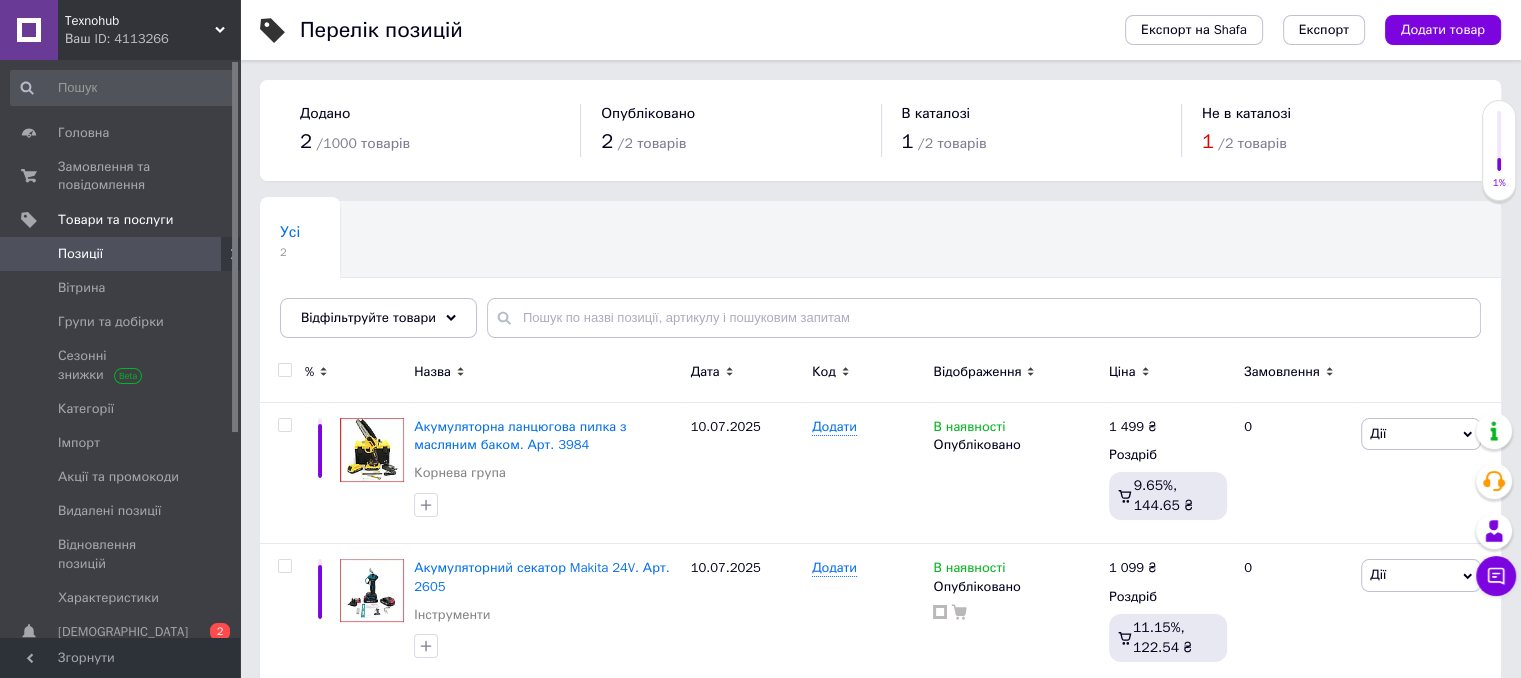 scroll, scrollTop: 26, scrollLeft: 0, axis: vertical 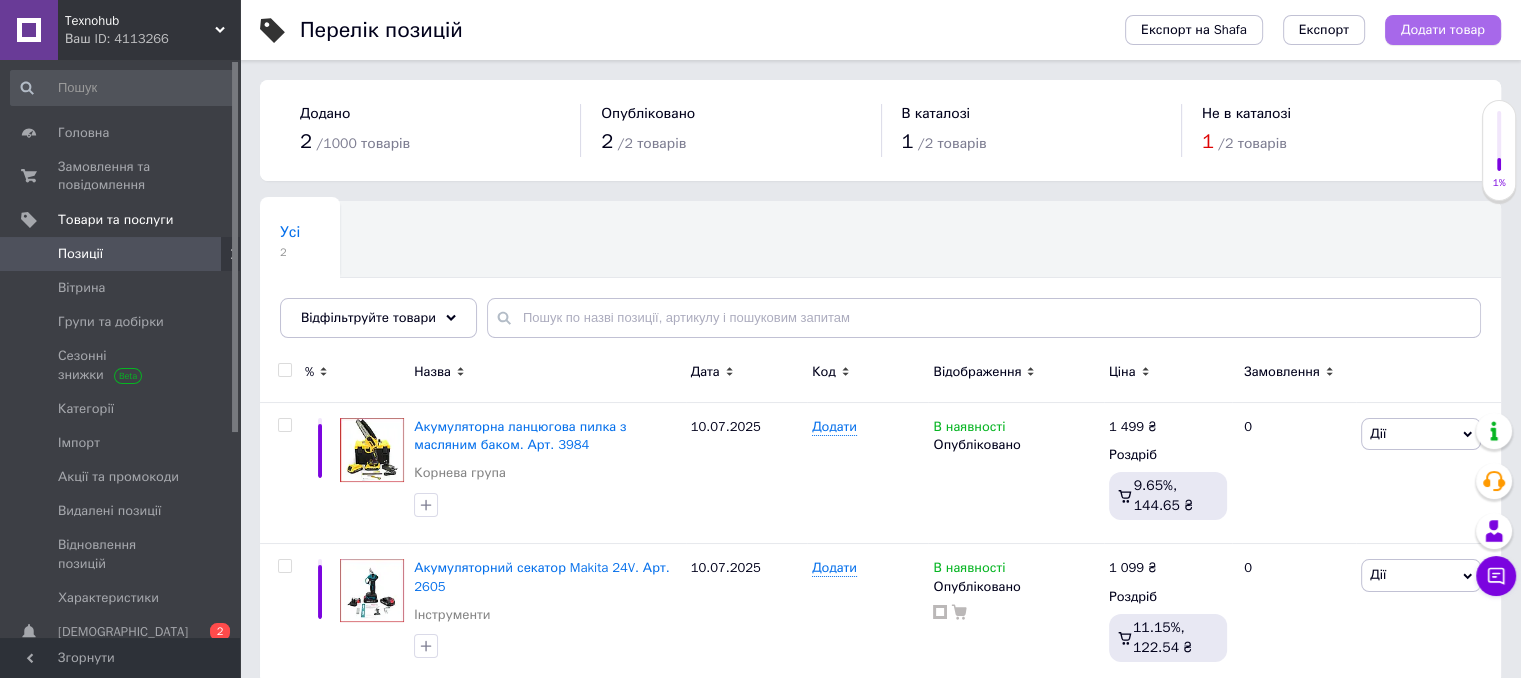 click on "Додати товар" at bounding box center (1443, 30) 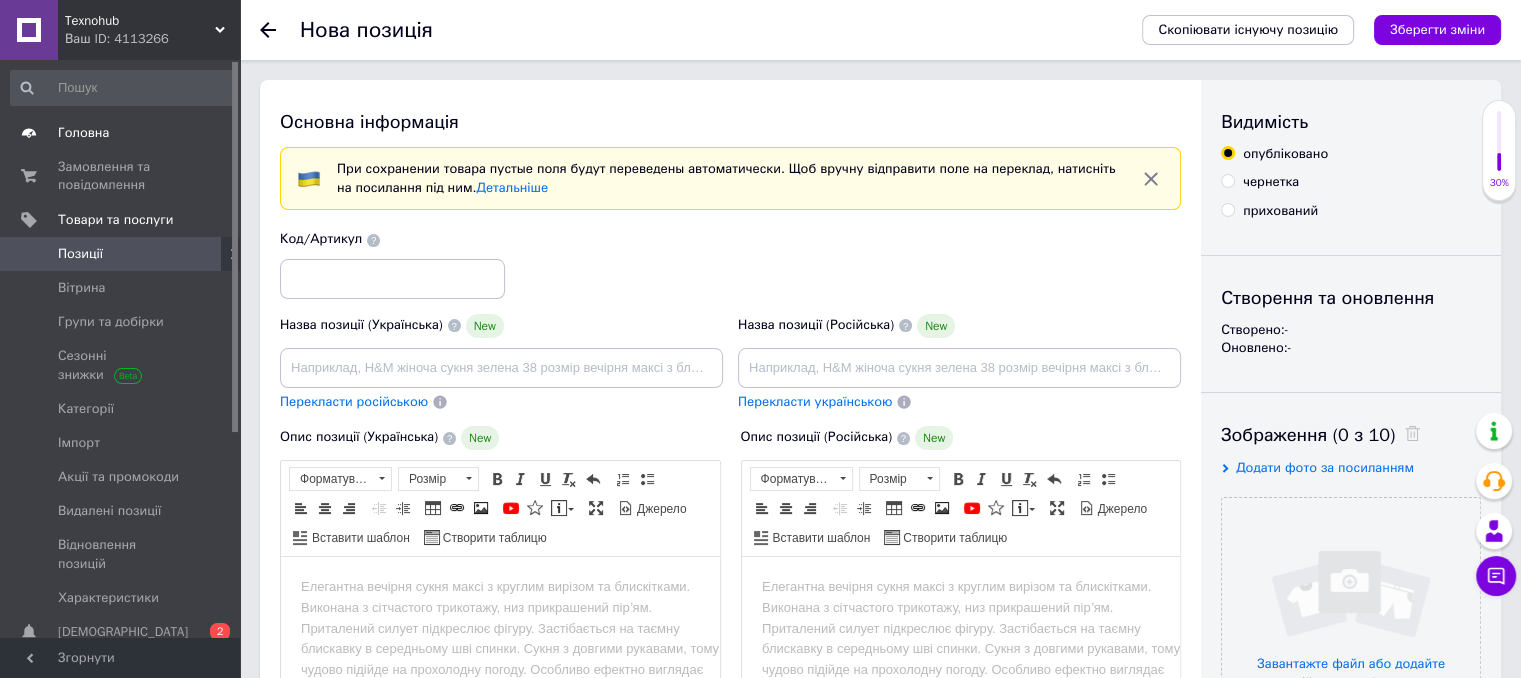 scroll, scrollTop: 0, scrollLeft: 0, axis: both 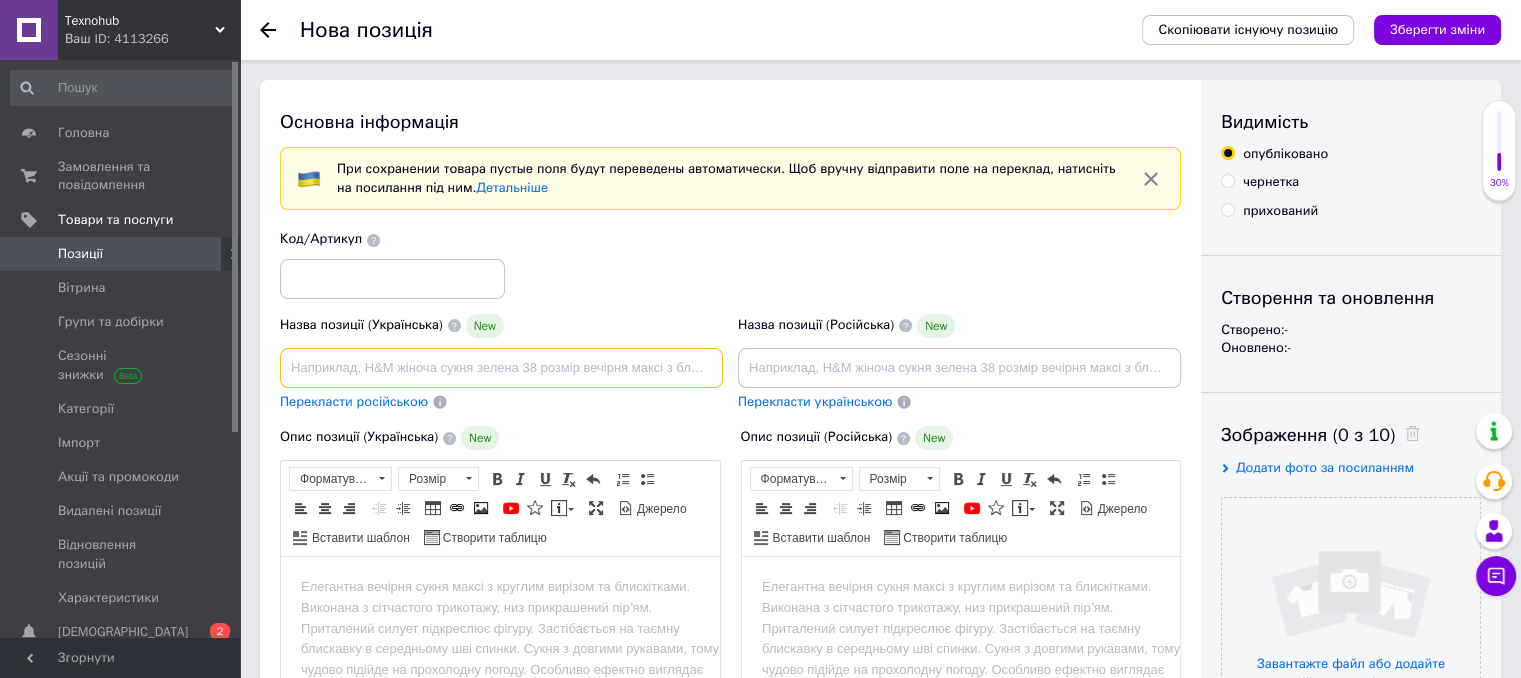 click at bounding box center [501, 368] 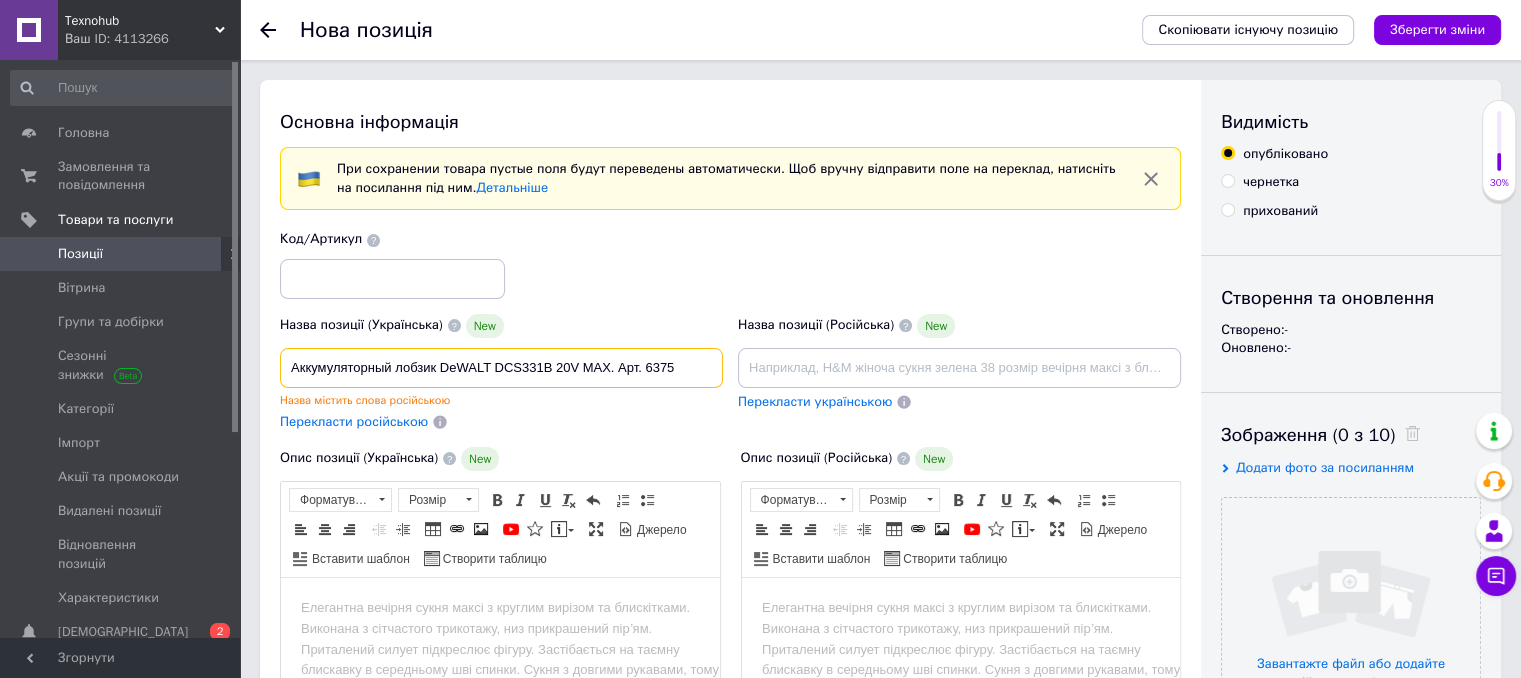 click on "Аккумуляторный лобзик DeWALT DCS331B 20V MAX. Арт. 6375" at bounding box center [501, 368] 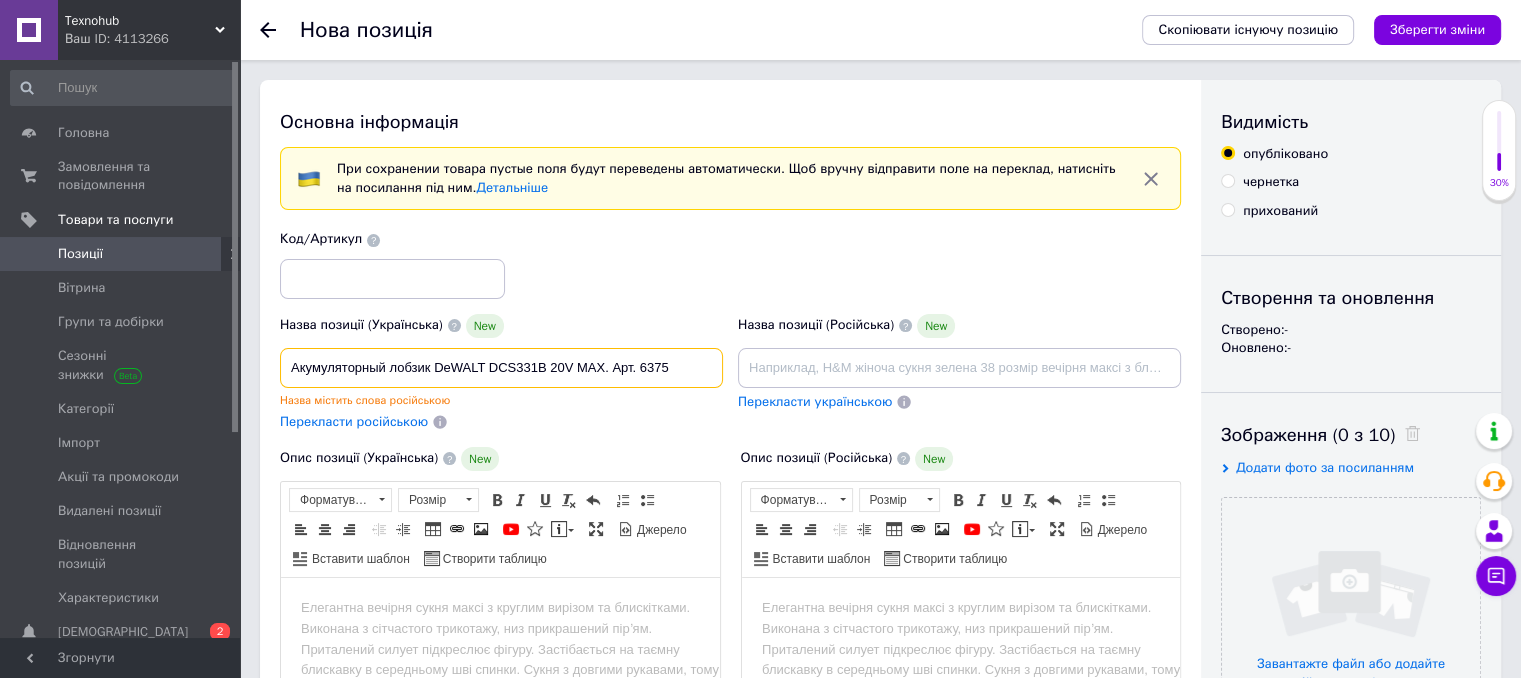 type on "Акумуляторный лобзик DeWALT DCS331B 20V MAX. Арт. 6375" 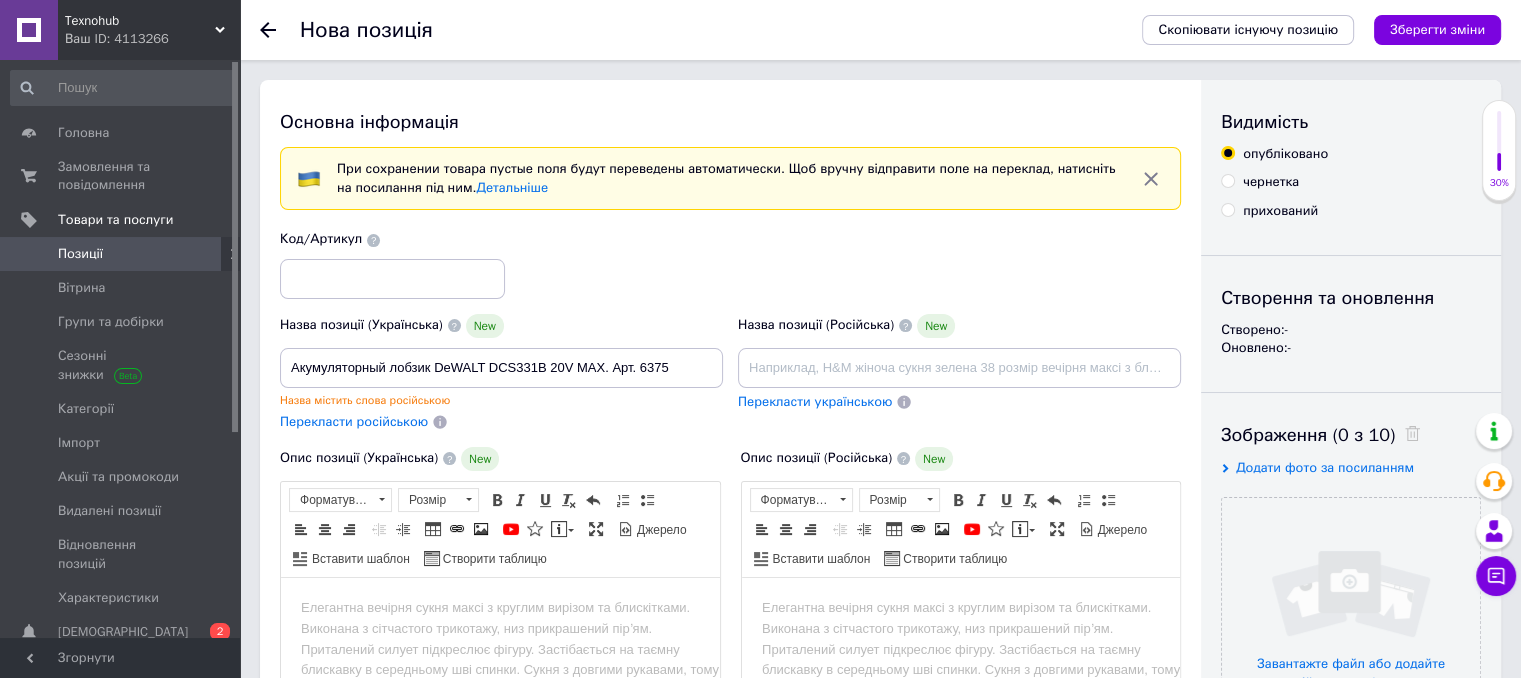 click at bounding box center (280, 30) 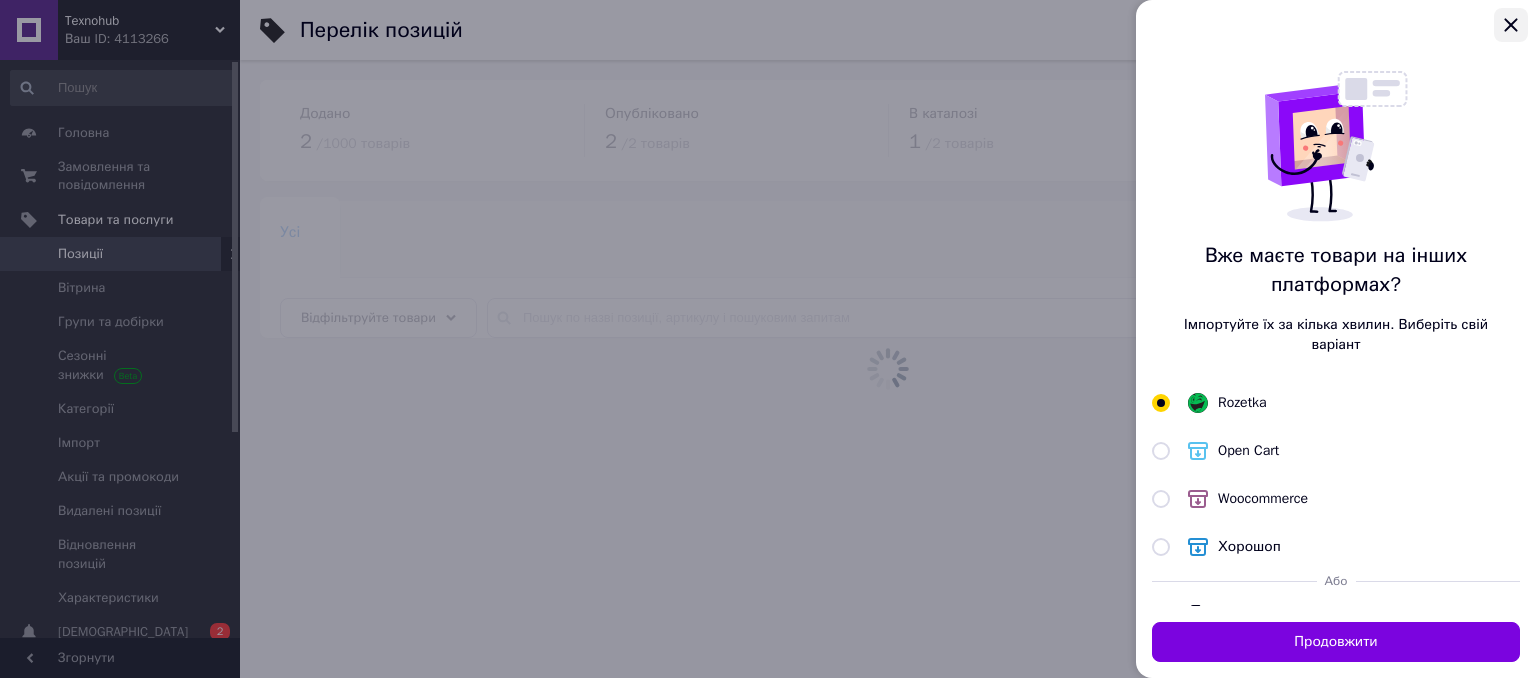 click 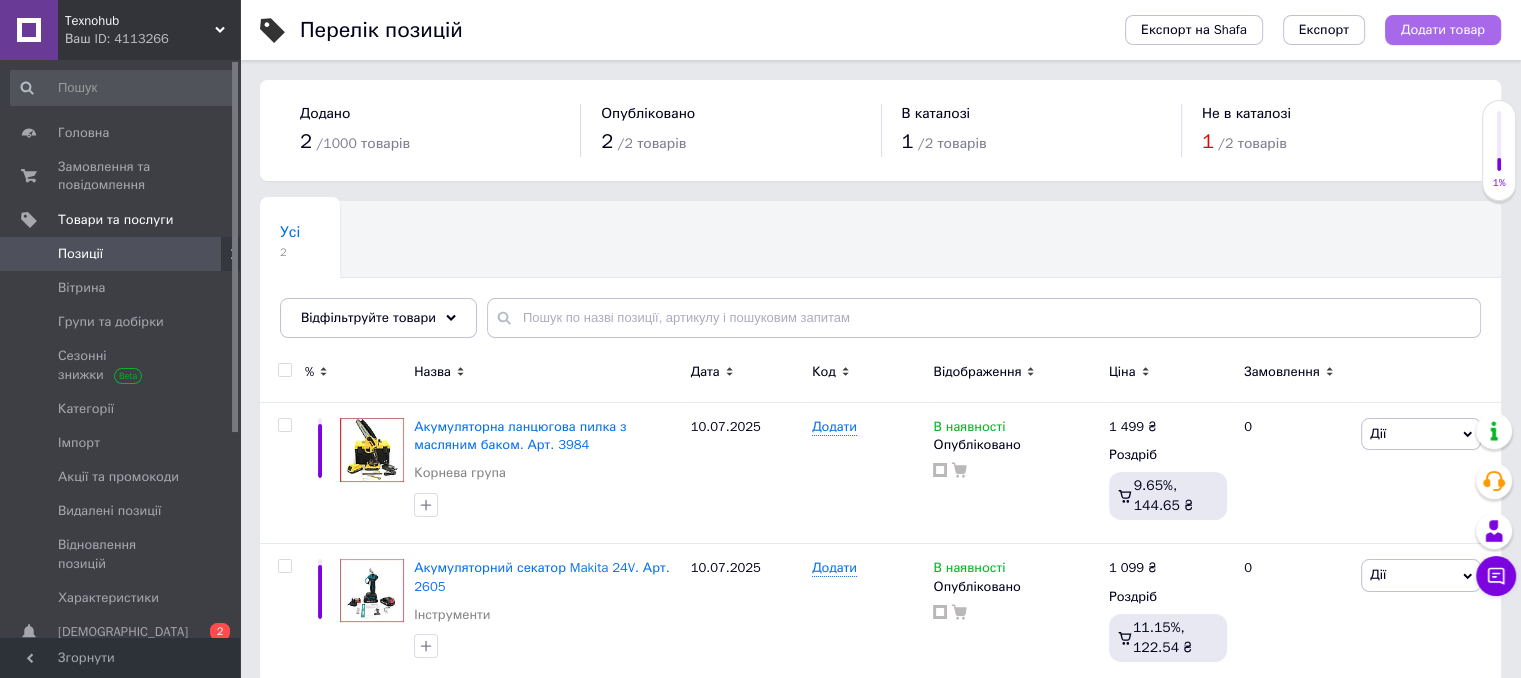 click on "Додати товар" at bounding box center (1443, 30) 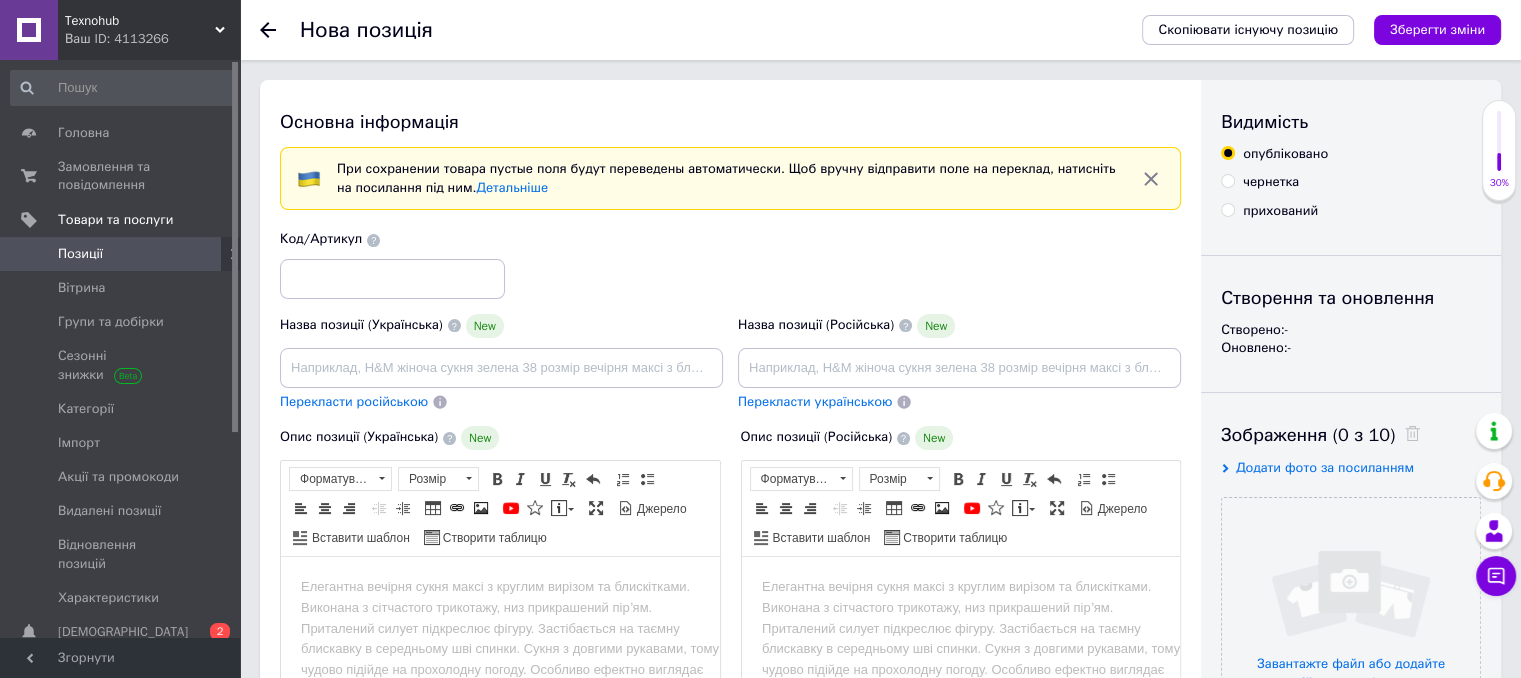 scroll, scrollTop: 0, scrollLeft: 0, axis: both 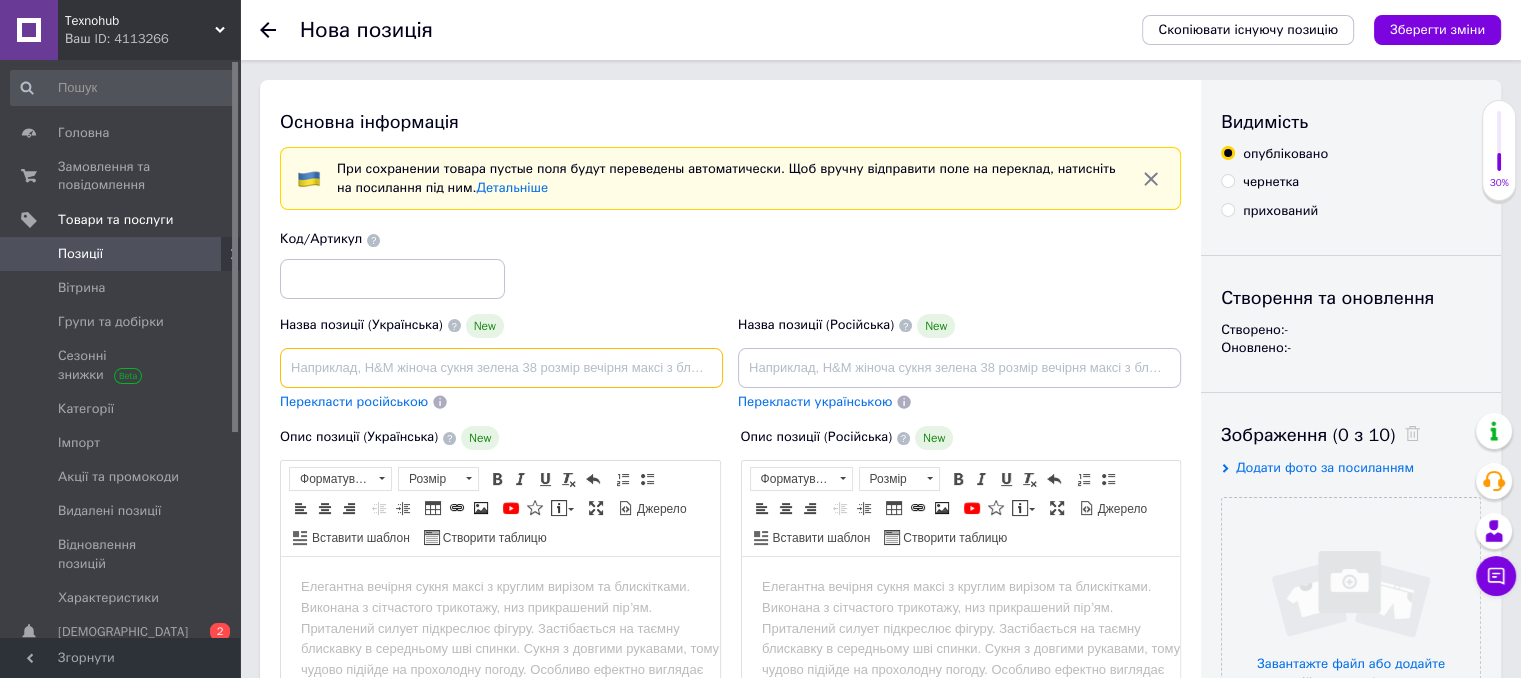 click at bounding box center [501, 368] 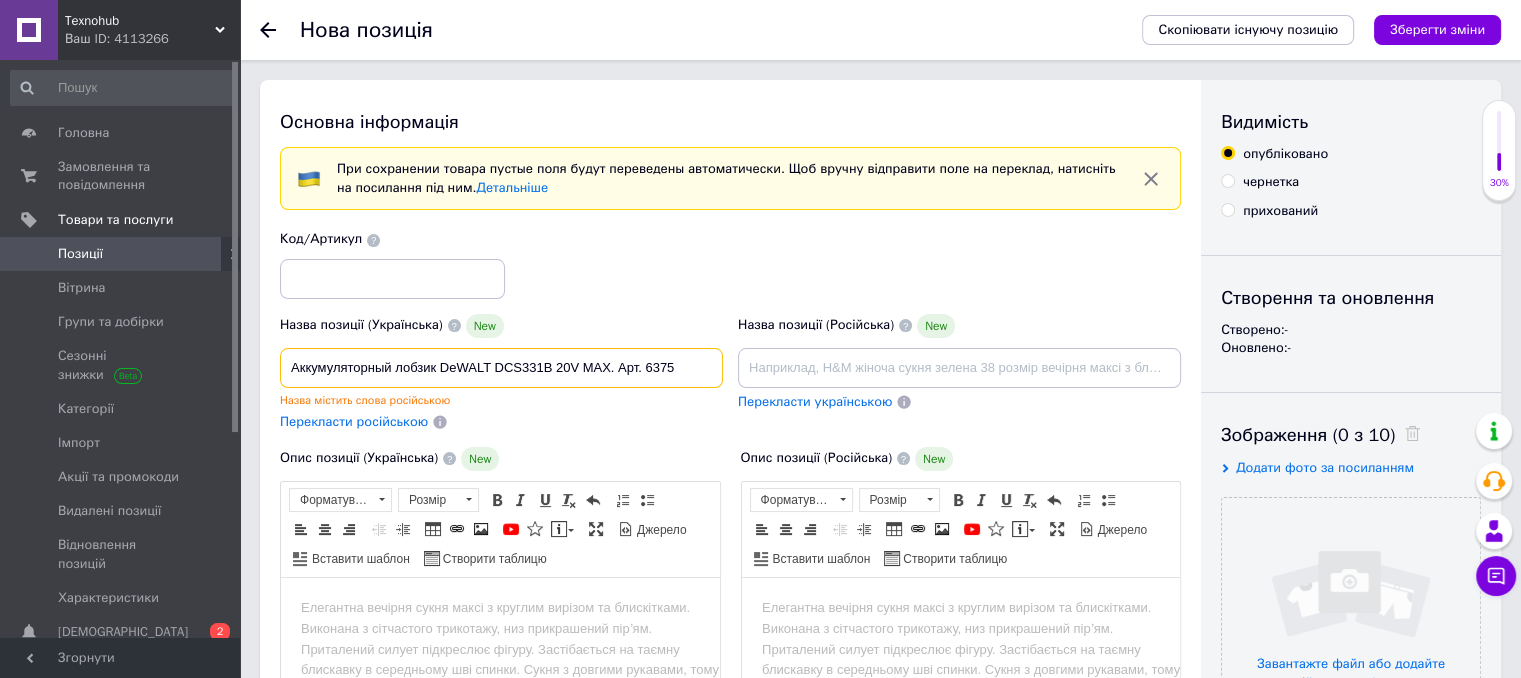 click on "Аккумуляторный лобзик DeWALT DCS331B 20V MAX. Арт. 6375" at bounding box center (501, 368) 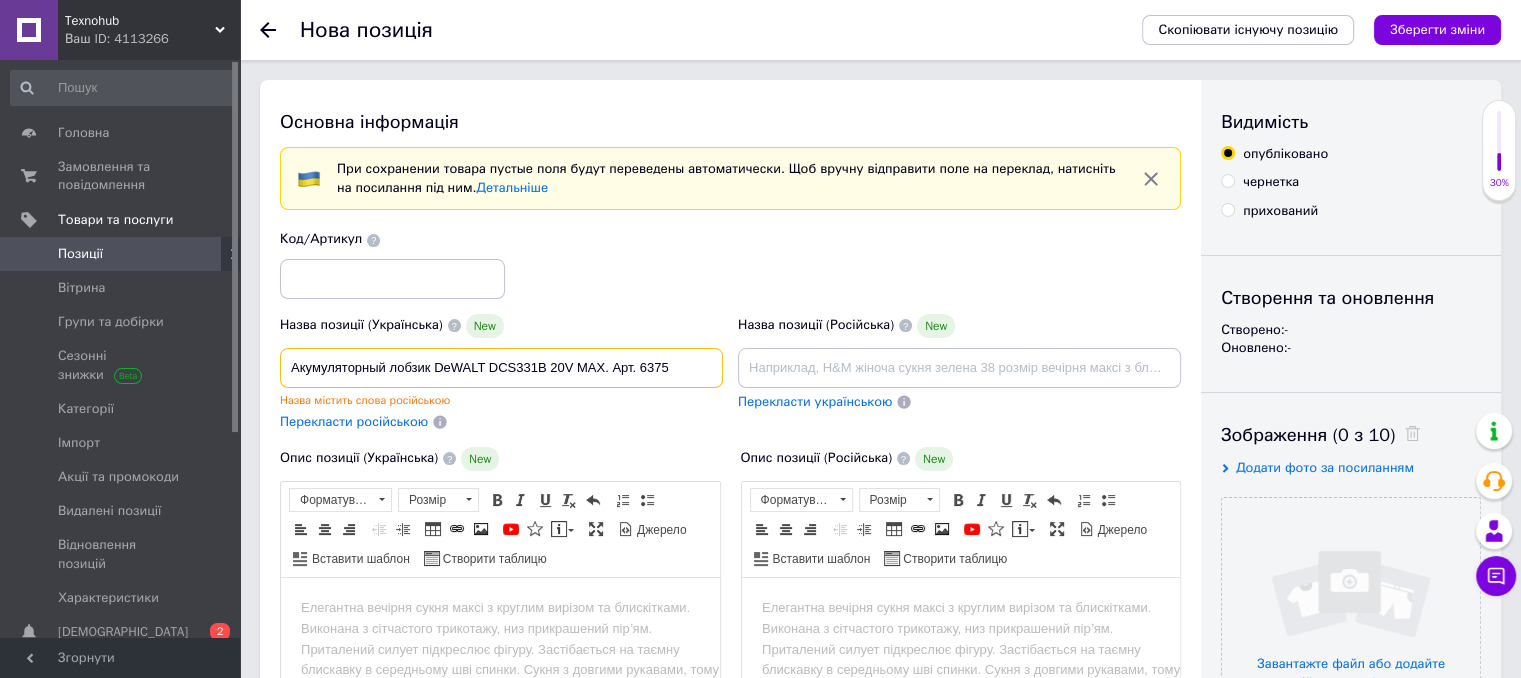 type on "Акумуляторный лобзик DeWALT DCS331B 20V MAX. Арт. 6375" 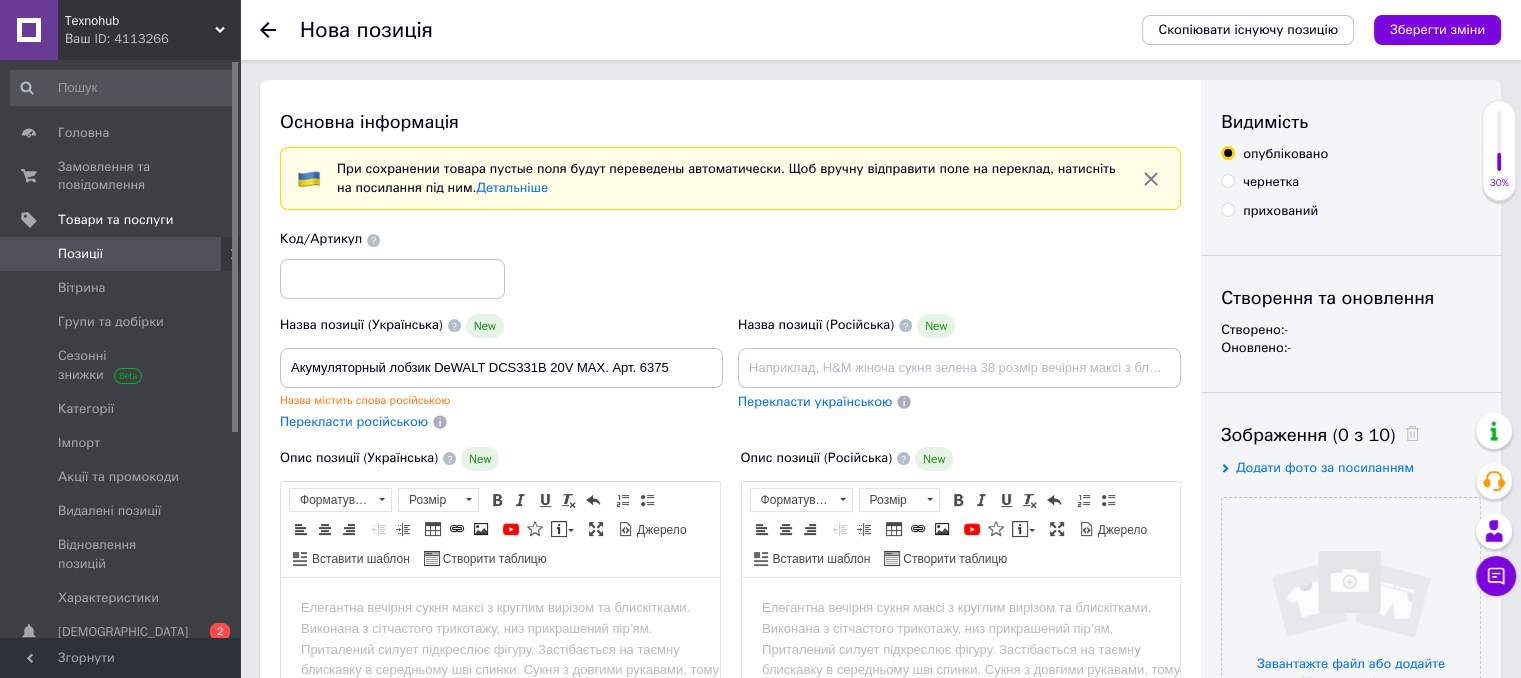 click on "Назва містить слова російською" at bounding box center (501, 400) 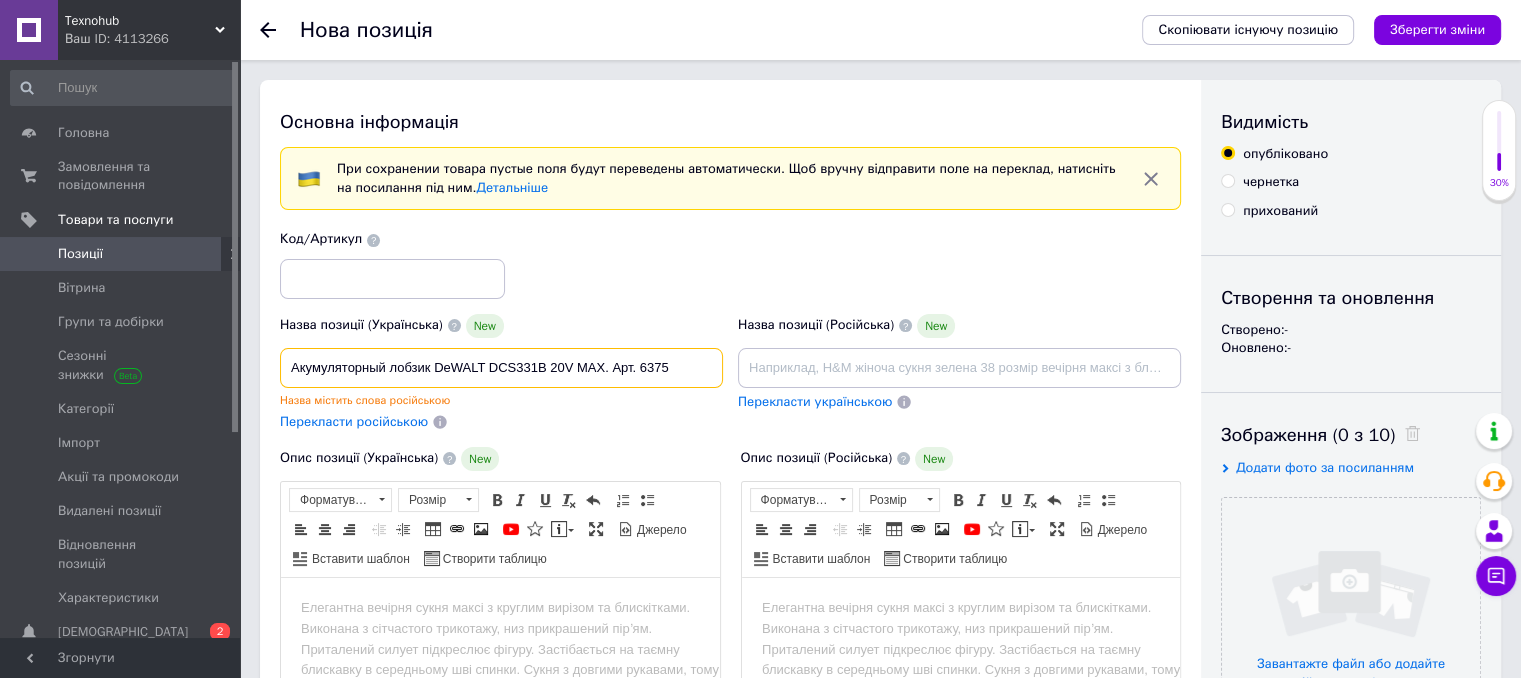 click on "Акумуляторный лобзик DeWALT DCS331B 20V MAX. Арт. 6375" at bounding box center (501, 368) 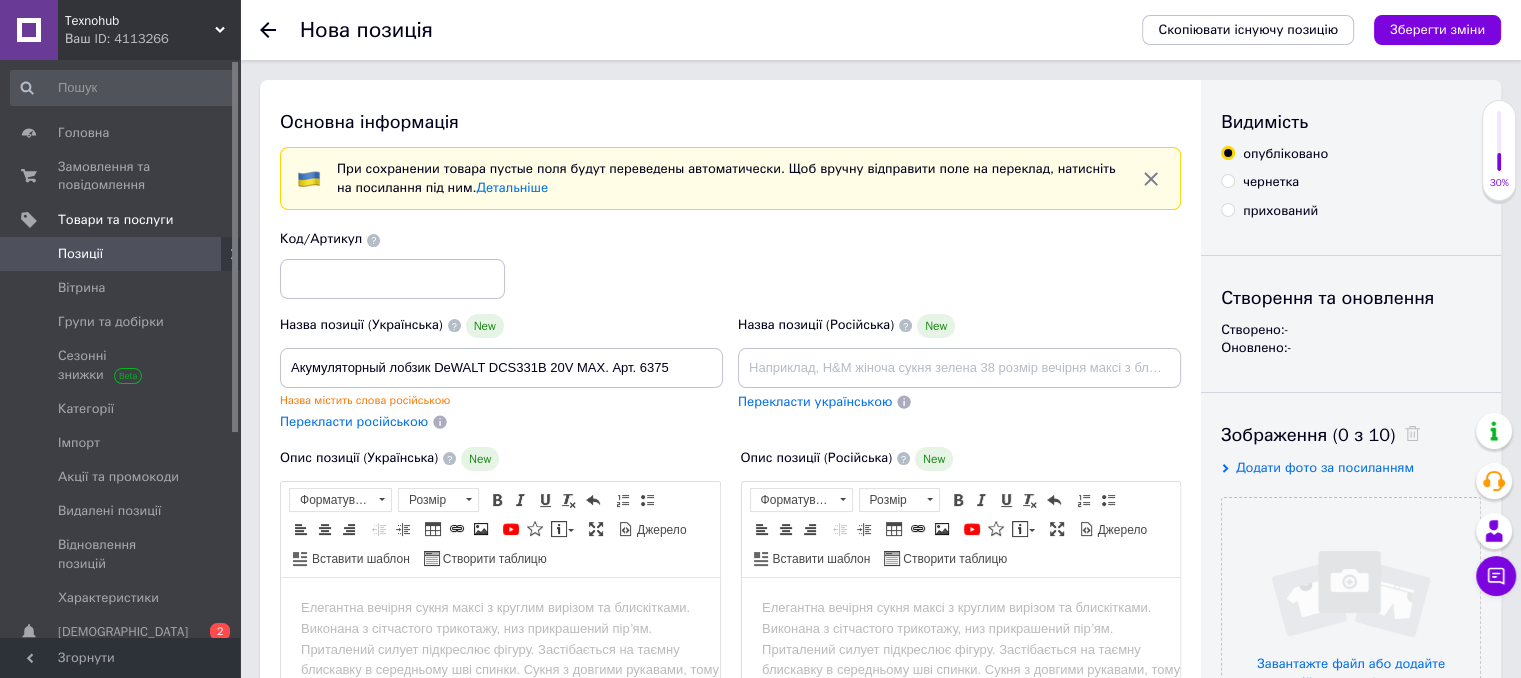 click on "Перекласти російською" at bounding box center (354, 421) 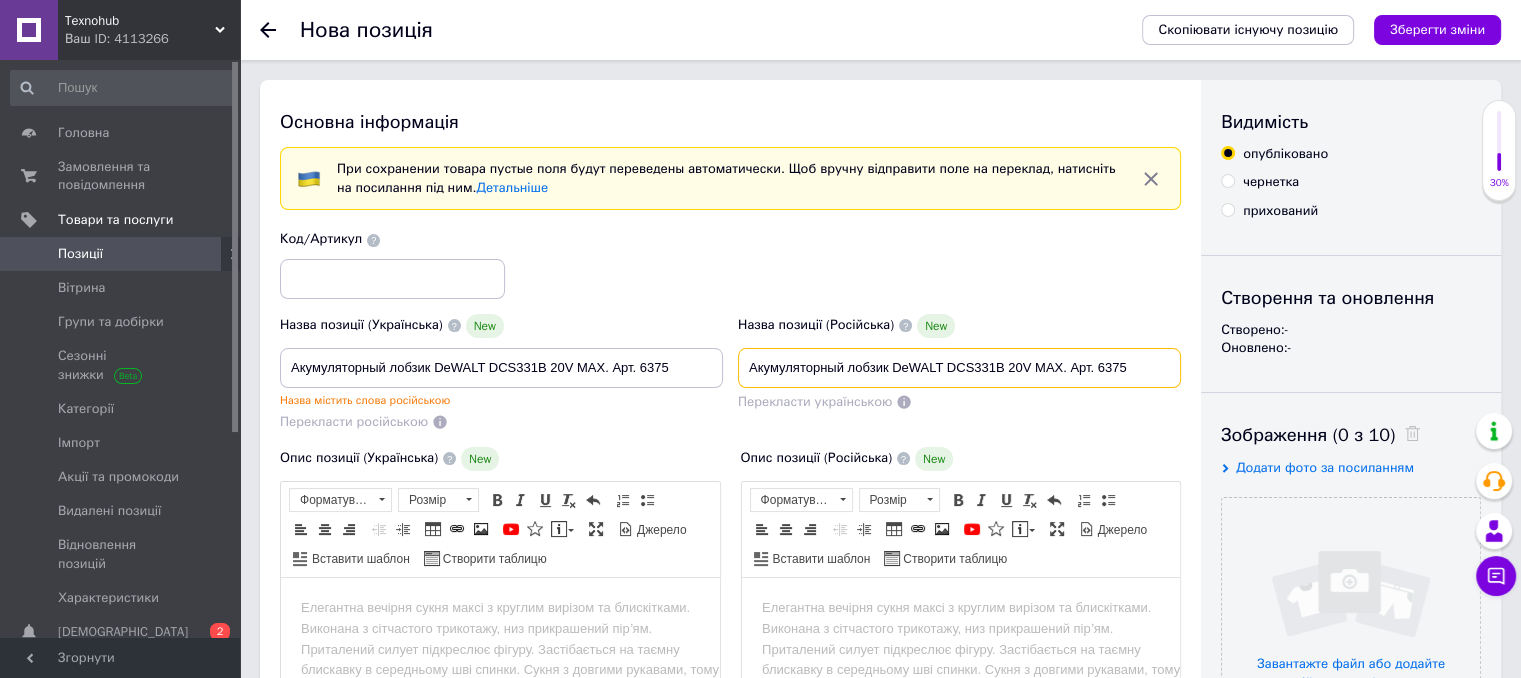 drag, startPoint x: 761, startPoint y: 364, endPoint x: 933, endPoint y: 379, distance: 172.65283 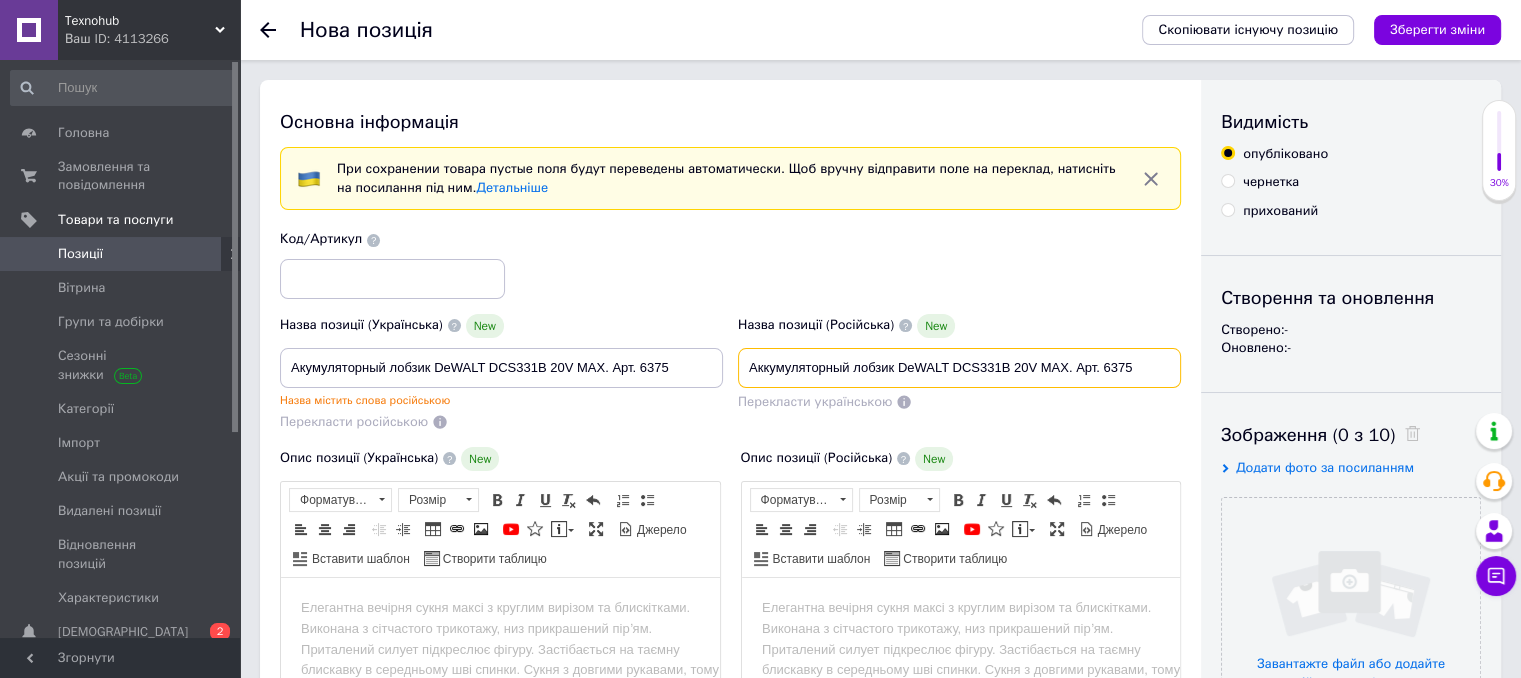 type on "Аккумуляторный лобзик DeWALT DCS331B 20V MAX. Арт. 6375" 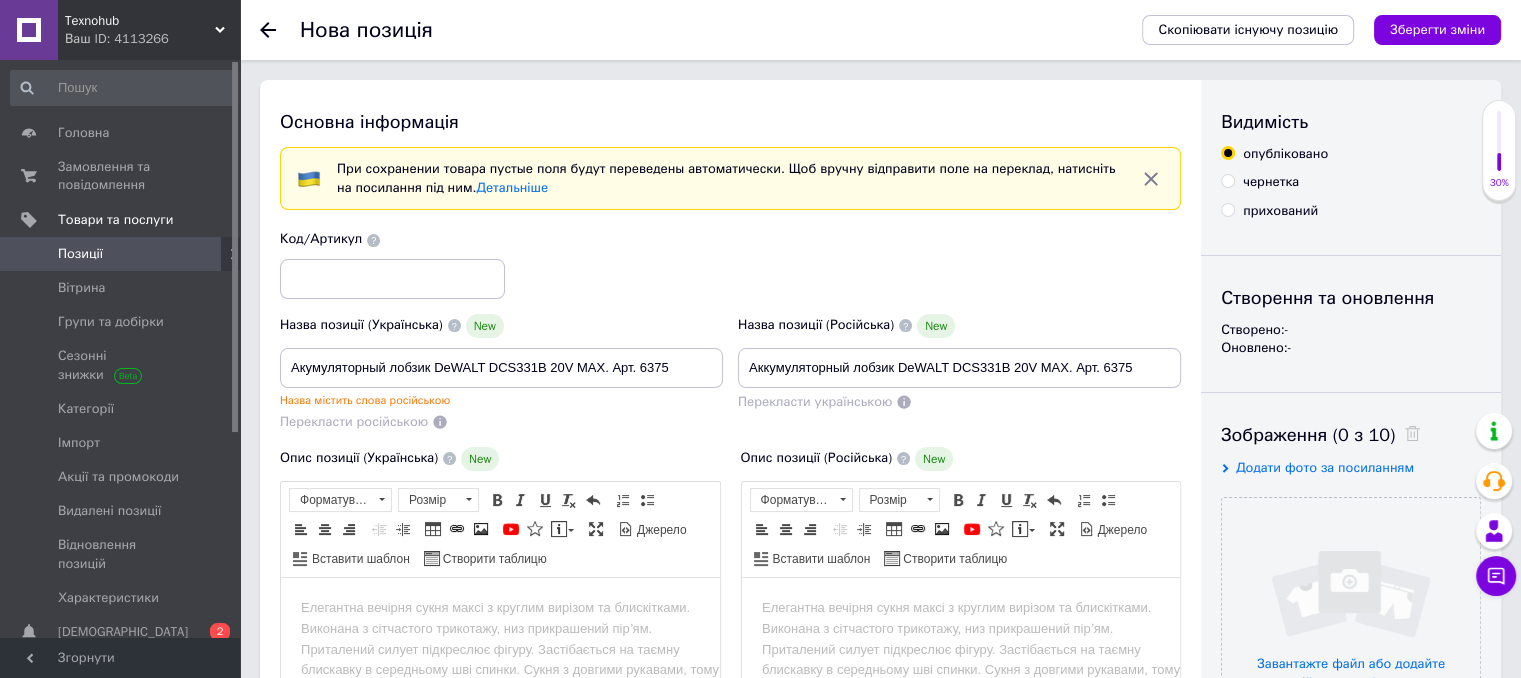 click on "Перекласти українською" at bounding box center [959, 402] 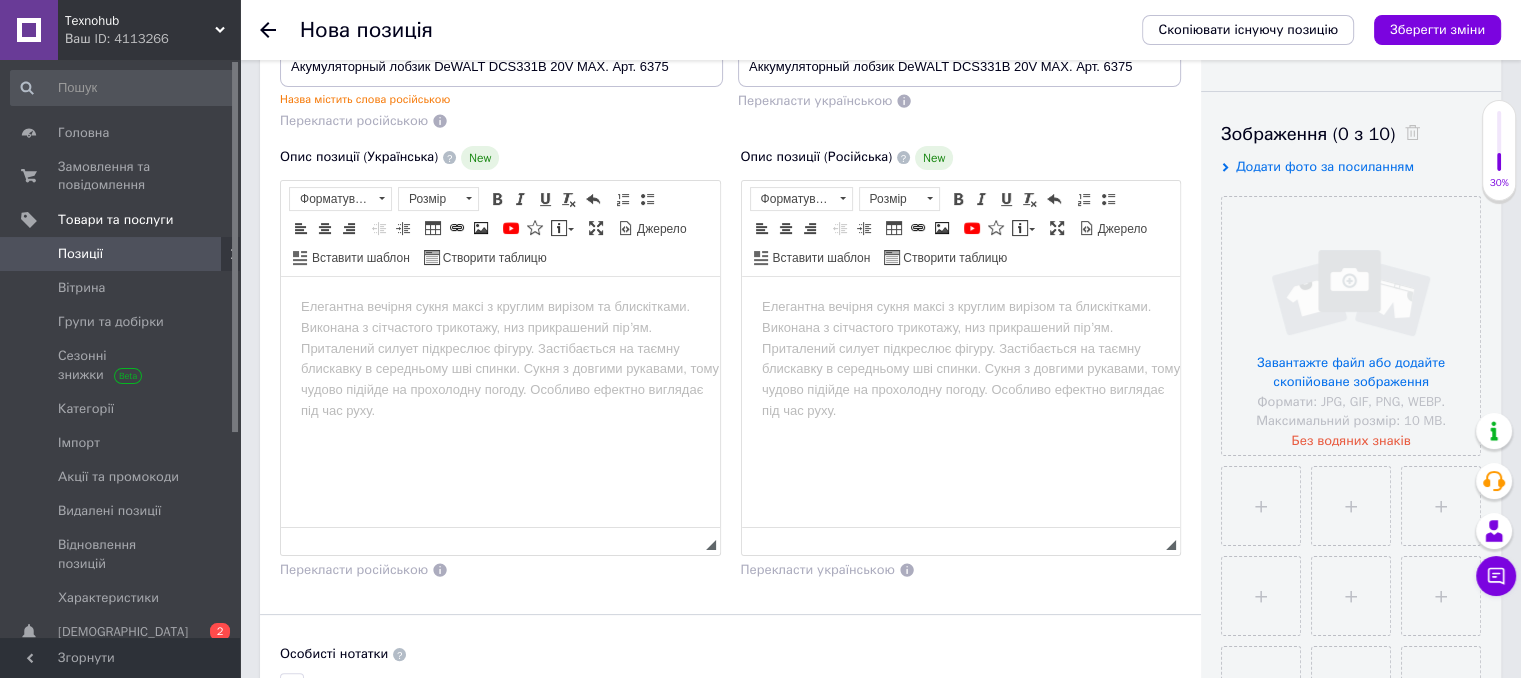 scroll, scrollTop: 312, scrollLeft: 0, axis: vertical 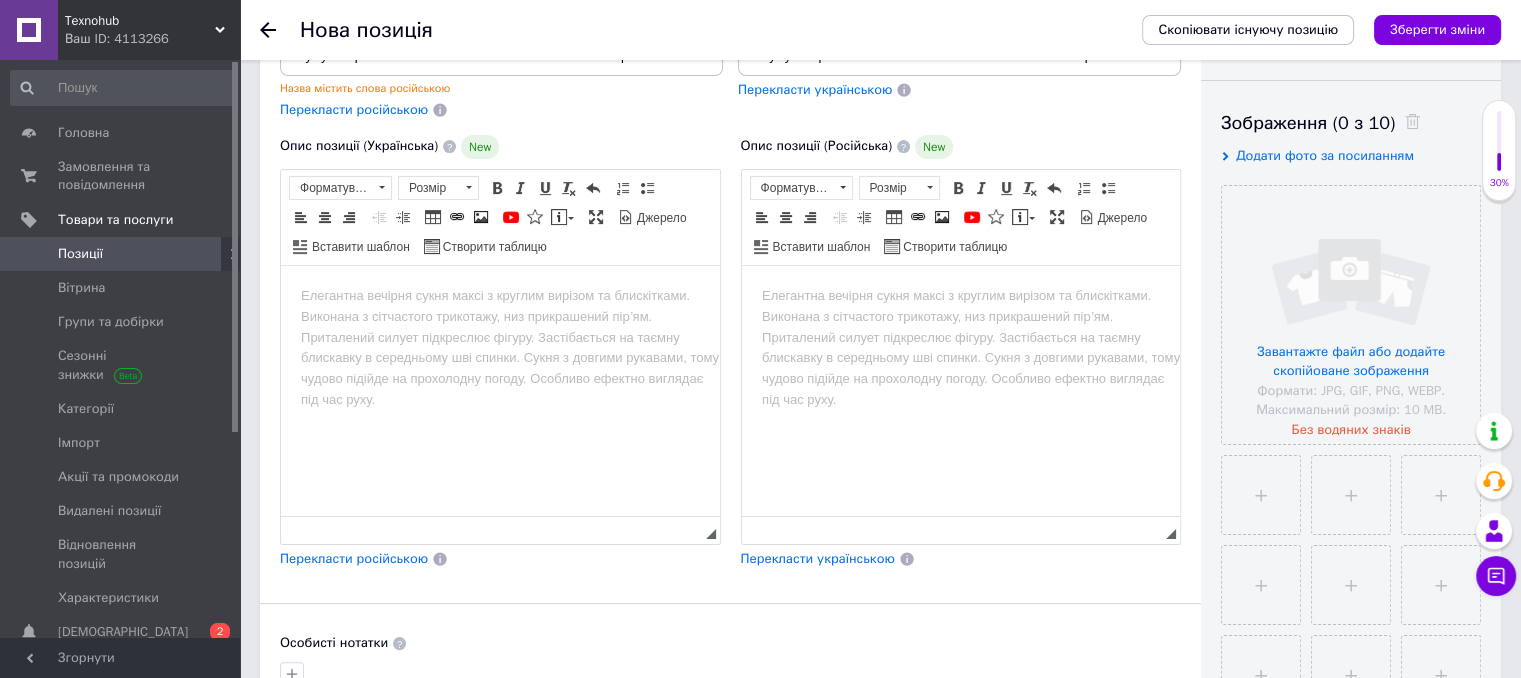 click at bounding box center [500, 295] 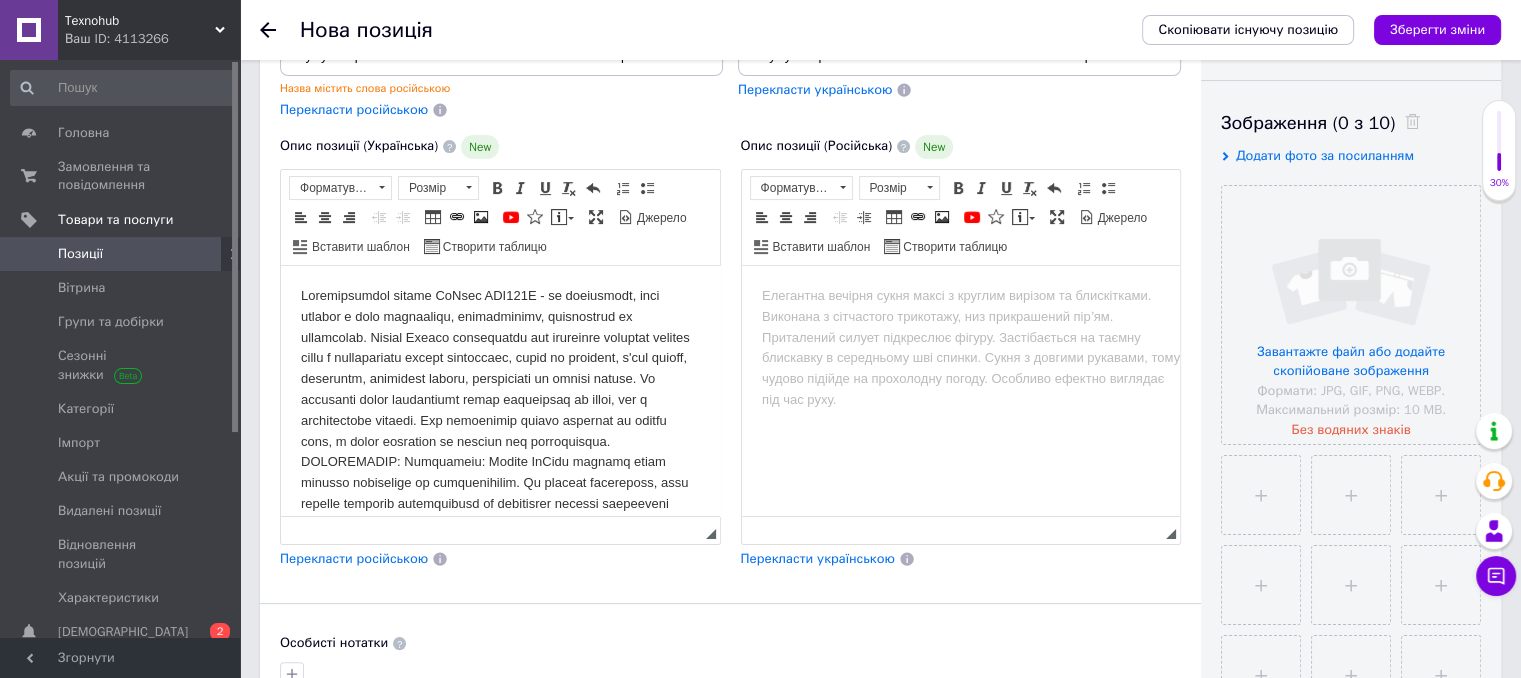 scroll, scrollTop: 702, scrollLeft: 0, axis: vertical 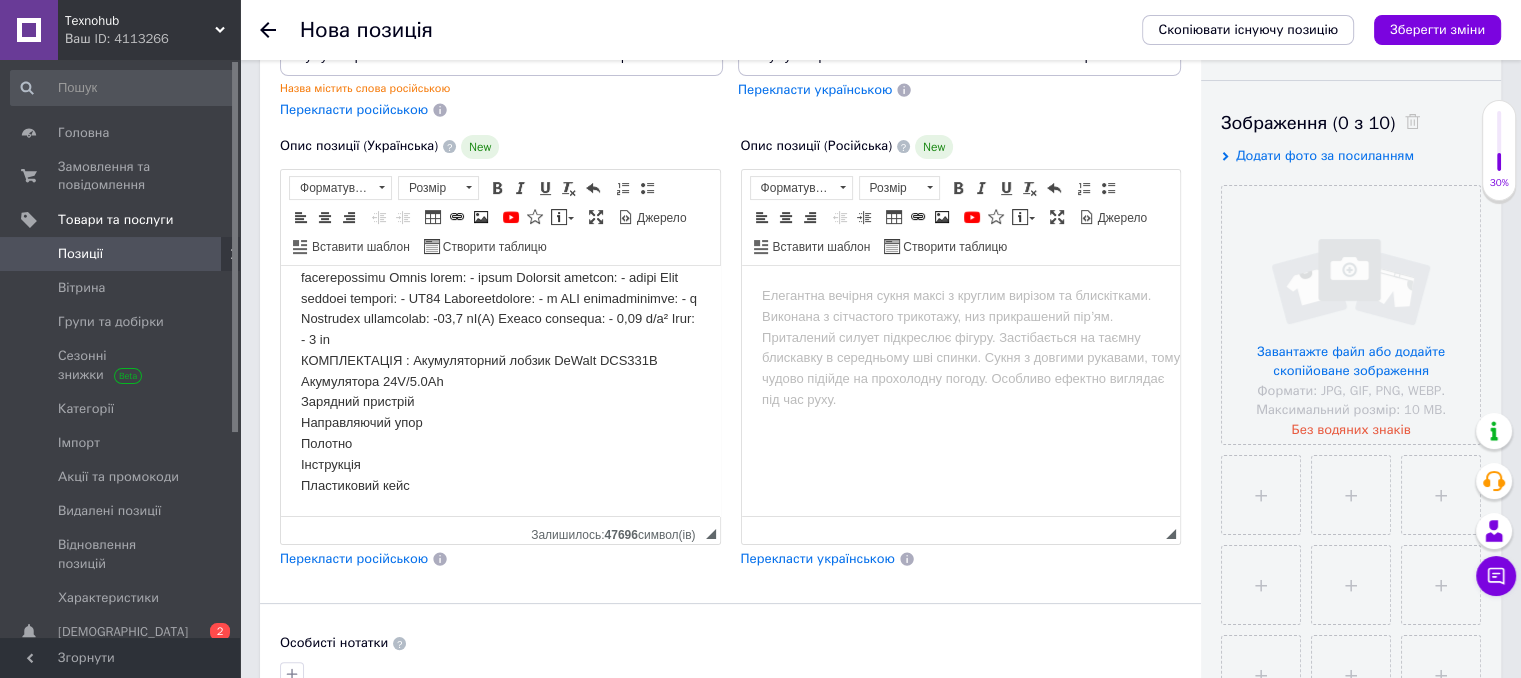click on "Перекласти російською" at bounding box center [354, 558] 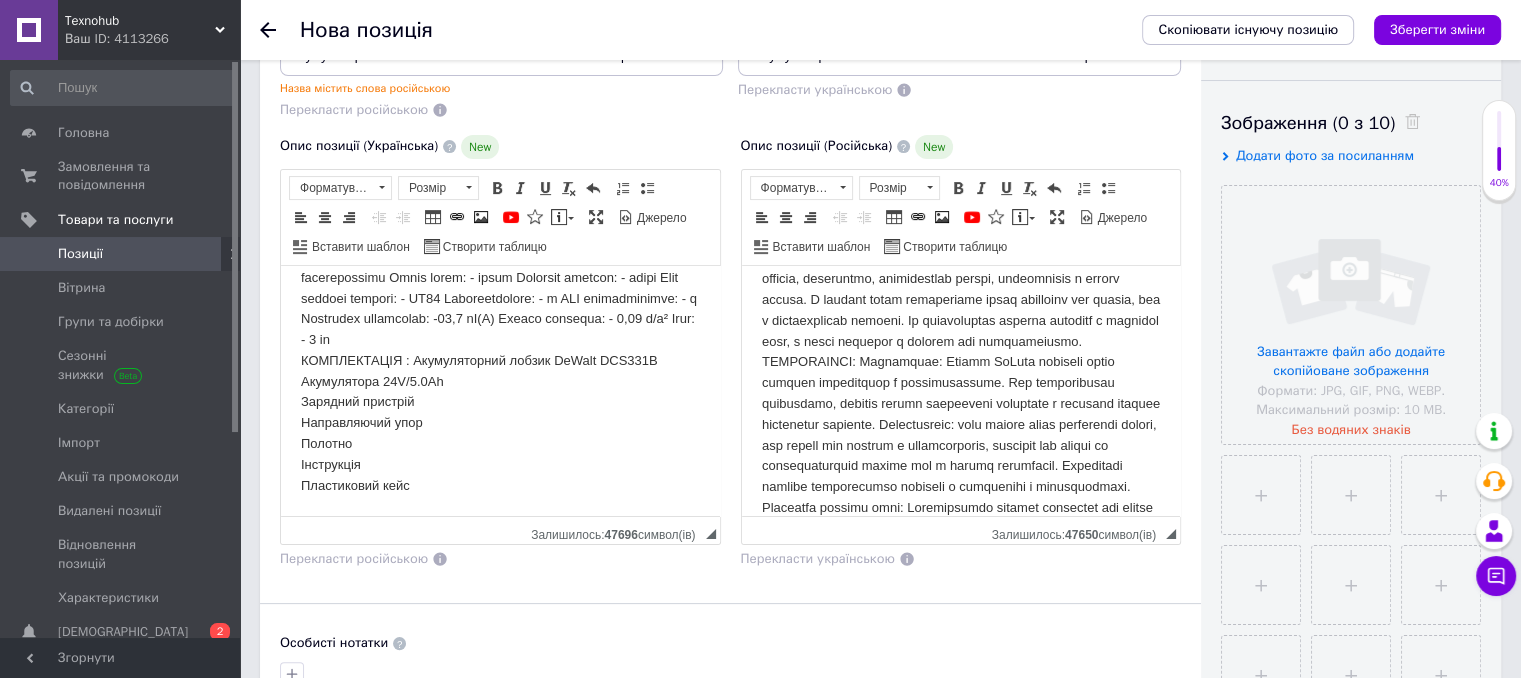 scroll, scrollTop: 0, scrollLeft: 0, axis: both 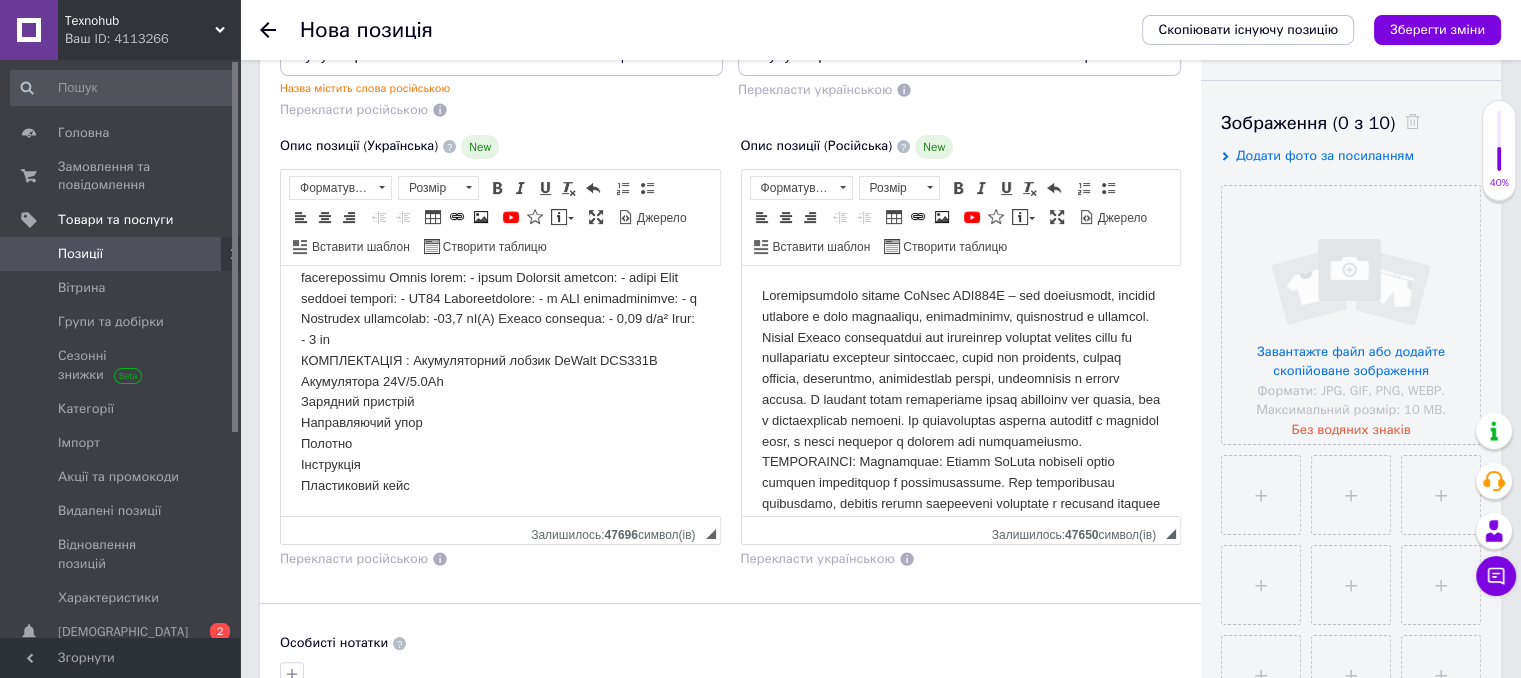 drag, startPoint x: 1172, startPoint y: 303, endPoint x: 2276, endPoint y: 403, distance: 1108.5198 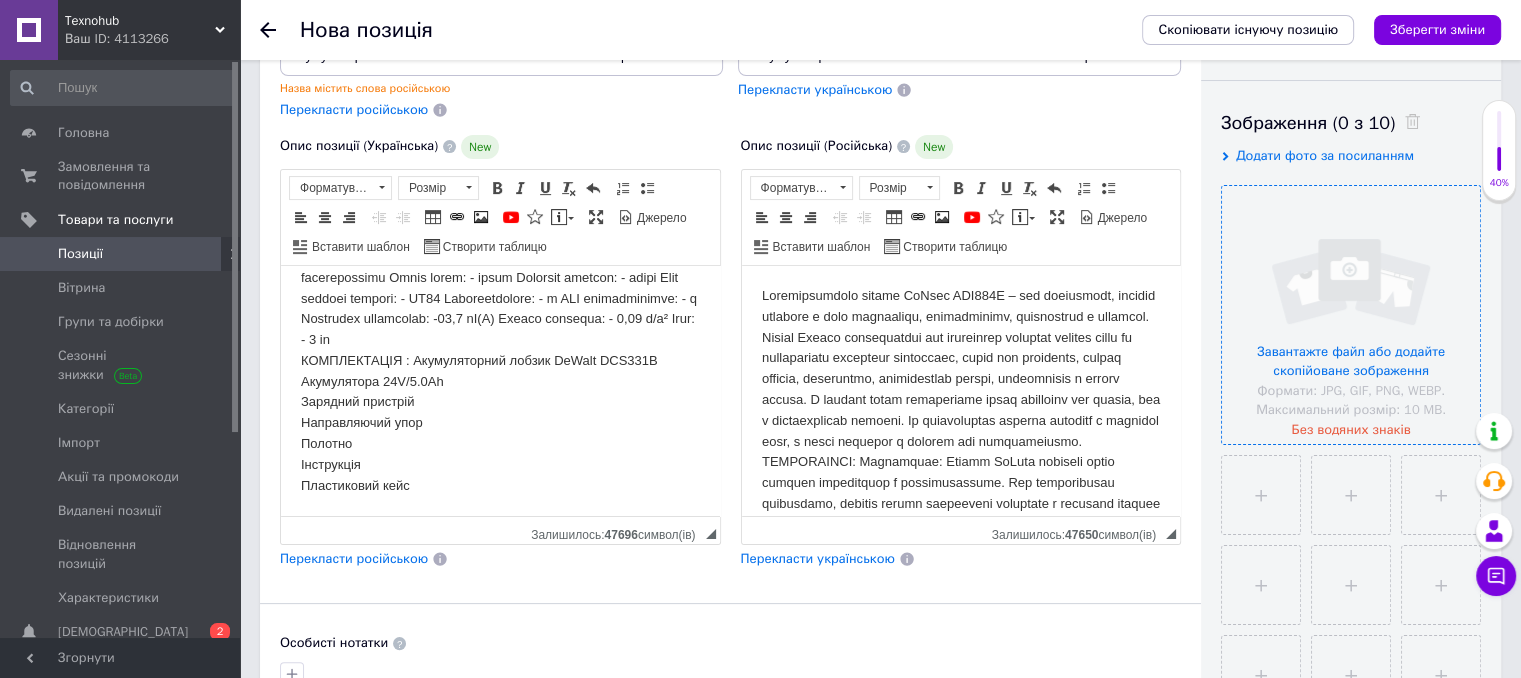 click at bounding box center [1351, 315] 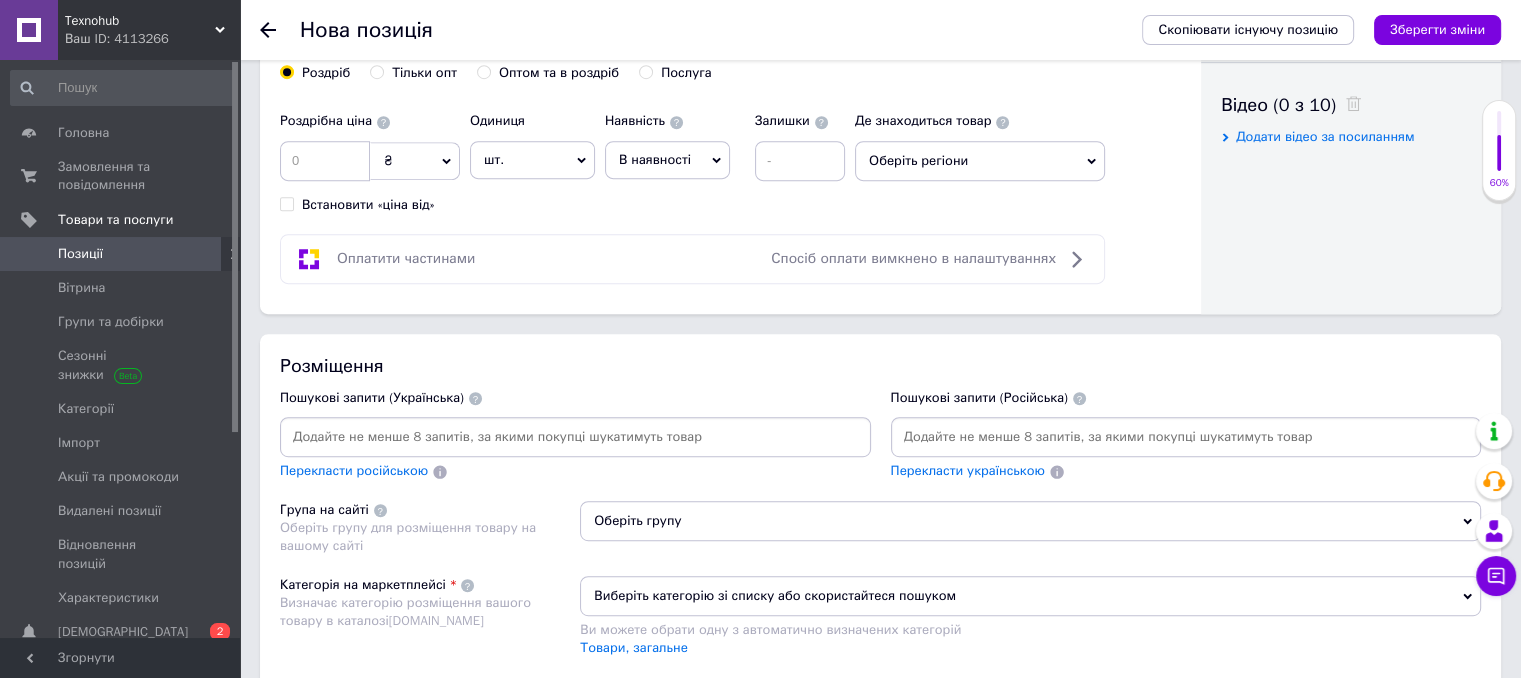 scroll, scrollTop: 818, scrollLeft: 0, axis: vertical 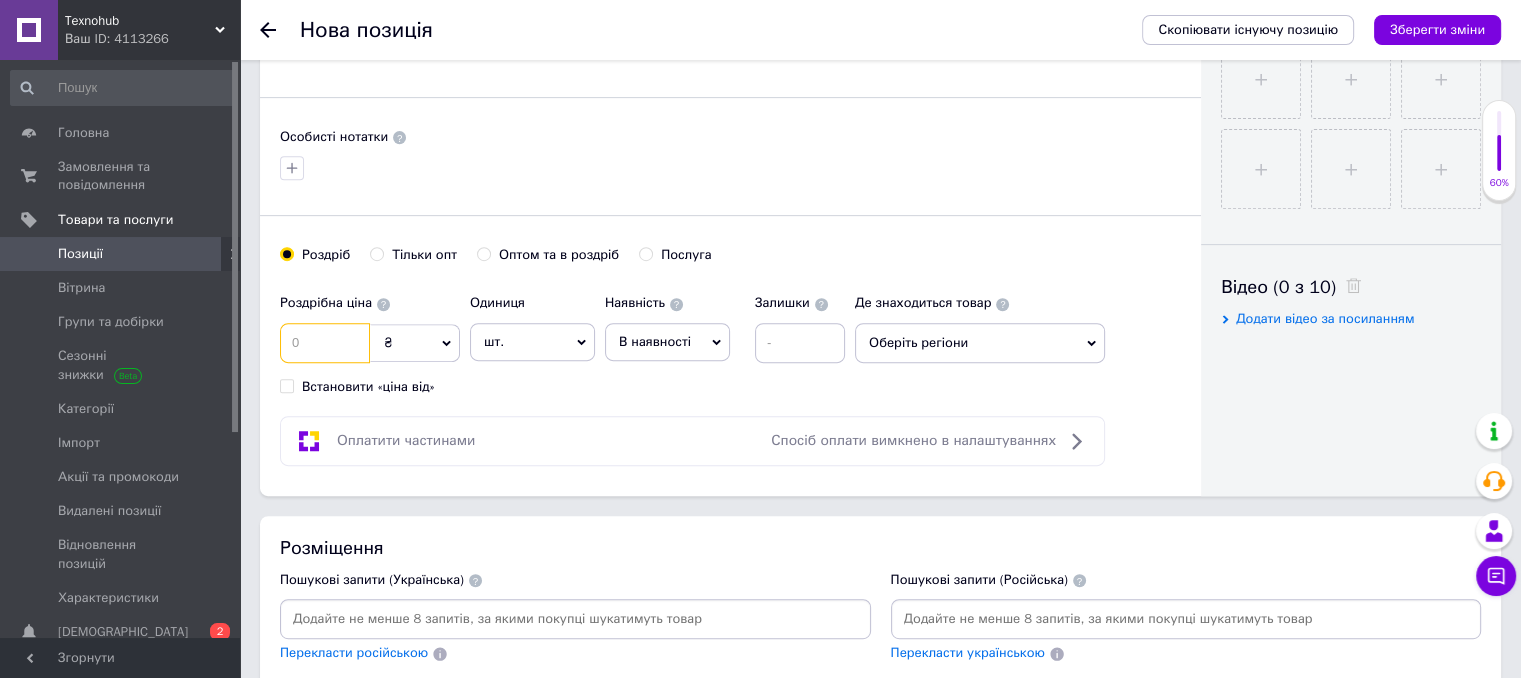 click at bounding box center (325, 343) 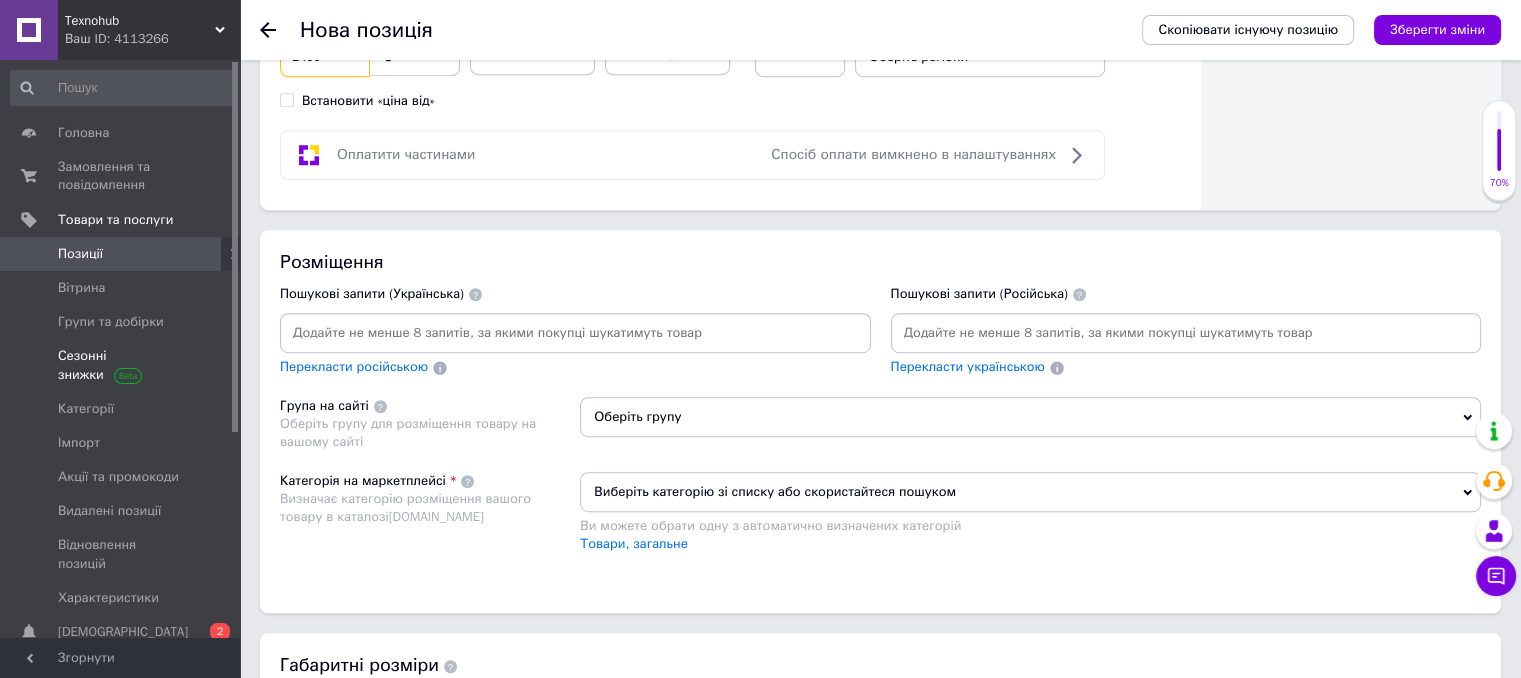 scroll, scrollTop: 1099, scrollLeft: 0, axis: vertical 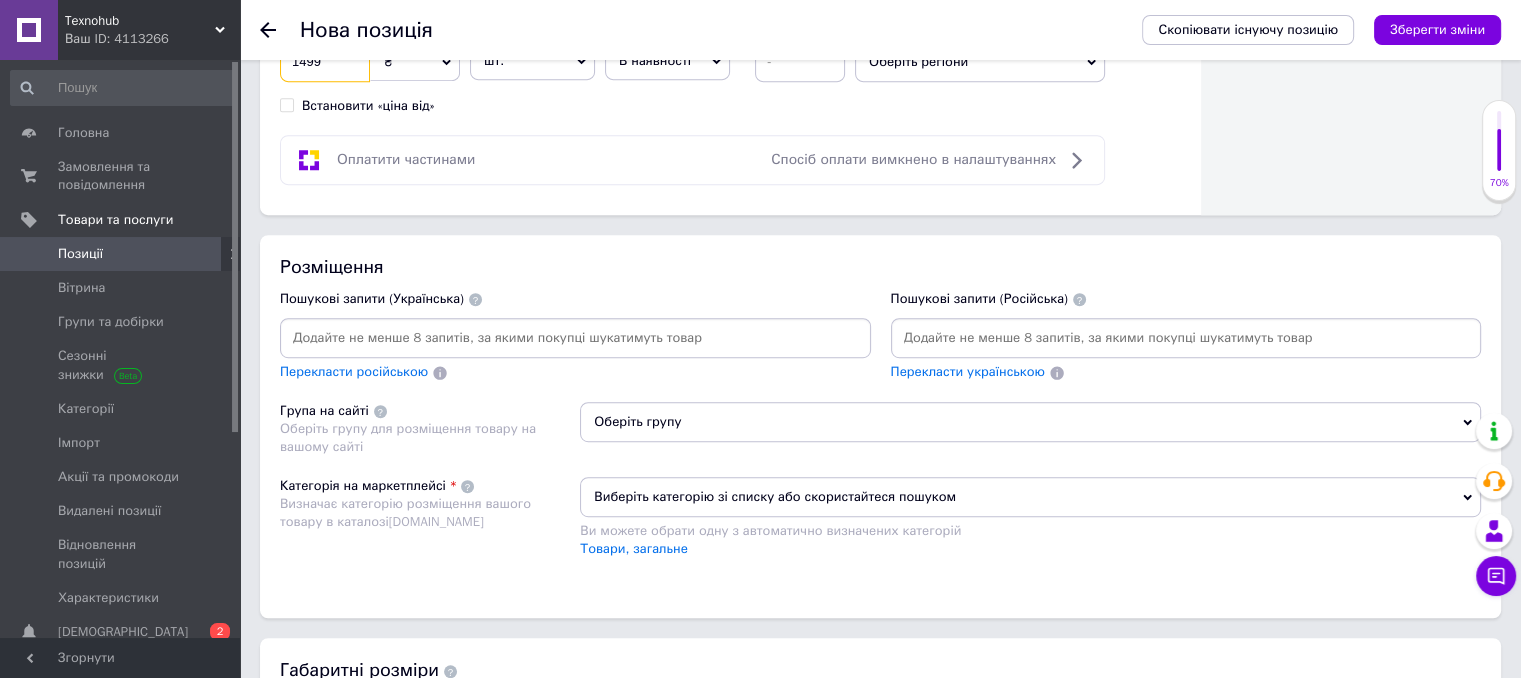 type on "1499" 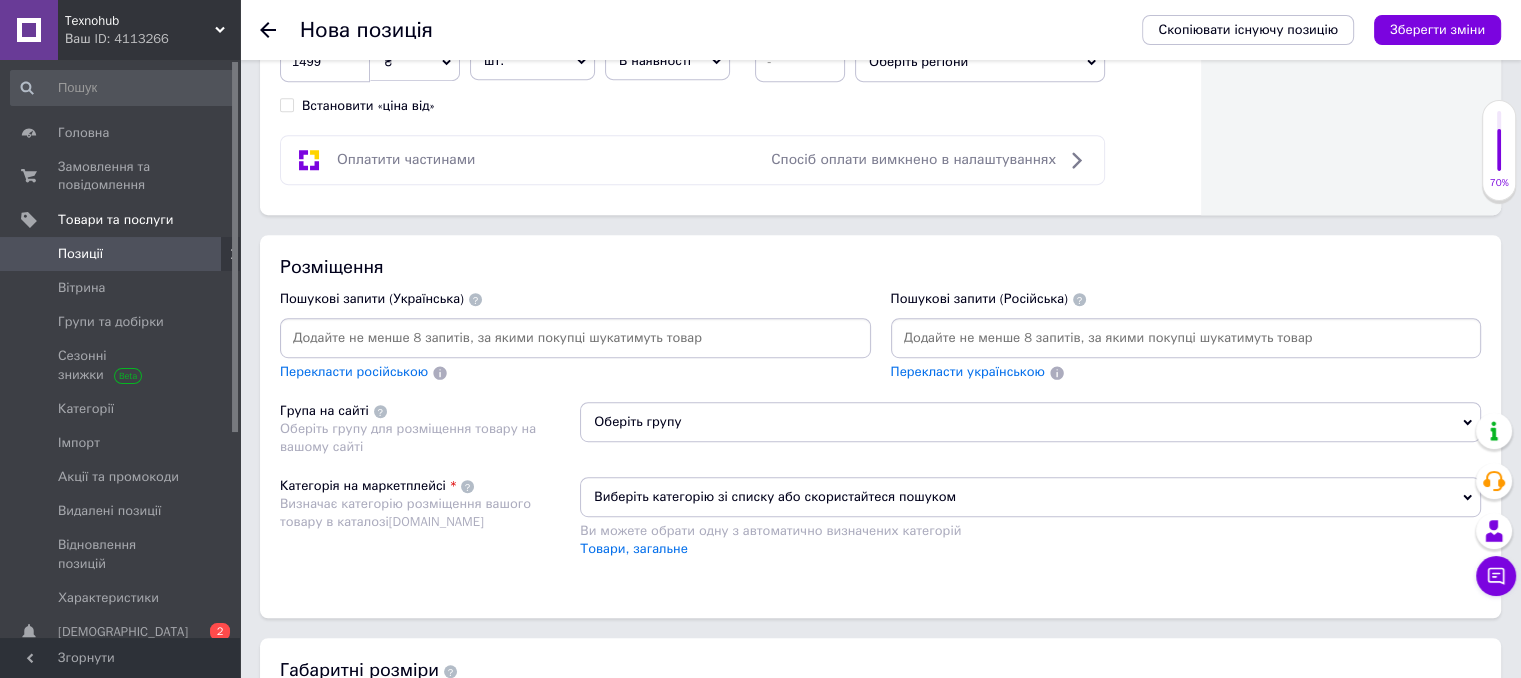 click at bounding box center (575, 338) 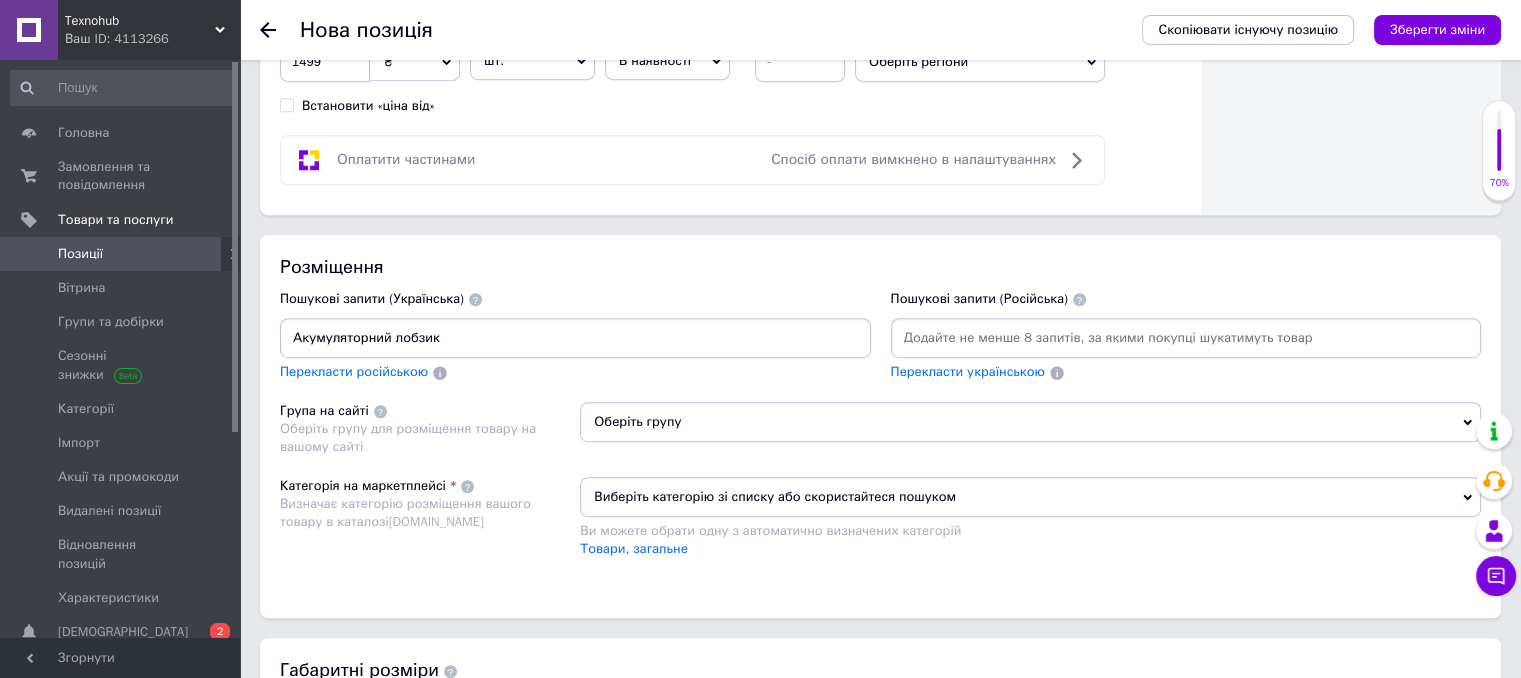 type on "Акумуляторний лобзик" 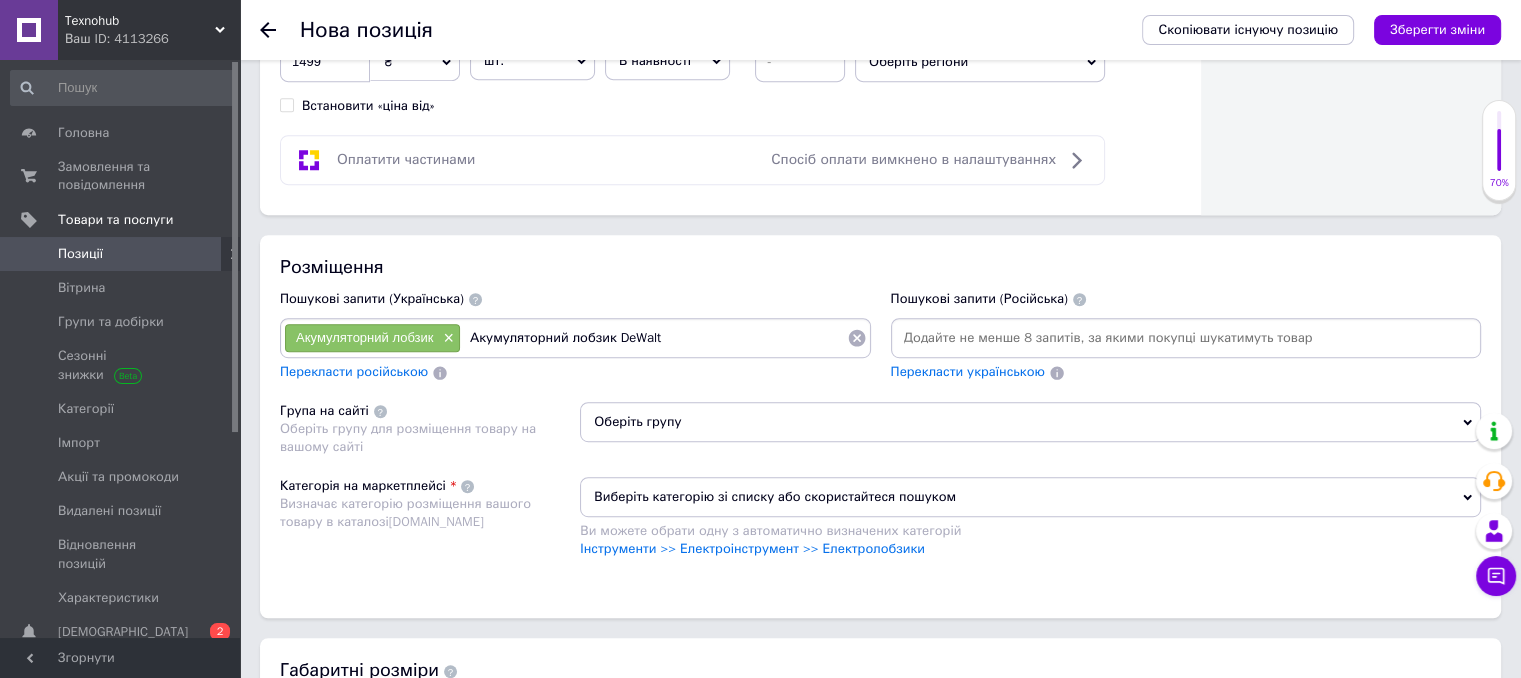 type on "Акумуляторний лобзик DeWalt\" 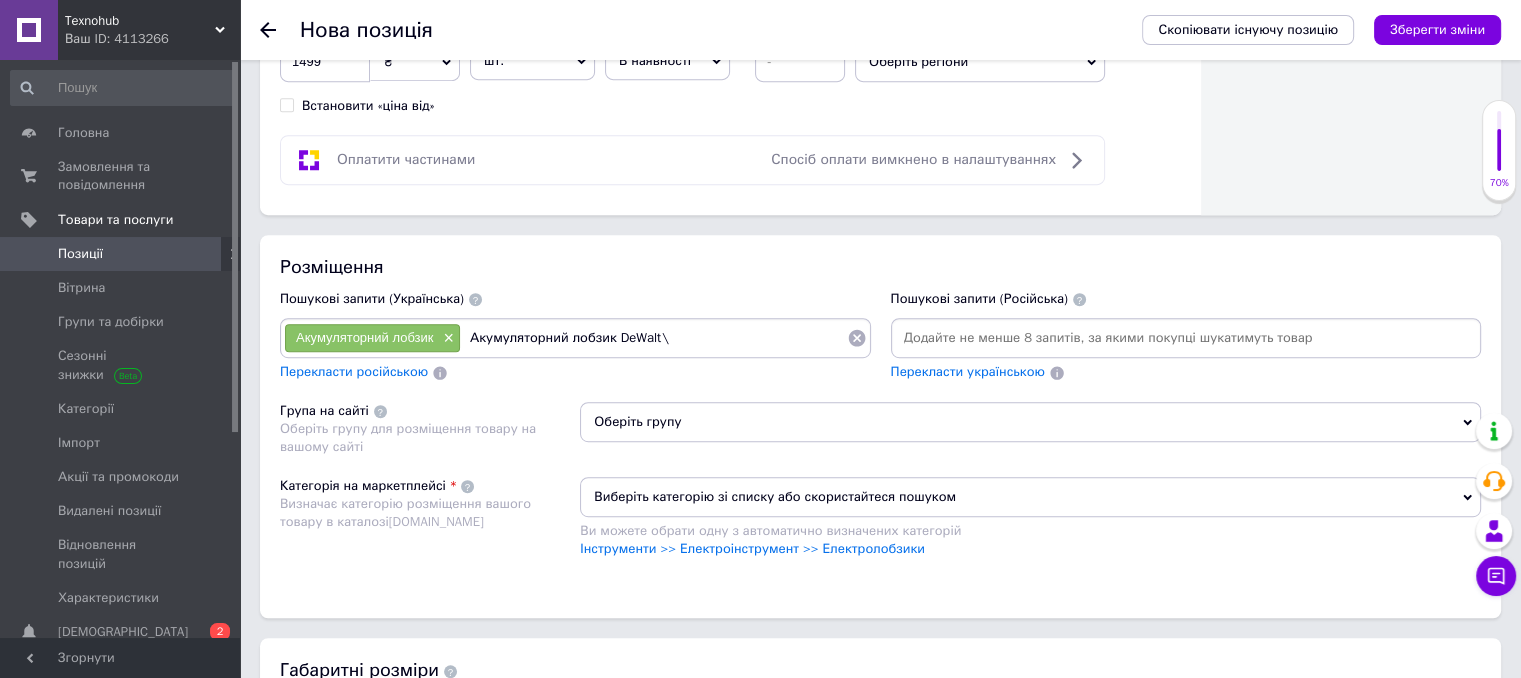 type on "Акумуляторний лобзик DeWalt" 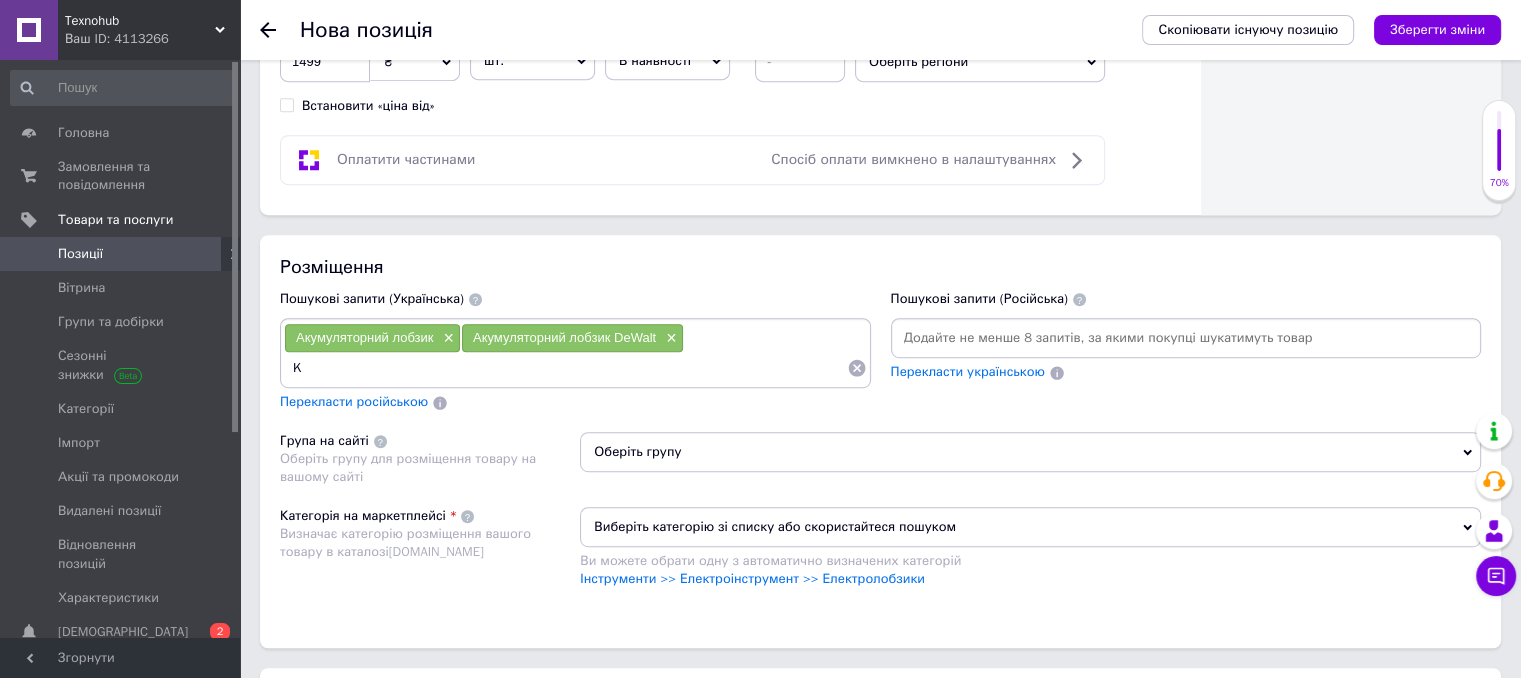 type on "Kj" 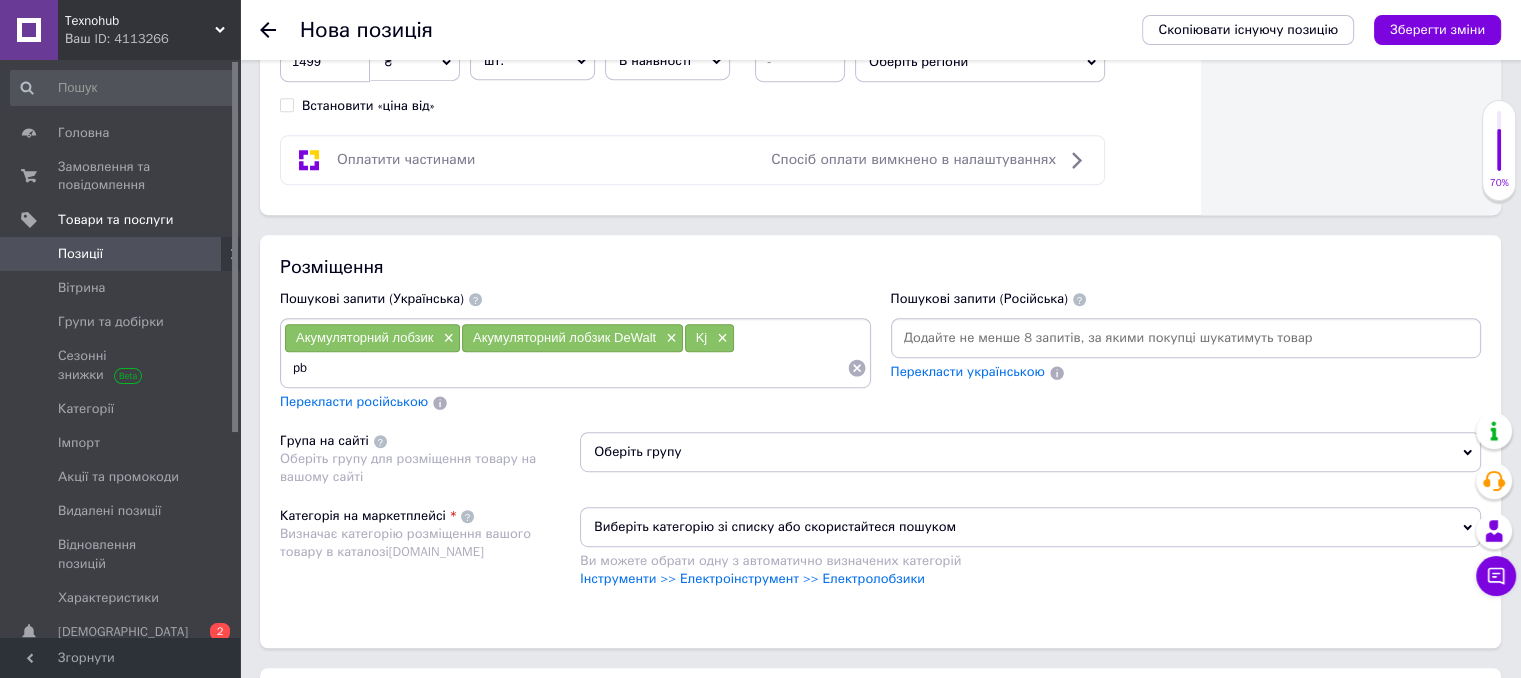 type on "p" 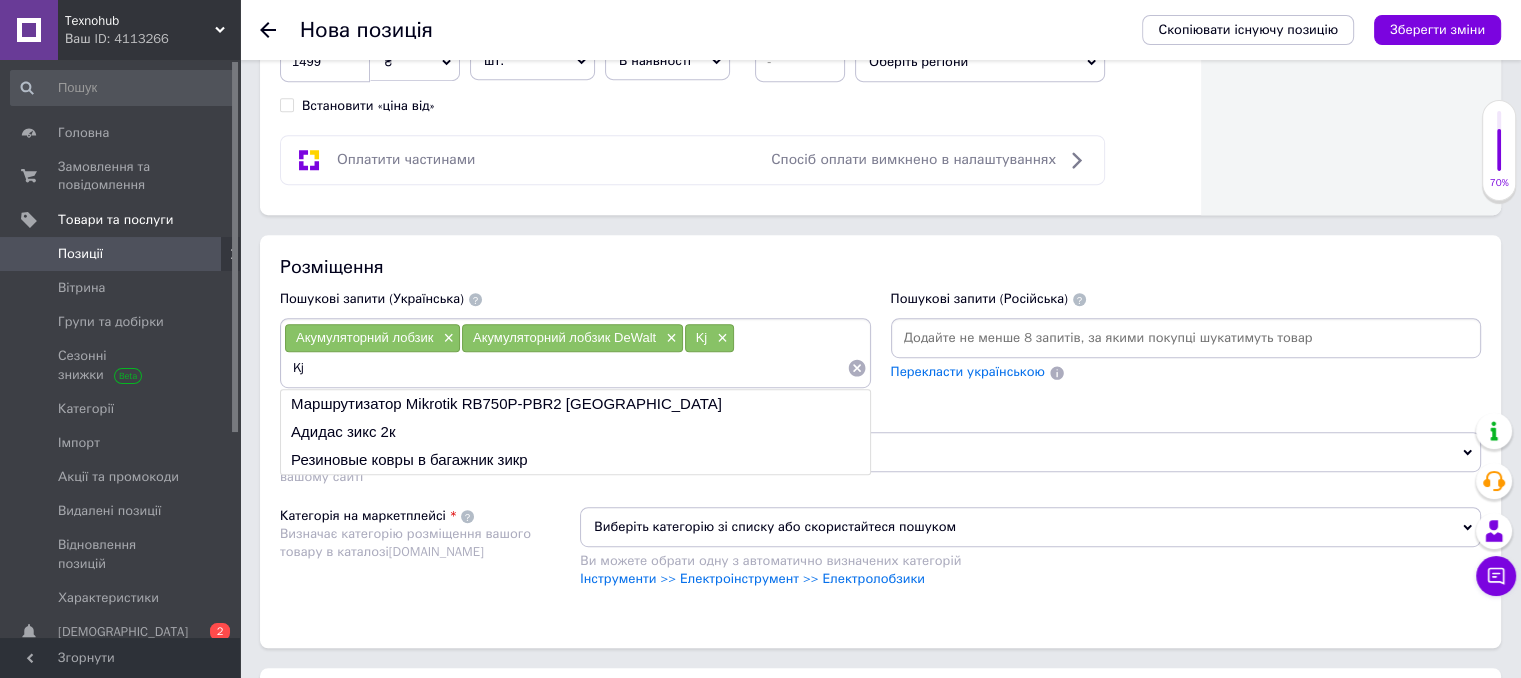 type on "K" 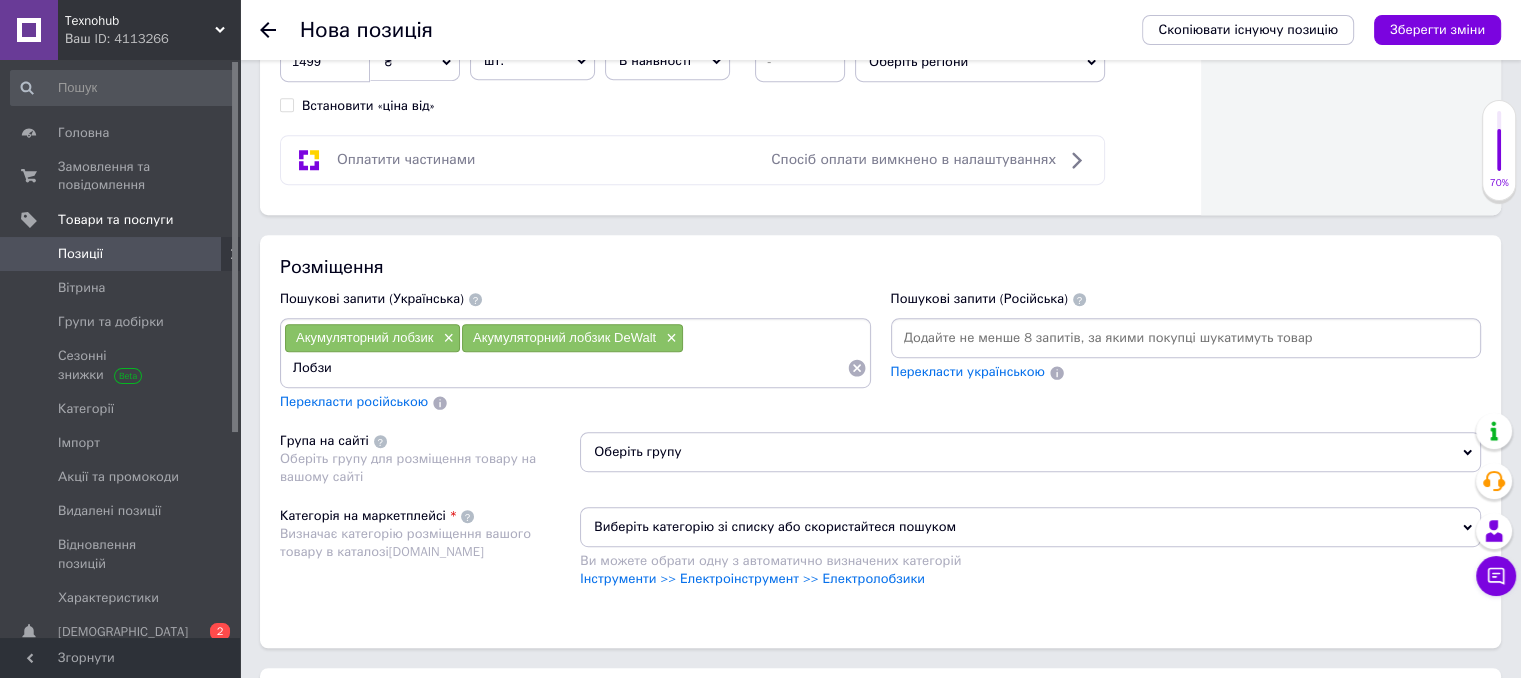 type on "Лобзик" 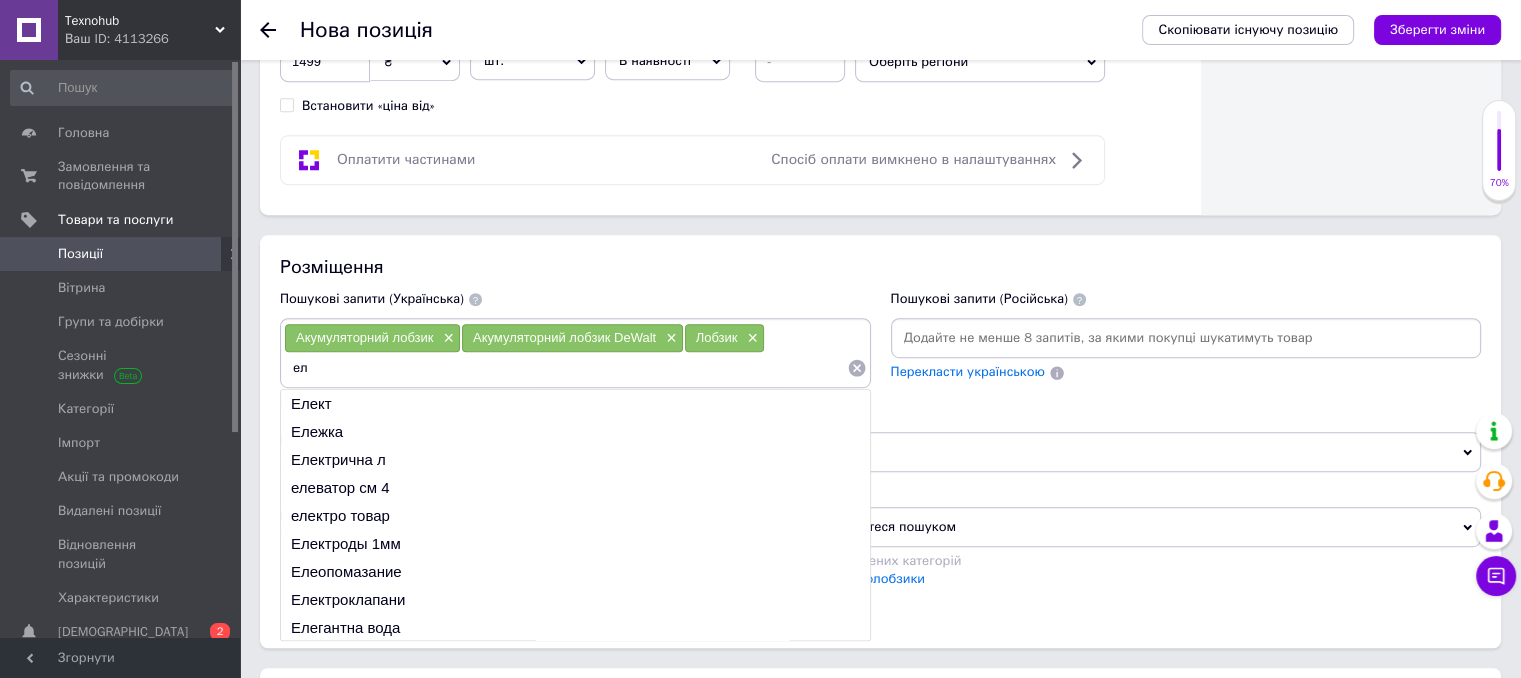 type on "е" 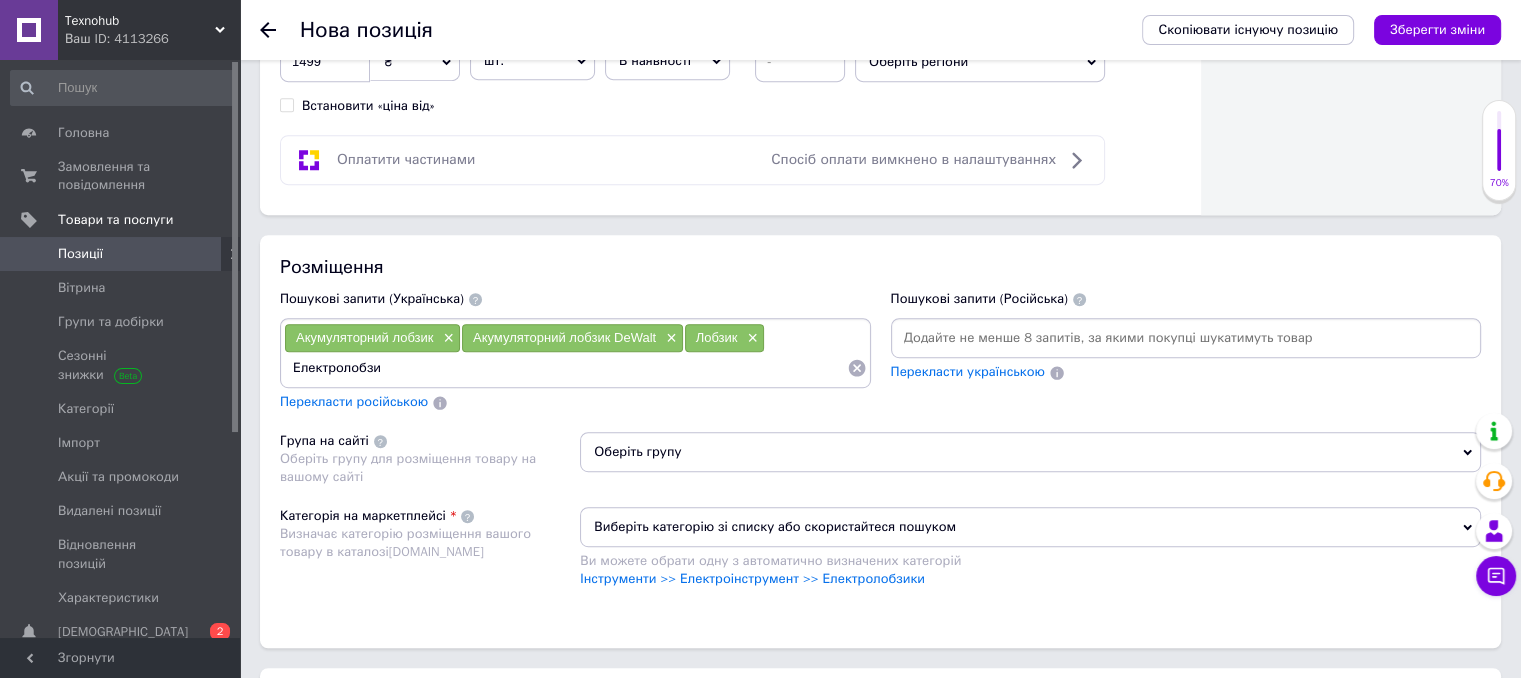 type on "Електролобзик" 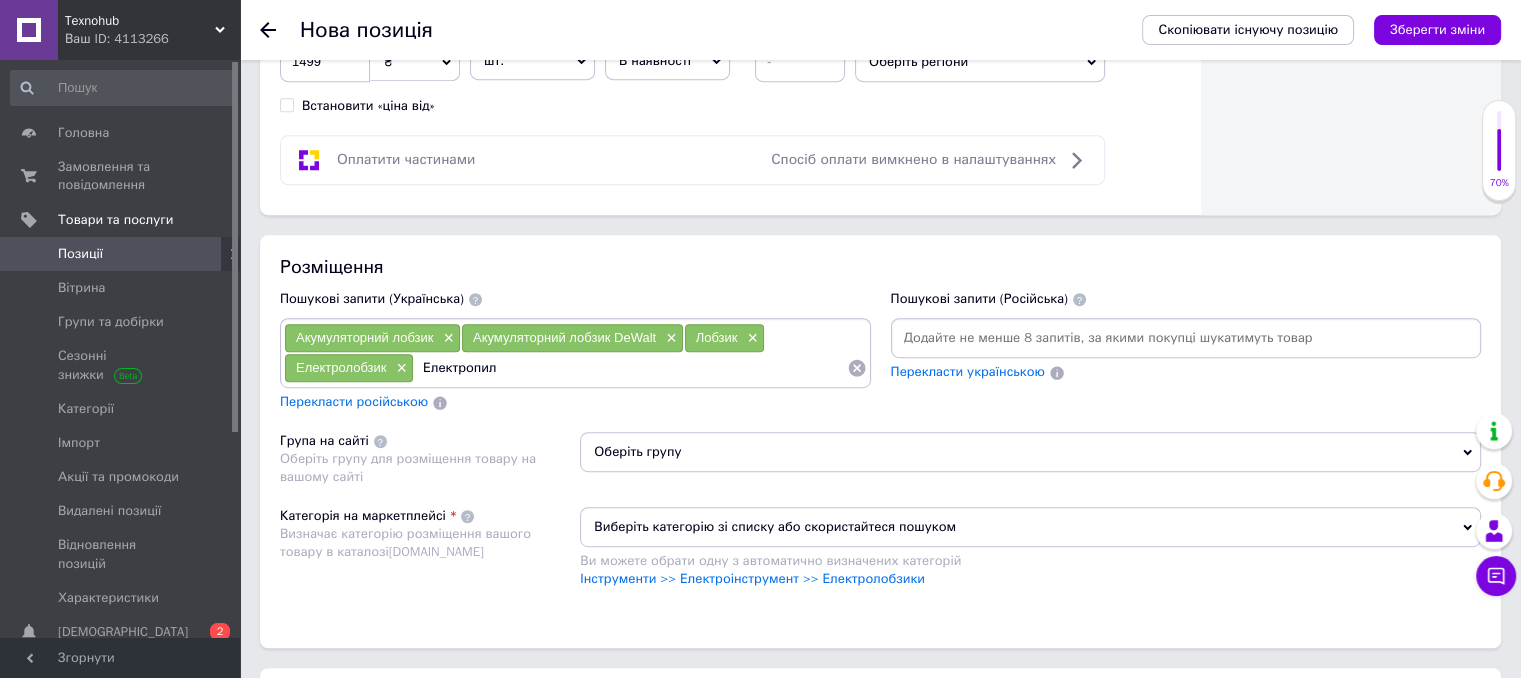 type on "Електропила" 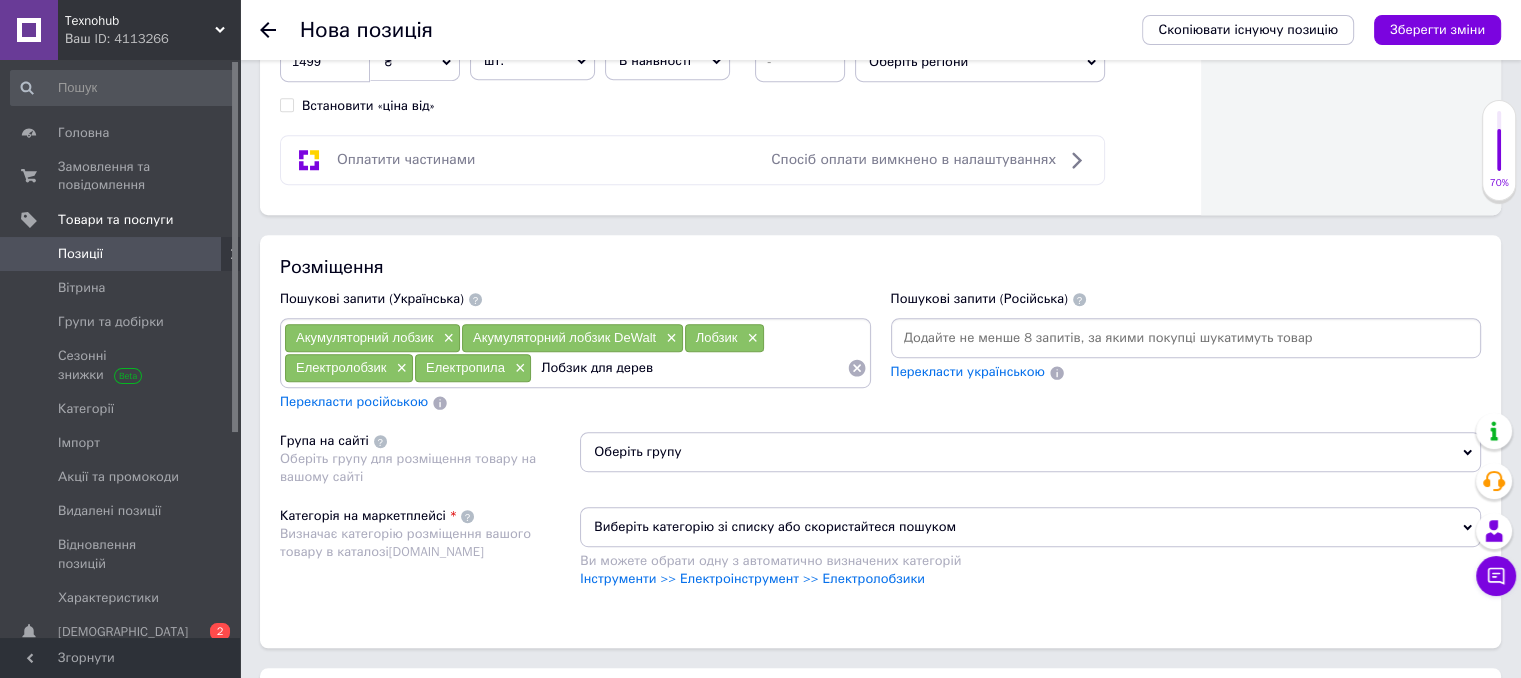 type on "Лобзик для дерева" 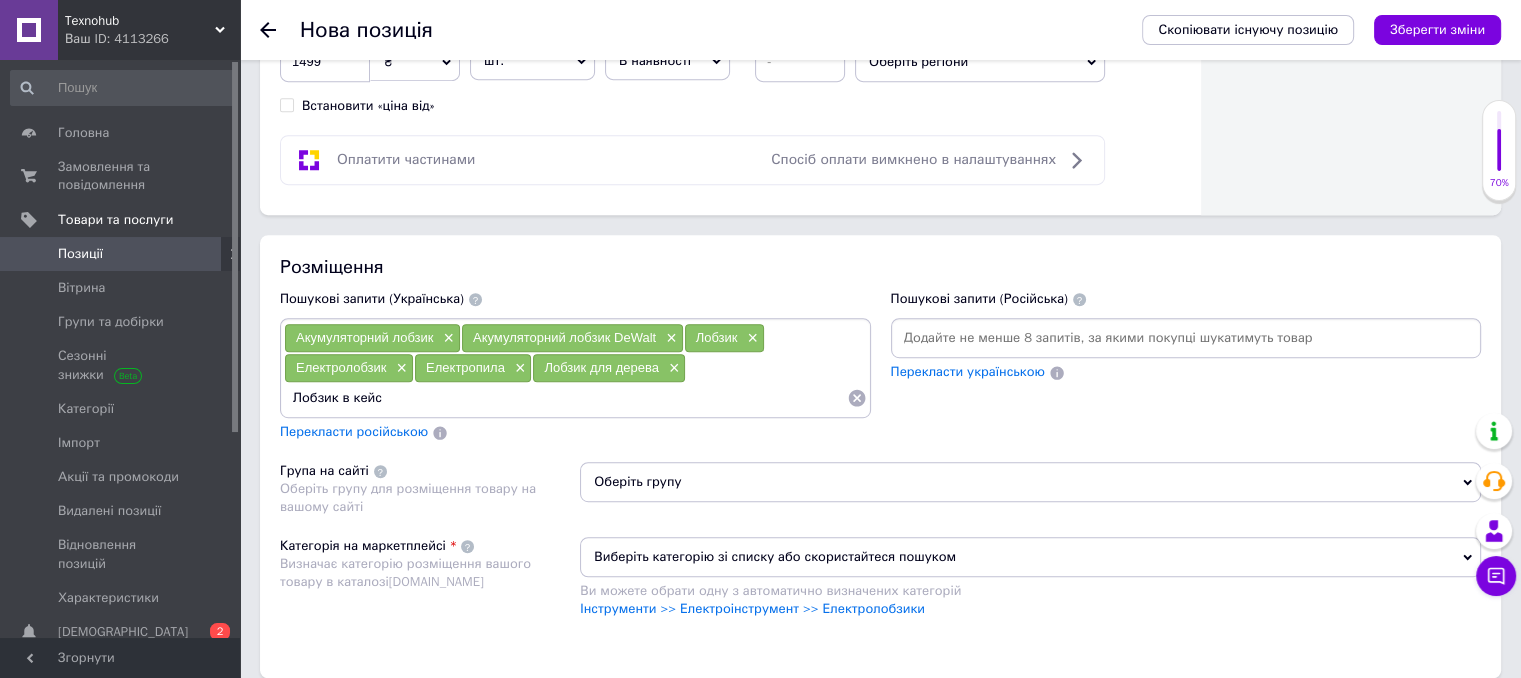 type on "Лобзик в кейсі" 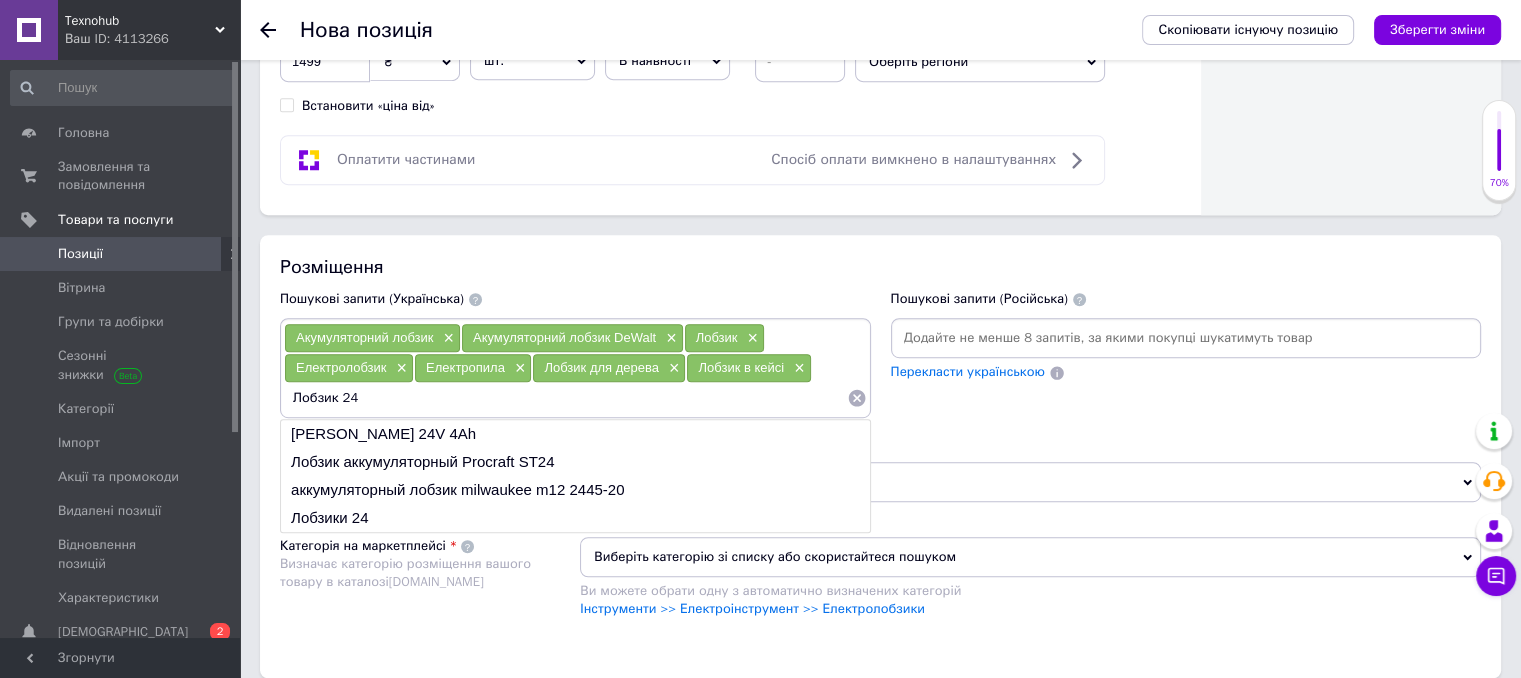 type on "Лобзик 24V" 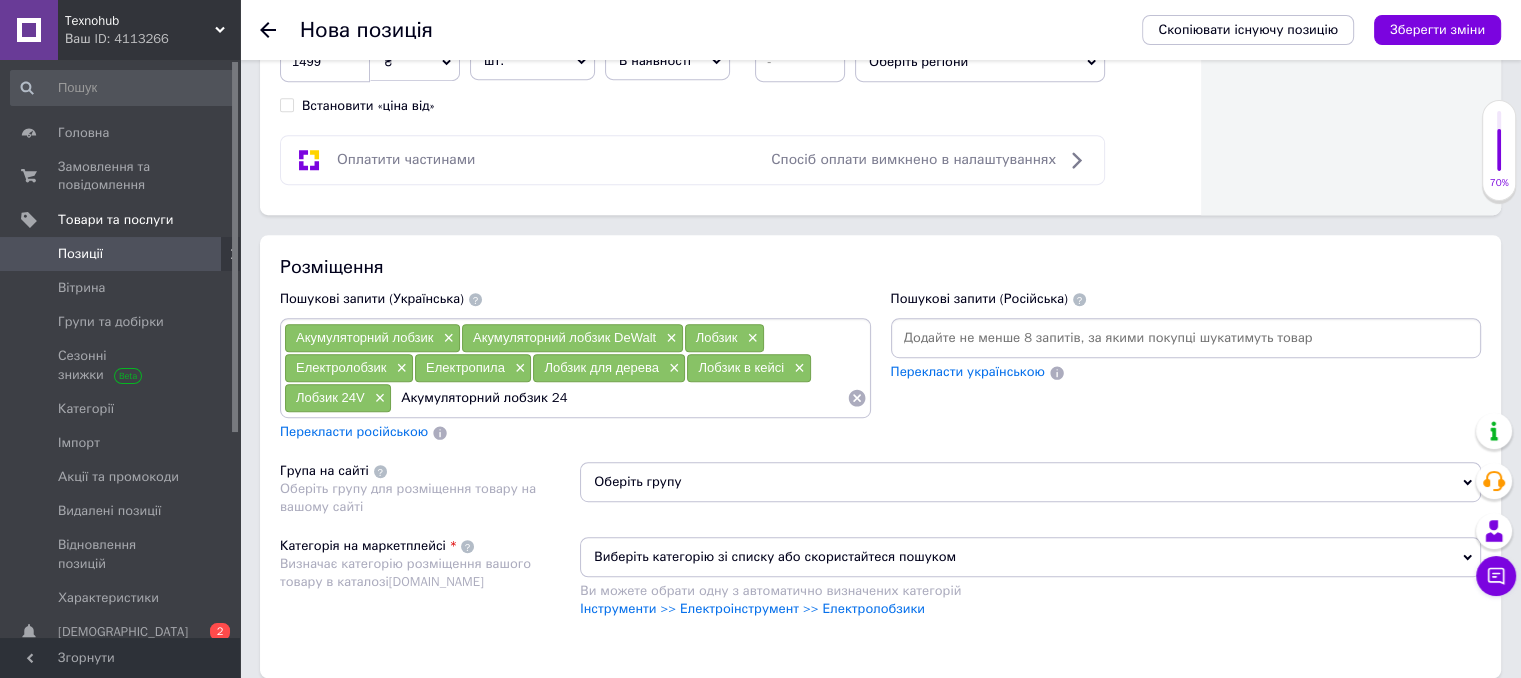 type on "Акумуляторний лобзик 24V" 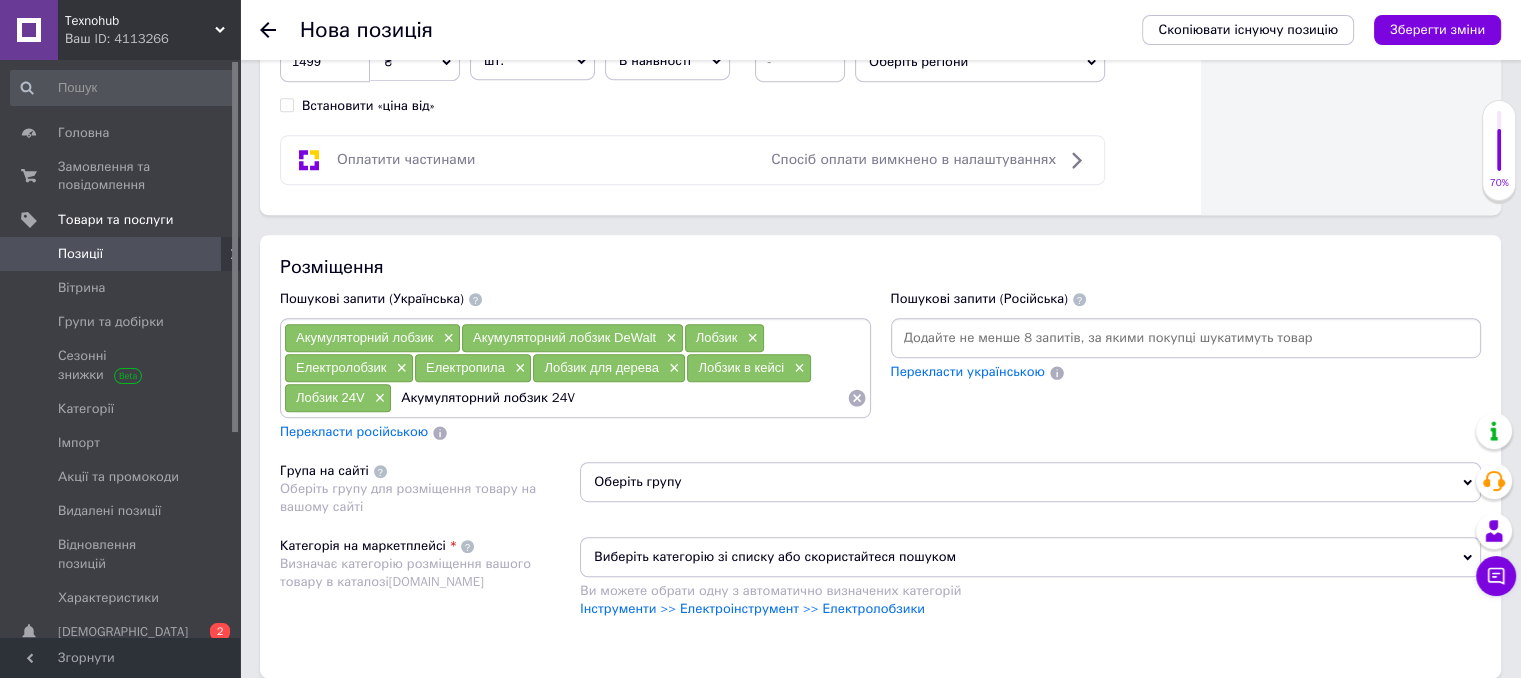 type 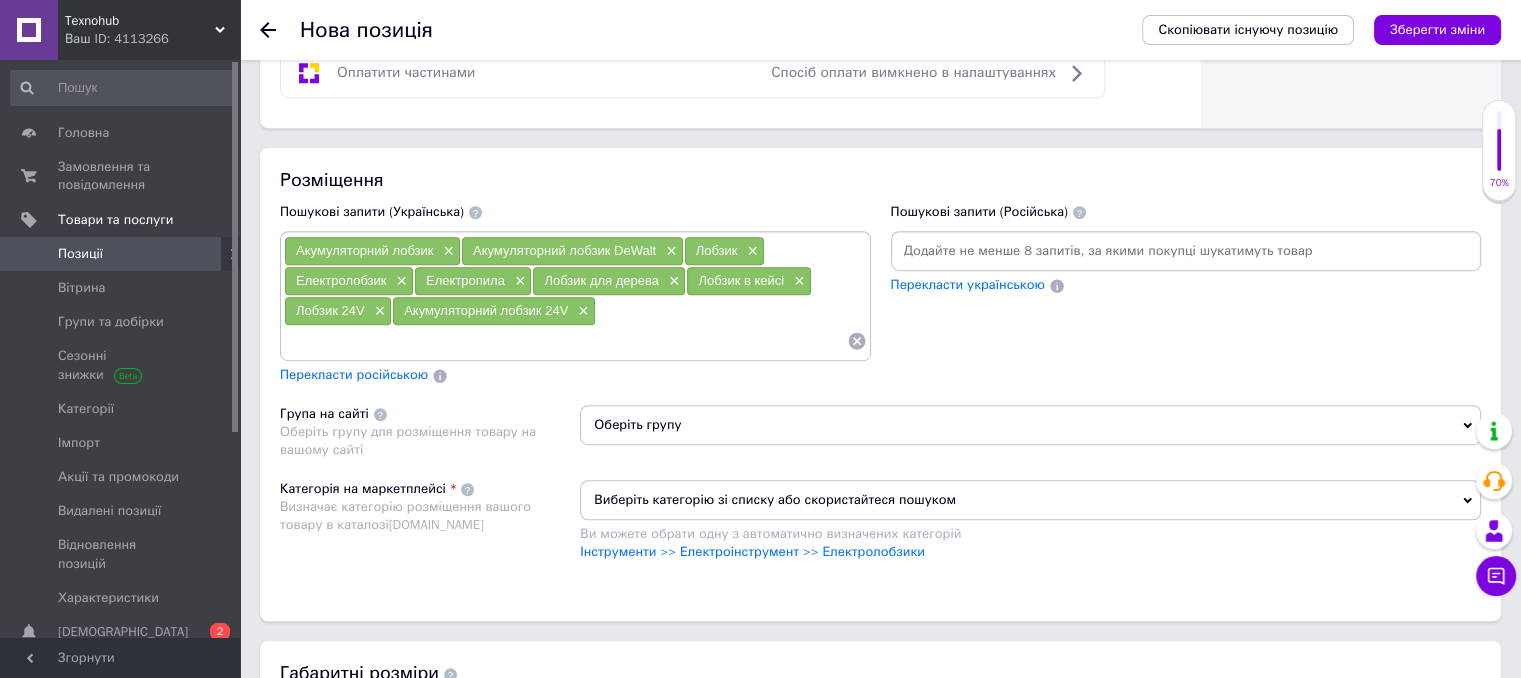 scroll, scrollTop: 1192, scrollLeft: 0, axis: vertical 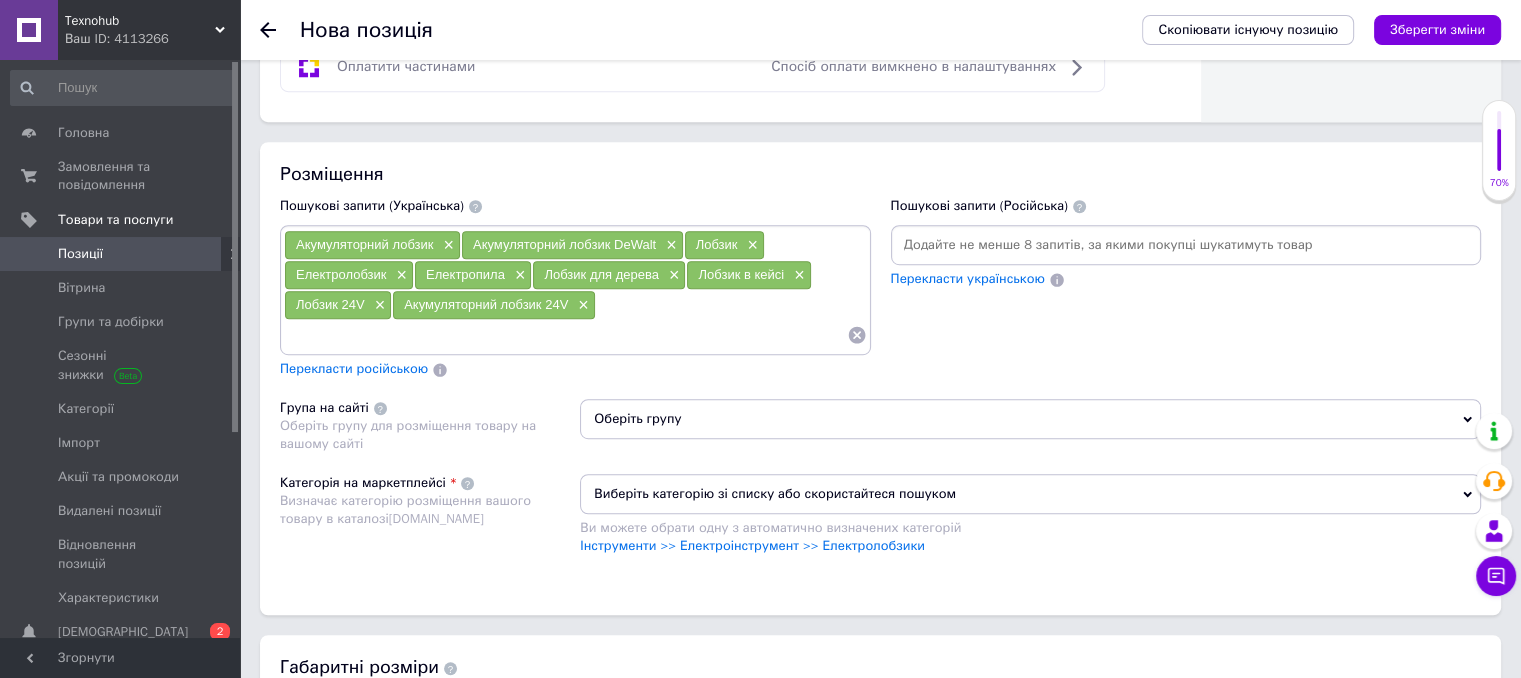 click on "Перекласти російською" at bounding box center [354, 368] 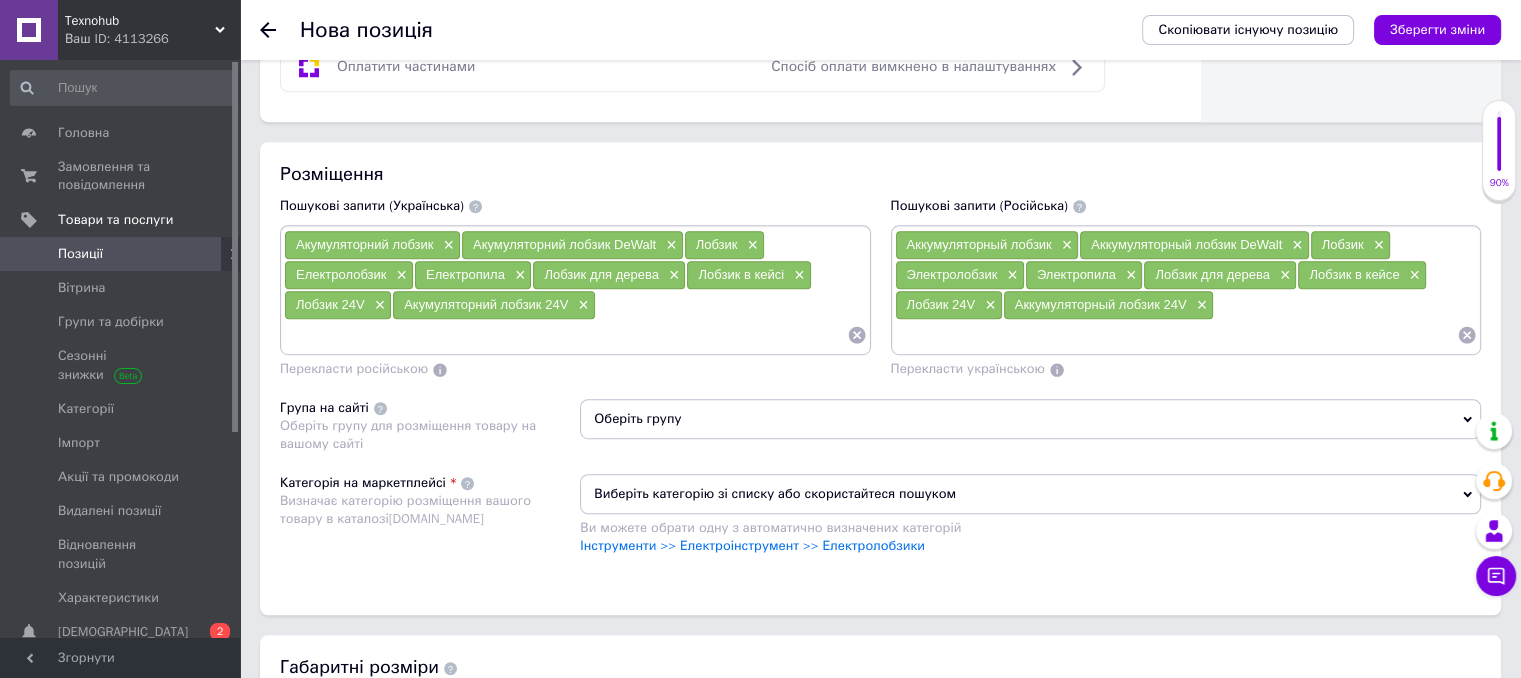 click on "Лобзик в кейсе" at bounding box center [1354, 274] 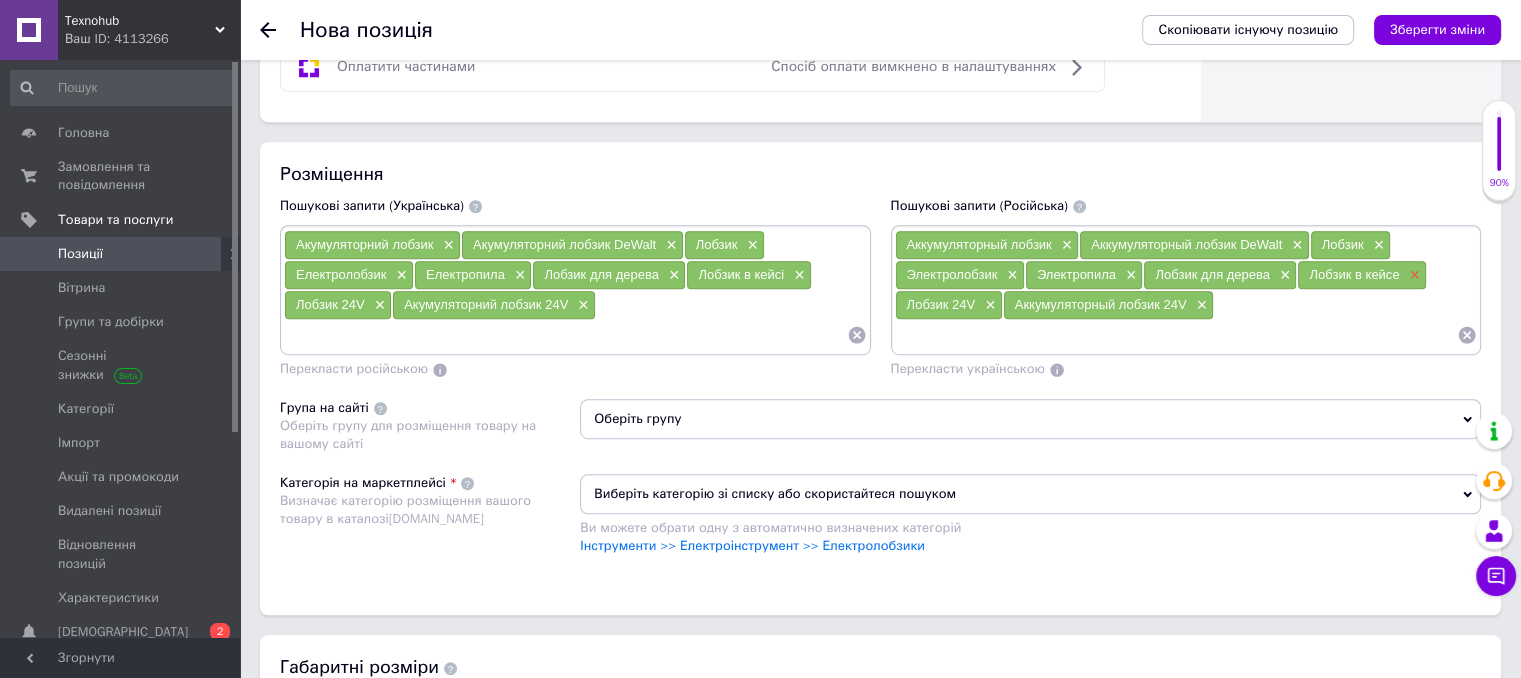 click on "×" at bounding box center [1412, 275] 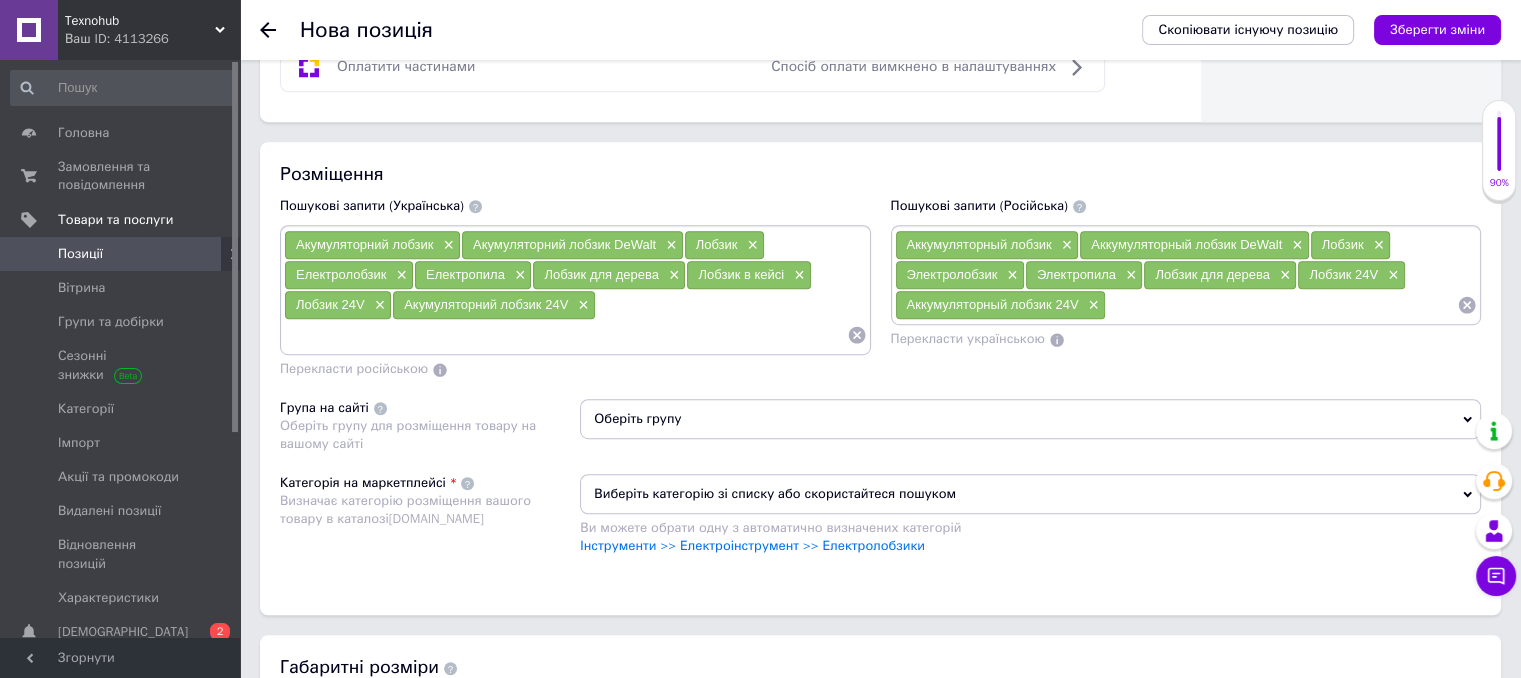 click at bounding box center (1281, 305) 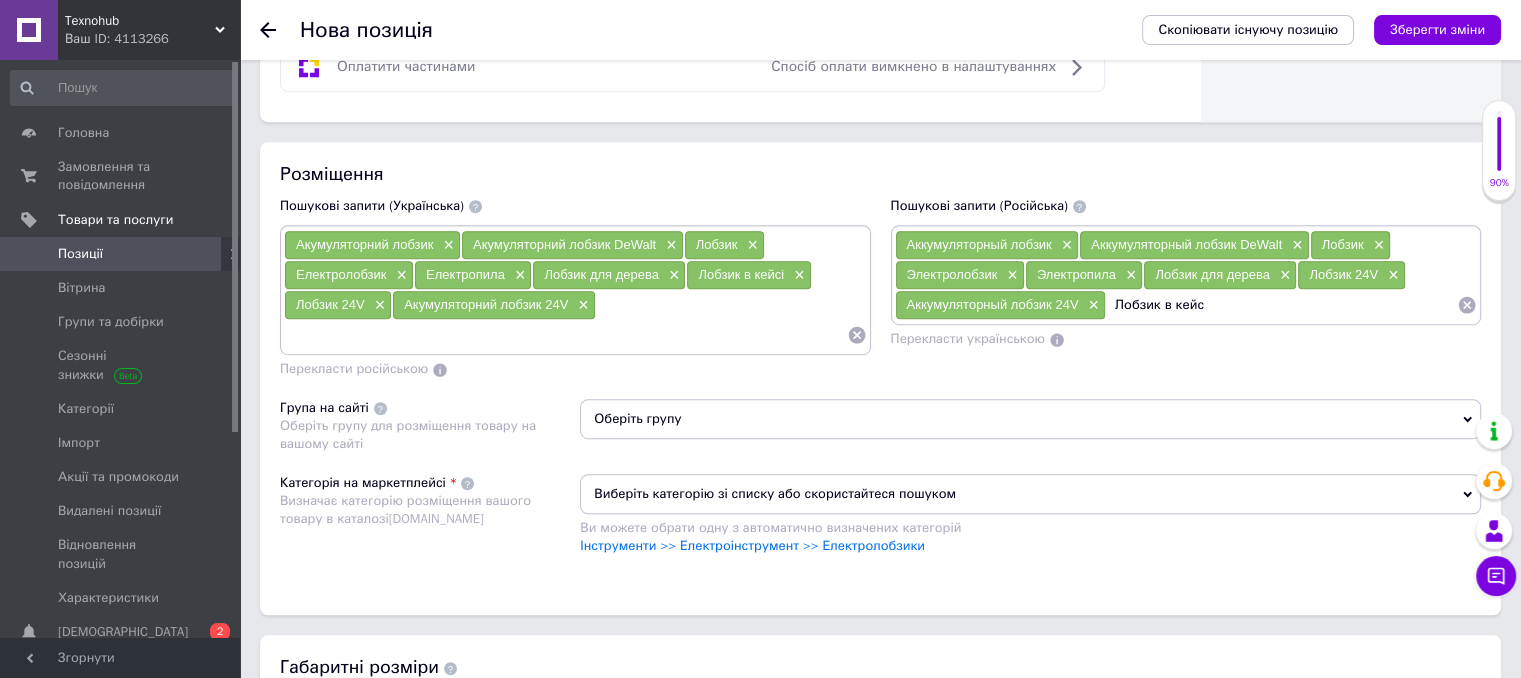type on "Лобзик в кейсе" 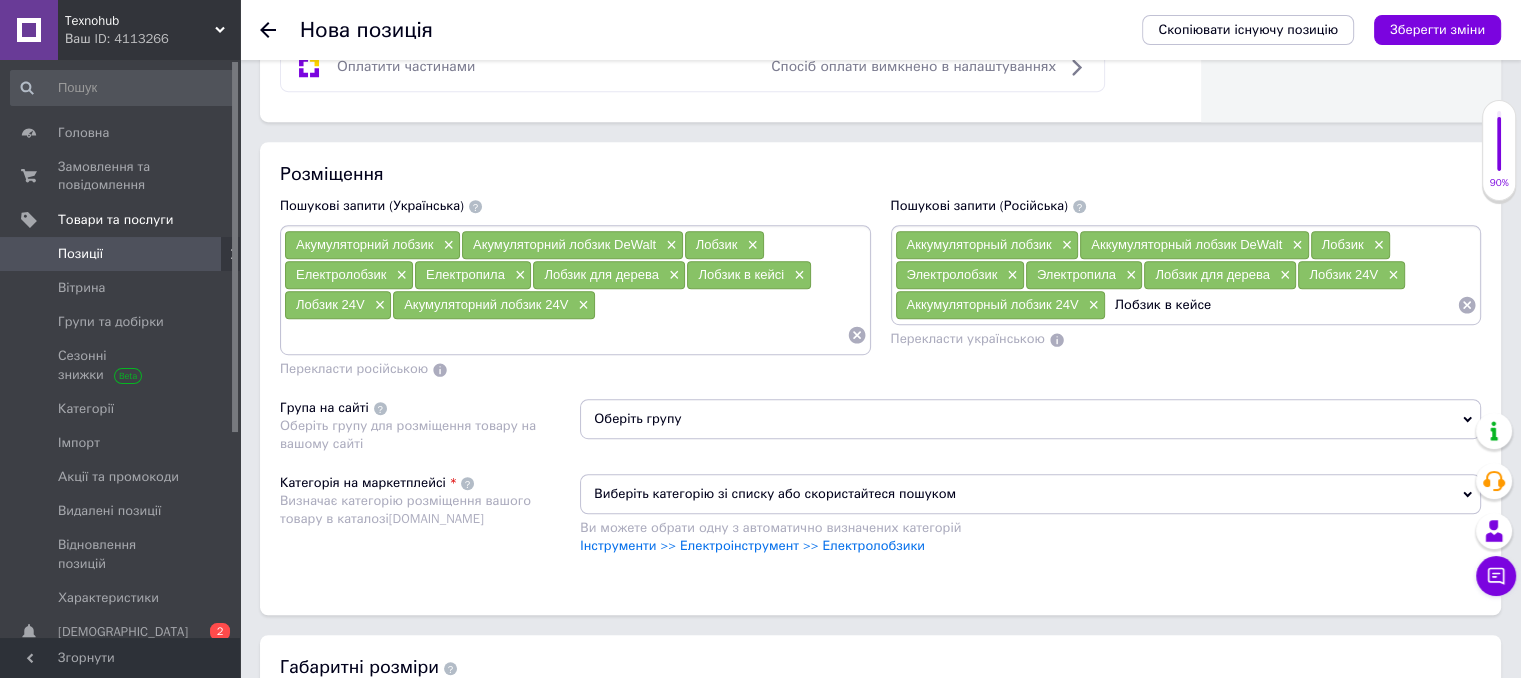 type 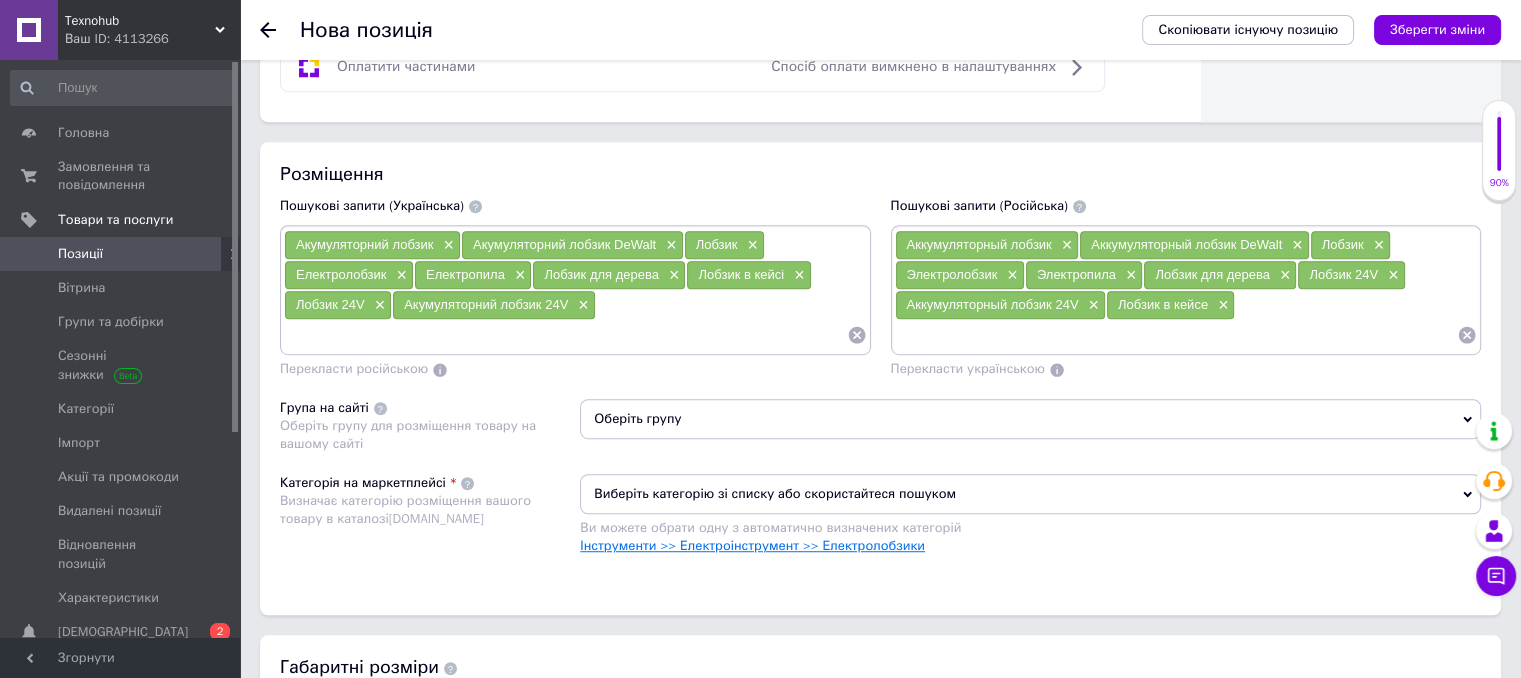 click on "Інструменти >> Електроінструмент >> Електролобзики" at bounding box center [752, 545] 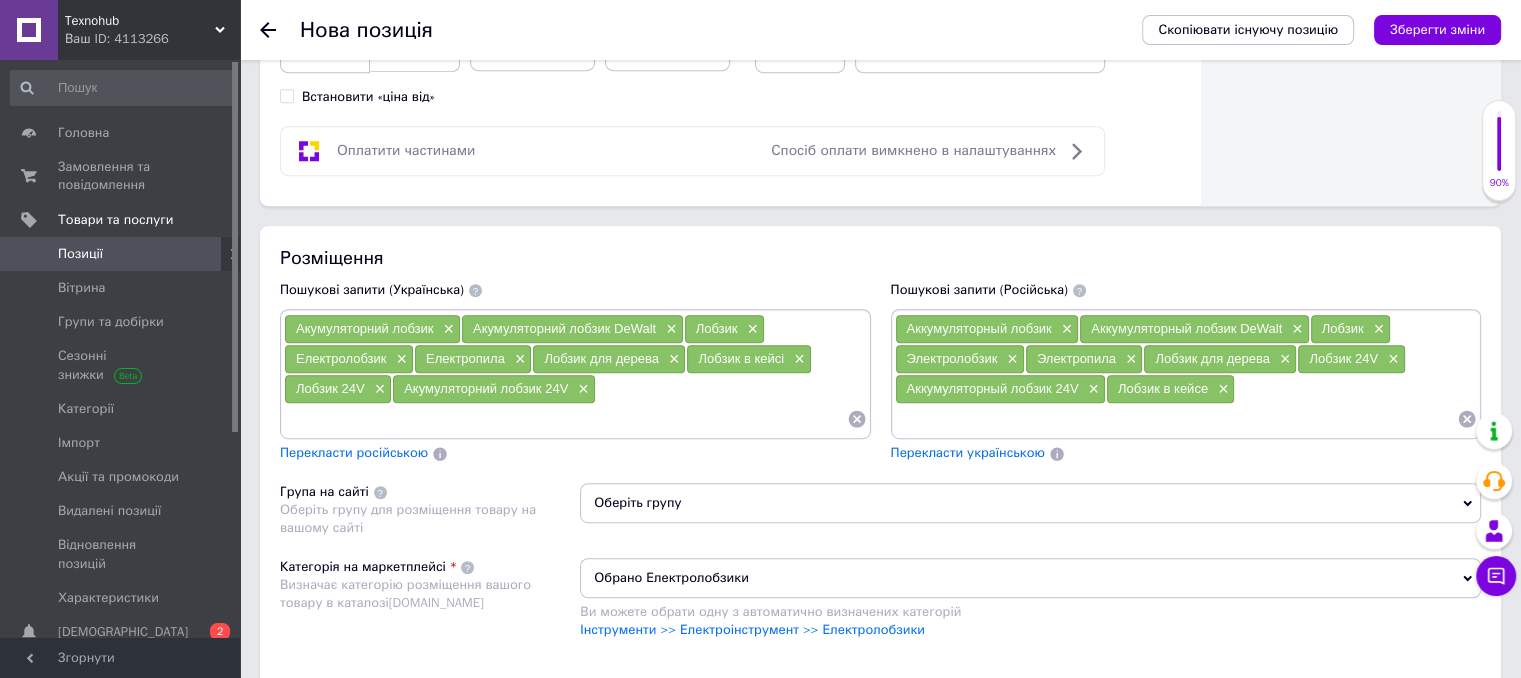 scroll, scrollTop: 1118, scrollLeft: 0, axis: vertical 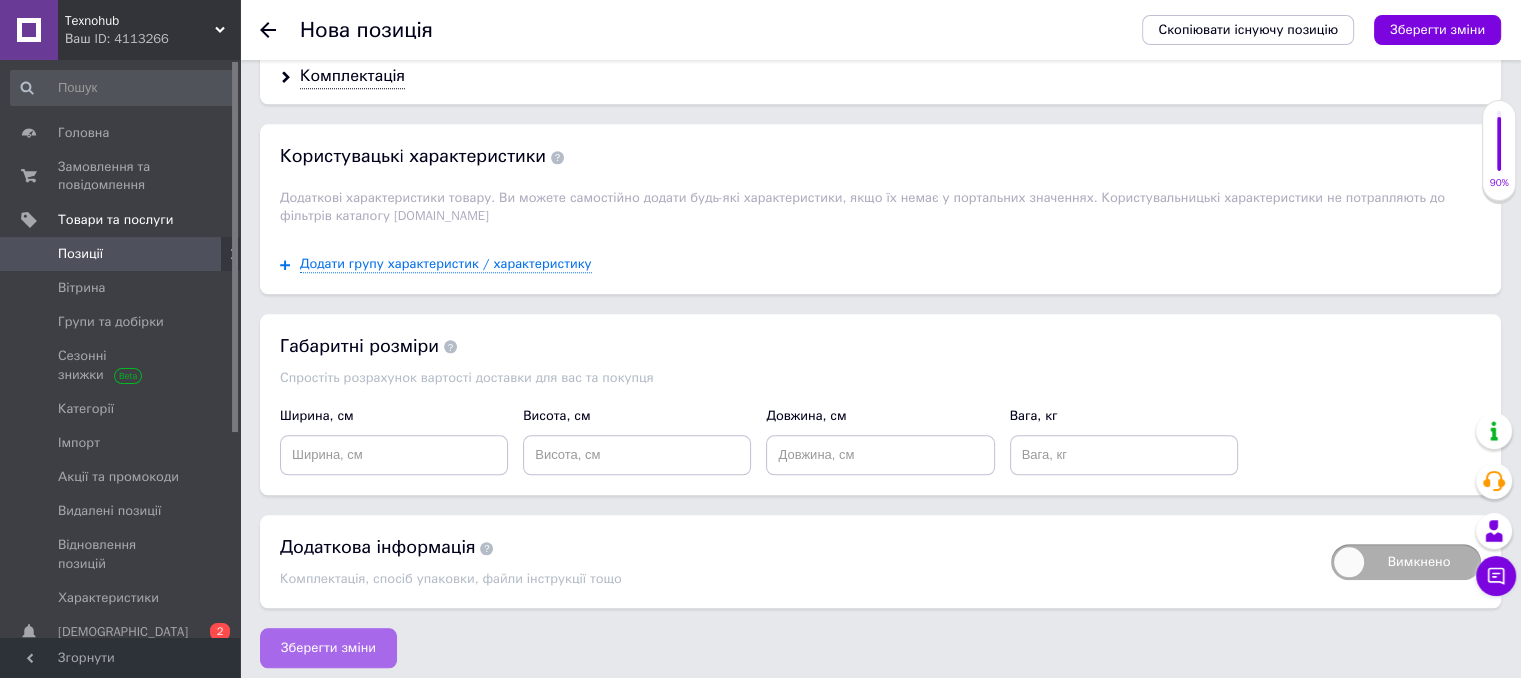 click on "Зберегти зміни" at bounding box center (328, 648) 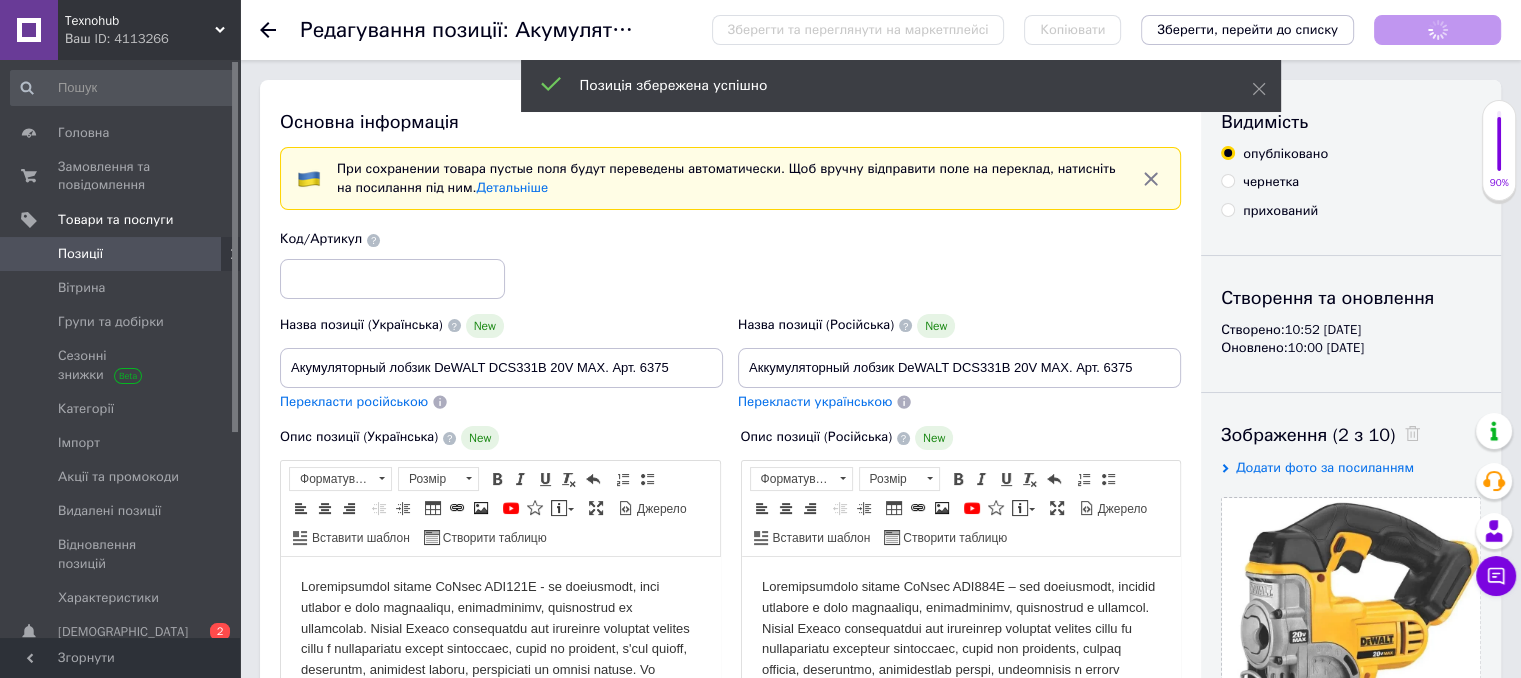 scroll, scrollTop: 0, scrollLeft: 0, axis: both 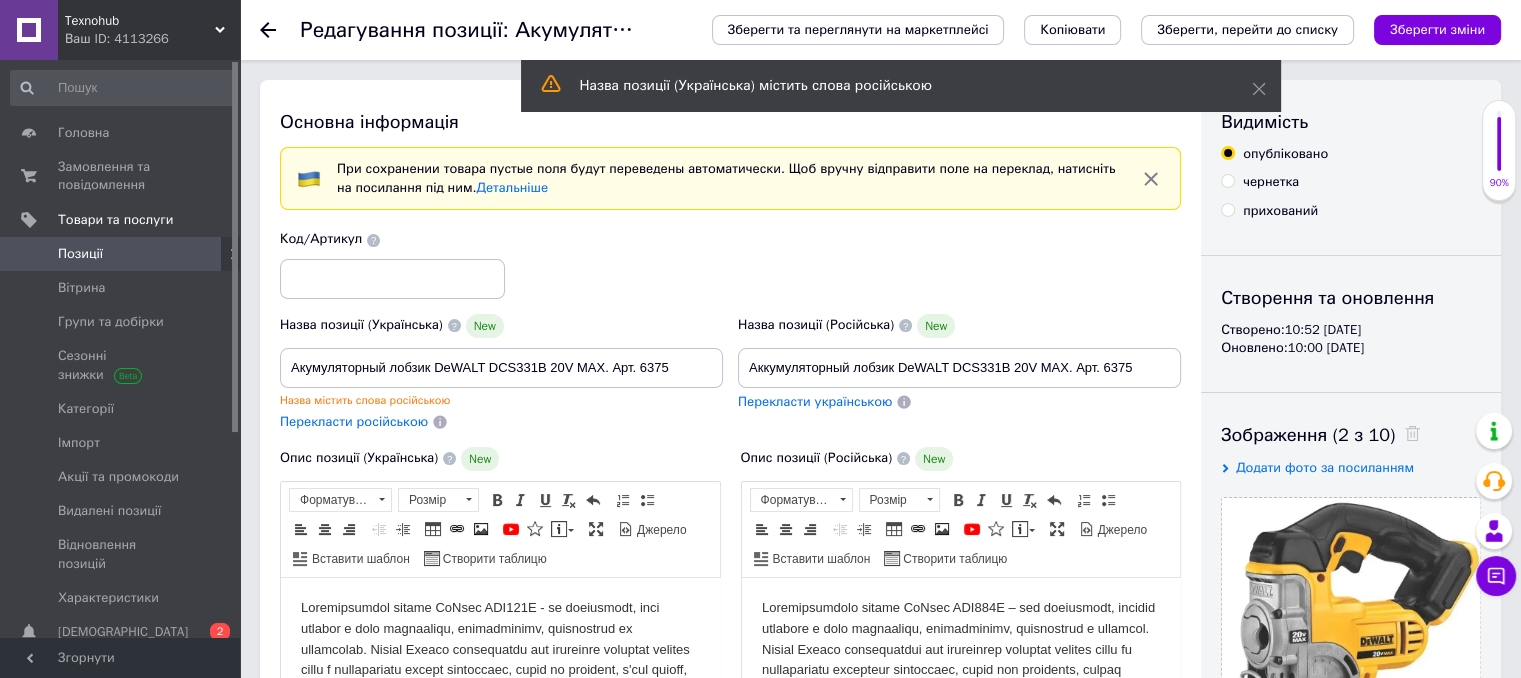 click 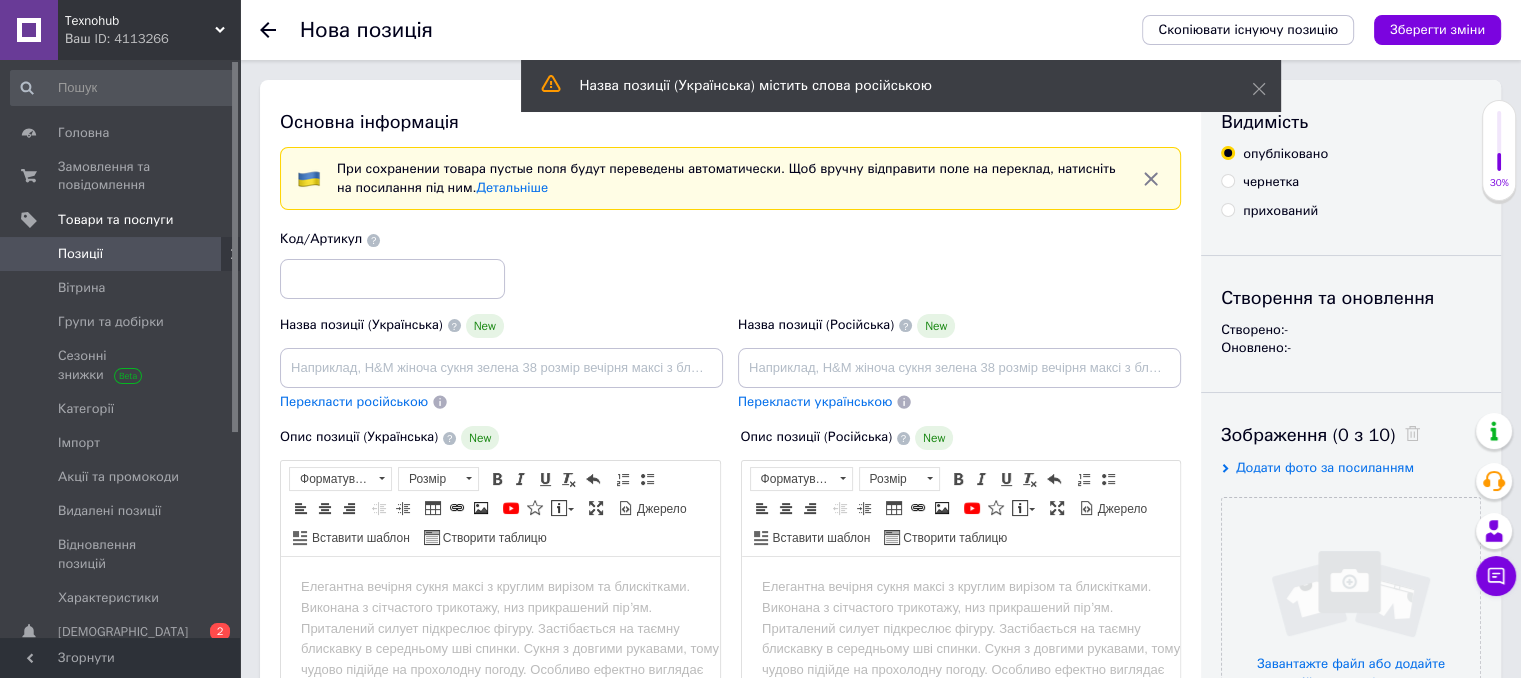 scroll, scrollTop: 0, scrollLeft: 0, axis: both 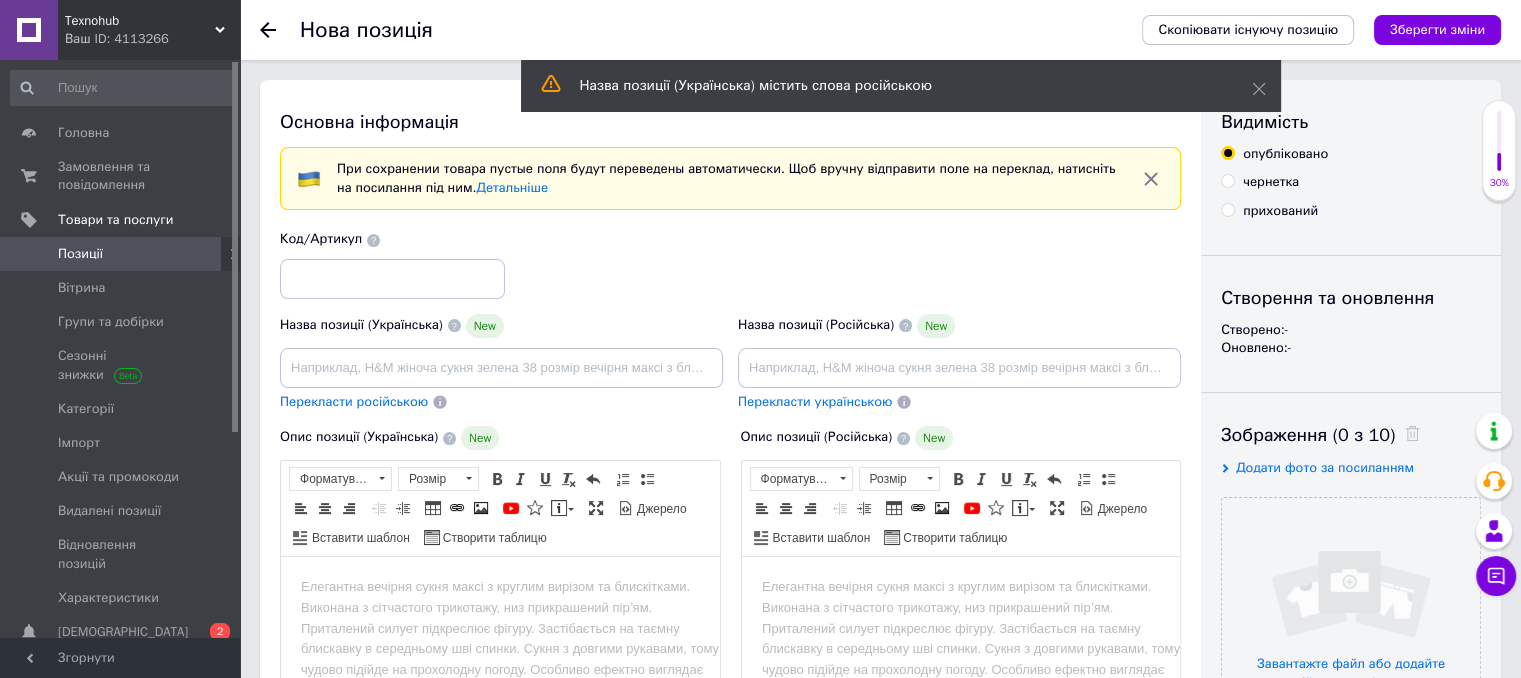 click 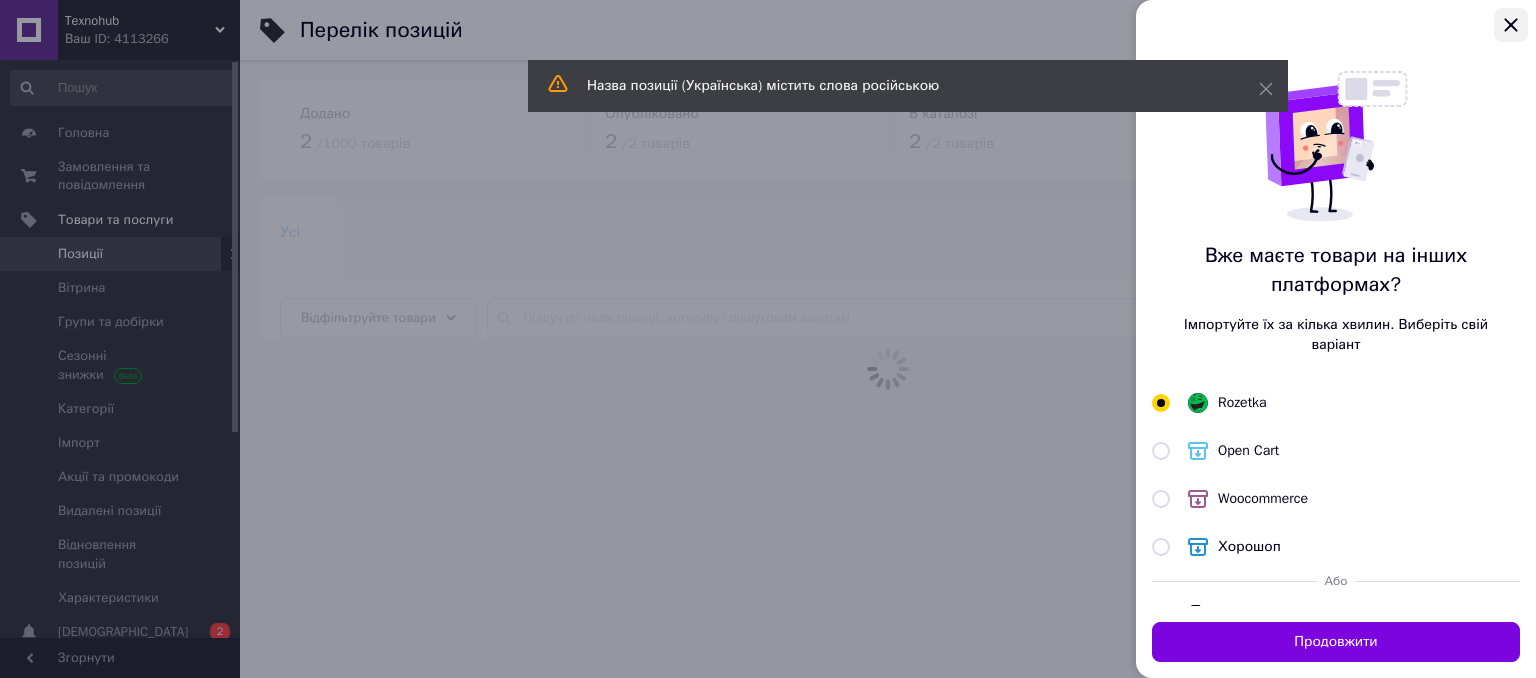 click 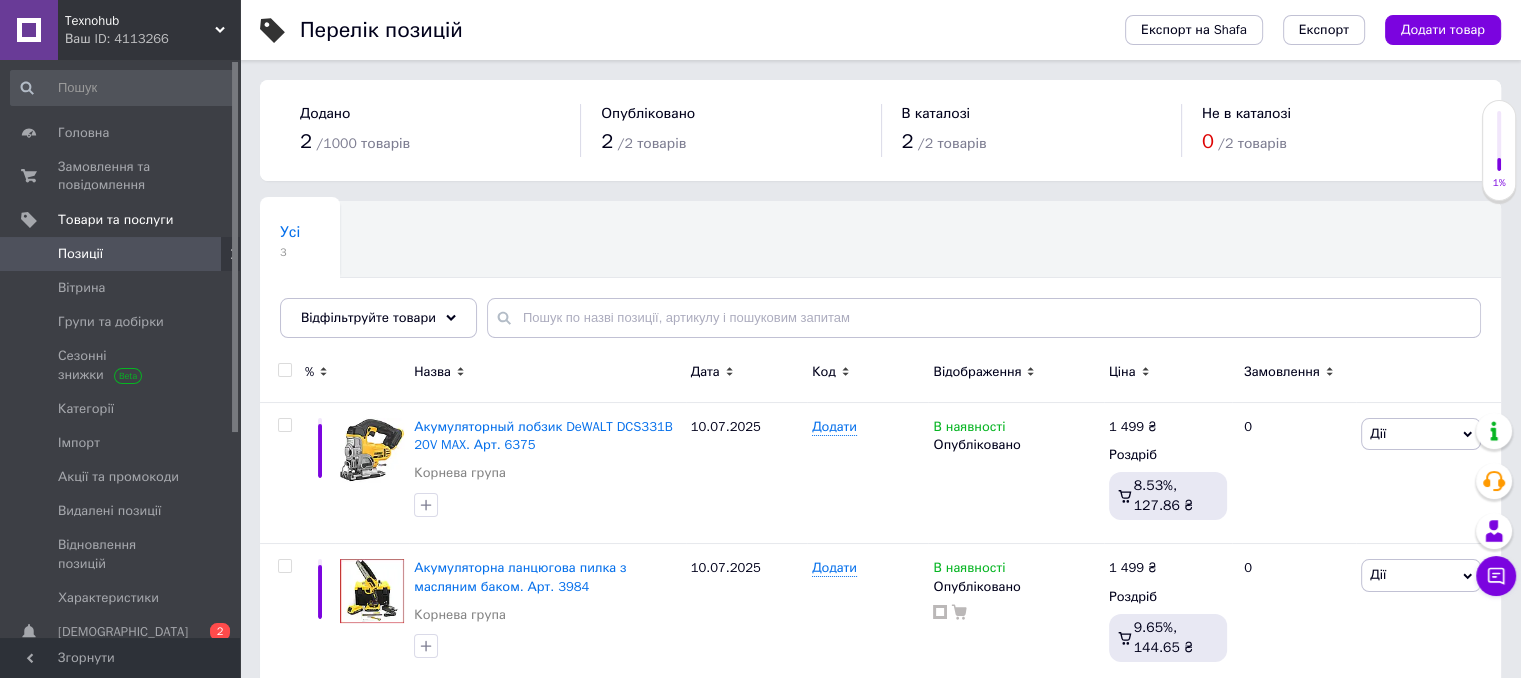 scroll, scrollTop: 167, scrollLeft: 0, axis: vertical 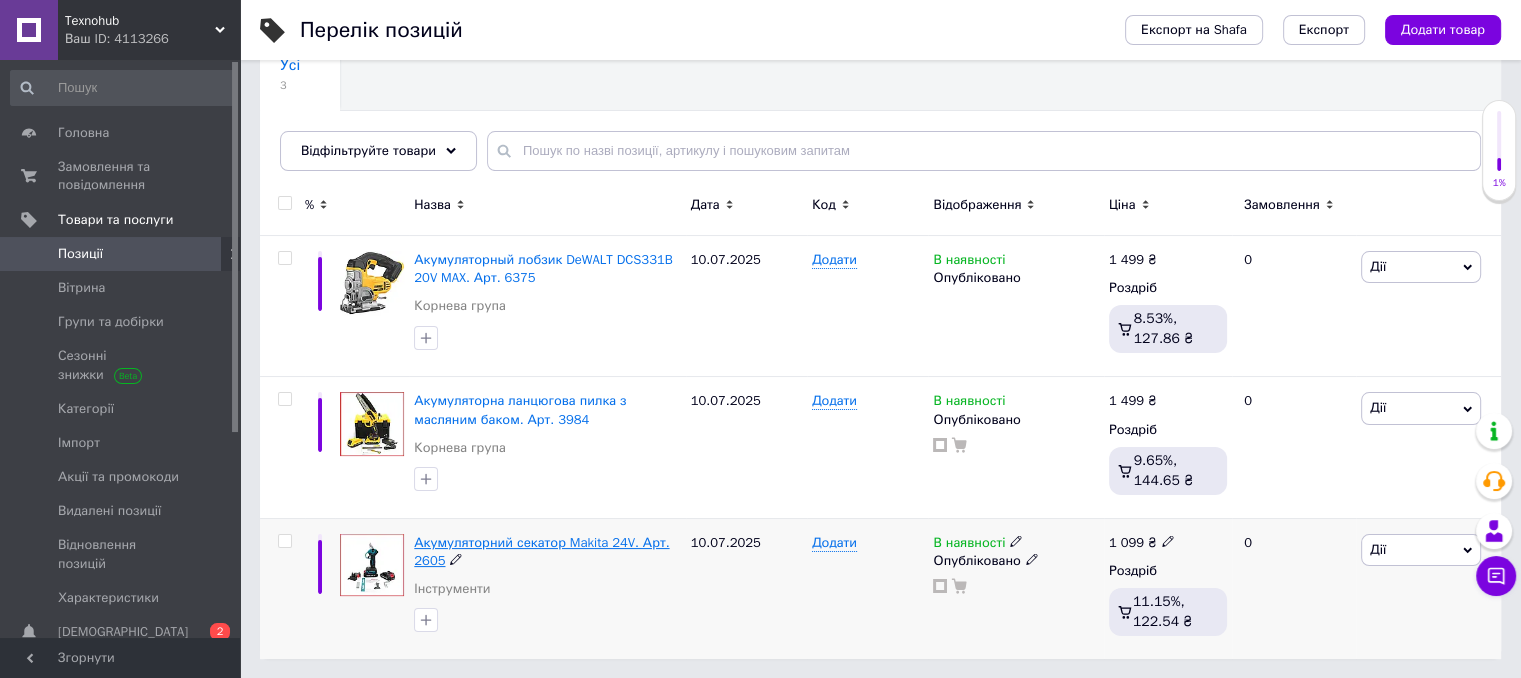 click on "Акумуляторний секатор Makita 24V. Арт. 2605" at bounding box center (541, 551) 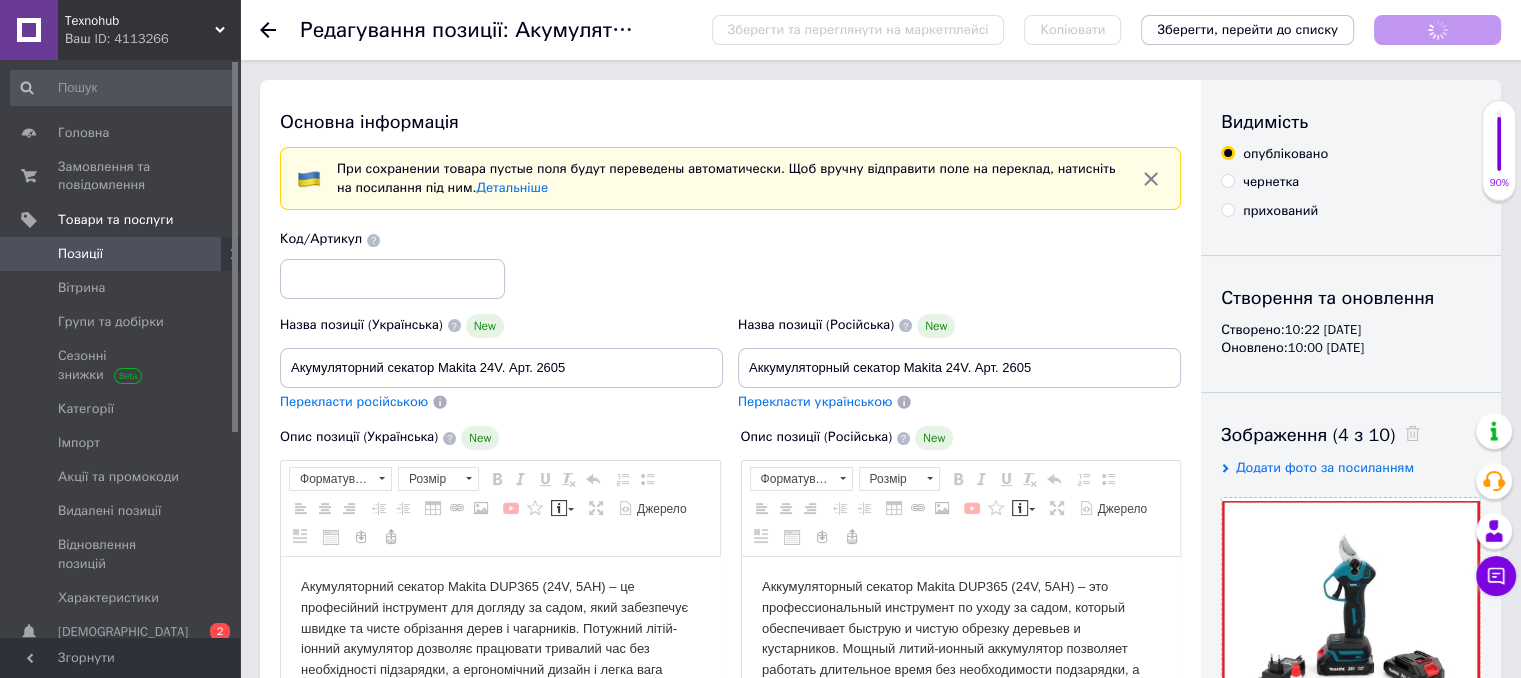 scroll, scrollTop: 0, scrollLeft: 0, axis: both 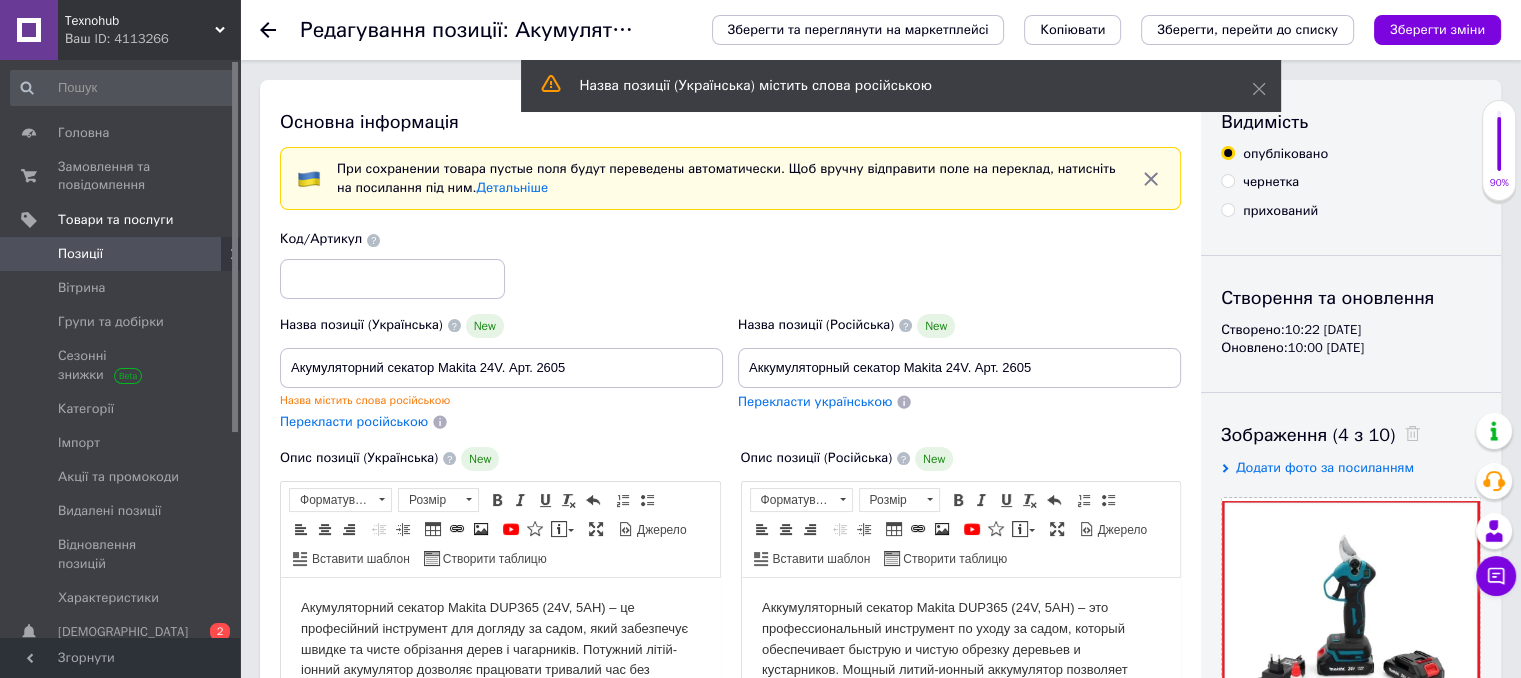 click on "Перекласти українською" at bounding box center (815, 401) 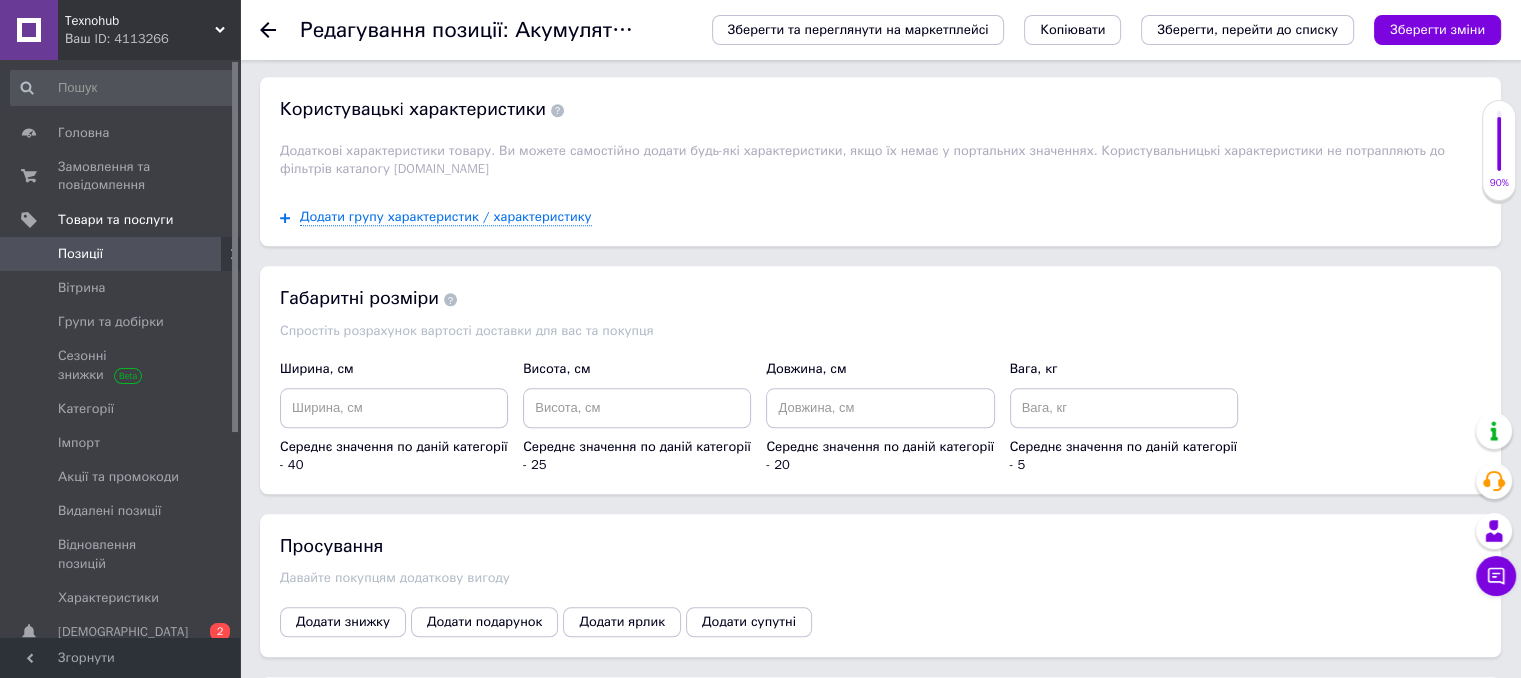 scroll, scrollTop: 2141, scrollLeft: 0, axis: vertical 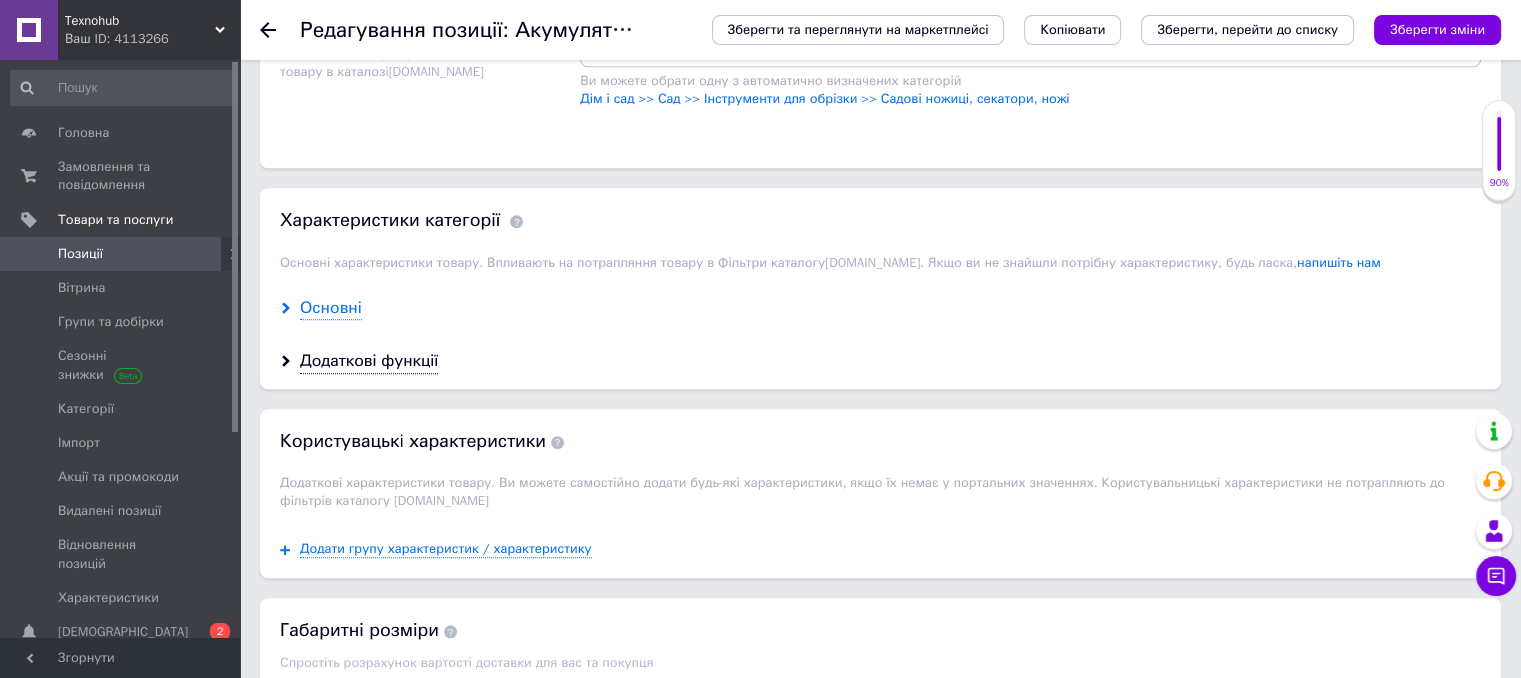 click on "Основні" at bounding box center [331, 308] 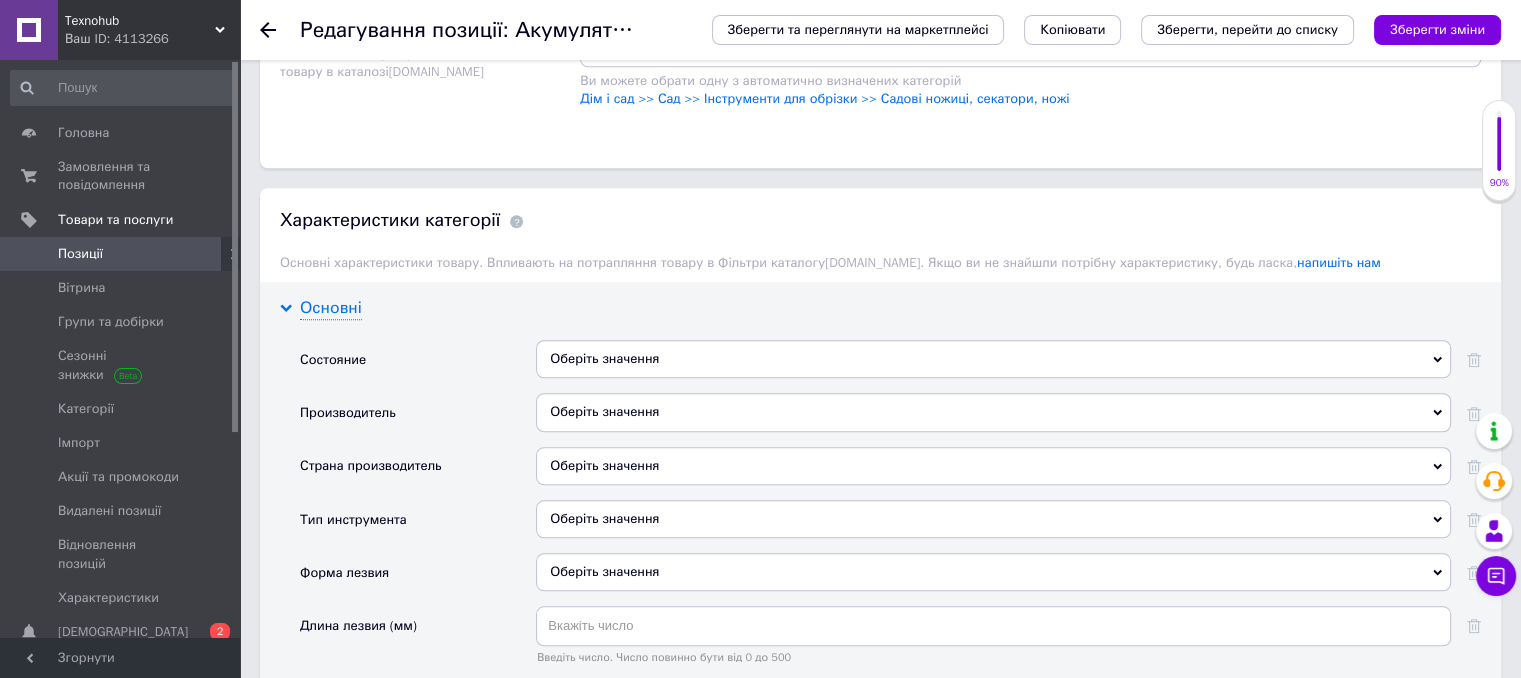 click on "Основні" at bounding box center (331, 308) 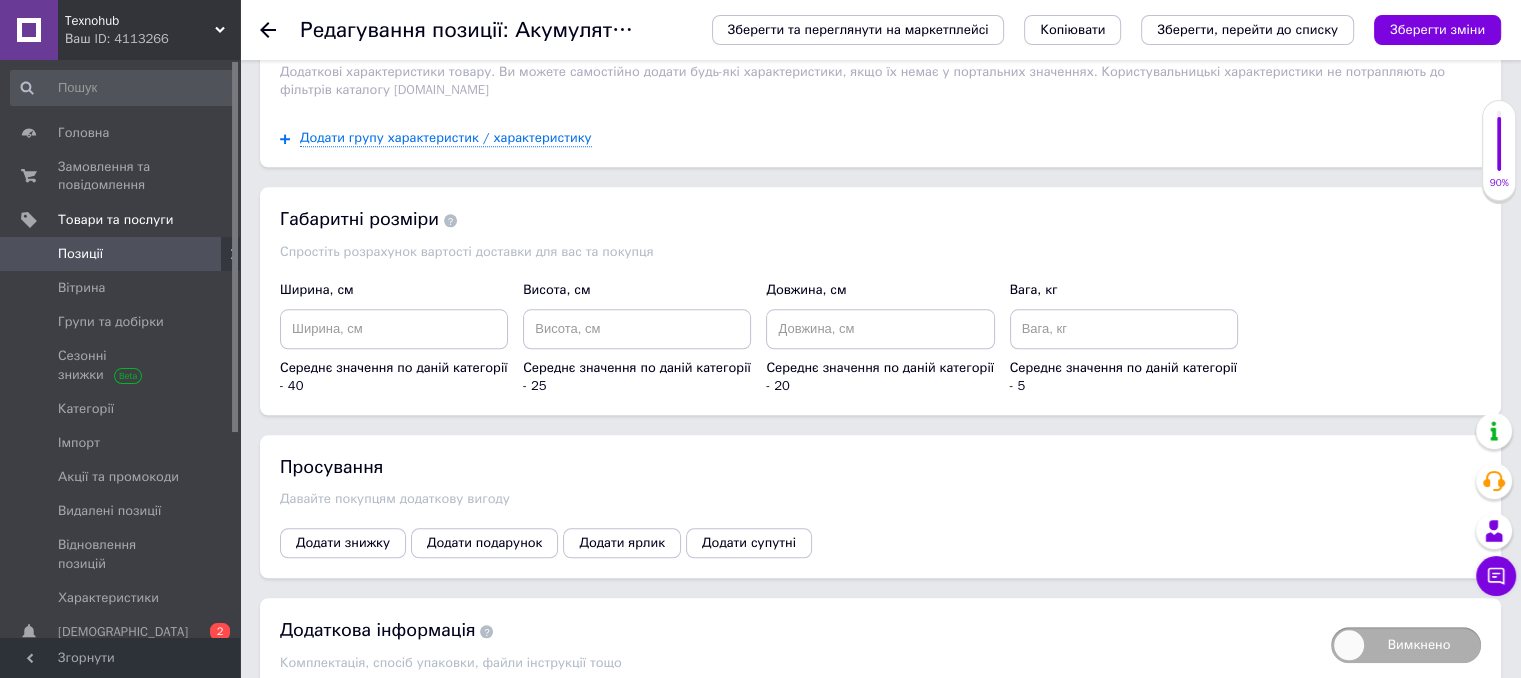 scroll, scrollTop: 2141, scrollLeft: 0, axis: vertical 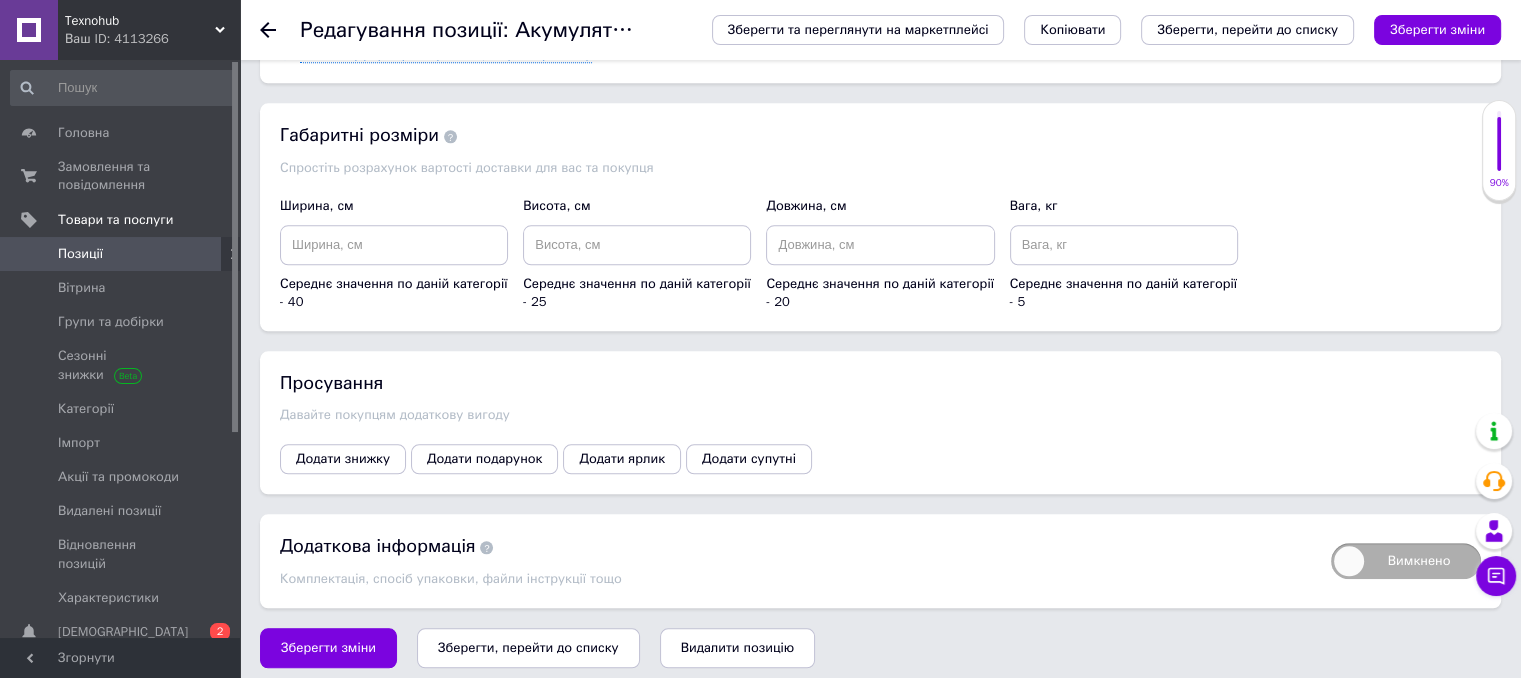 click at bounding box center [280, 30] 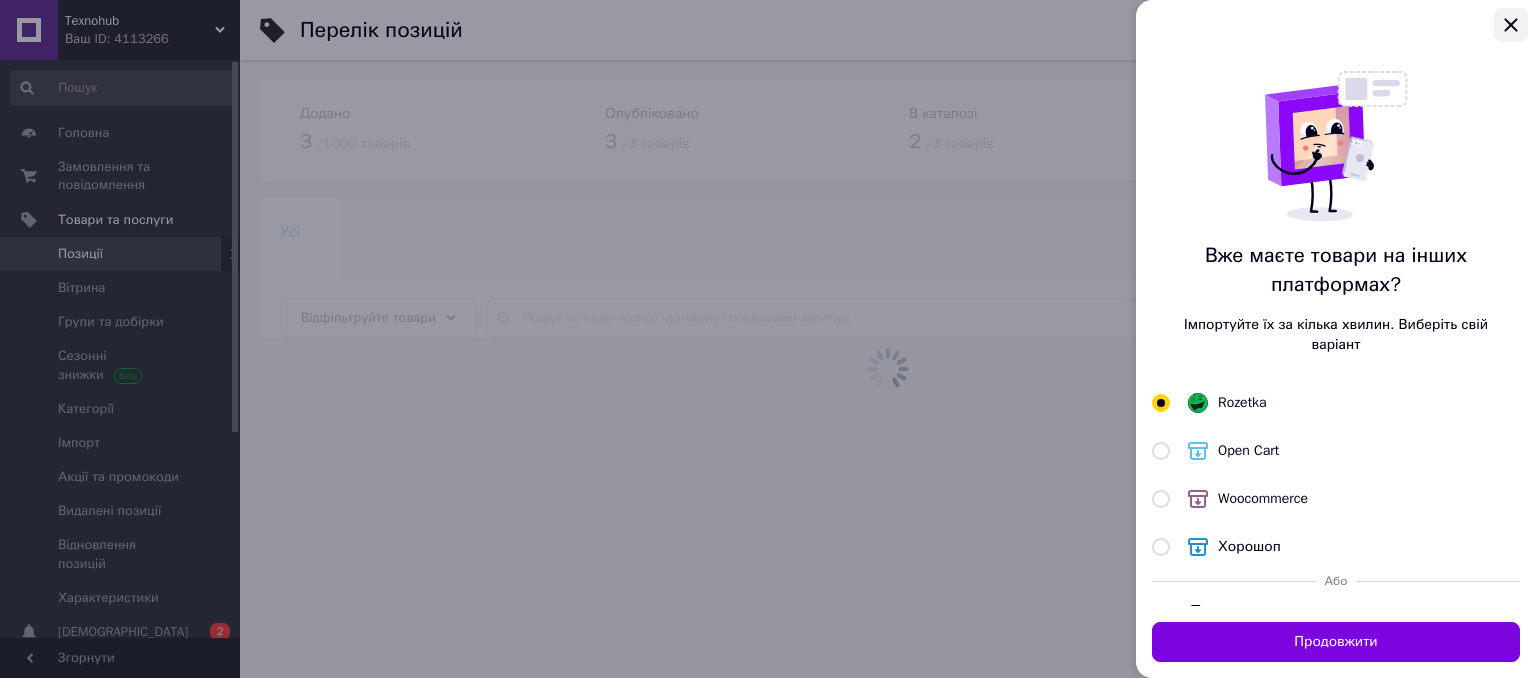 click 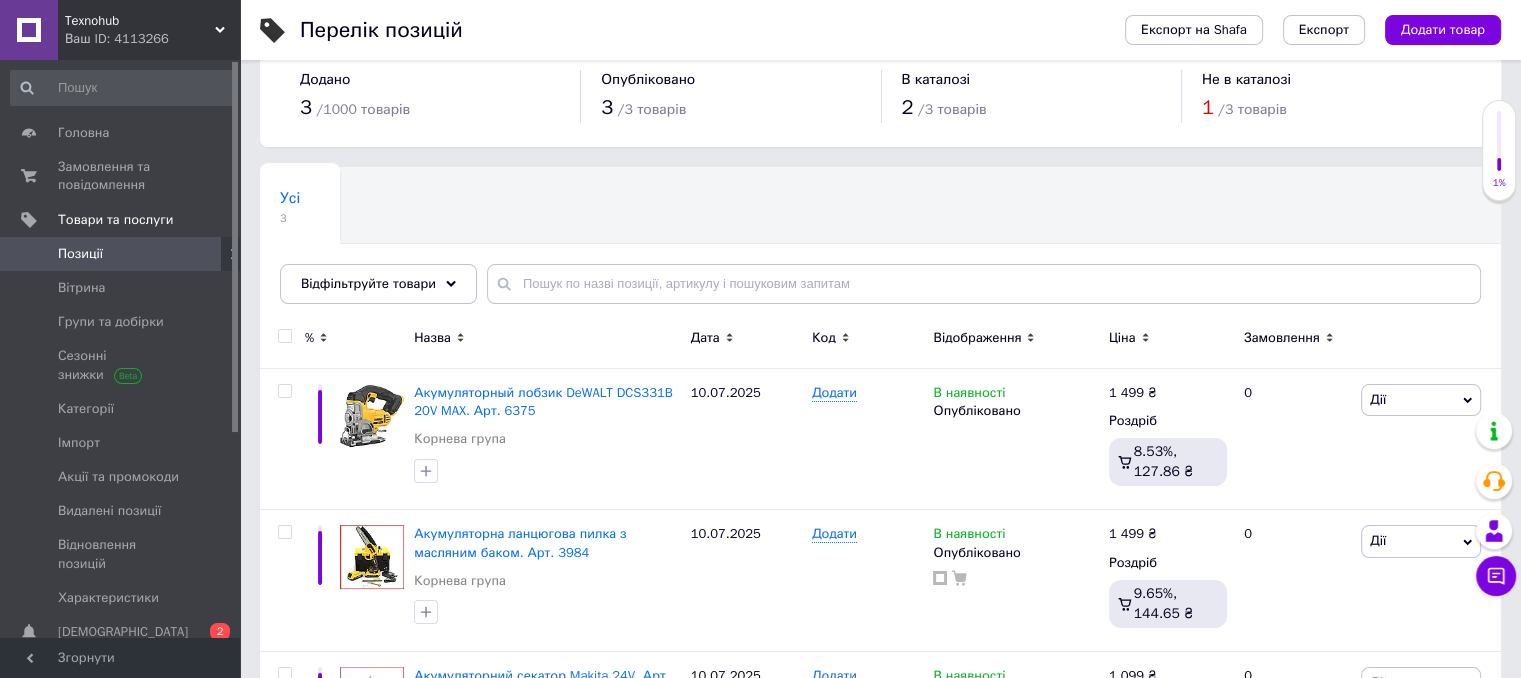 scroll, scrollTop: 104, scrollLeft: 0, axis: vertical 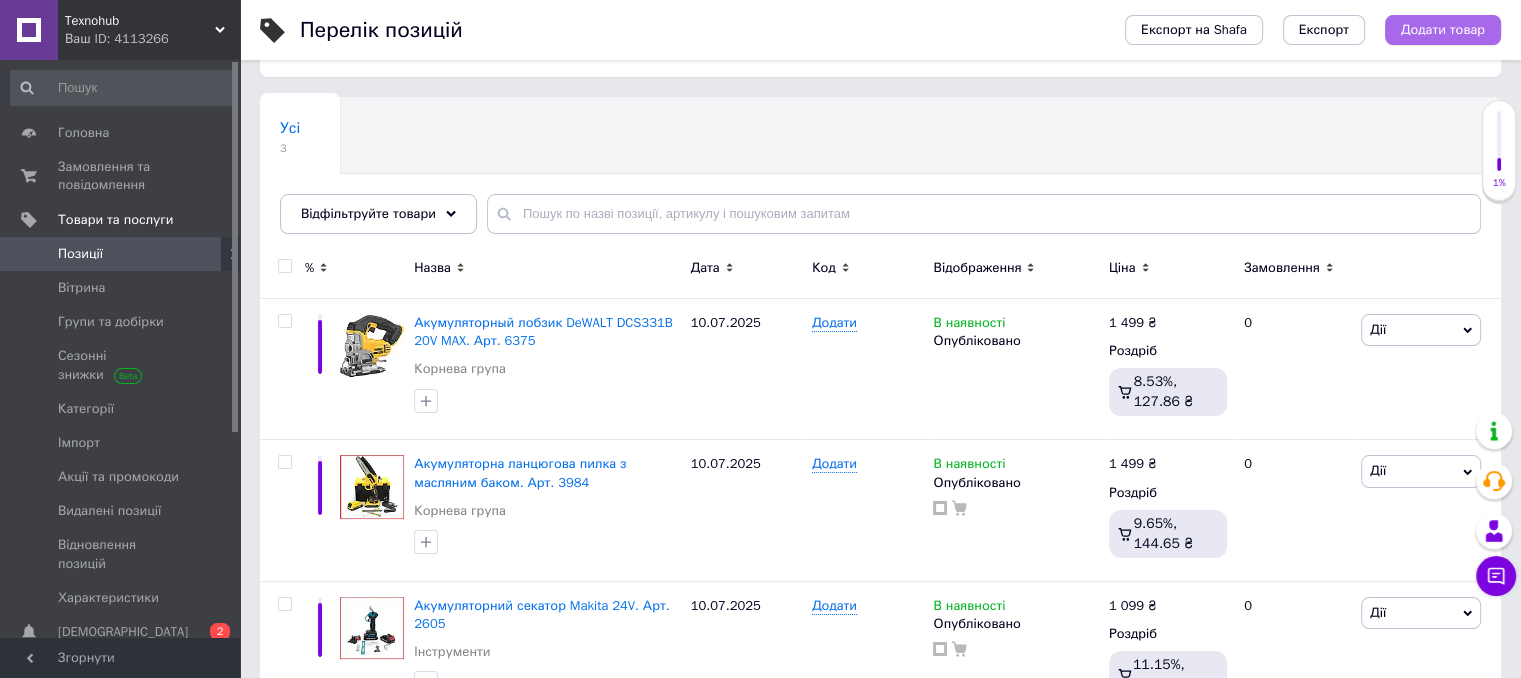 click on "Додати товар" at bounding box center (1443, 30) 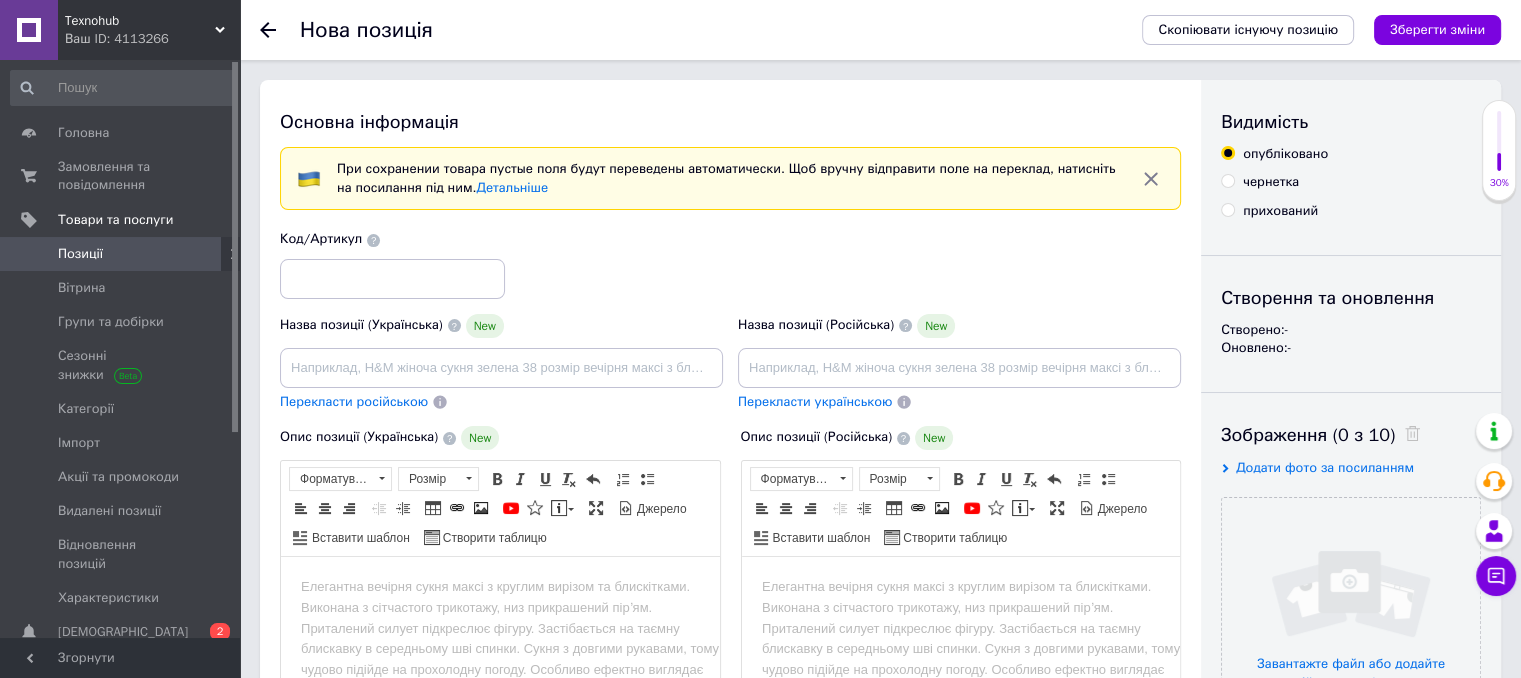 scroll, scrollTop: 0, scrollLeft: 0, axis: both 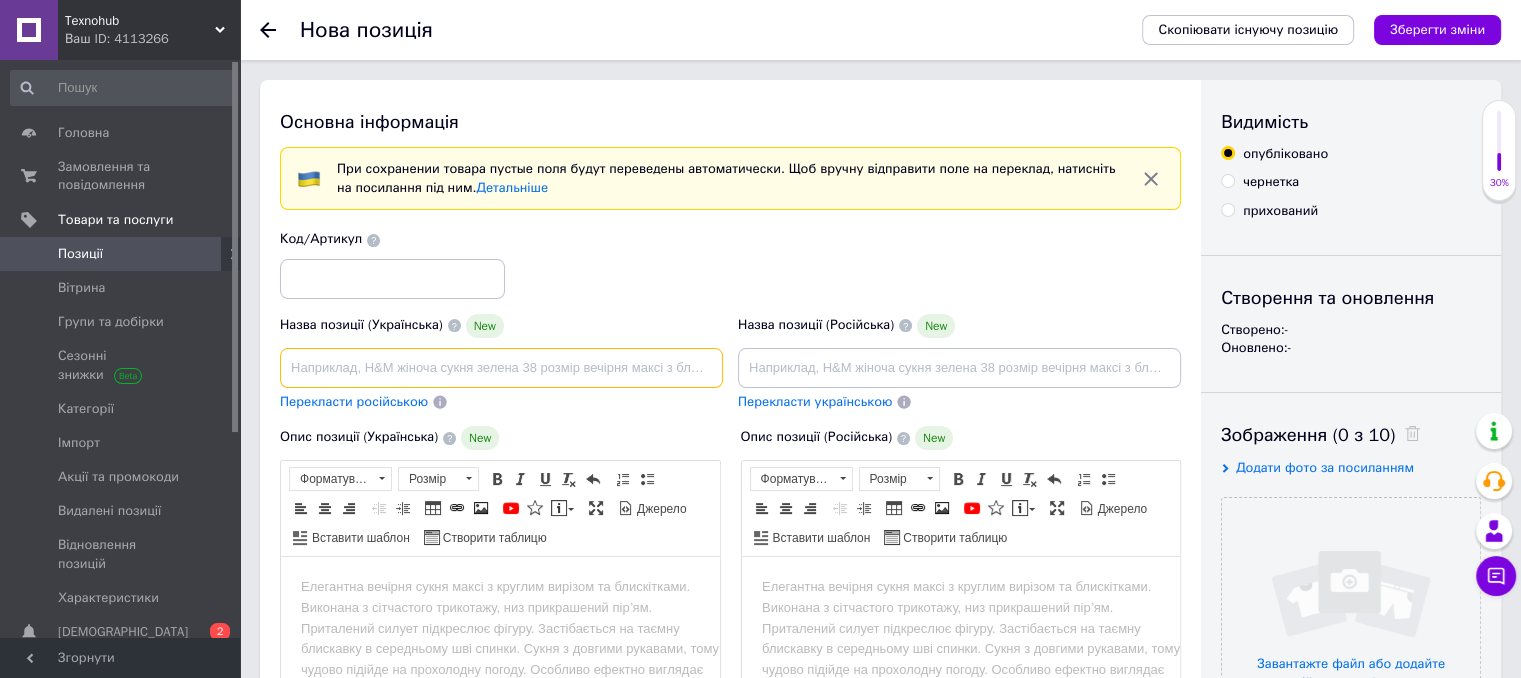 click at bounding box center [501, 368] 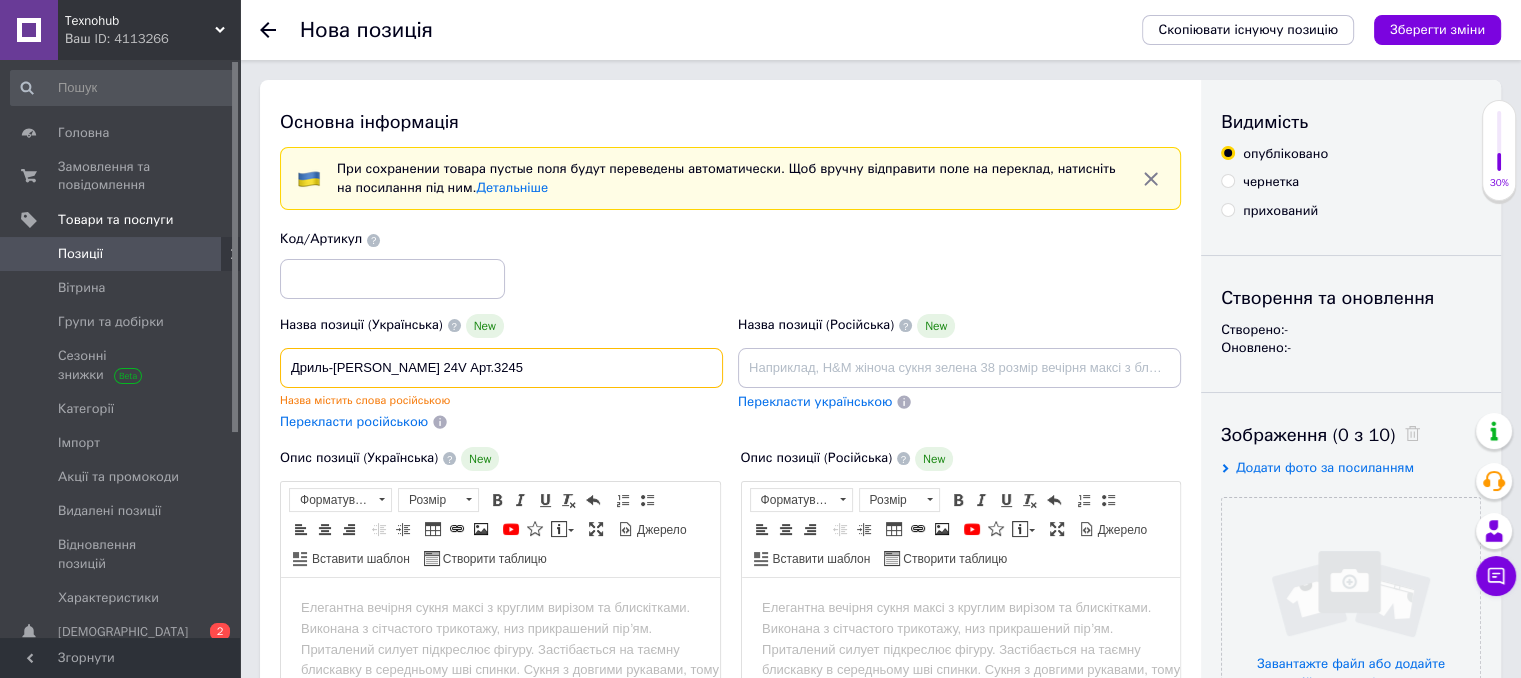 type on "Дриль-[PERSON_NAME] 24V Арт.3245" 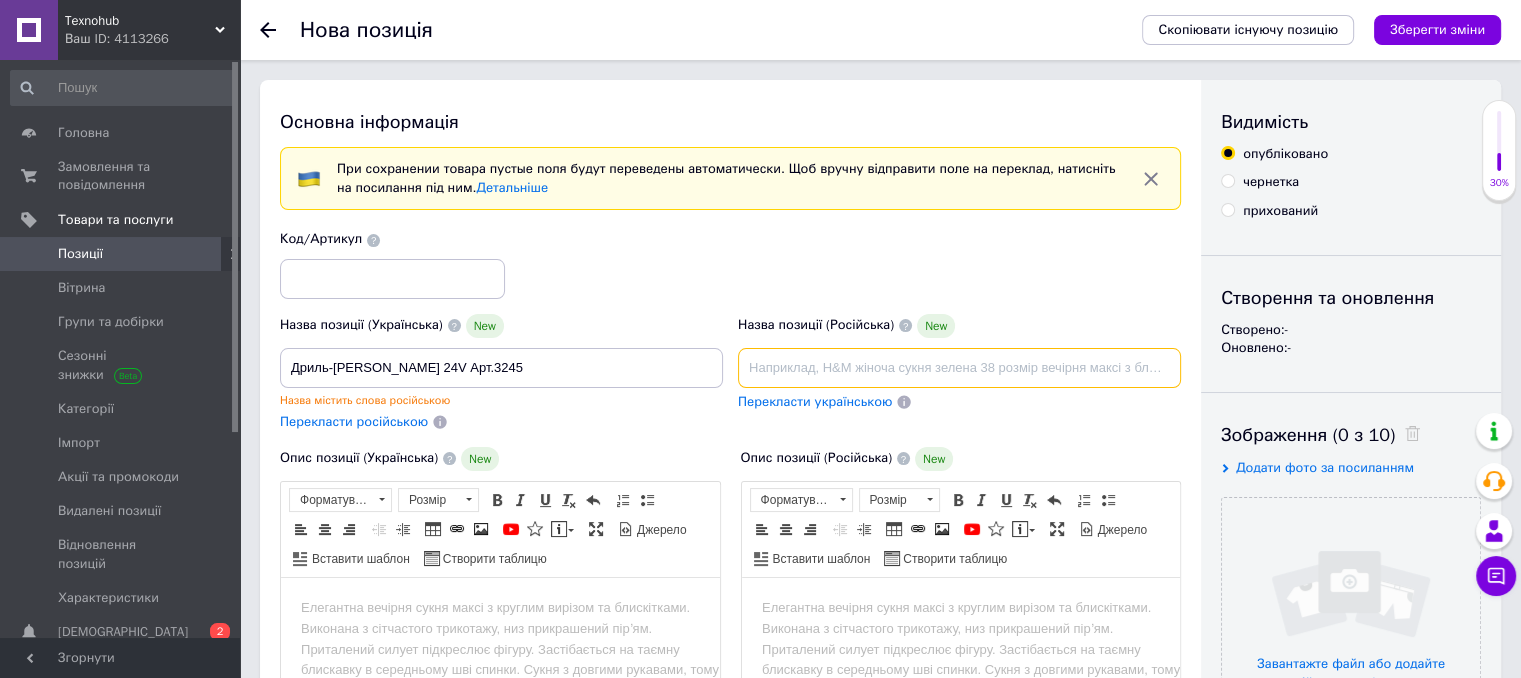 click at bounding box center (959, 368) 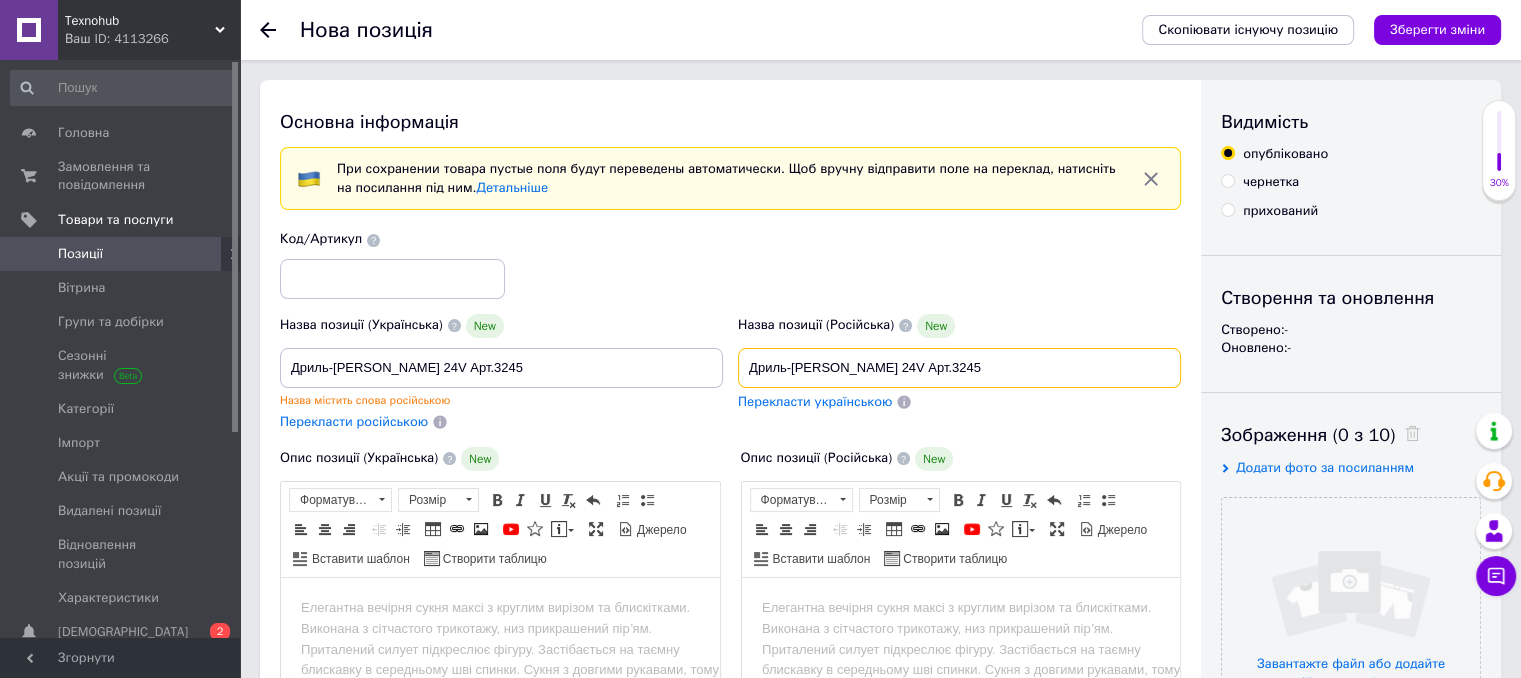type on "Дриль-[PERSON_NAME] 24V Арт.3245" 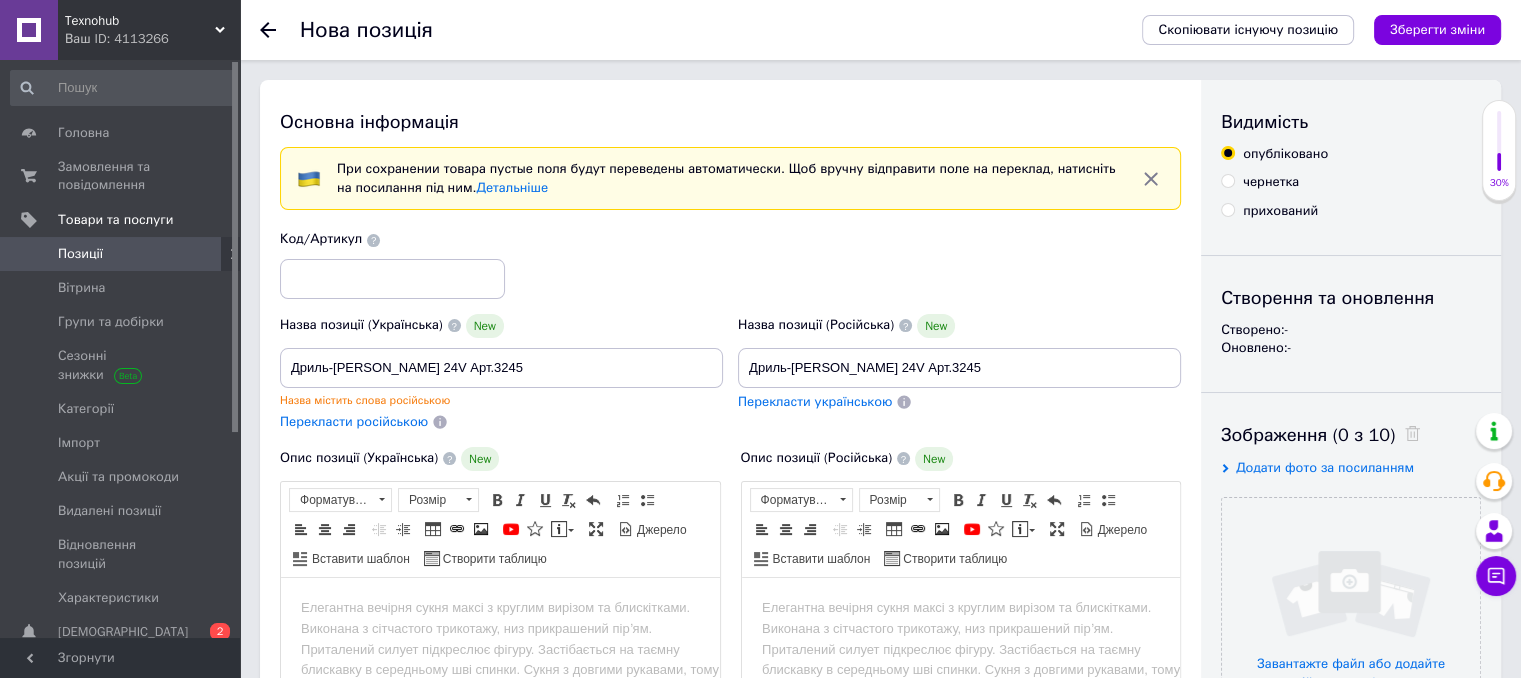 click on "Перекласти українською" at bounding box center (815, 401) 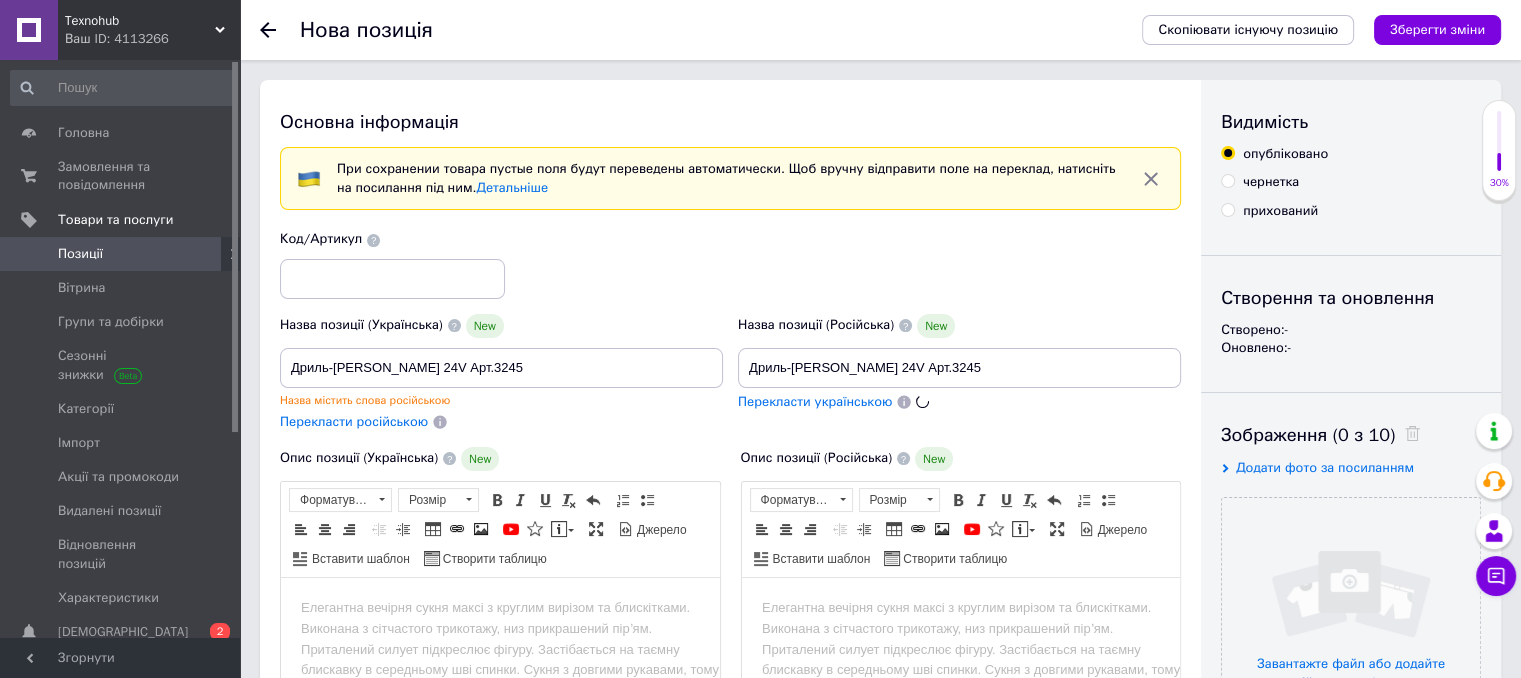 type on "Дриль-шурупокрут DeWALT 24V Арт.3245" 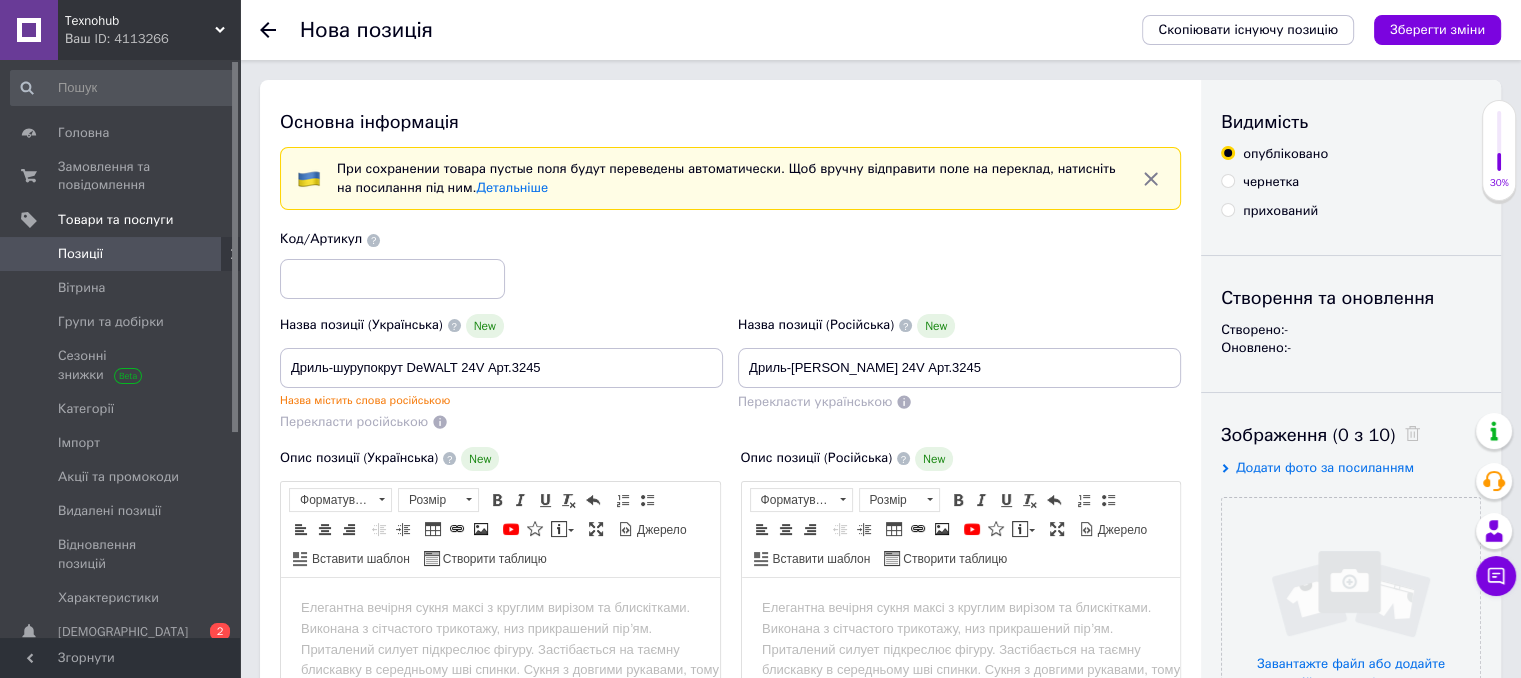 click on "Код/Артикул" at bounding box center [731, 264] 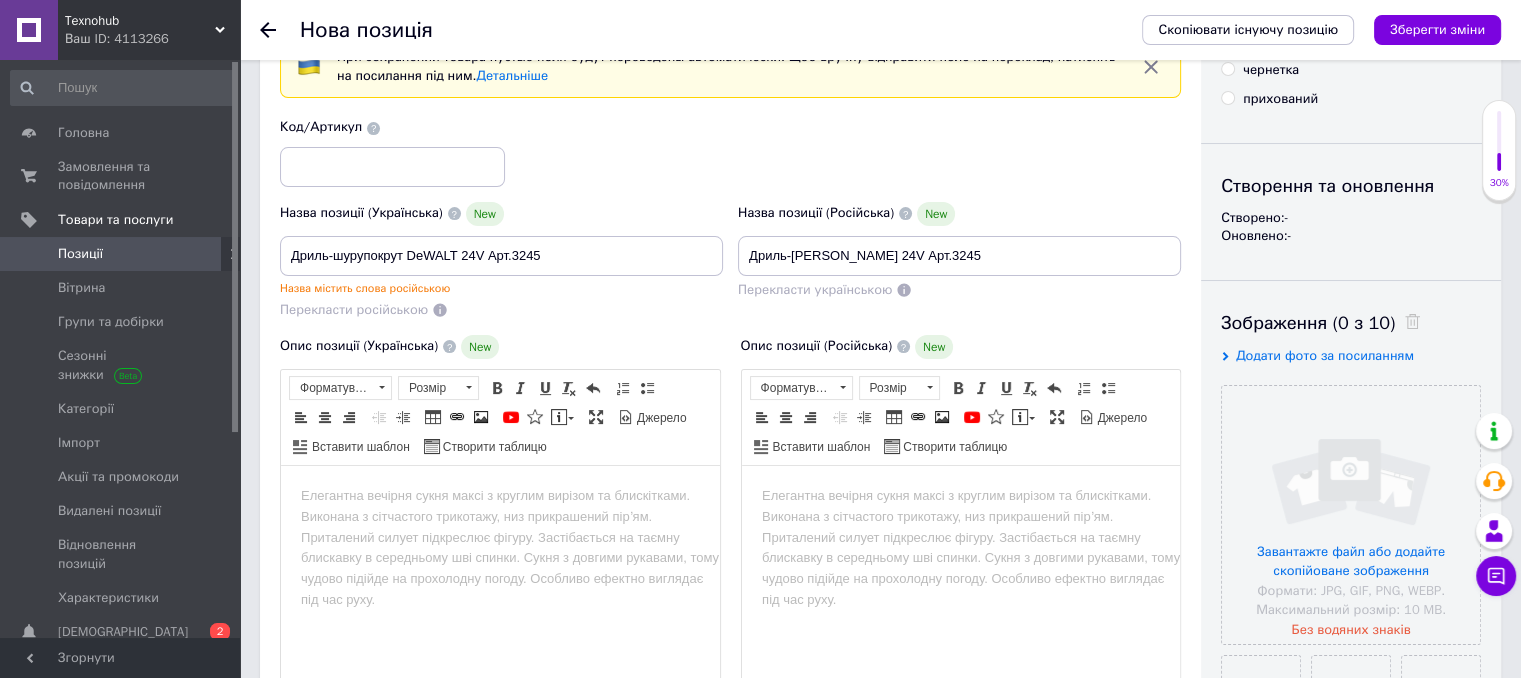 scroll, scrollTop: 228, scrollLeft: 0, axis: vertical 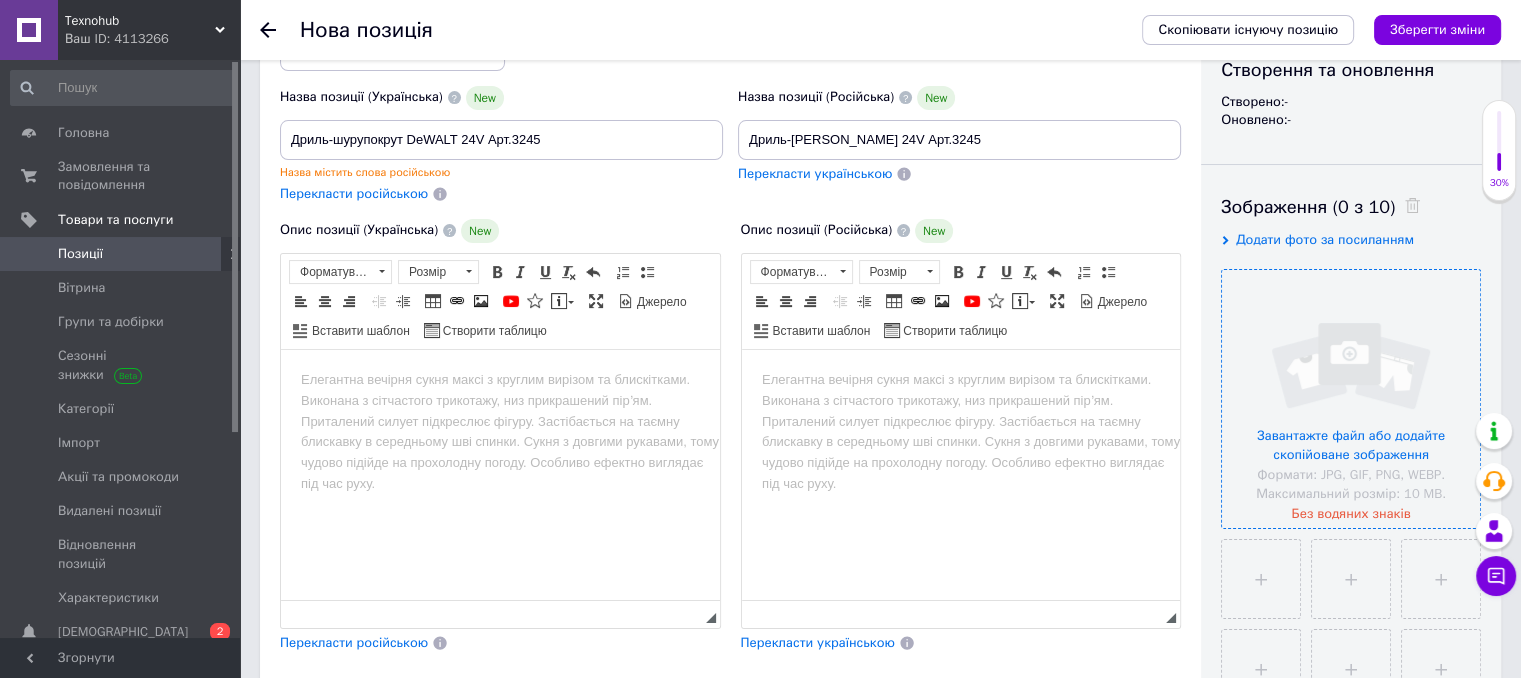 click at bounding box center (1351, 399) 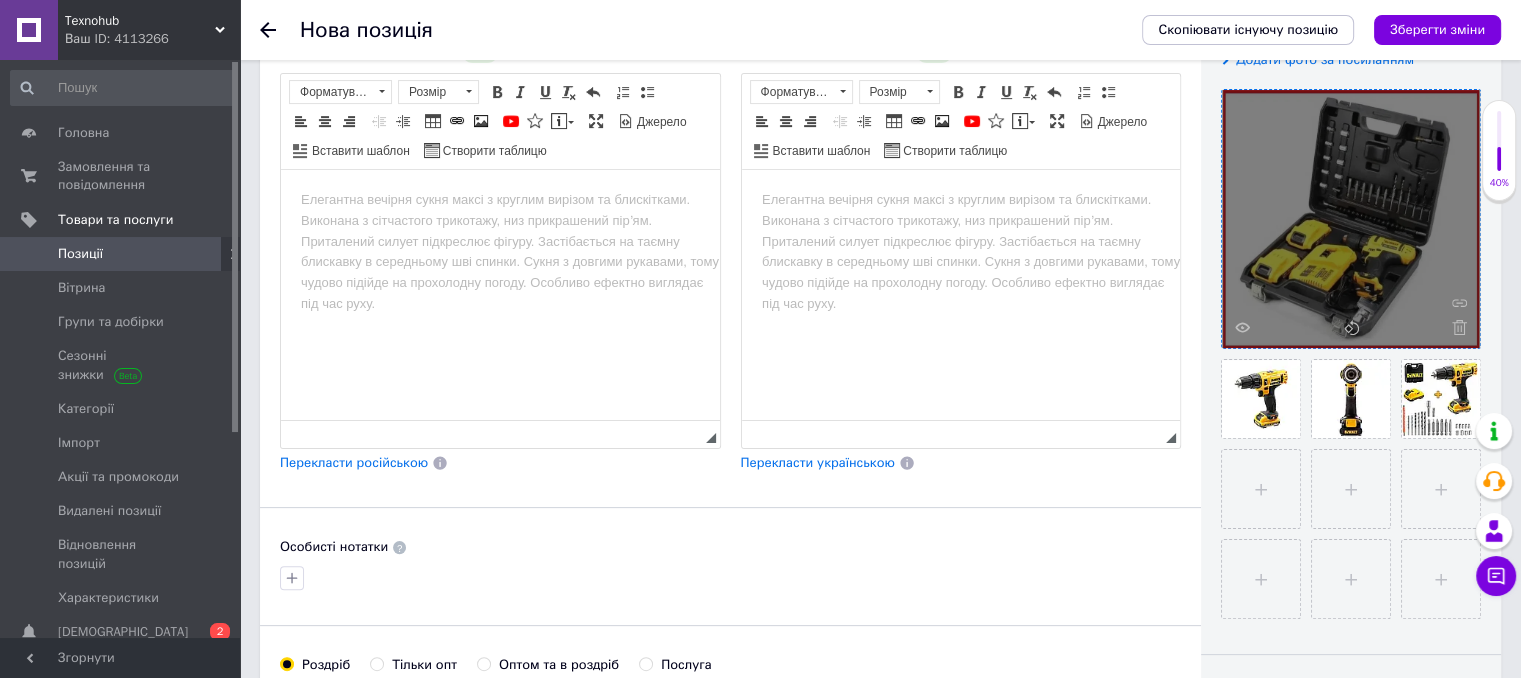 scroll, scrollTop: 424, scrollLeft: 0, axis: vertical 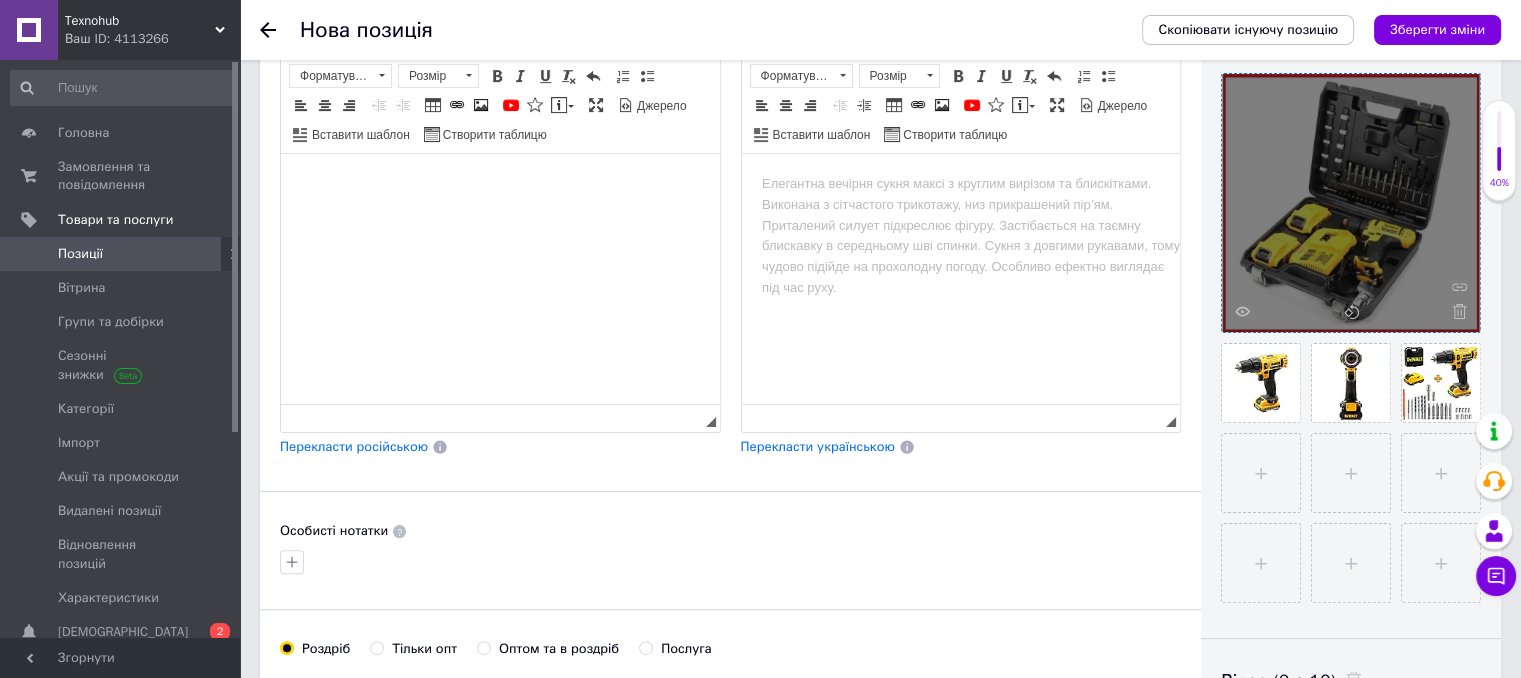 click at bounding box center [500, 183] 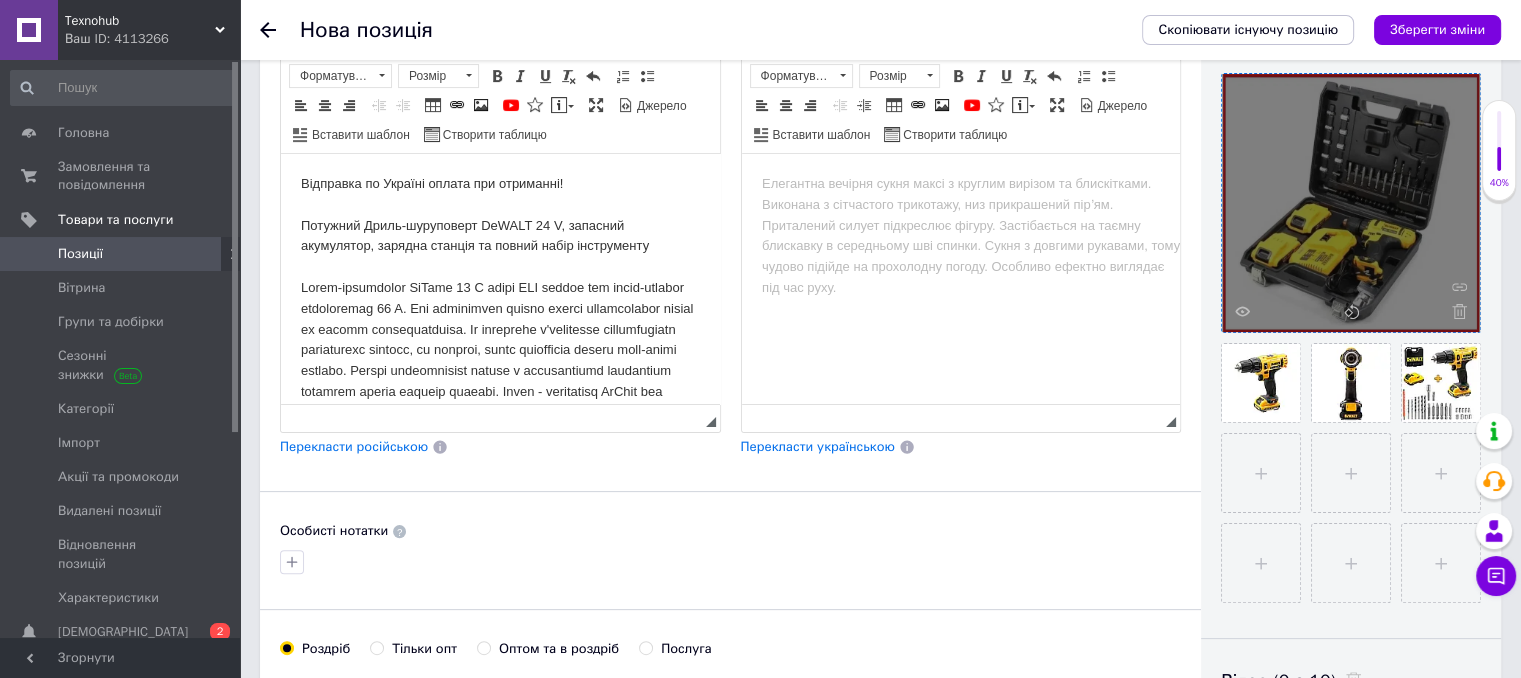 scroll, scrollTop: 536, scrollLeft: 0, axis: vertical 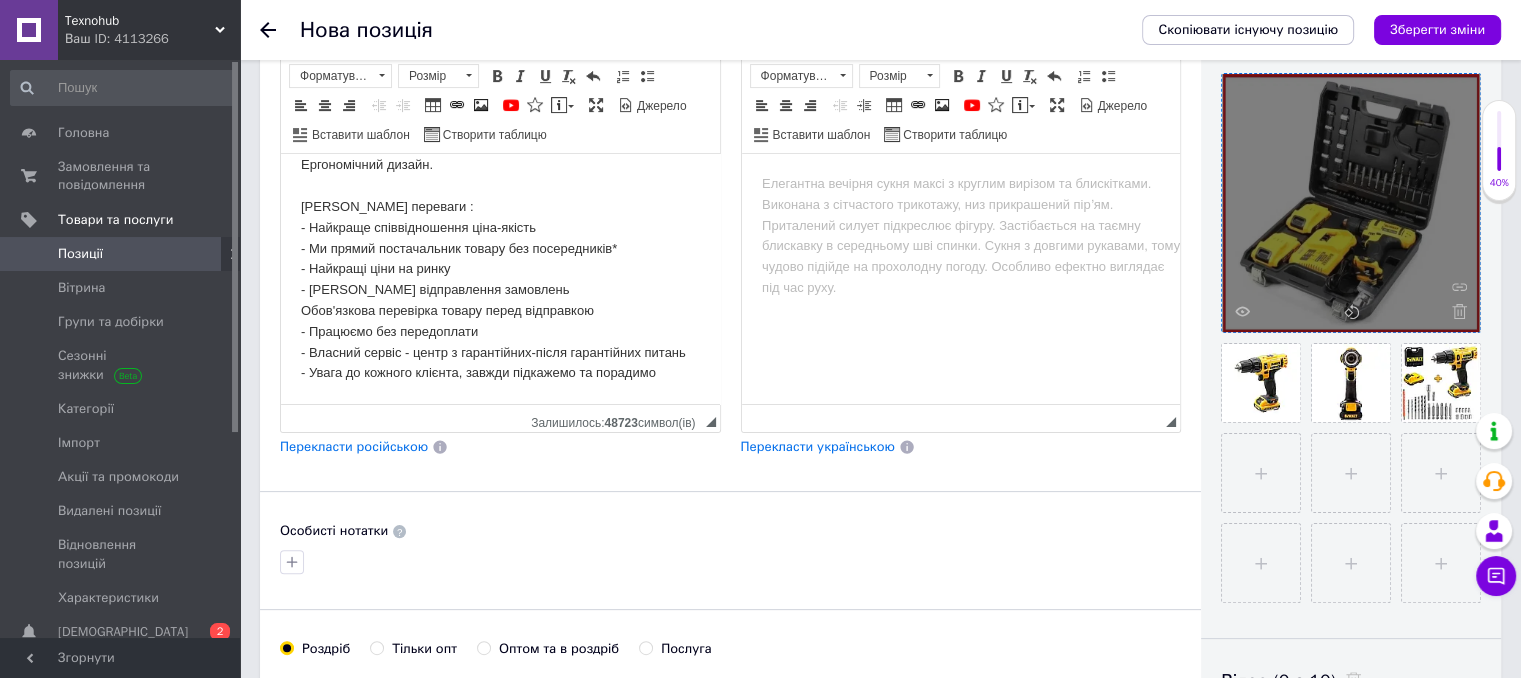 click on "Перекласти російською" at bounding box center [354, 446] 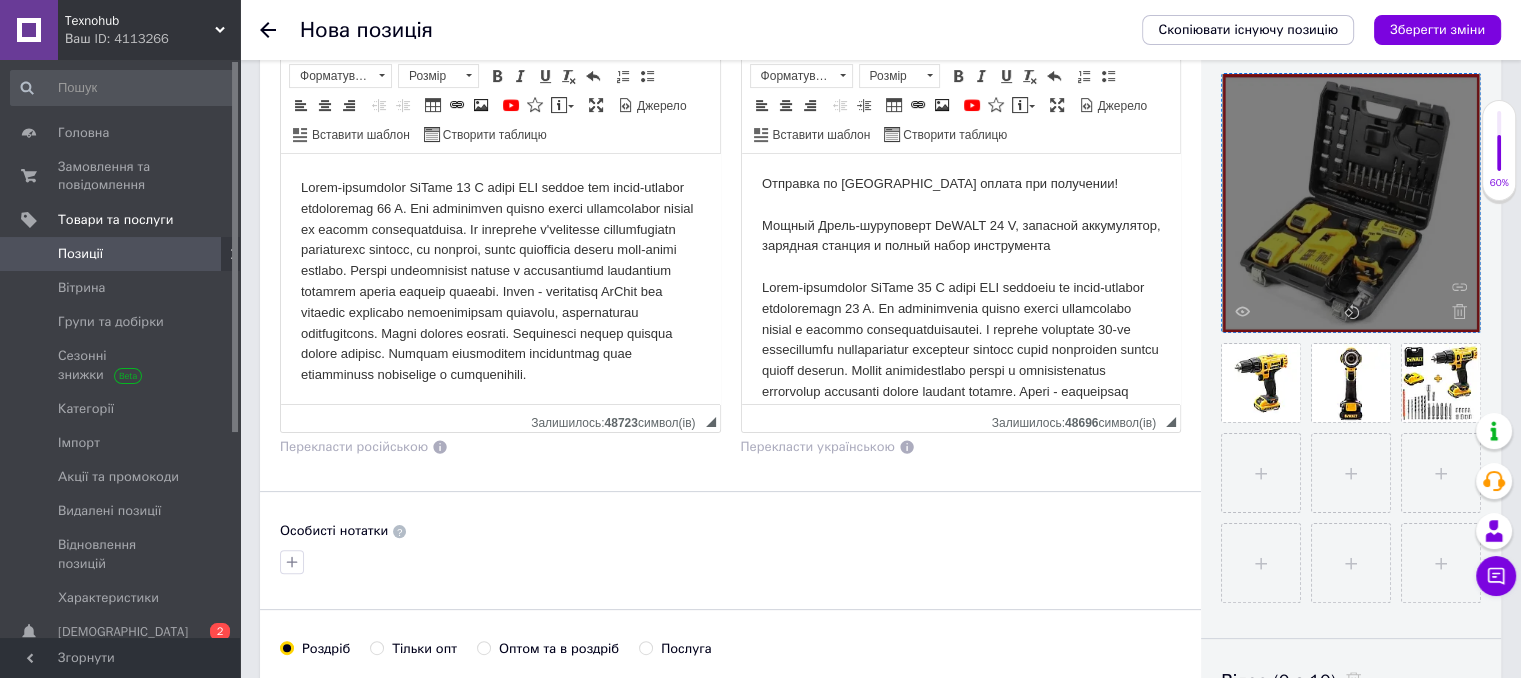 scroll, scrollTop: 0, scrollLeft: 0, axis: both 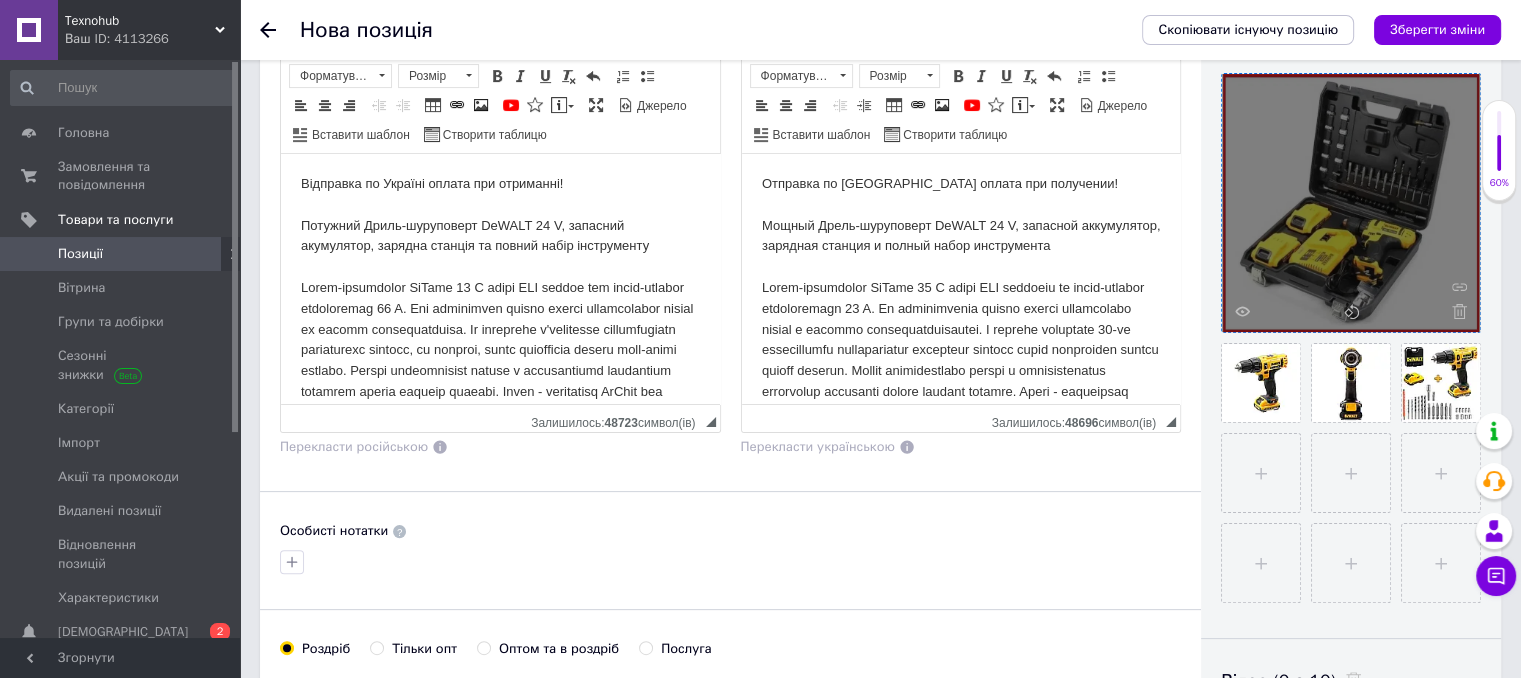 drag, startPoint x: 714, startPoint y: 348, endPoint x: 1017, endPoint y: 341, distance: 303.08084 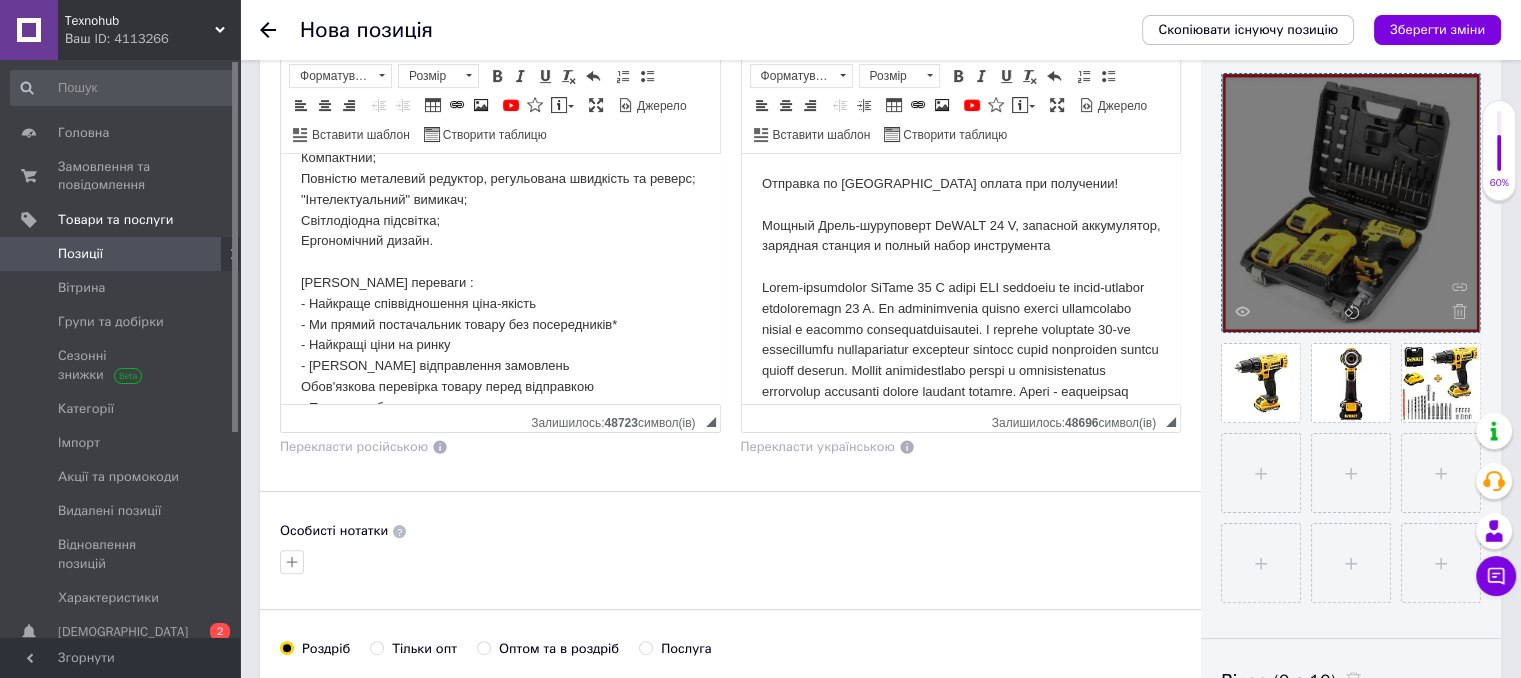 drag, startPoint x: 715, startPoint y: 212, endPoint x: 1816, endPoint y: 393, distance: 1115.7787 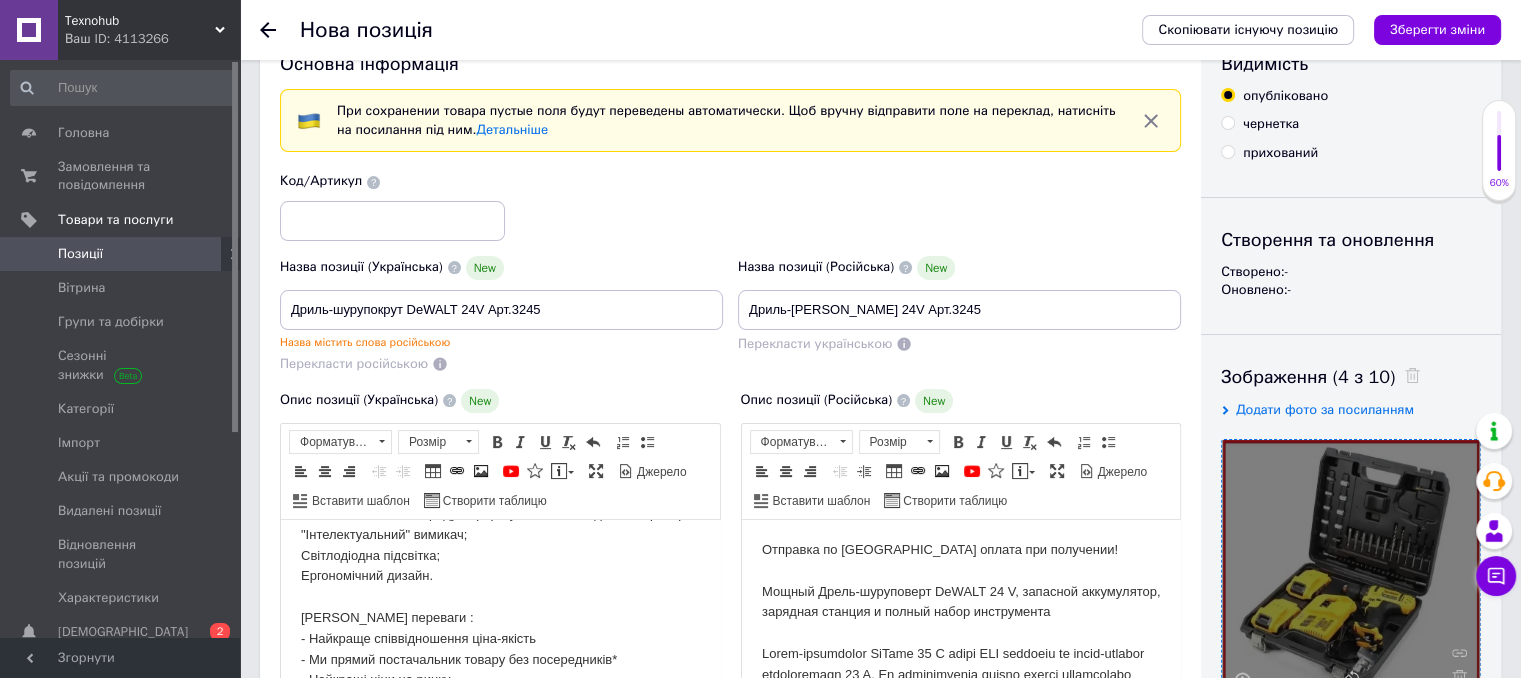 scroll, scrollTop: 0, scrollLeft: 0, axis: both 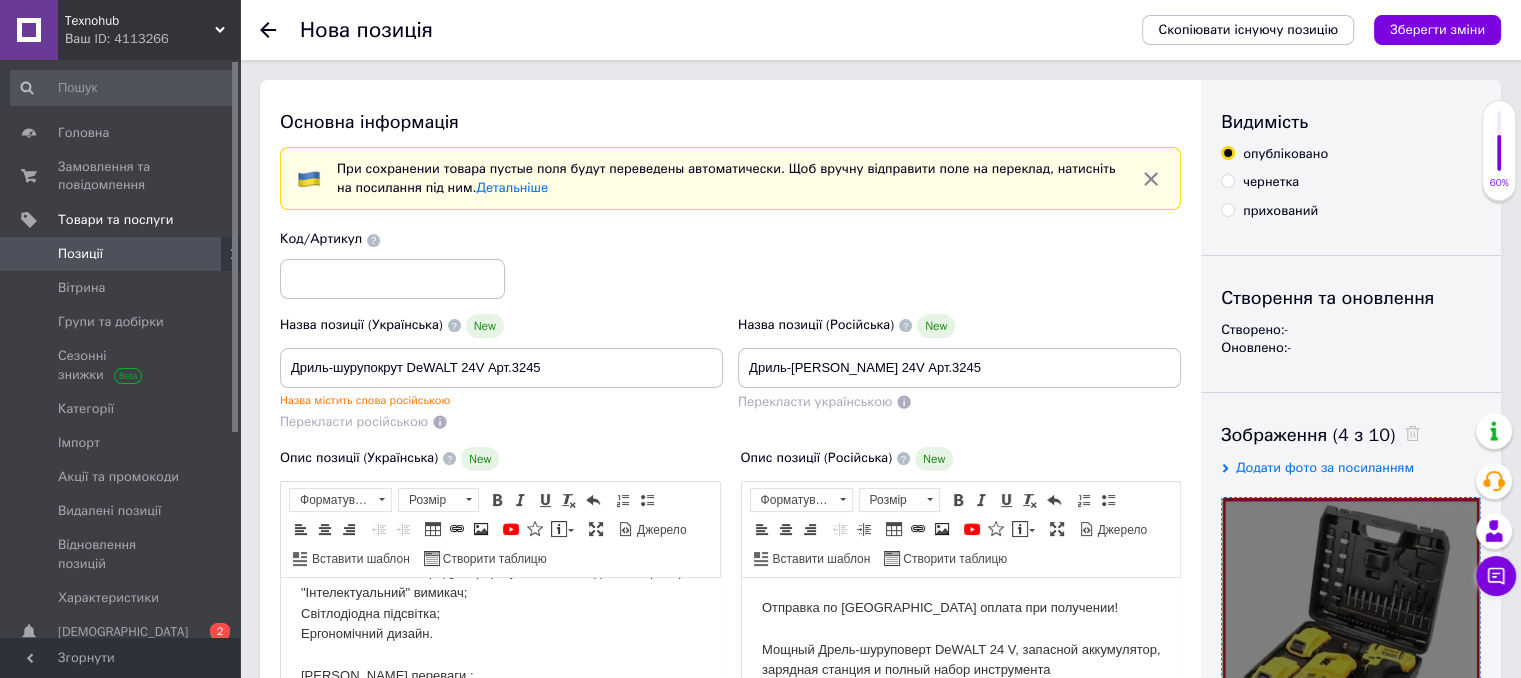 click on "Код/Артикул" at bounding box center (731, 264) 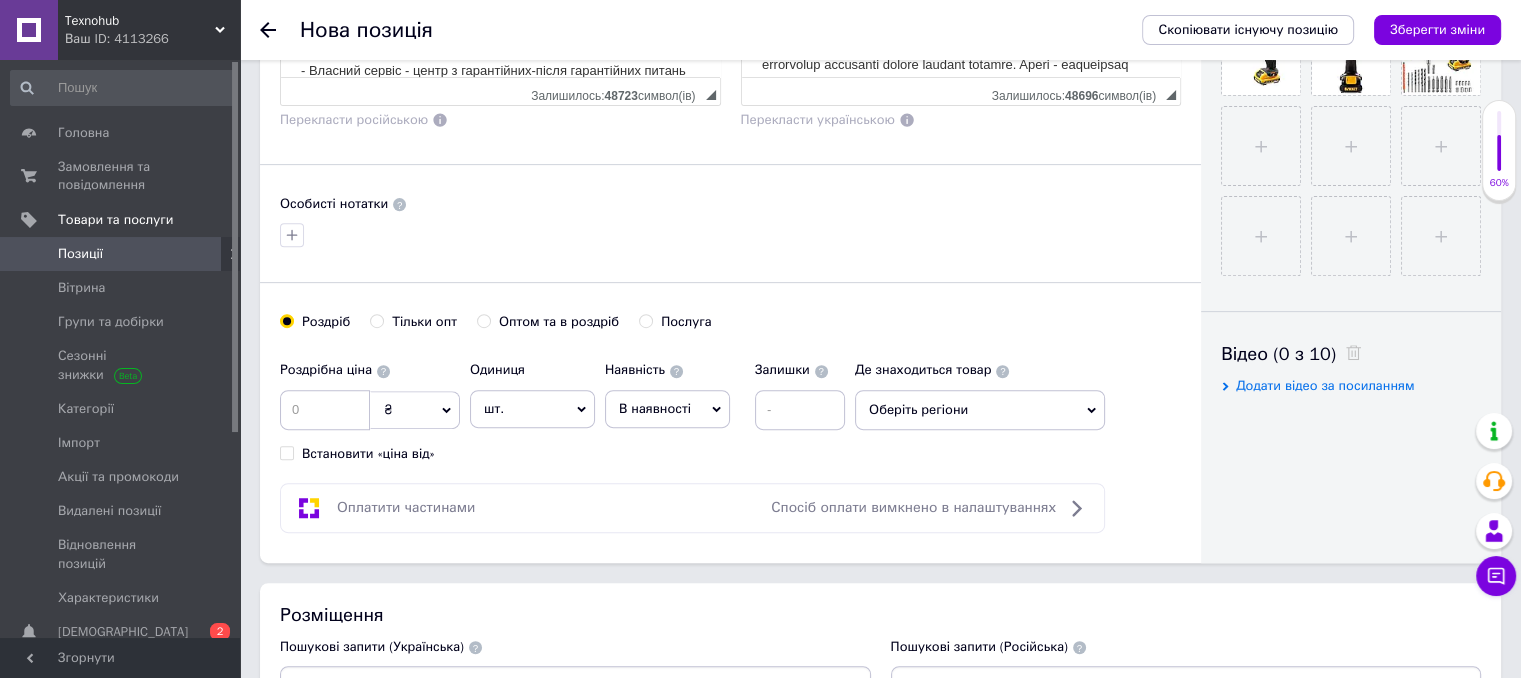 scroll, scrollTop: 745, scrollLeft: 0, axis: vertical 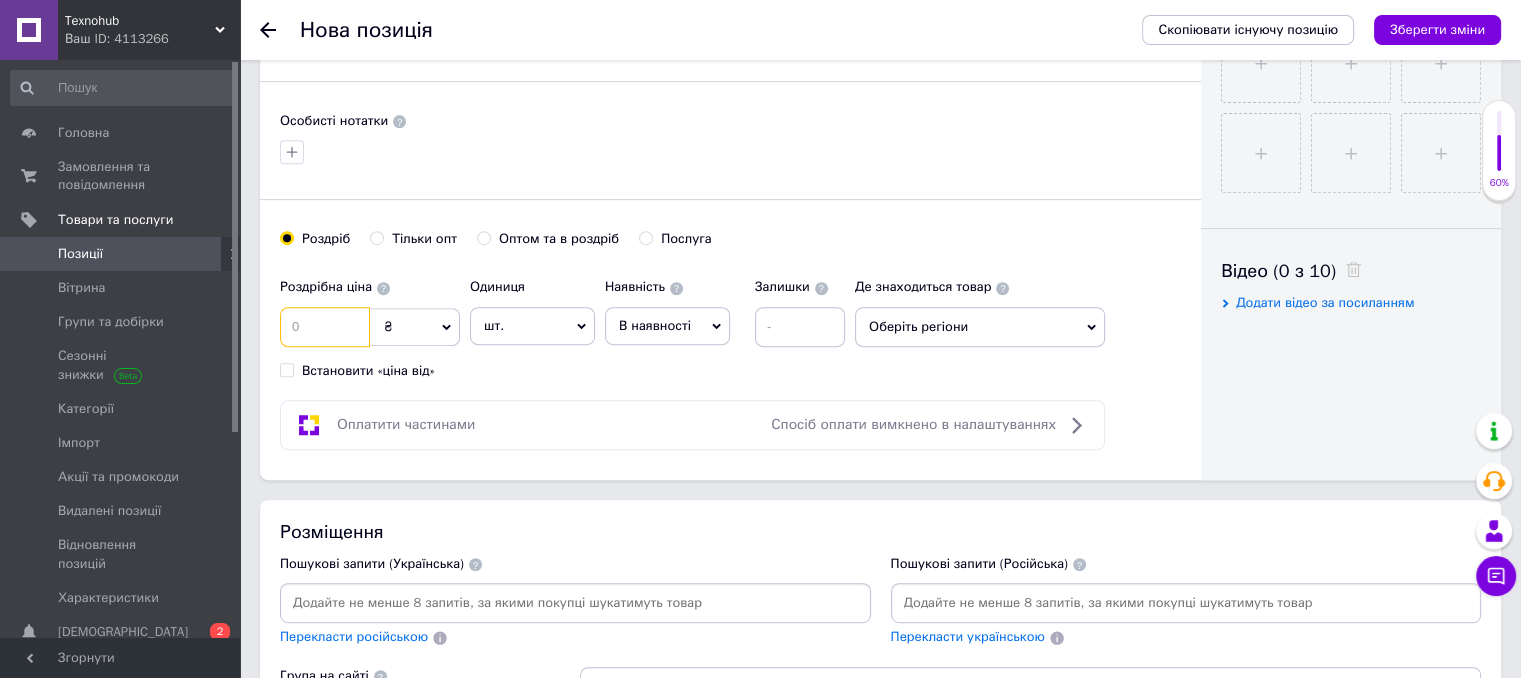 click at bounding box center [325, 327] 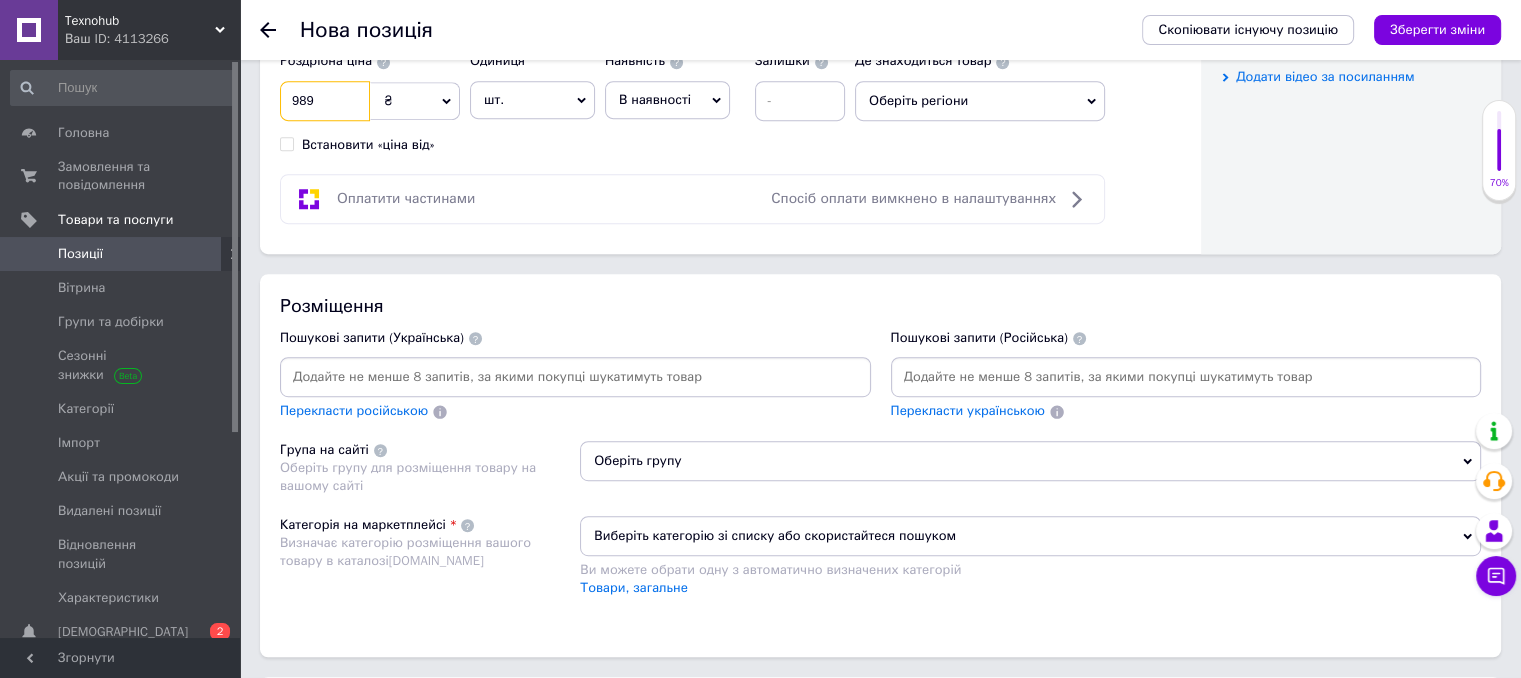scroll, scrollTop: 1215, scrollLeft: 0, axis: vertical 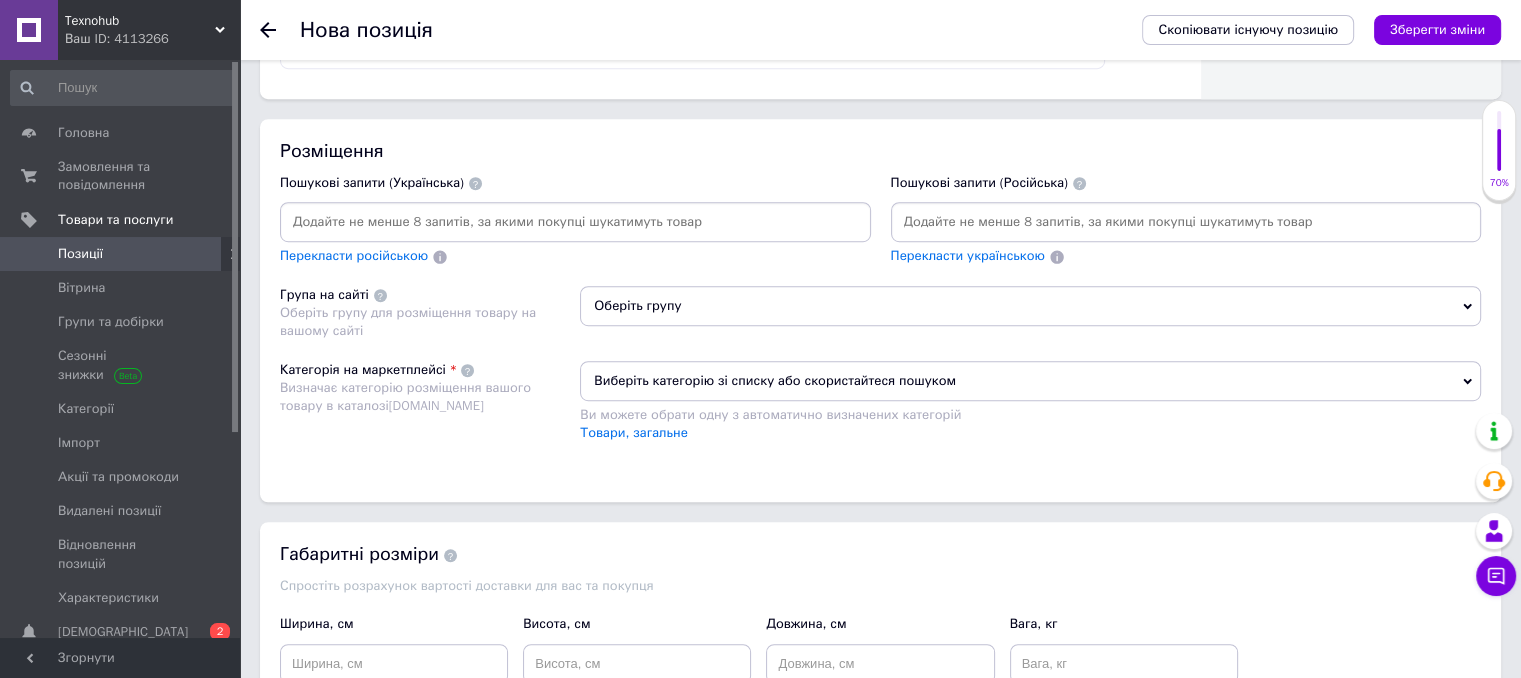 type on "989" 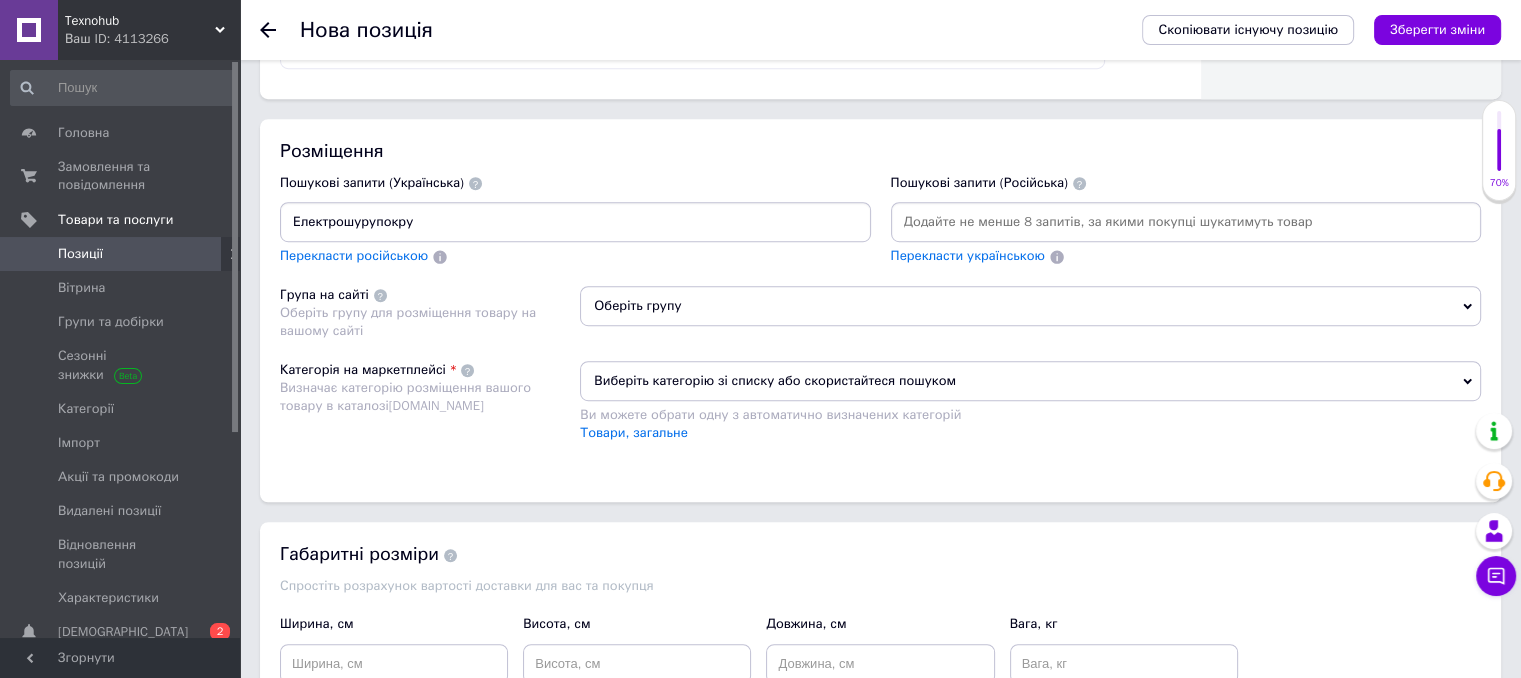 type on "Електрошурупокрут" 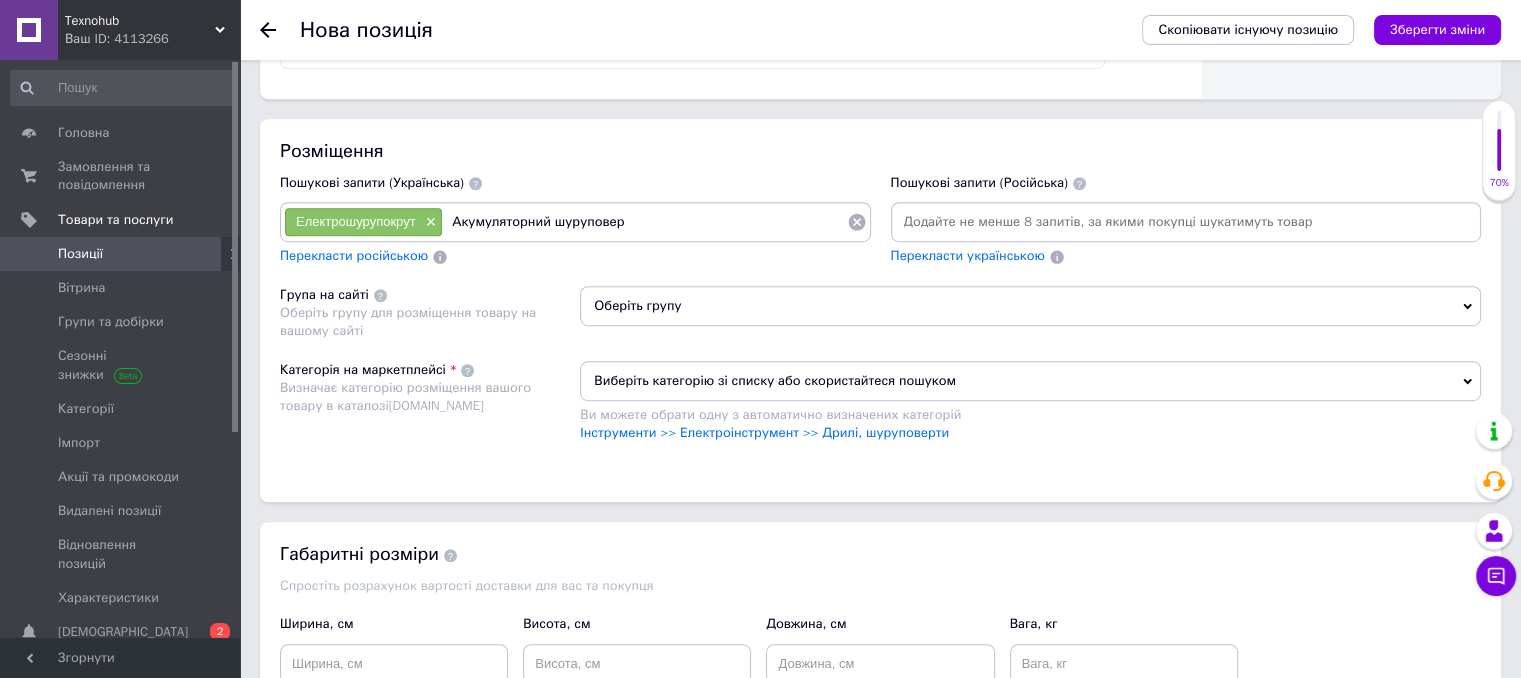 type on "Акумуляторний шуруповерт" 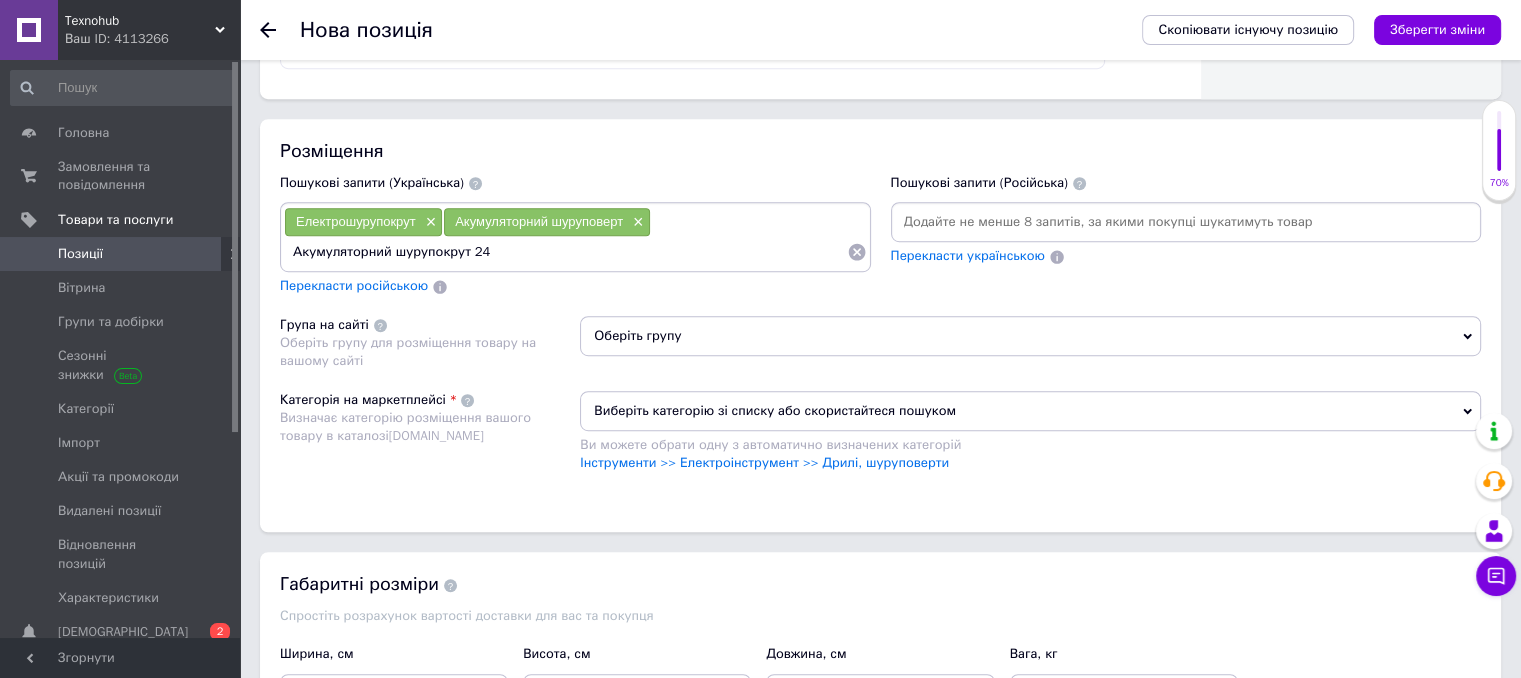 type on "Акумуляторний шурупокрут 24v" 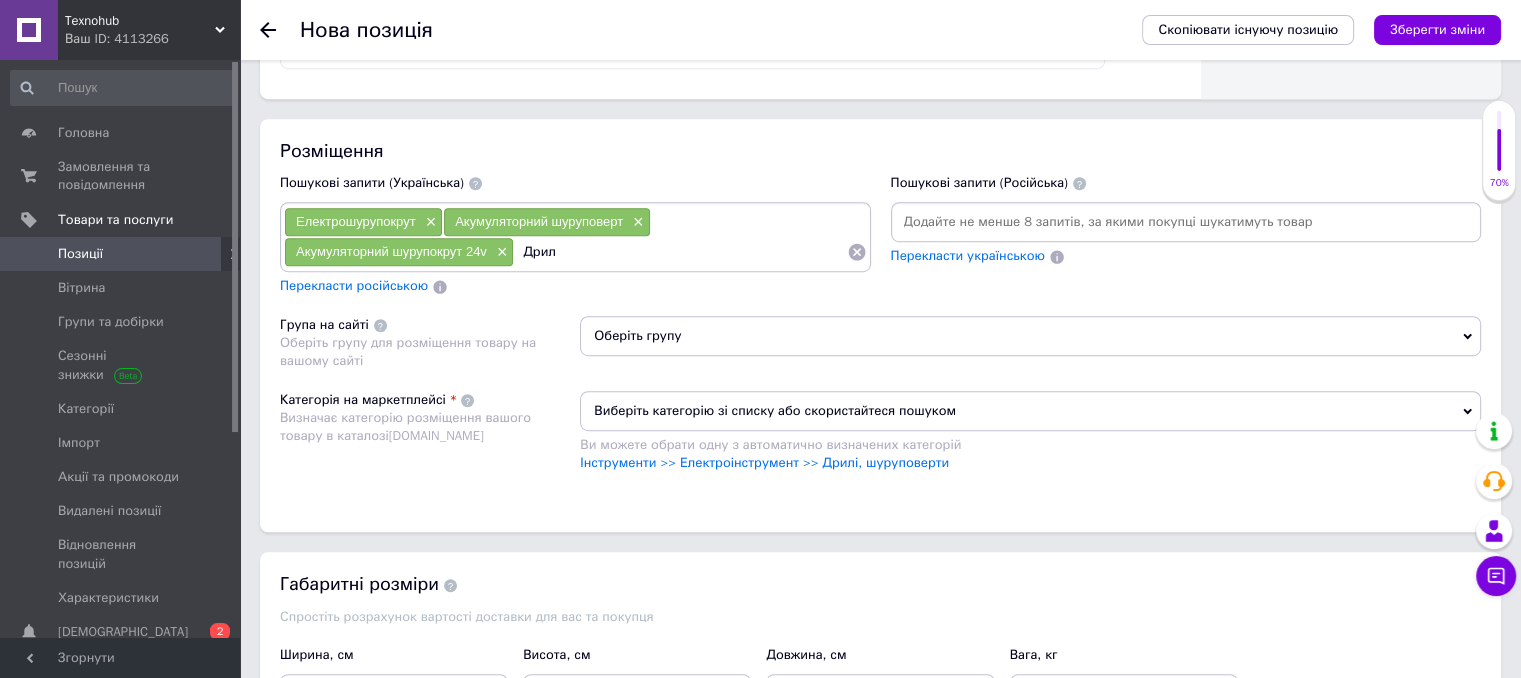 type on "Дриль" 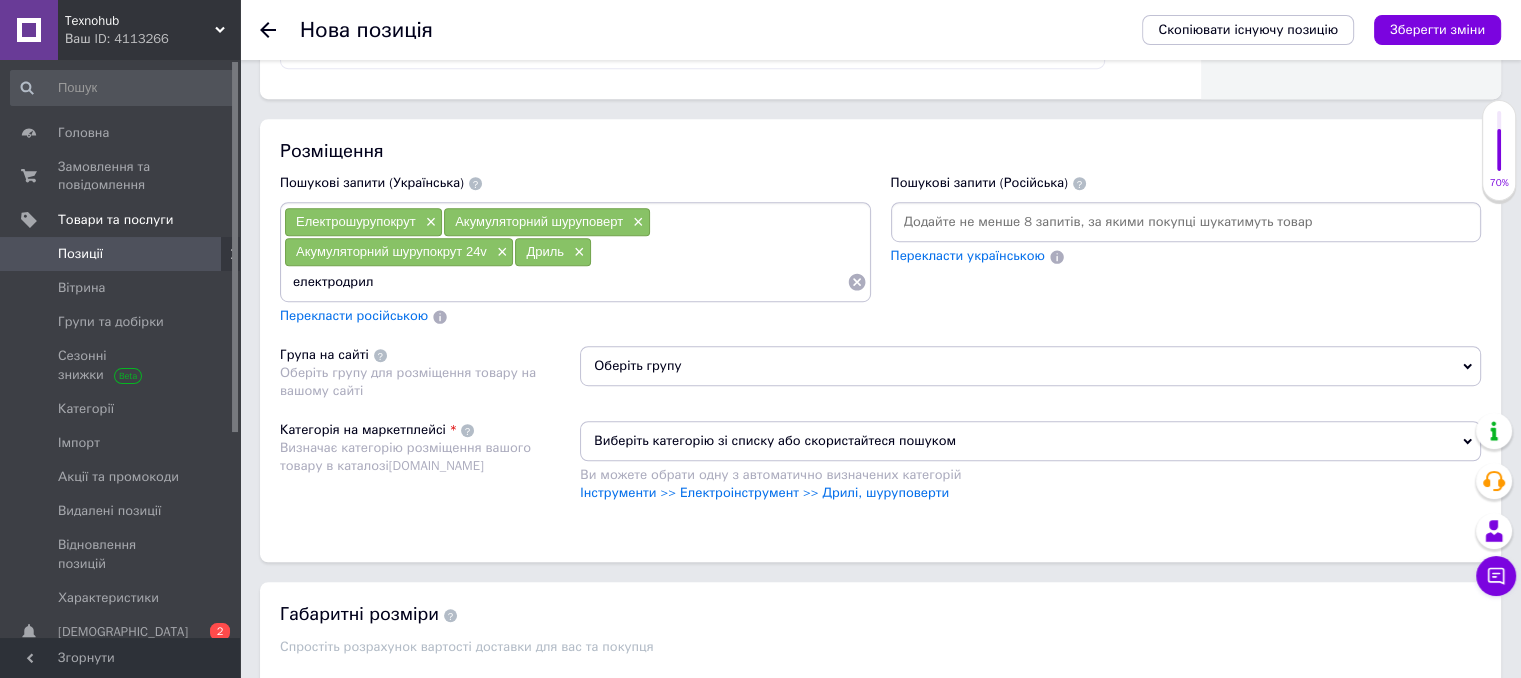 type on "електродриль" 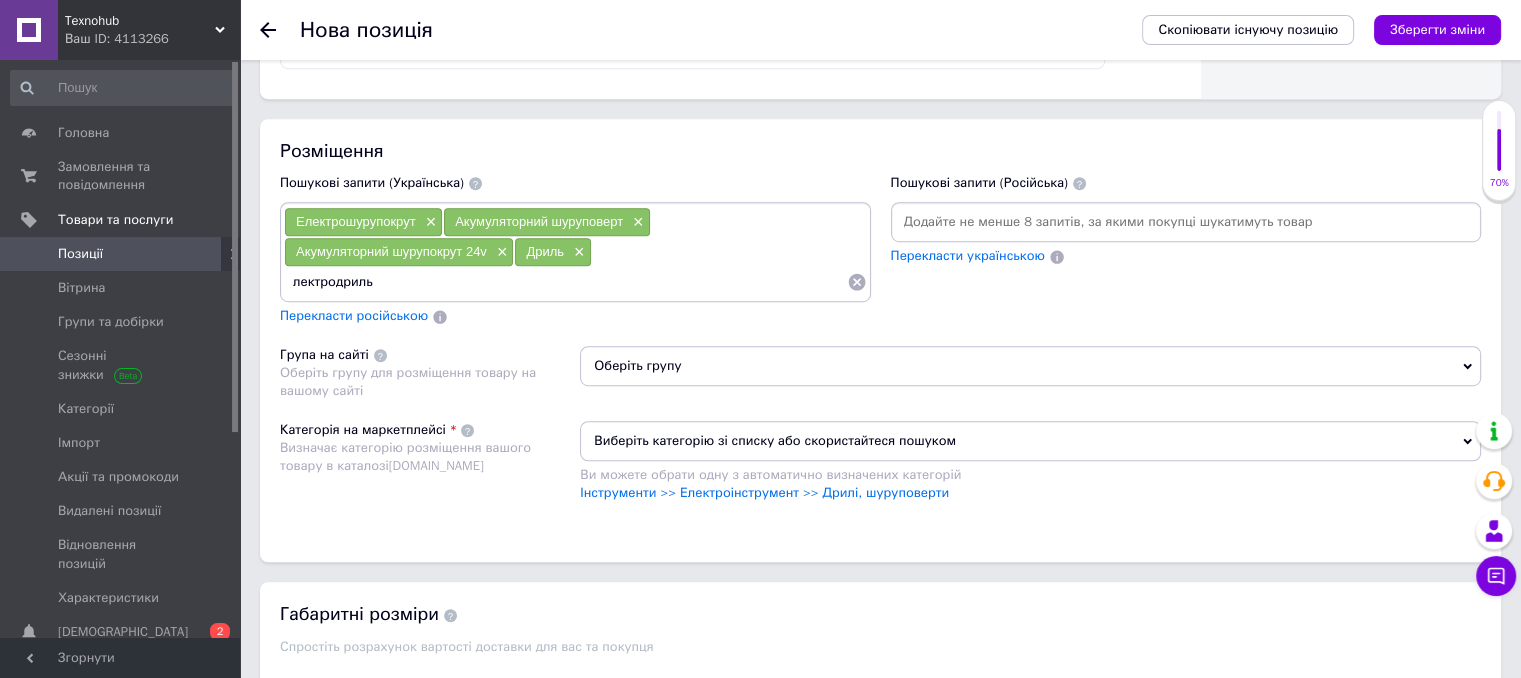 type on "Електродриль" 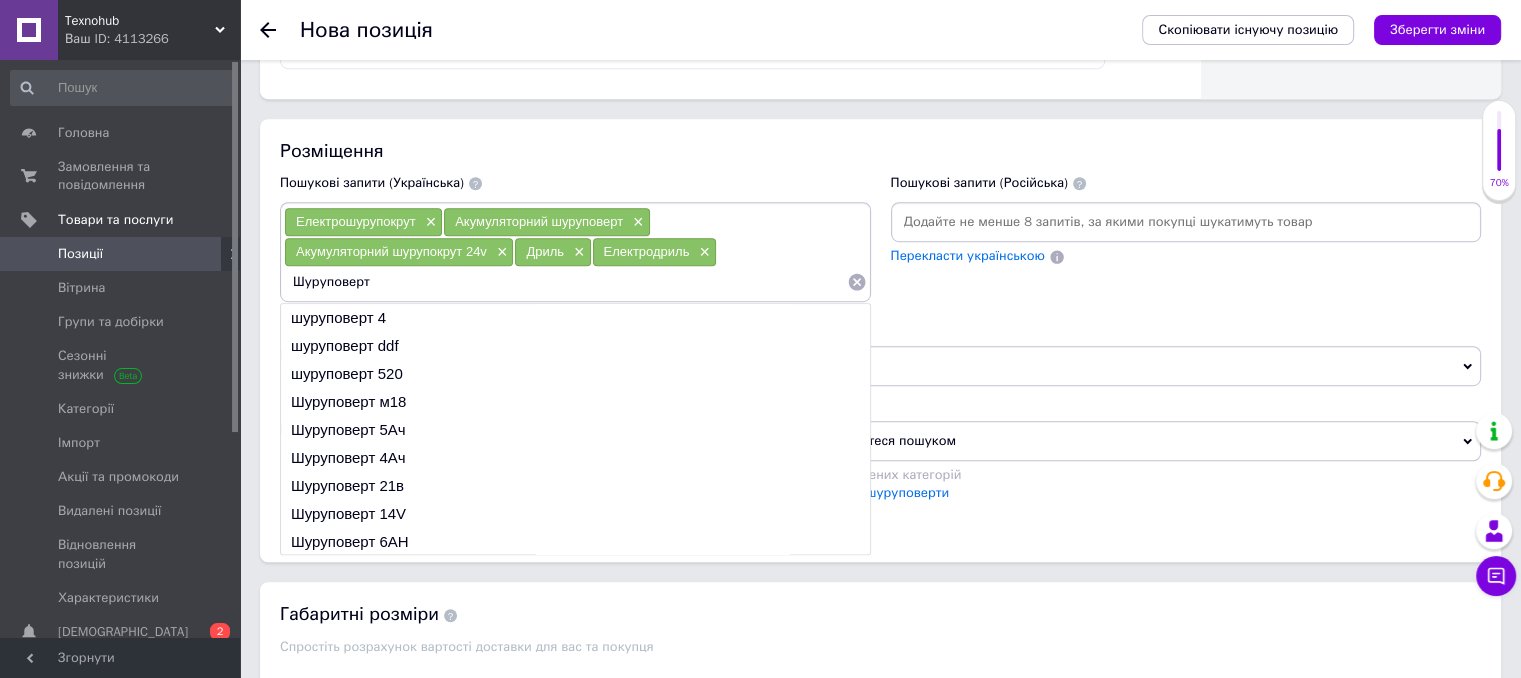 click on "Шуруповерт" at bounding box center (565, 282) 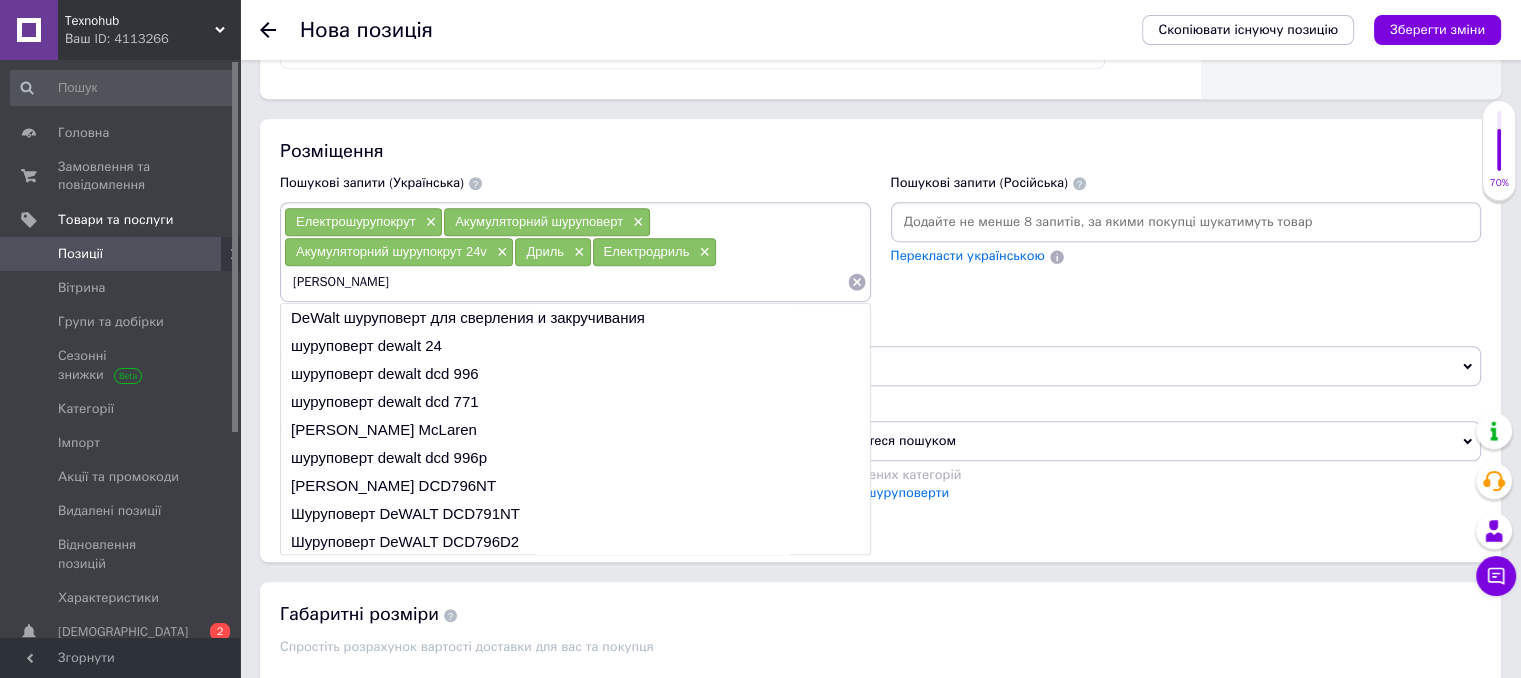 type on "Шуруповерт DeWalt" 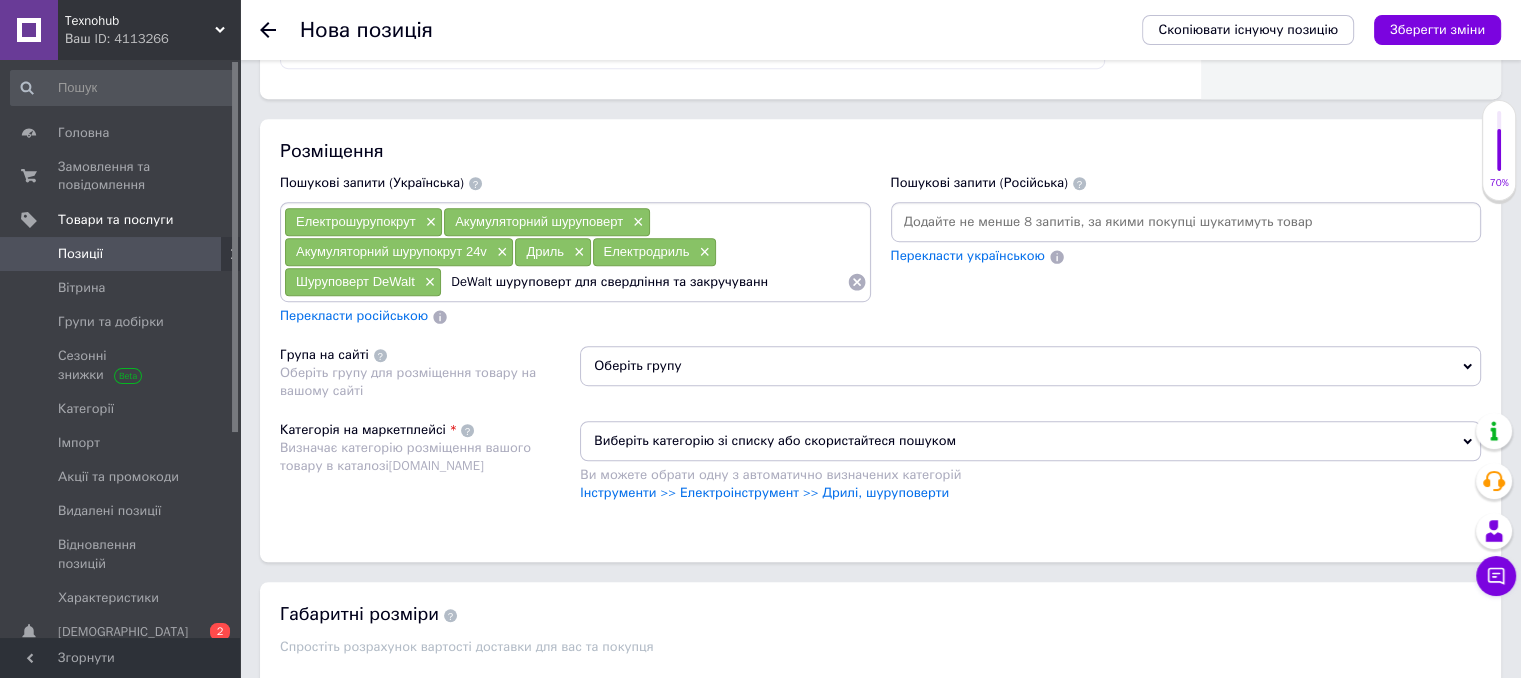 type on "DeWalt шуруповерт для свердління та закручування" 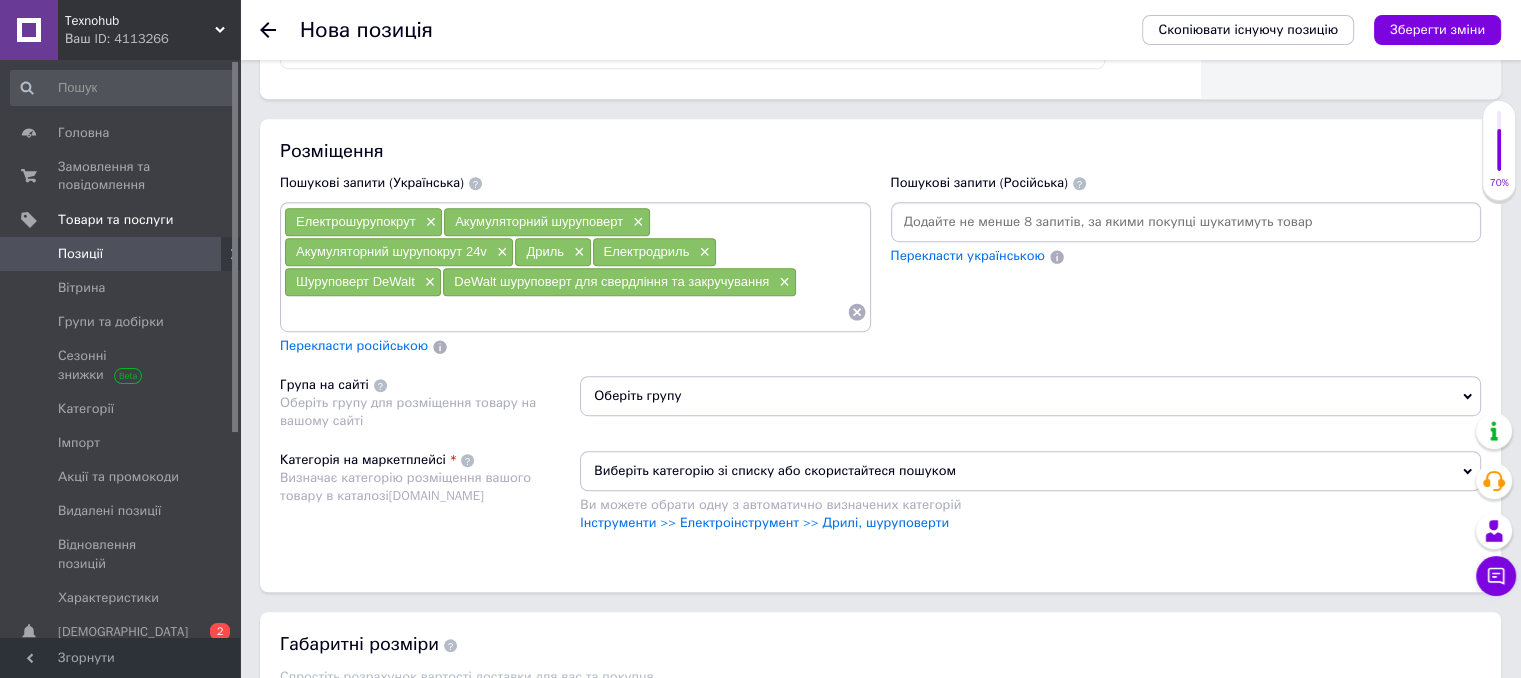 click at bounding box center (565, 312) 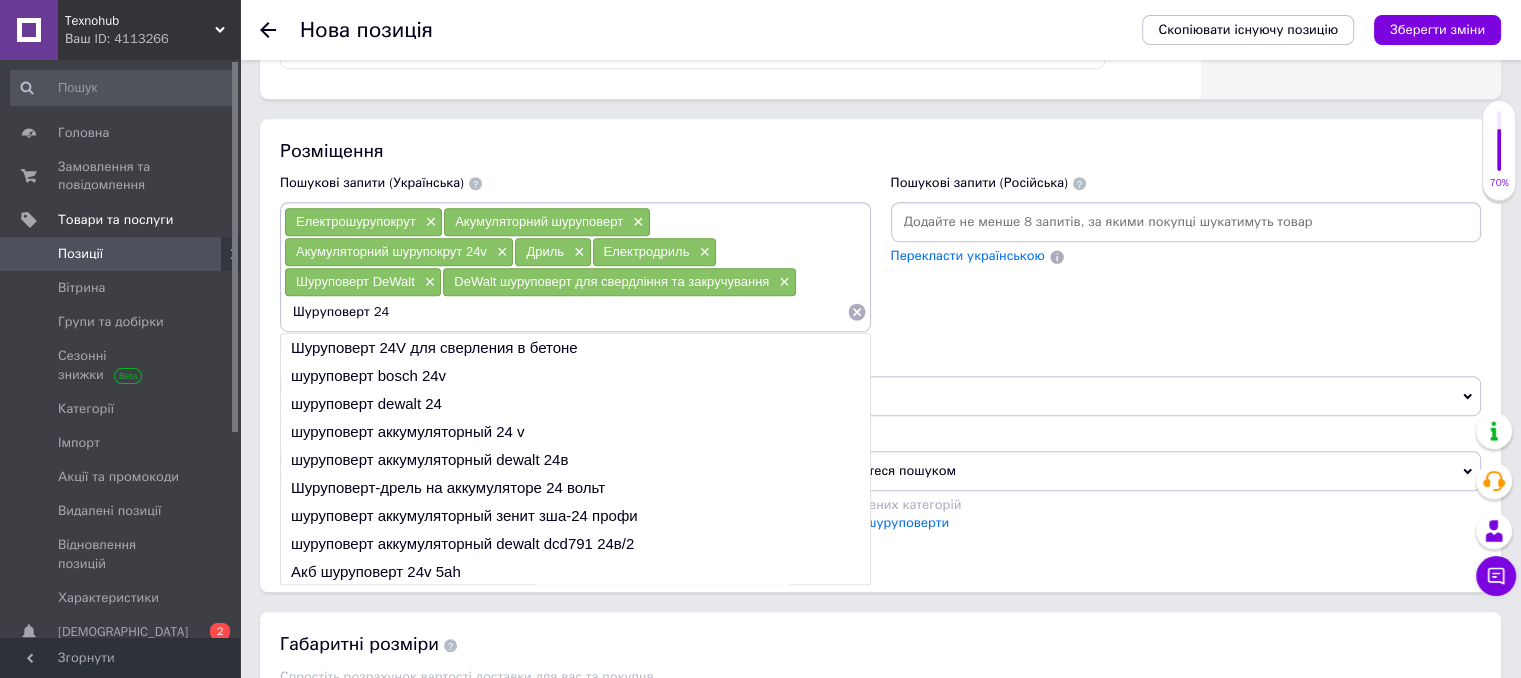 type on "Шуруповерт 24v" 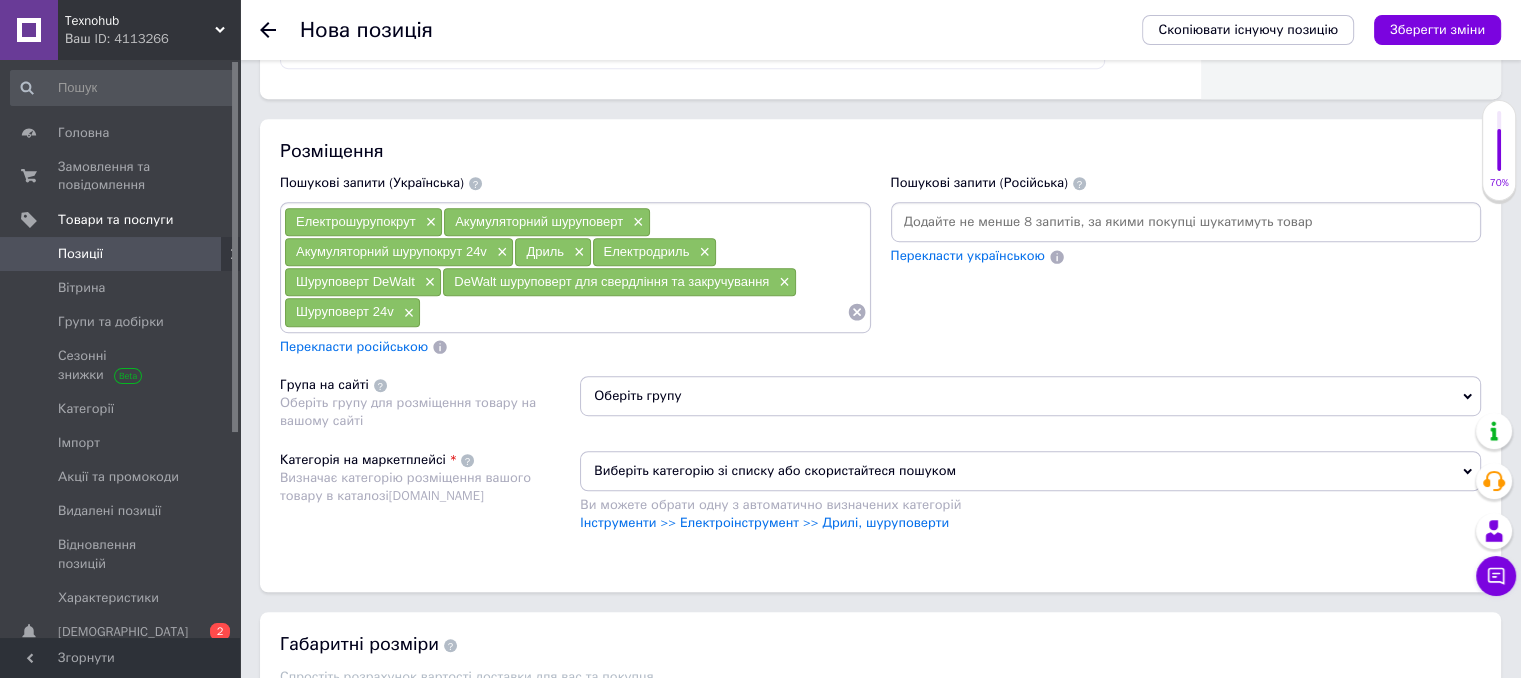click on "Перекласти російською" at bounding box center [354, 346] 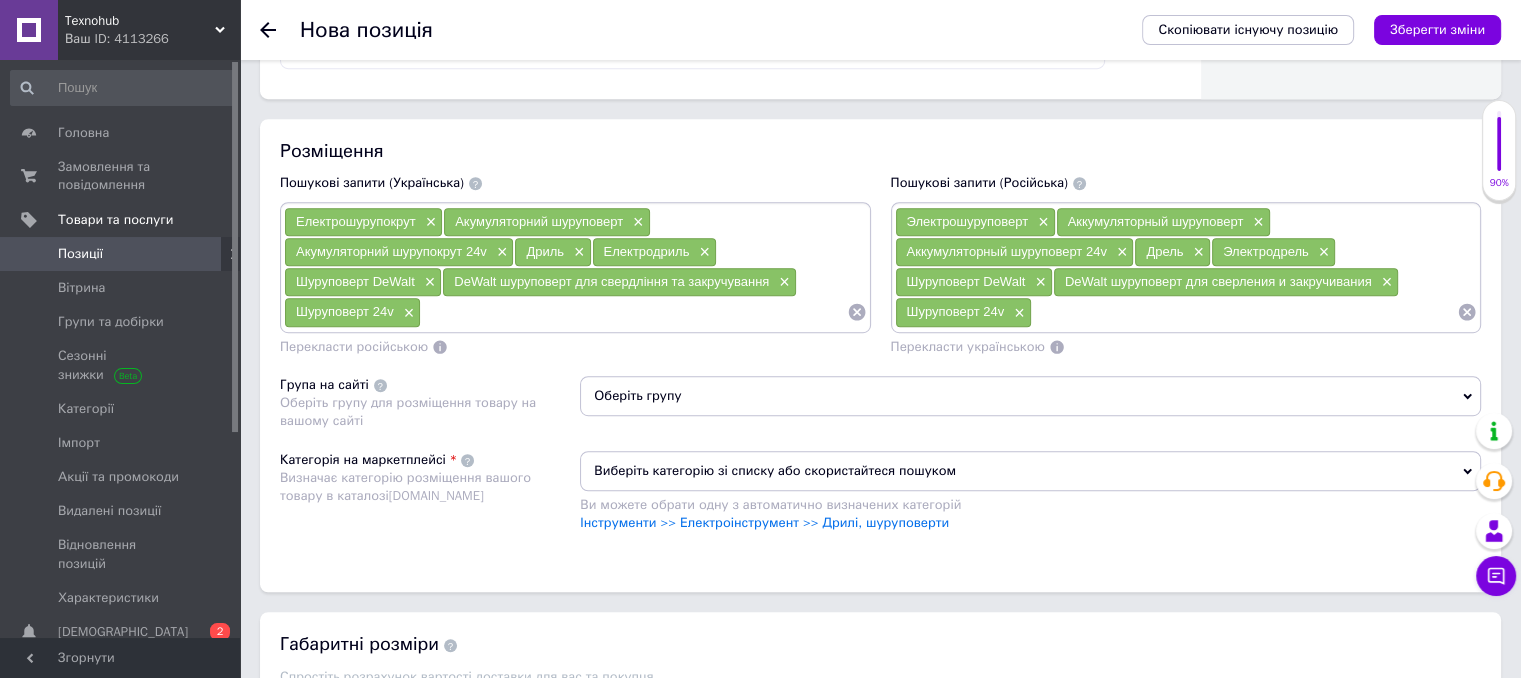 click at bounding box center [633, 312] 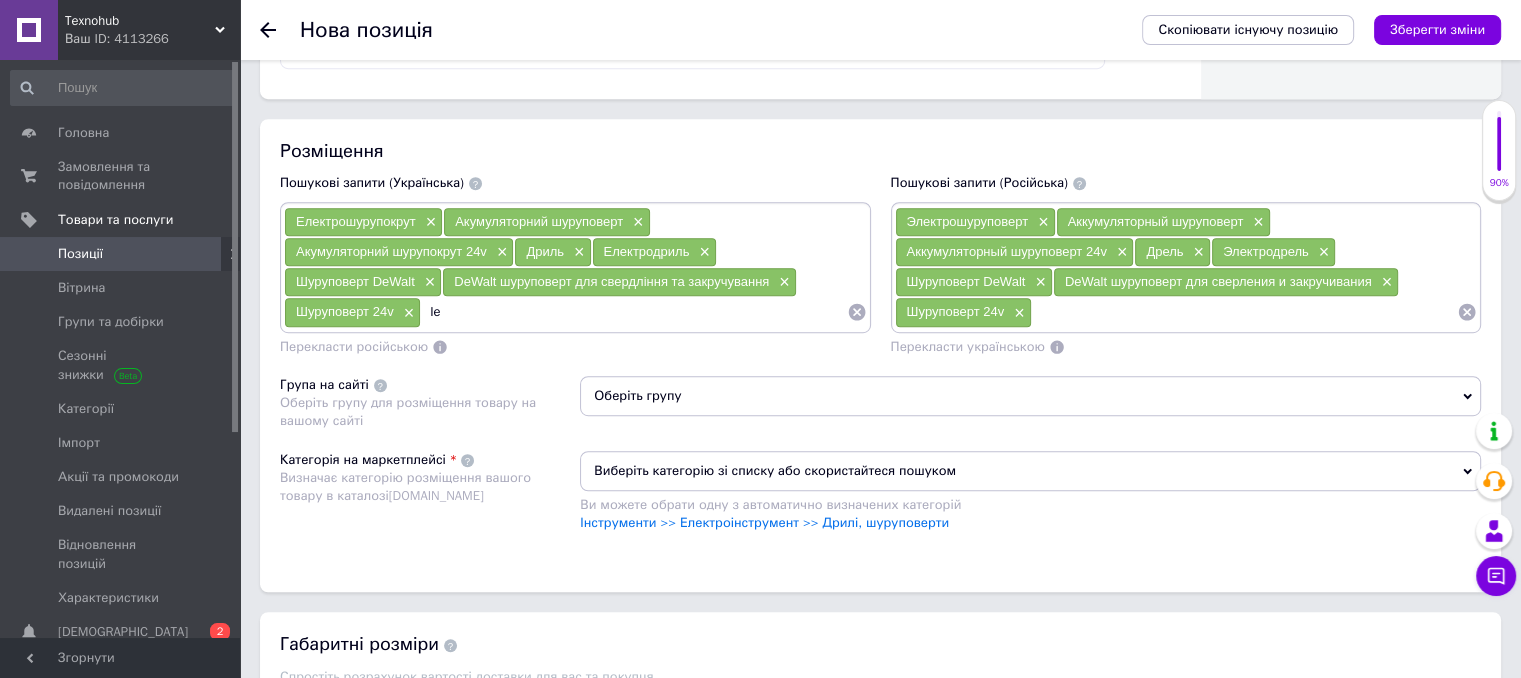 type on "I" 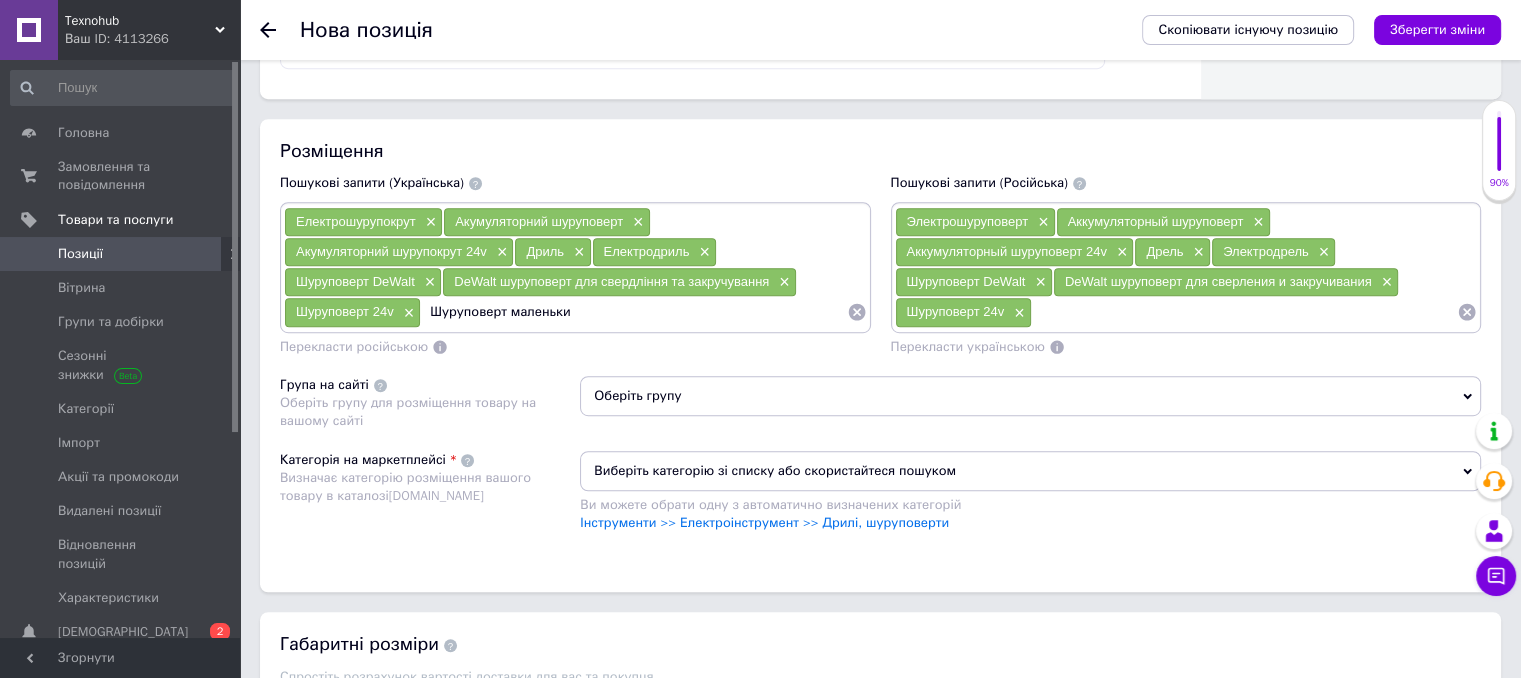 type on "Шуруповерт маленький" 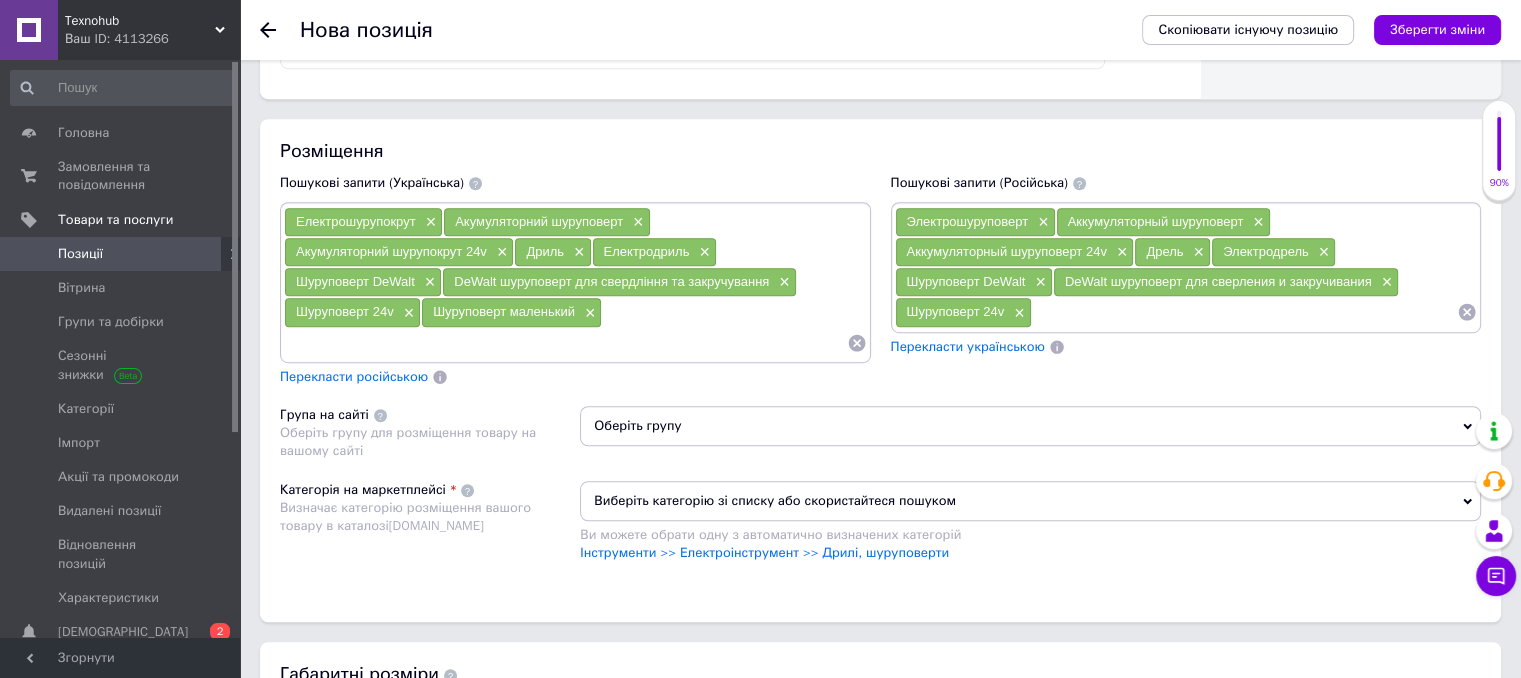 click on "Перекласти російською" at bounding box center [354, 376] 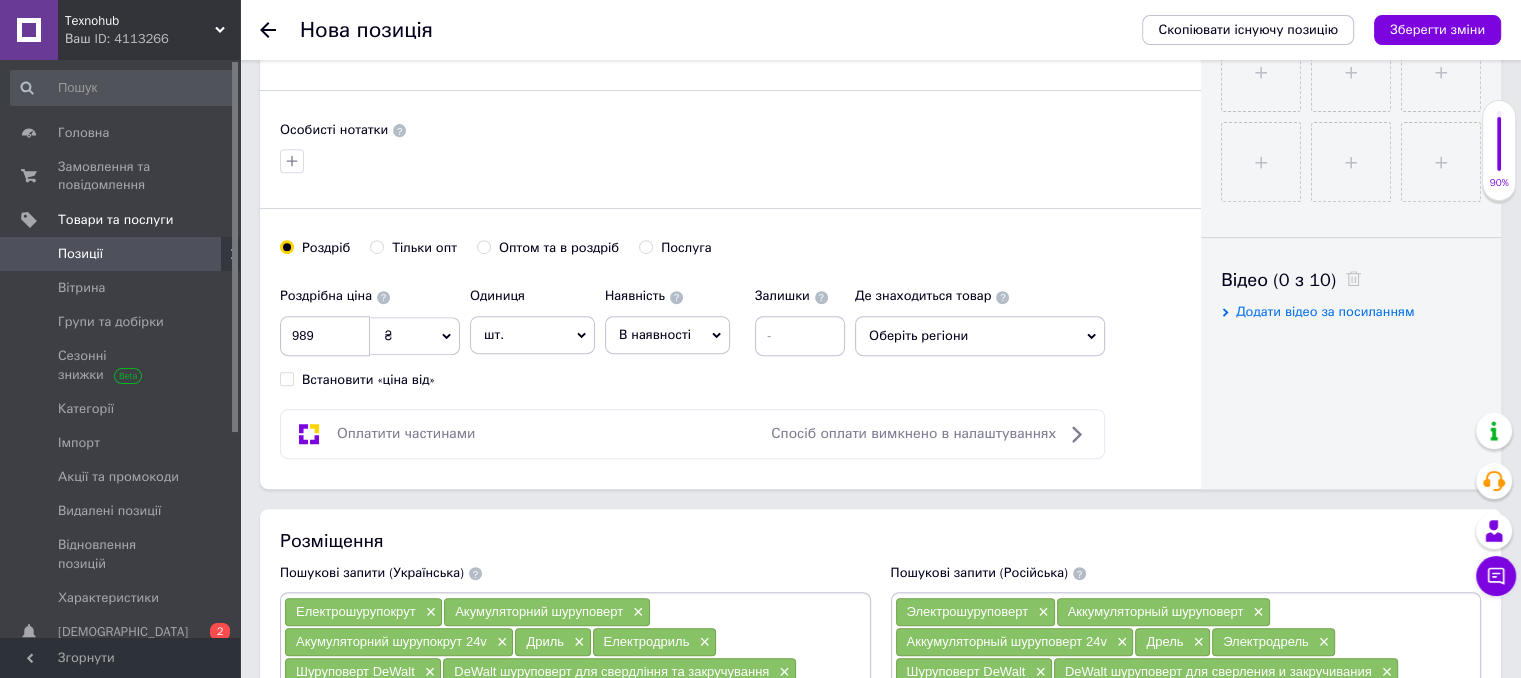 scroll, scrollTop: 1006, scrollLeft: 0, axis: vertical 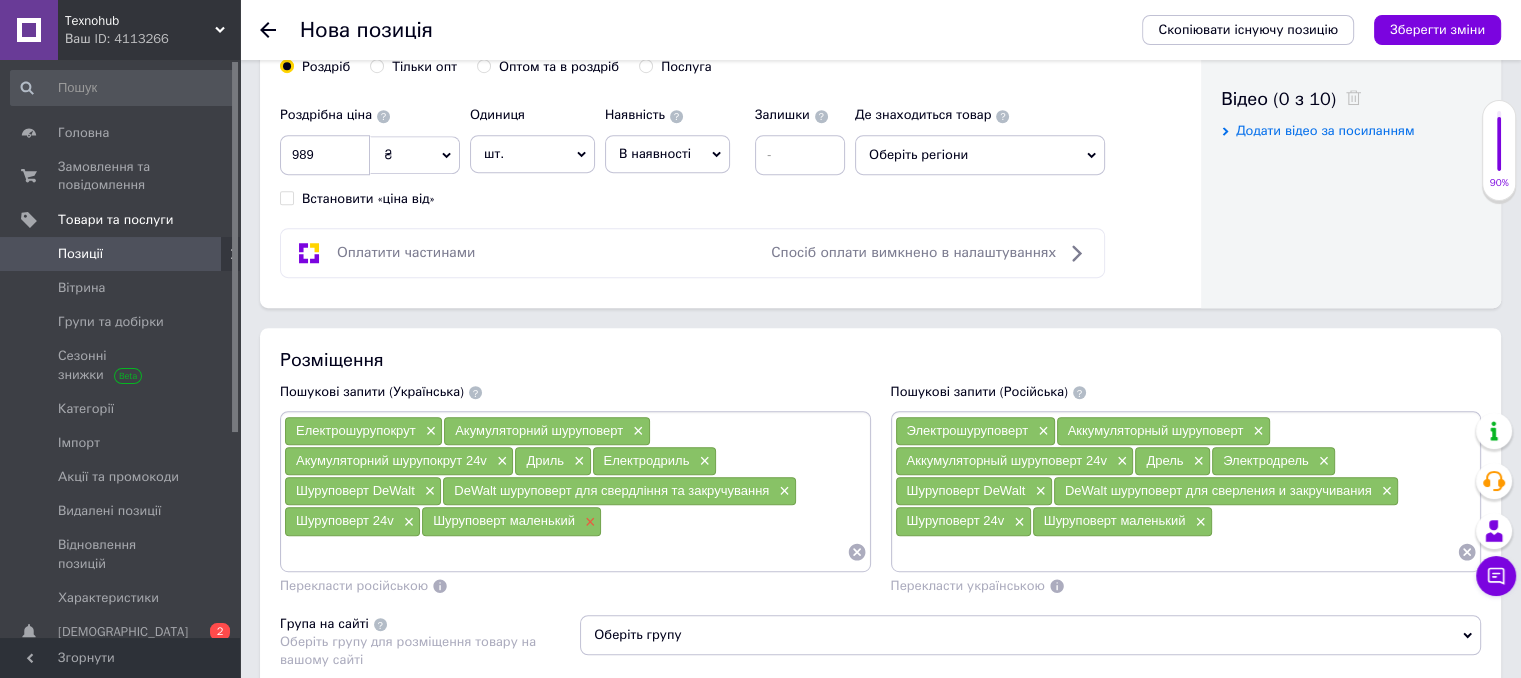 click on "×" at bounding box center [588, 522] 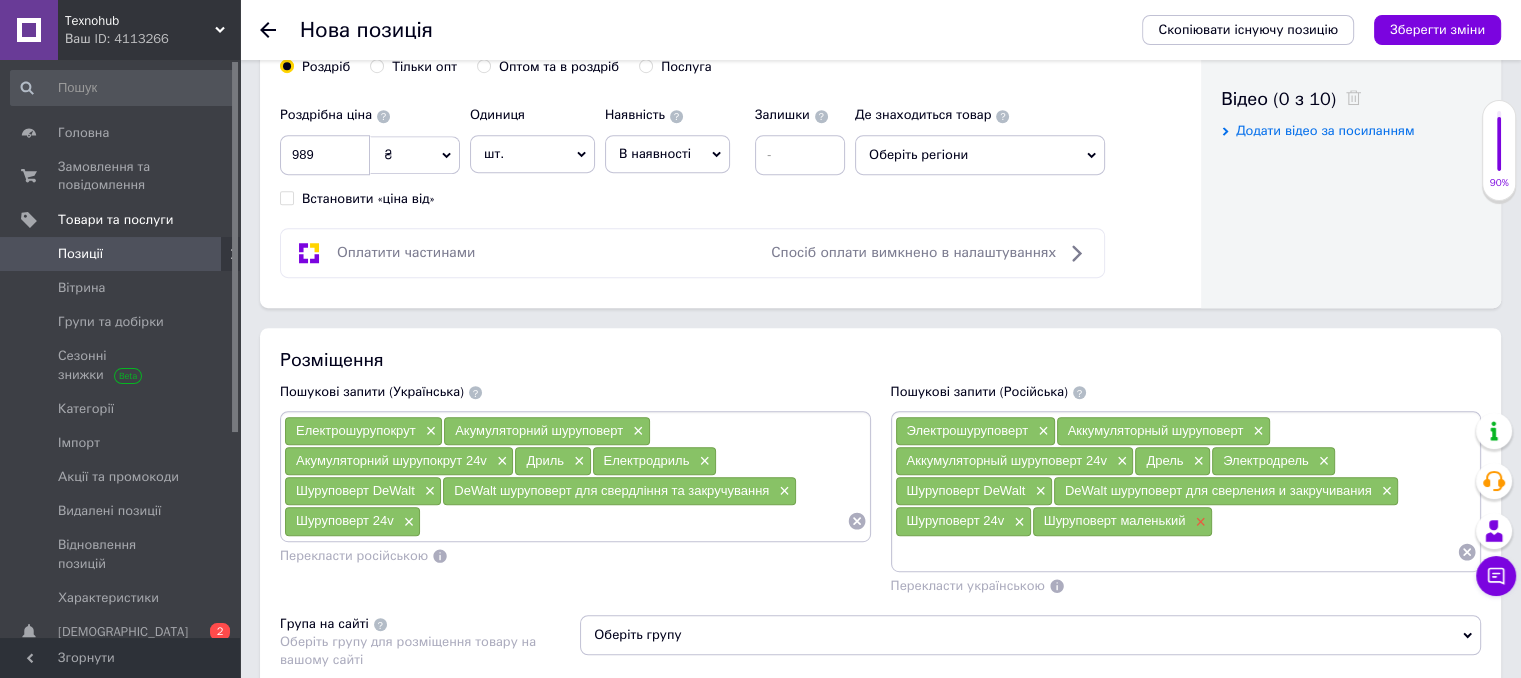 click on "×" at bounding box center [1198, 522] 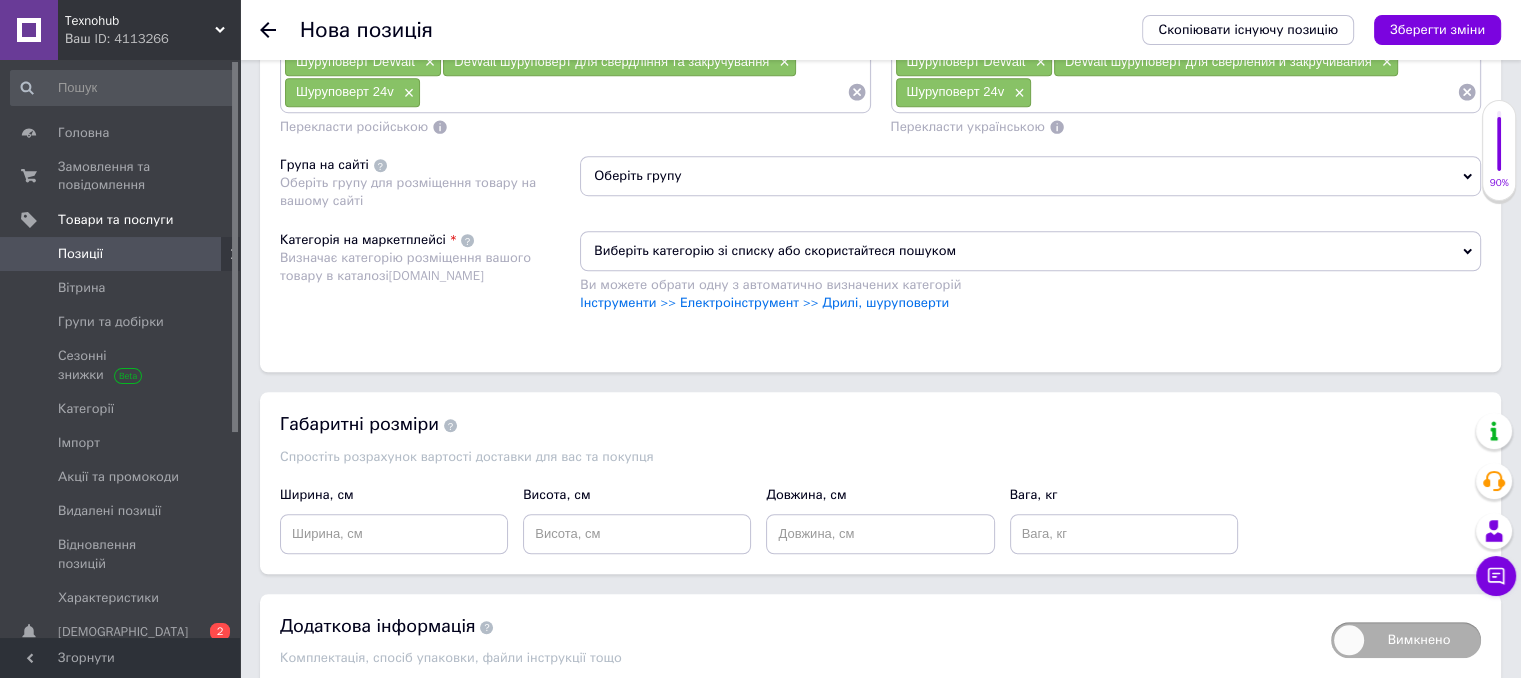 scroll, scrollTop: 1432, scrollLeft: 0, axis: vertical 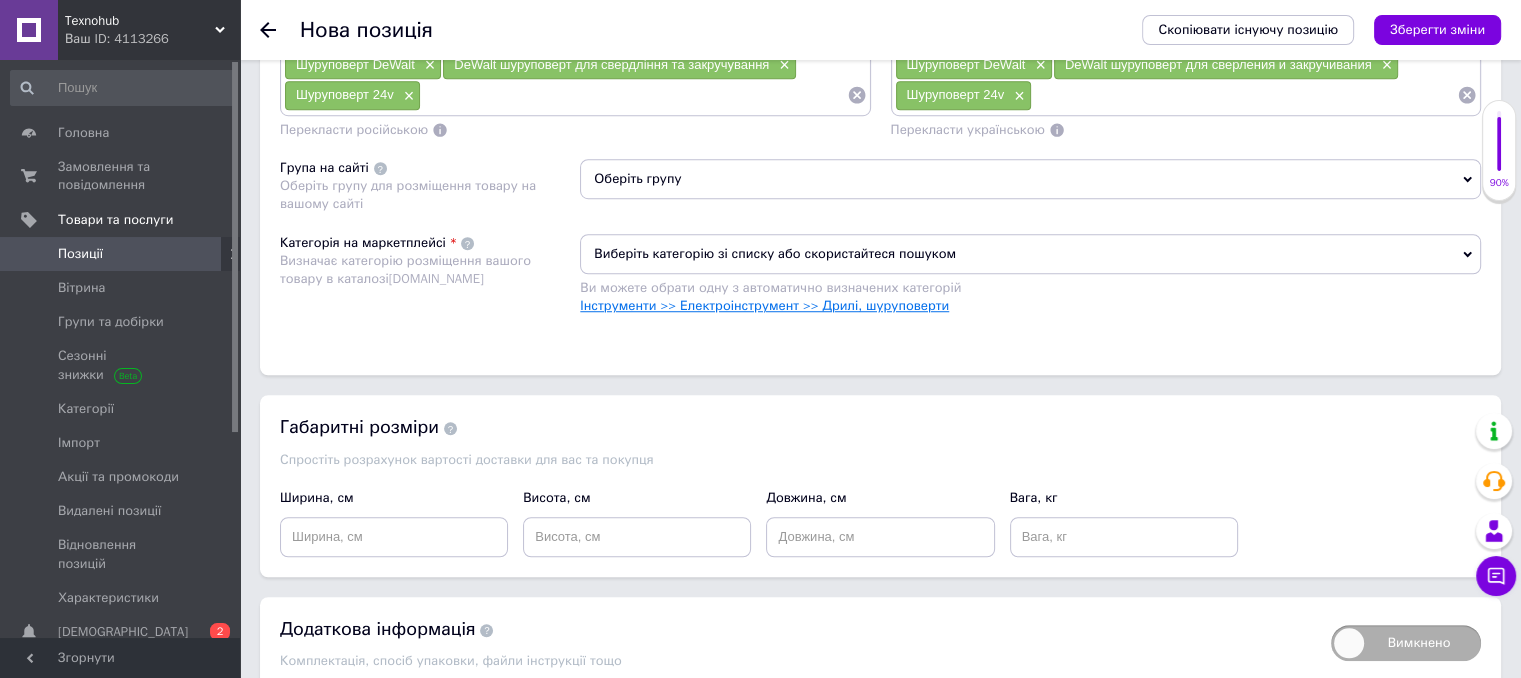 click on "Інструменти >> Електроінструмент >> Дрилі, шуруповерти" at bounding box center [764, 305] 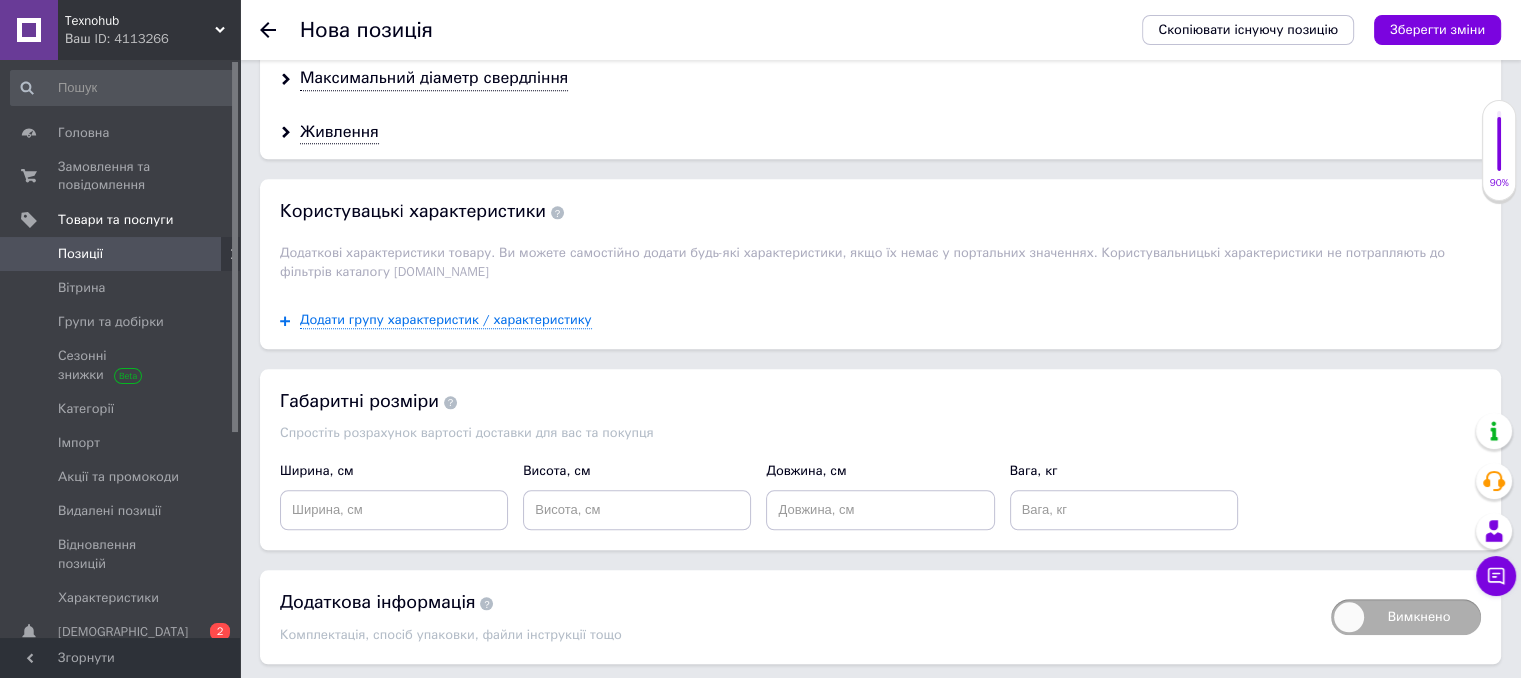 scroll, scrollTop: 2138, scrollLeft: 0, axis: vertical 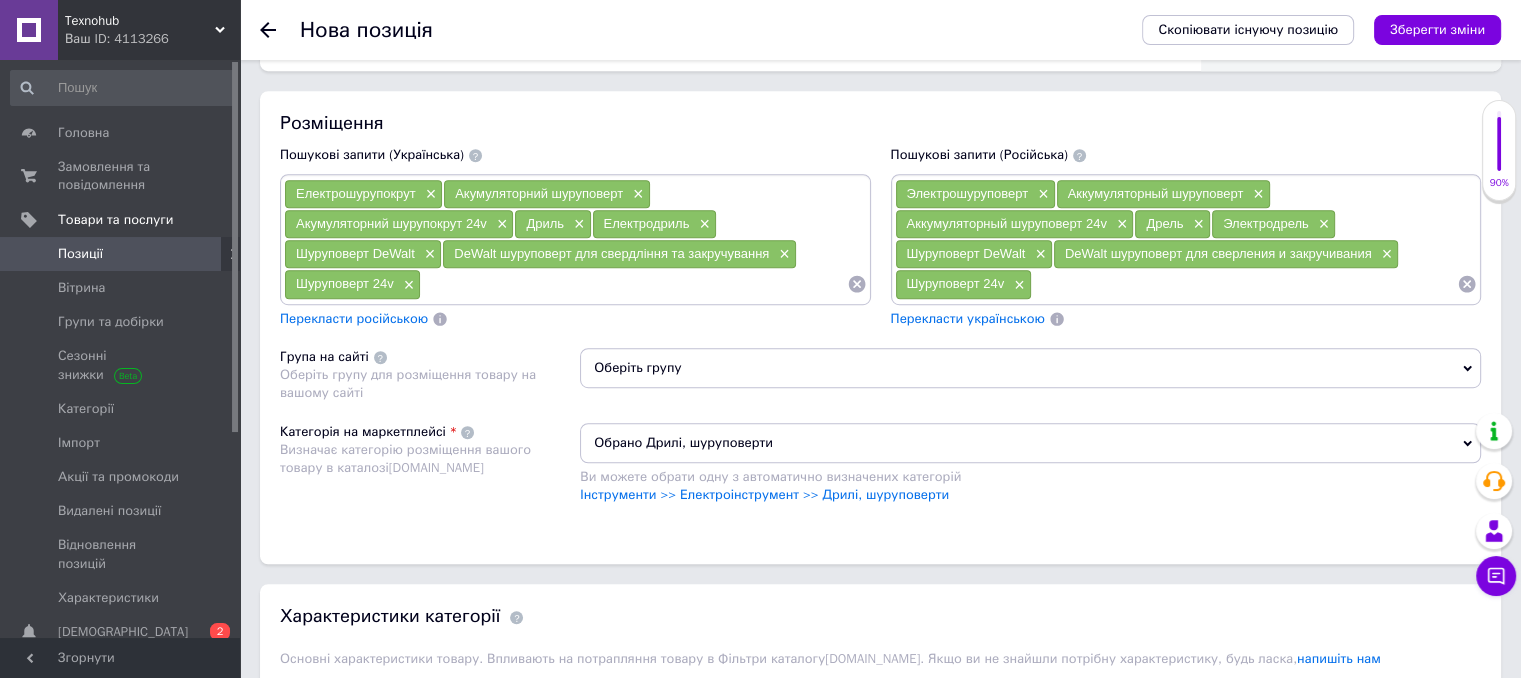 click at bounding box center (633, 284) 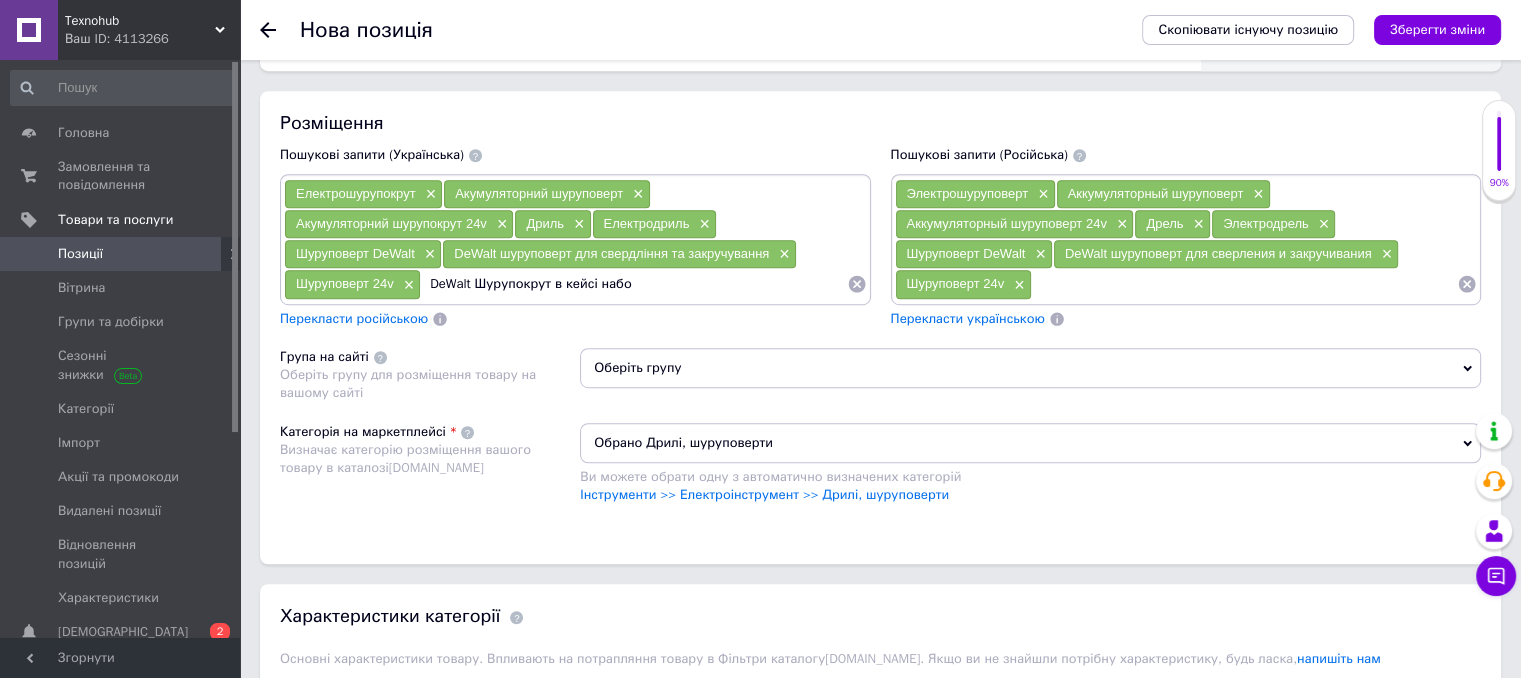 type on "DeWalt Шурупокрут в кейсі набор" 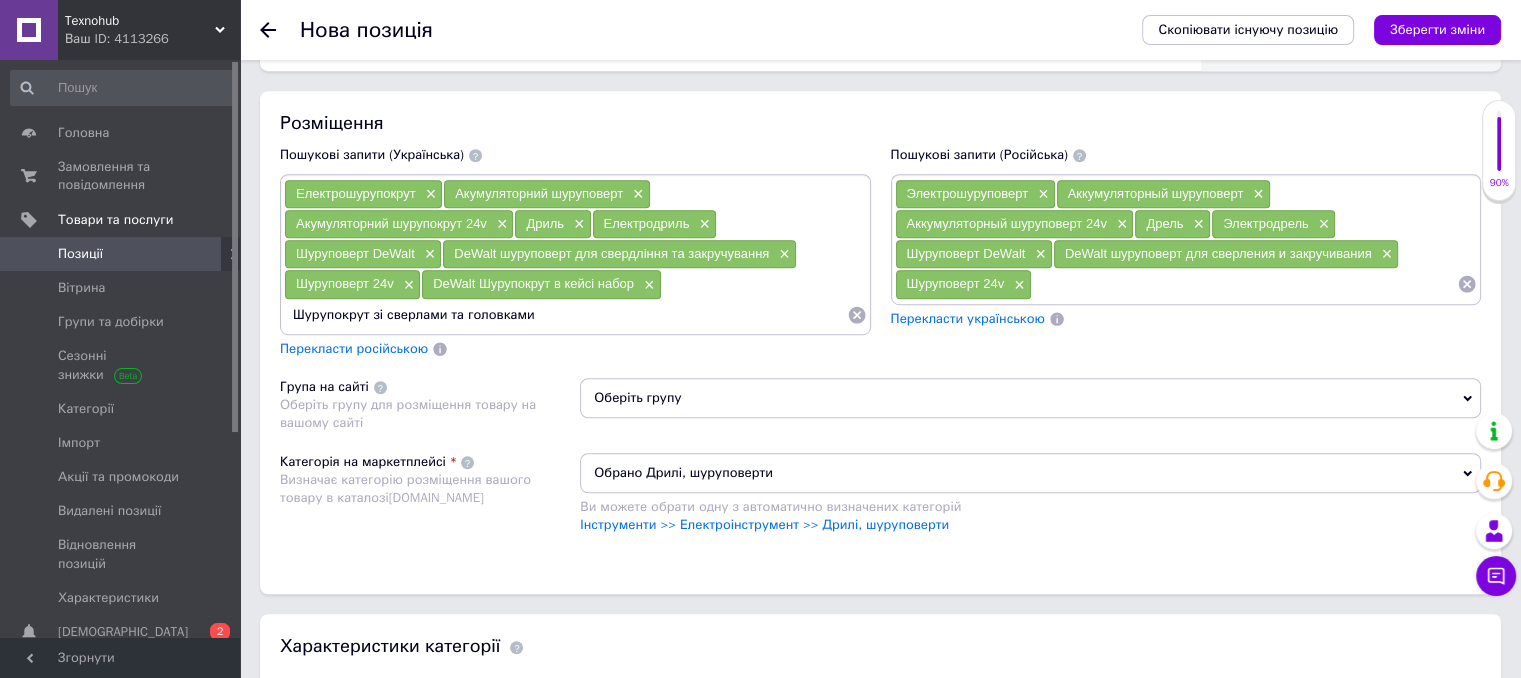 type on "Шурупокрут зі сверлами та головками" 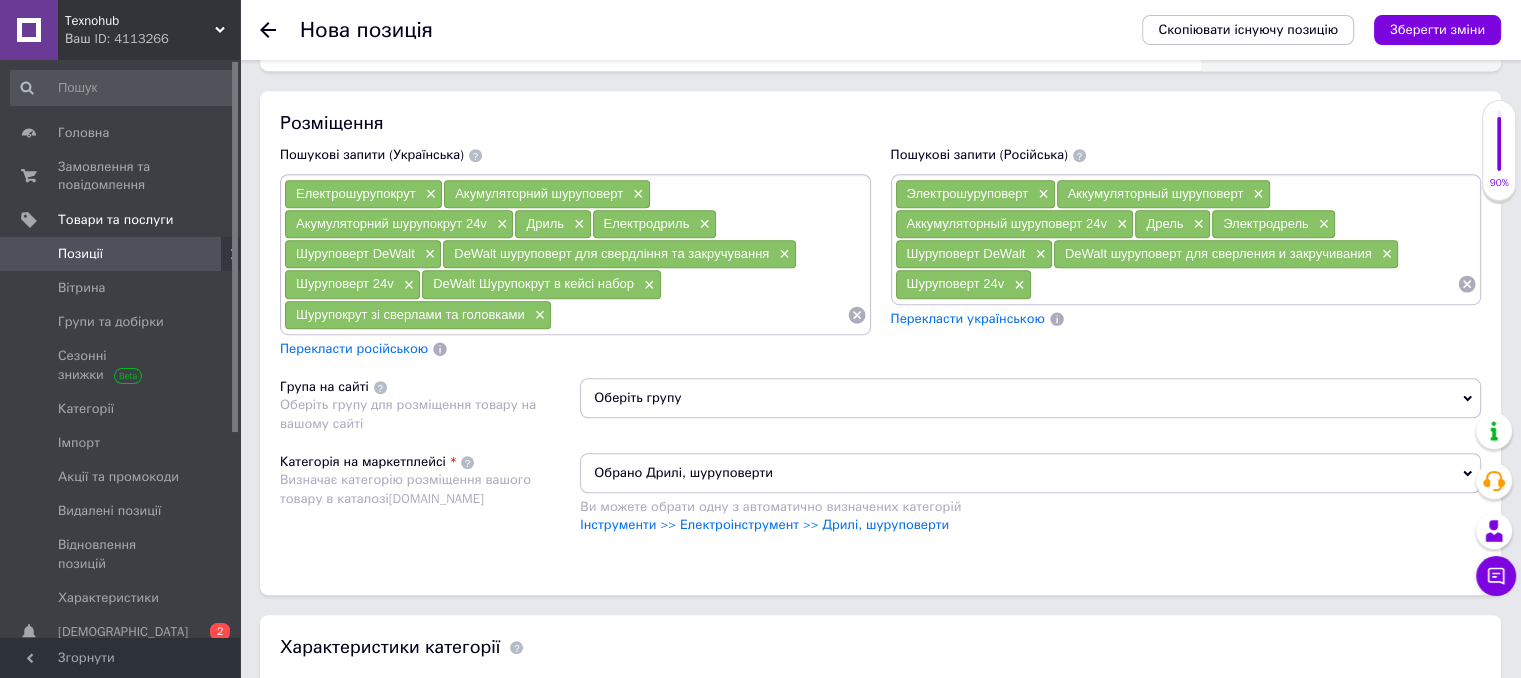 scroll, scrollTop: 1343, scrollLeft: 0, axis: vertical 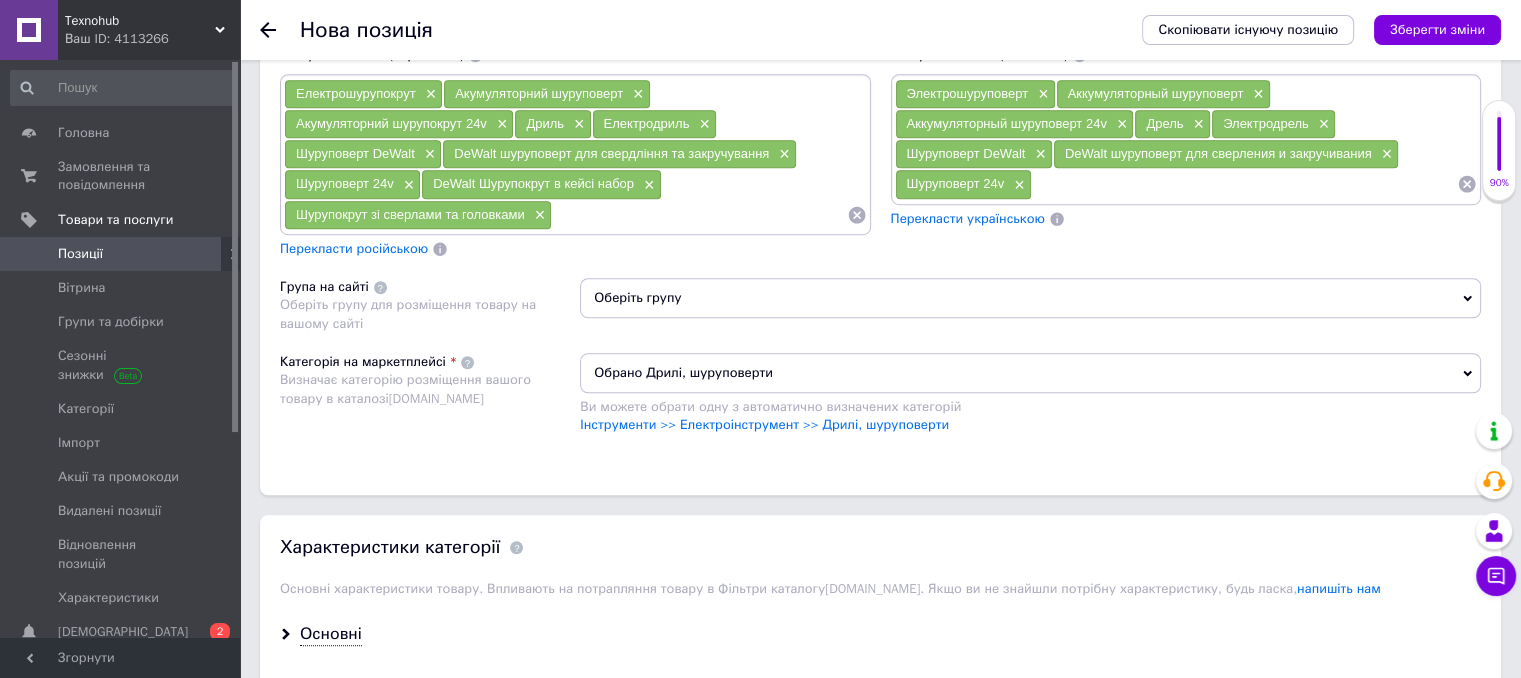 click on "Перекласти російською" at bounding box center [354, 248] 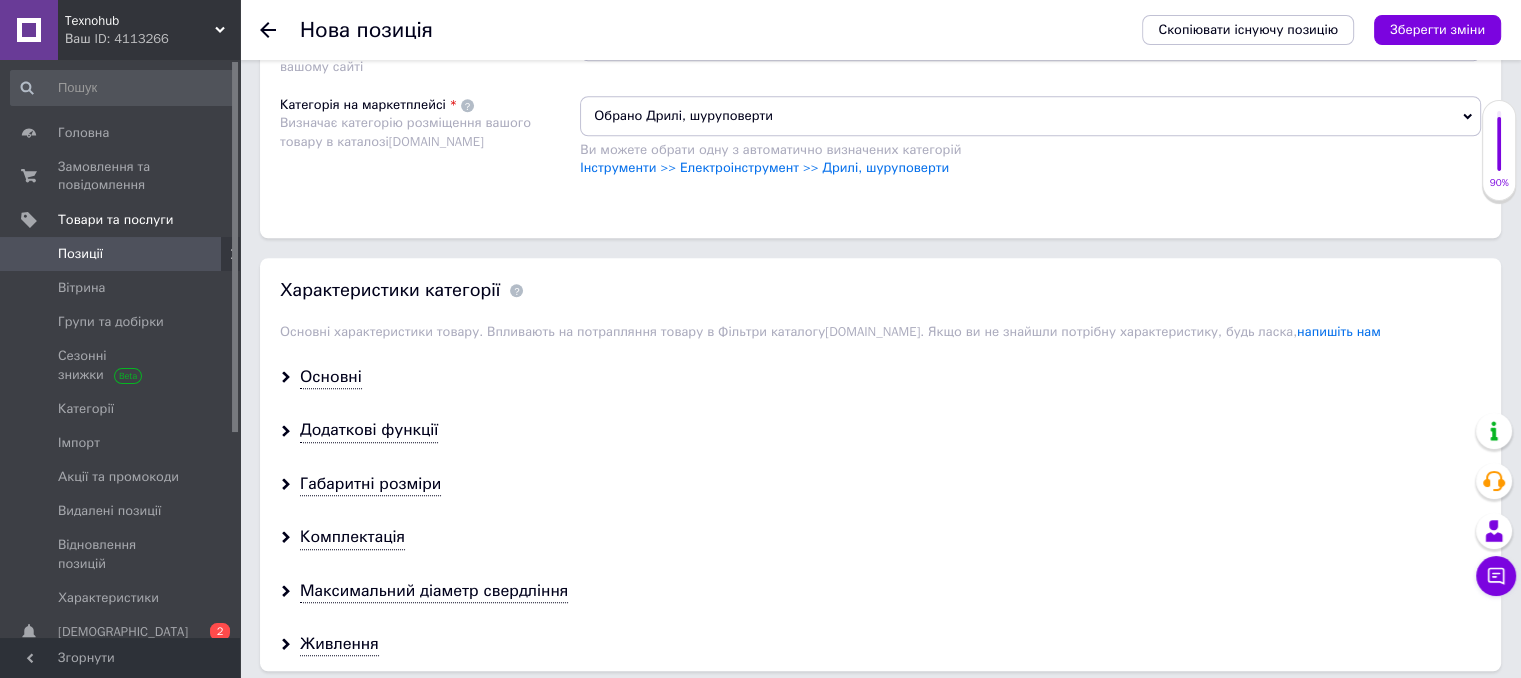 scroll, scrollTop: 2167, scrollLeft: 0, axis: vertical 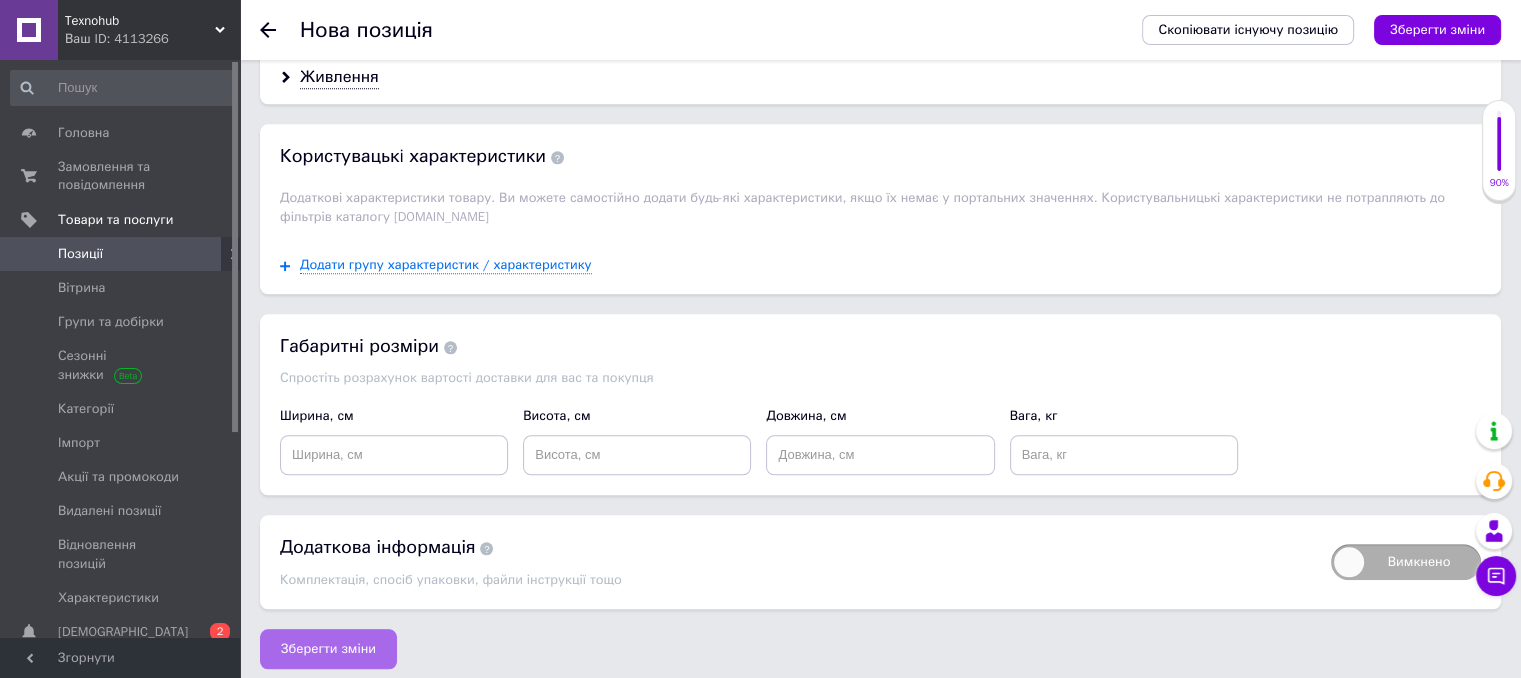 click on "Зберегти зміни" at bounding box center (328, 649) 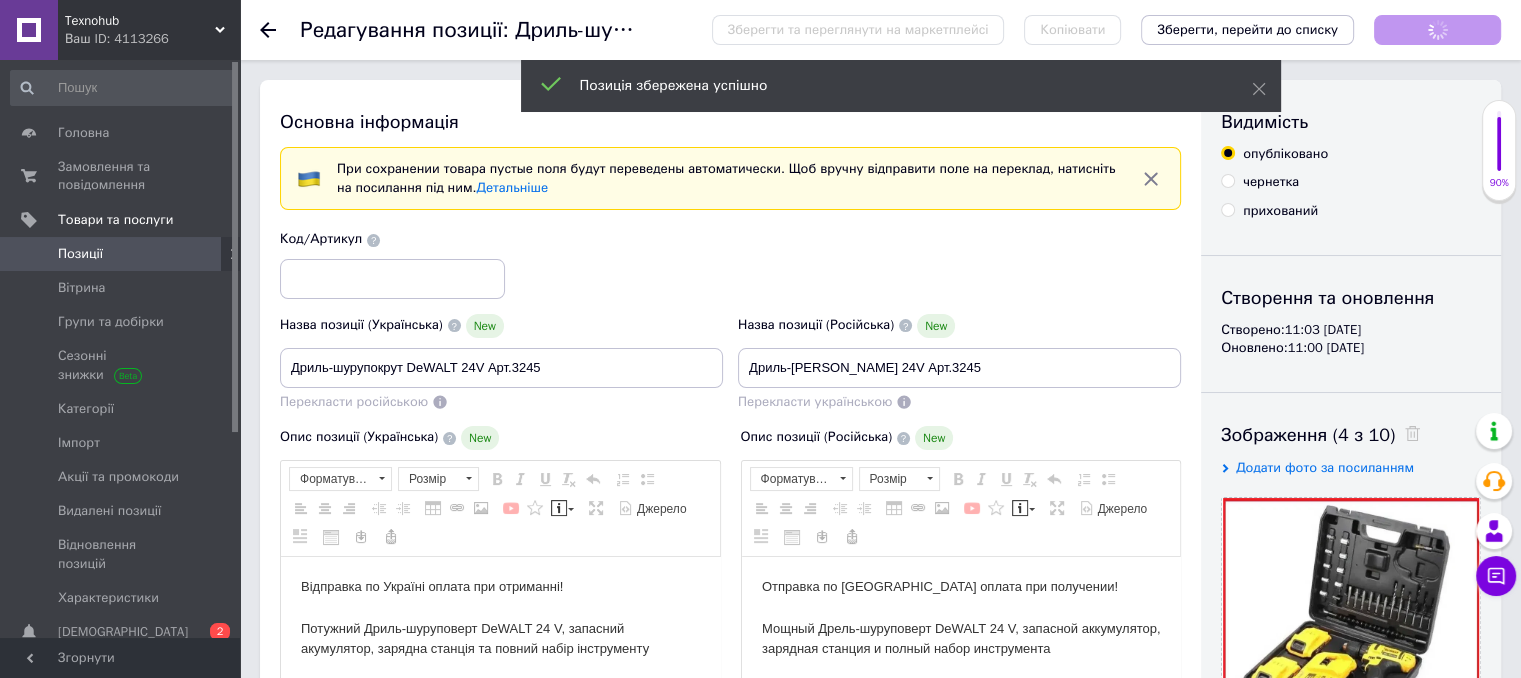 scroll, scrollTop: 0, scrollLeft: 0, axis: both 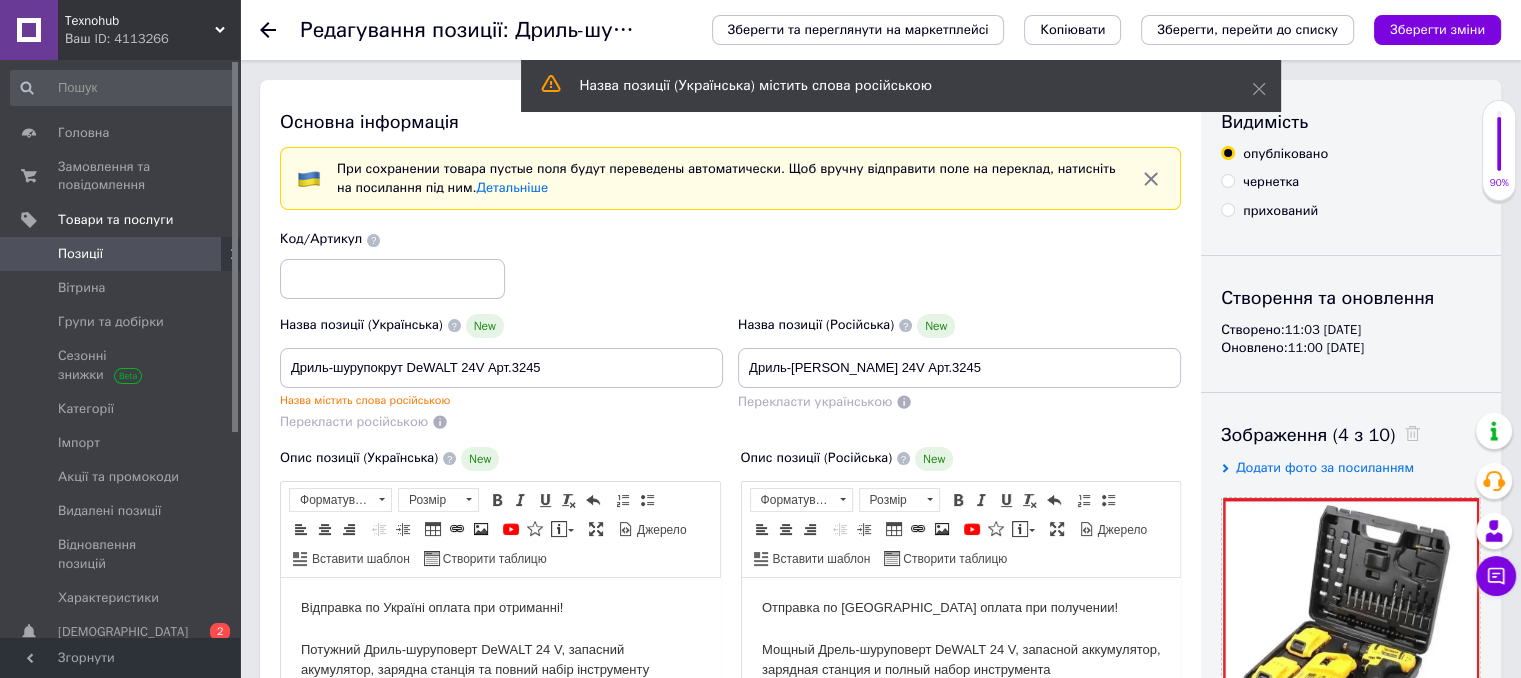 click 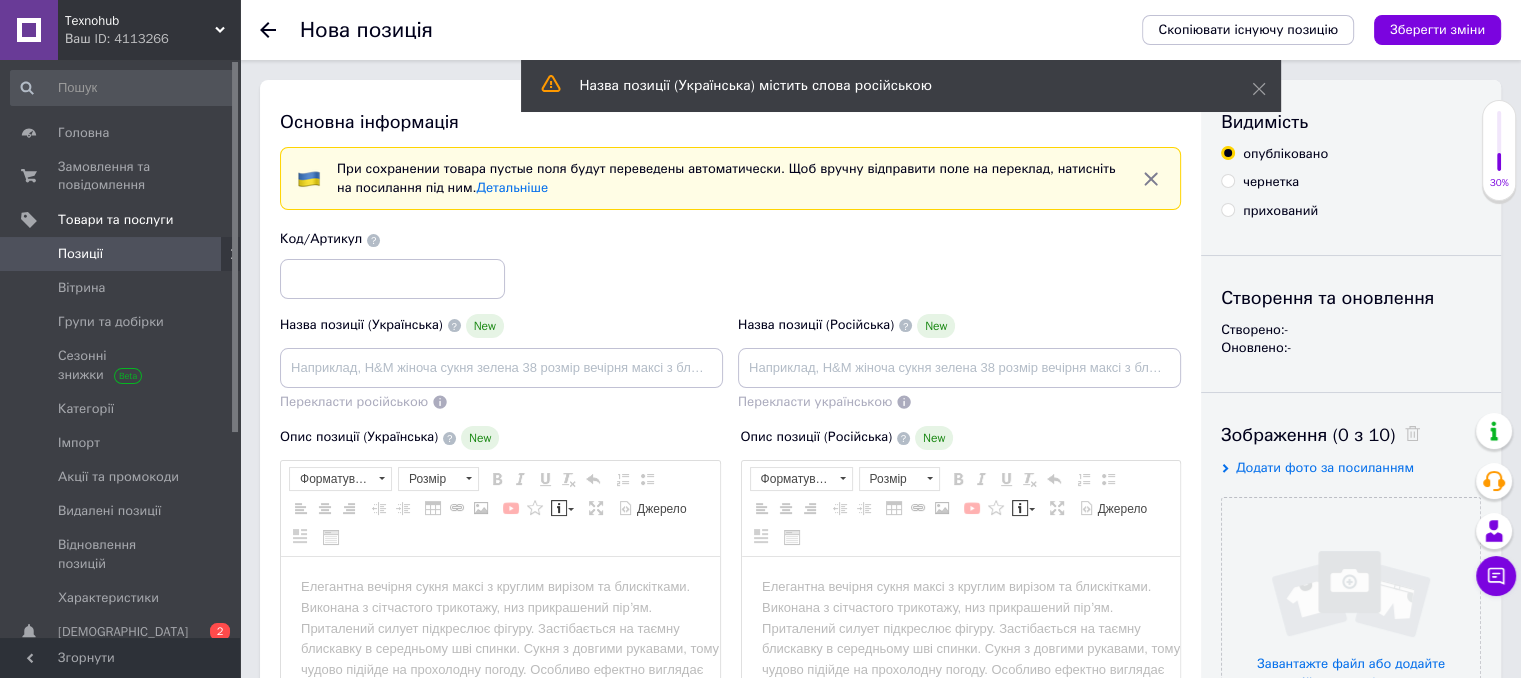 scroll, scrollTop: 0, scrollLeft: 0, axis: both 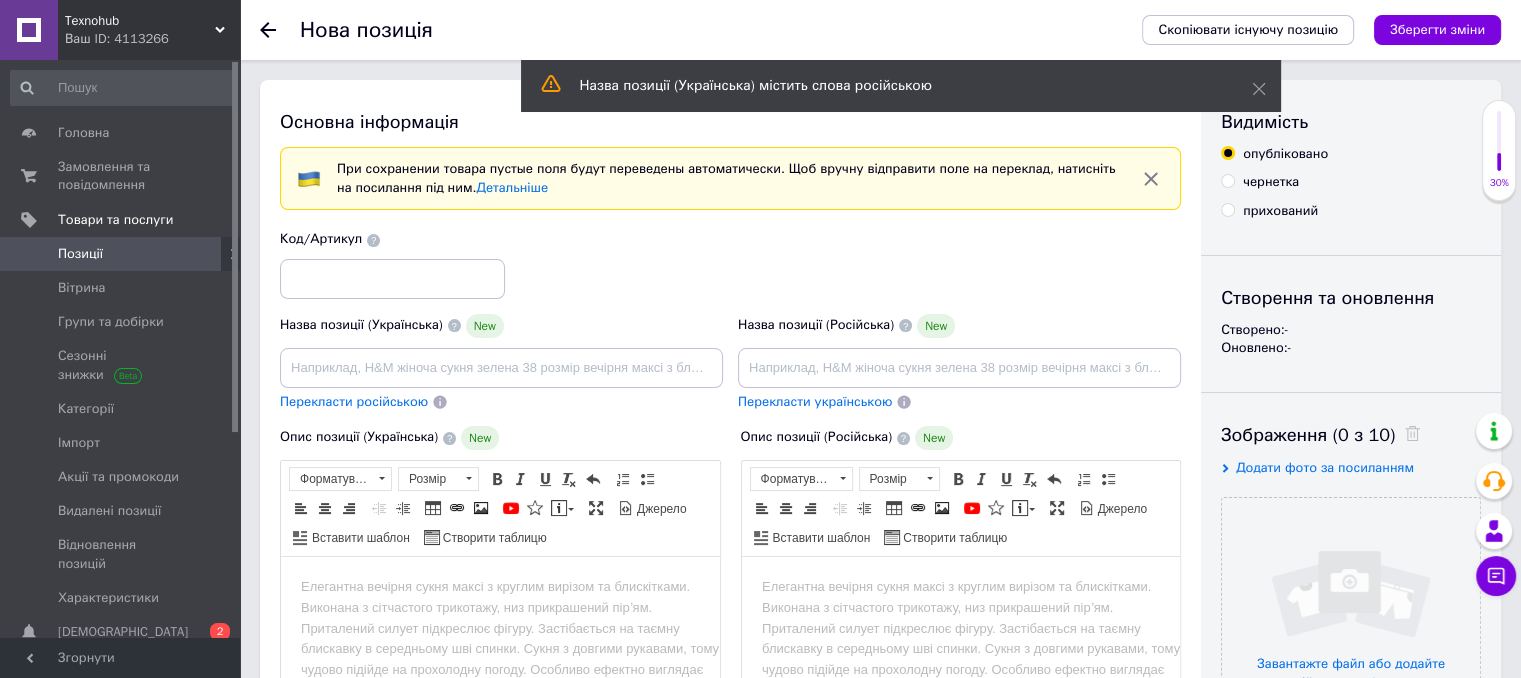 click 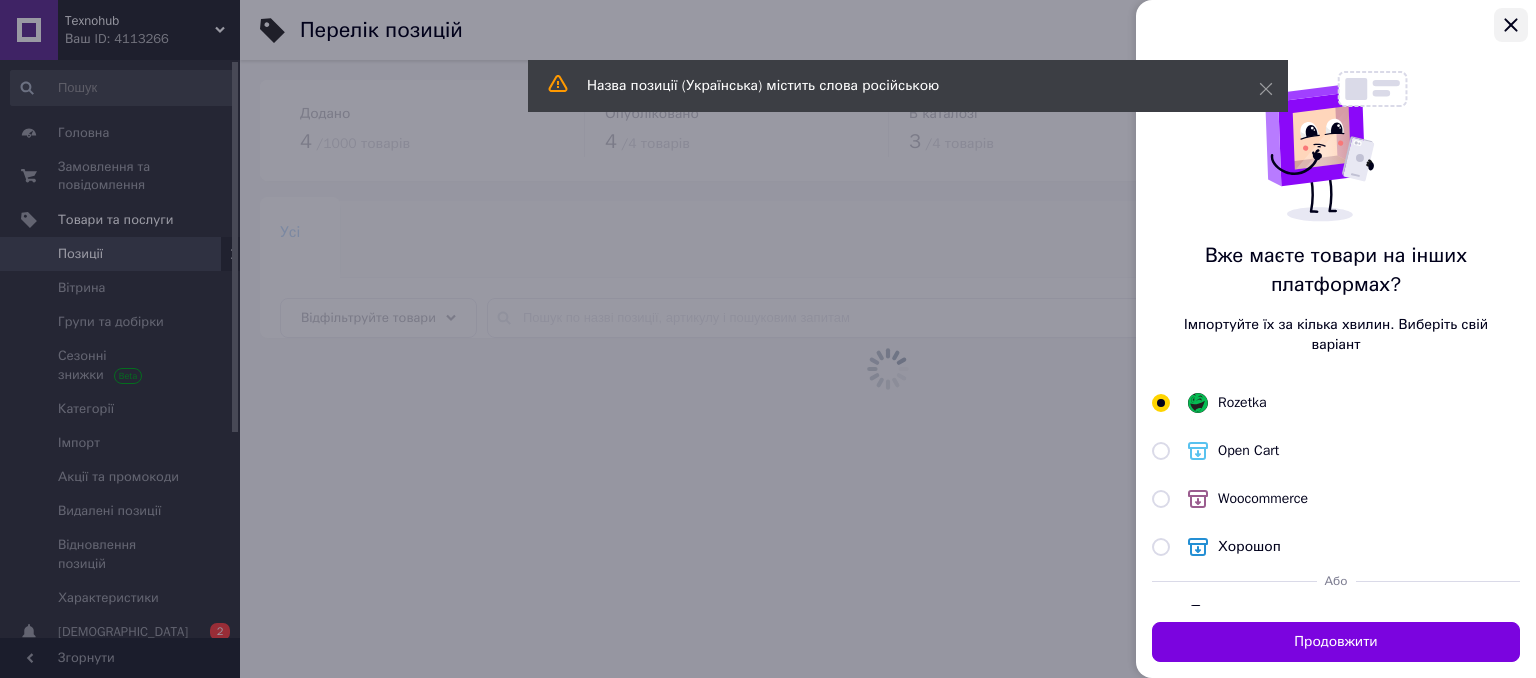 click 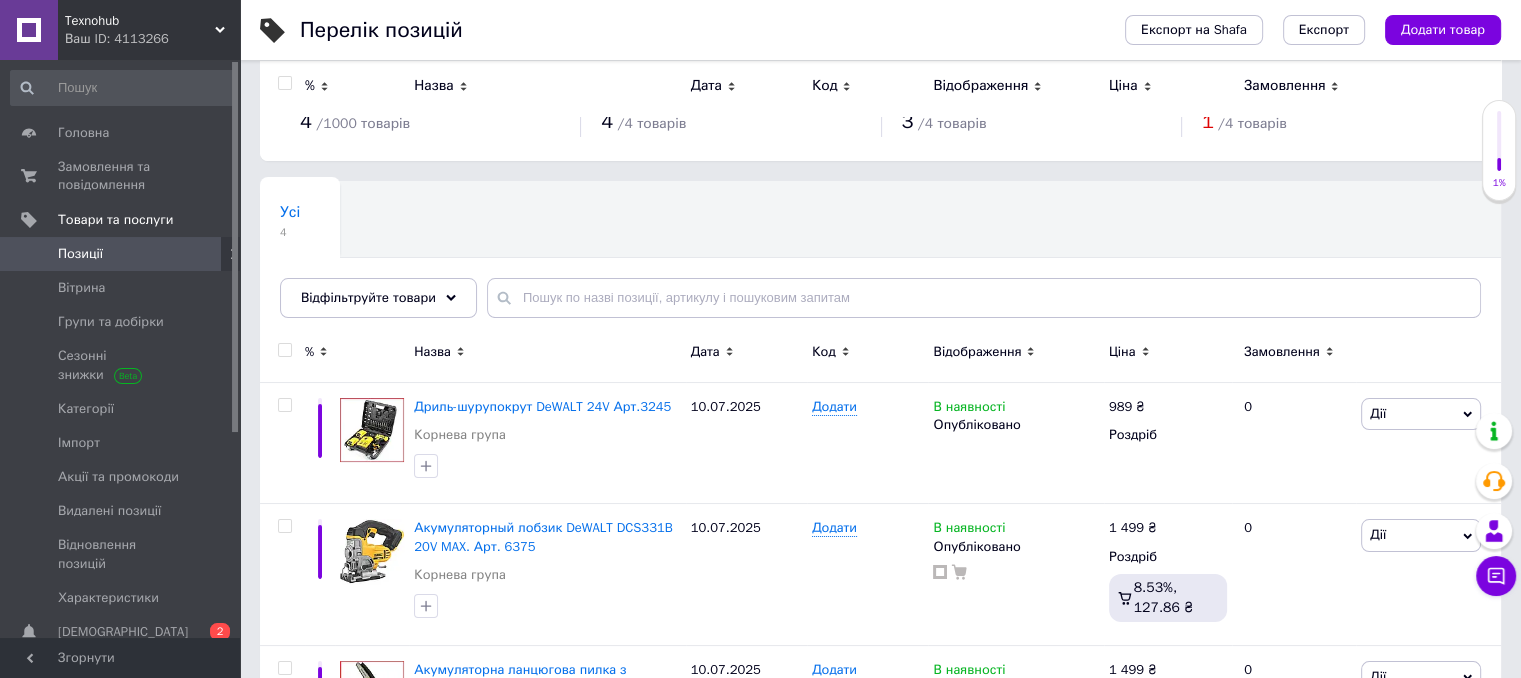 scroll, scrollTop: 0, scrollLeft: 0, axis: both 